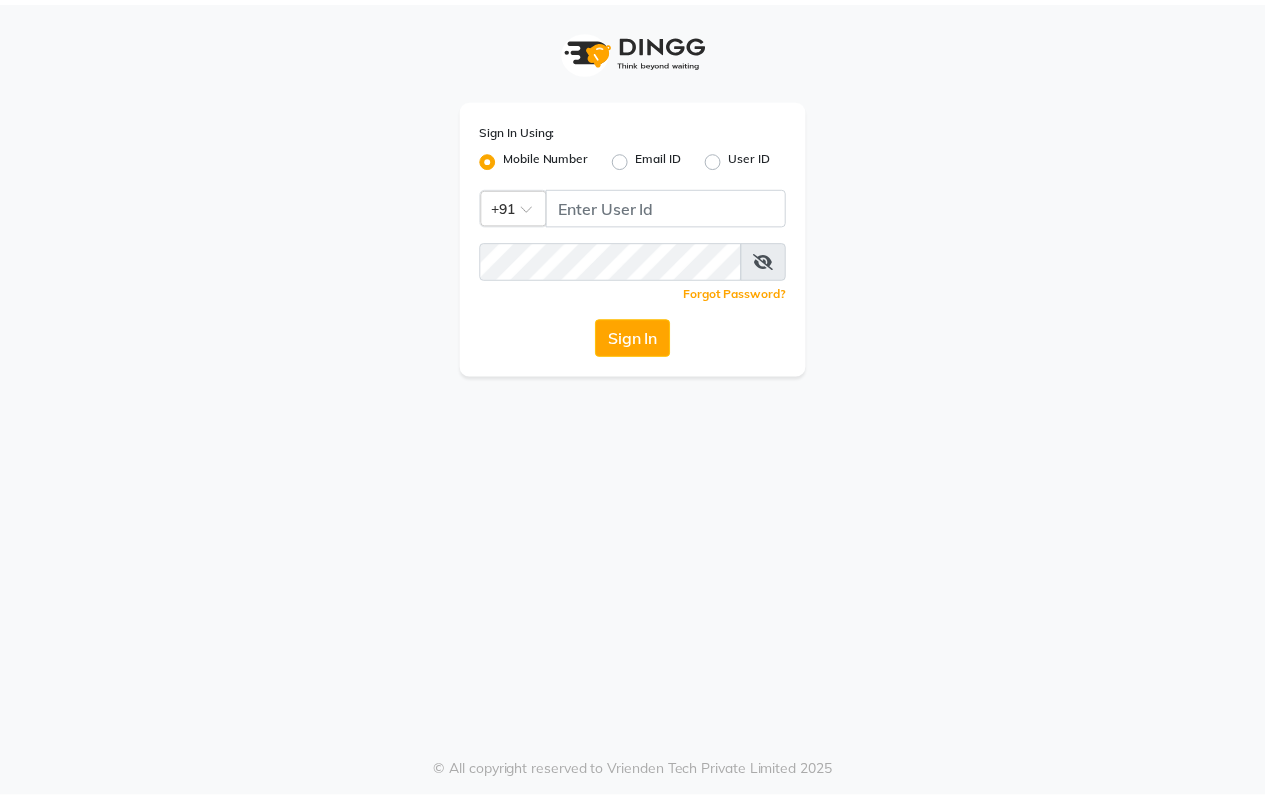 scroll, scrollTop: 0, scrollLeft: 0, axis: both 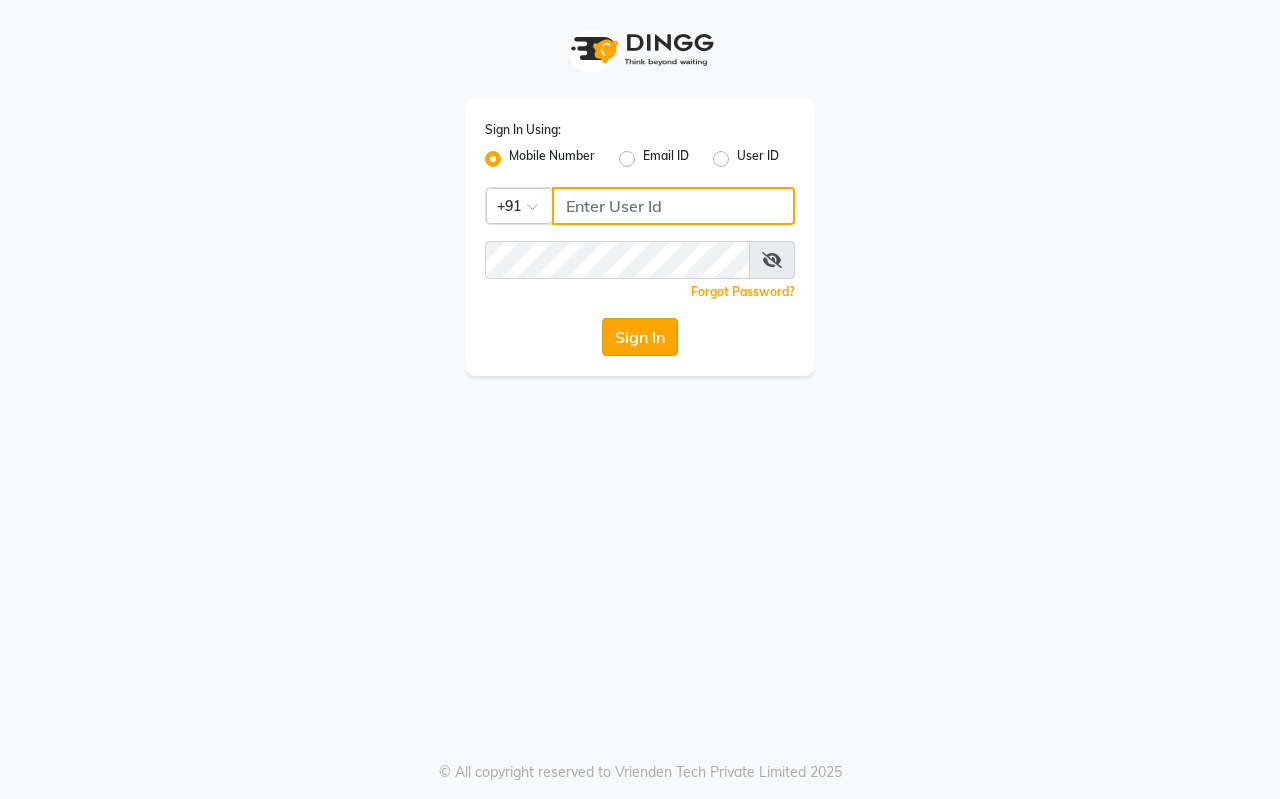 type on "7420902029" 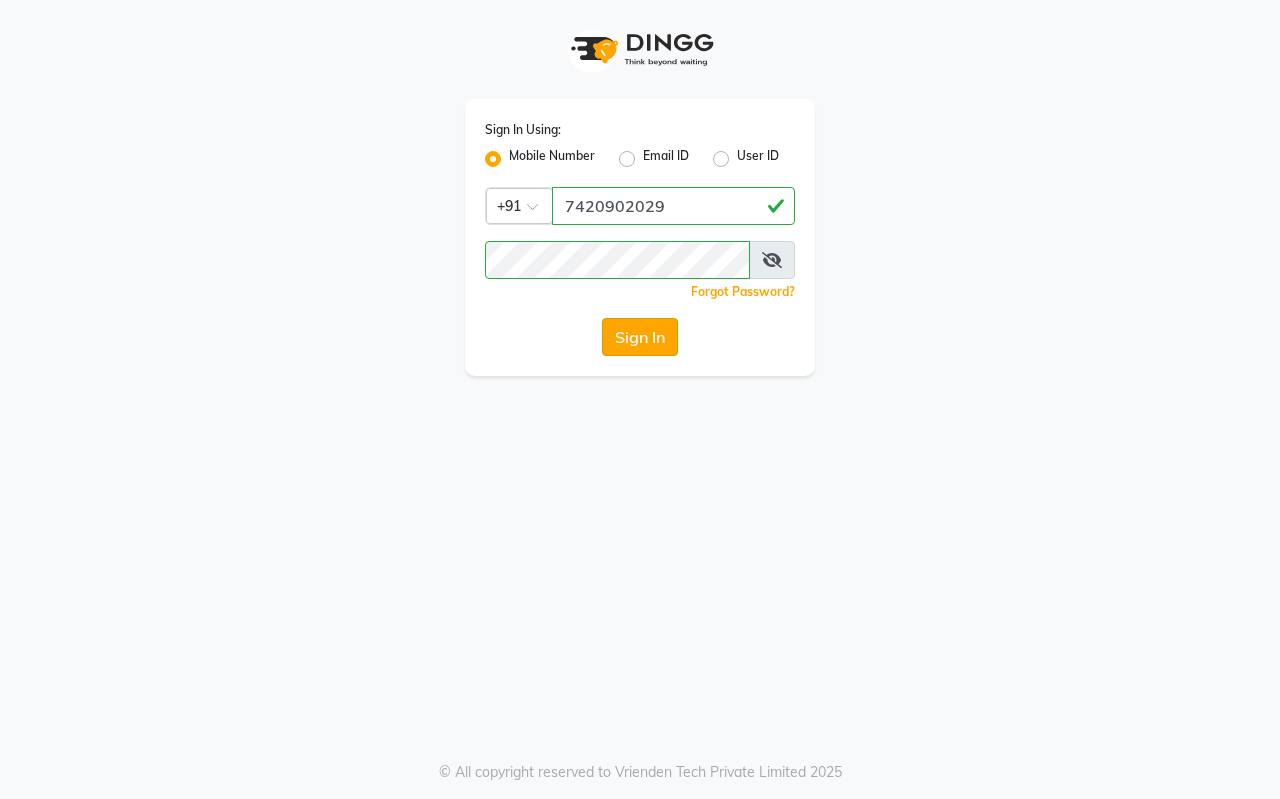 click on "Sign In" 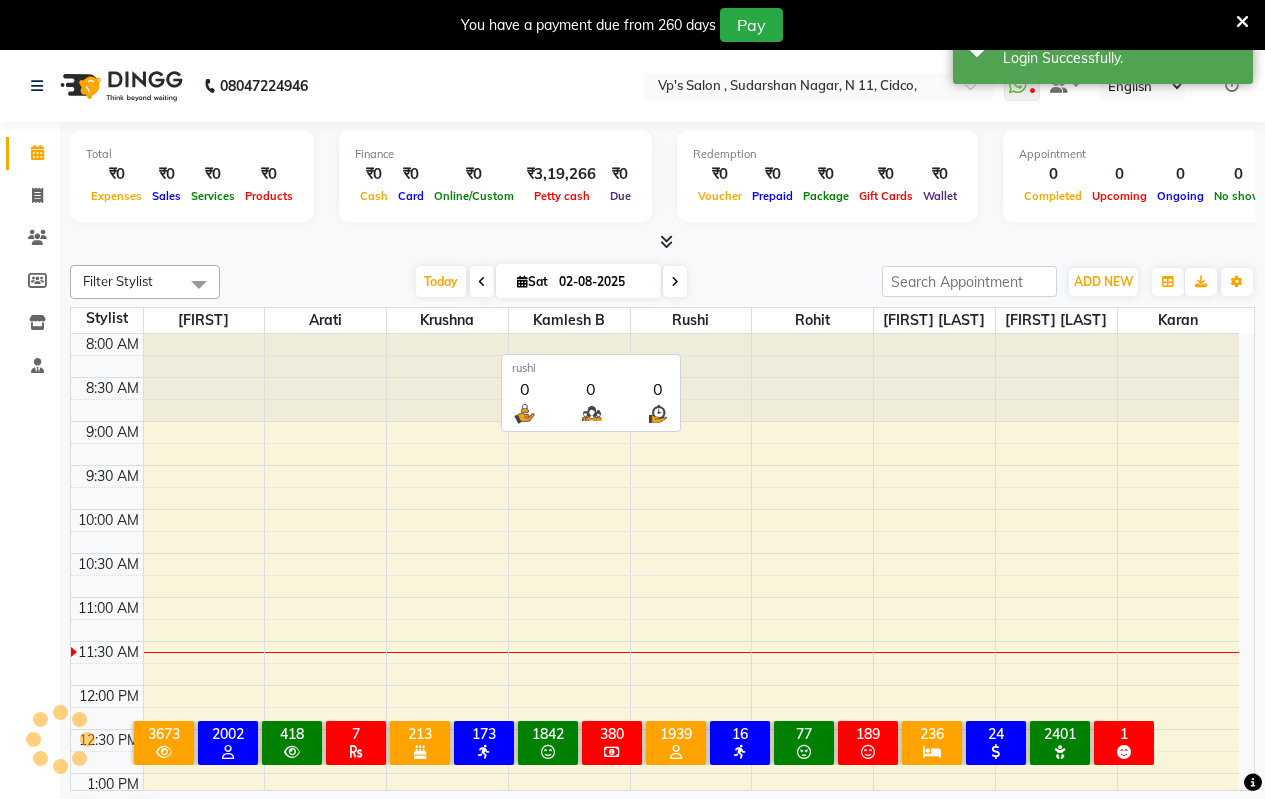 scroll, scrollTop: 0, scrollLeft: 0, axis: both 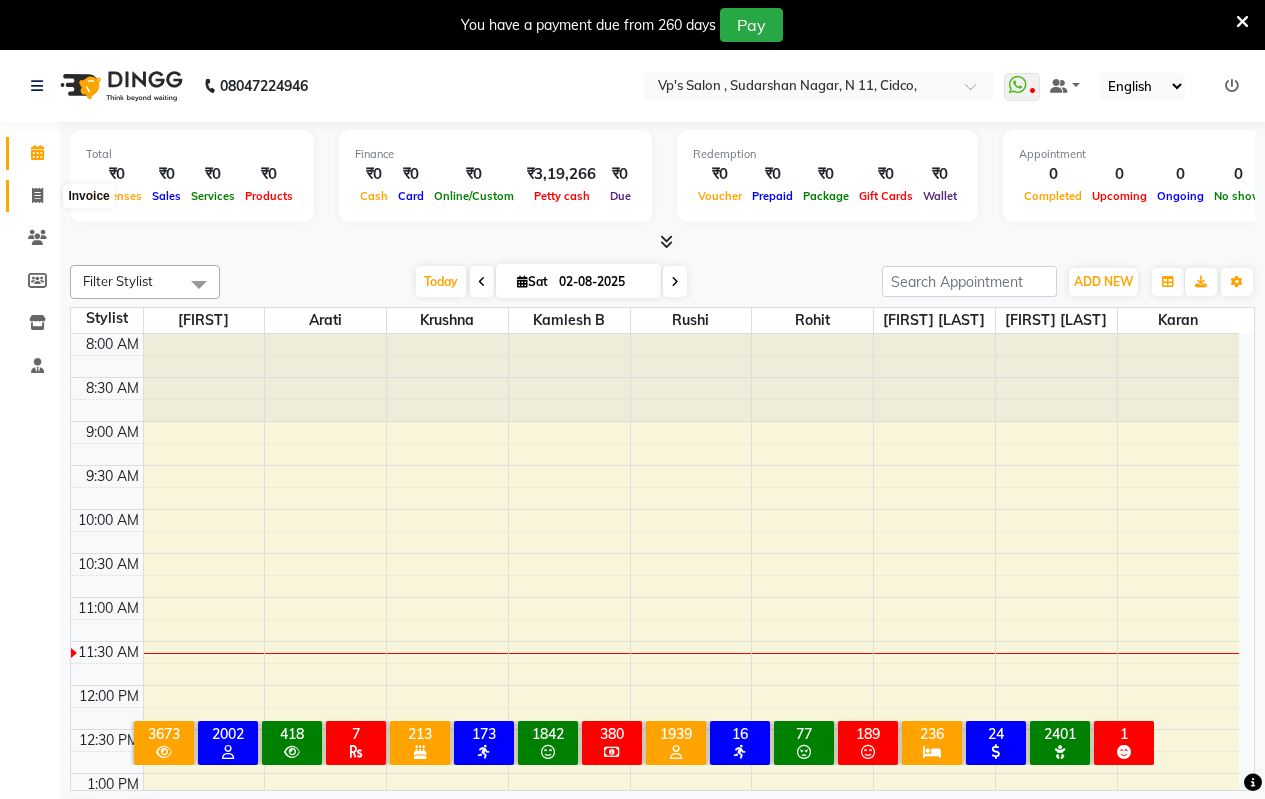click 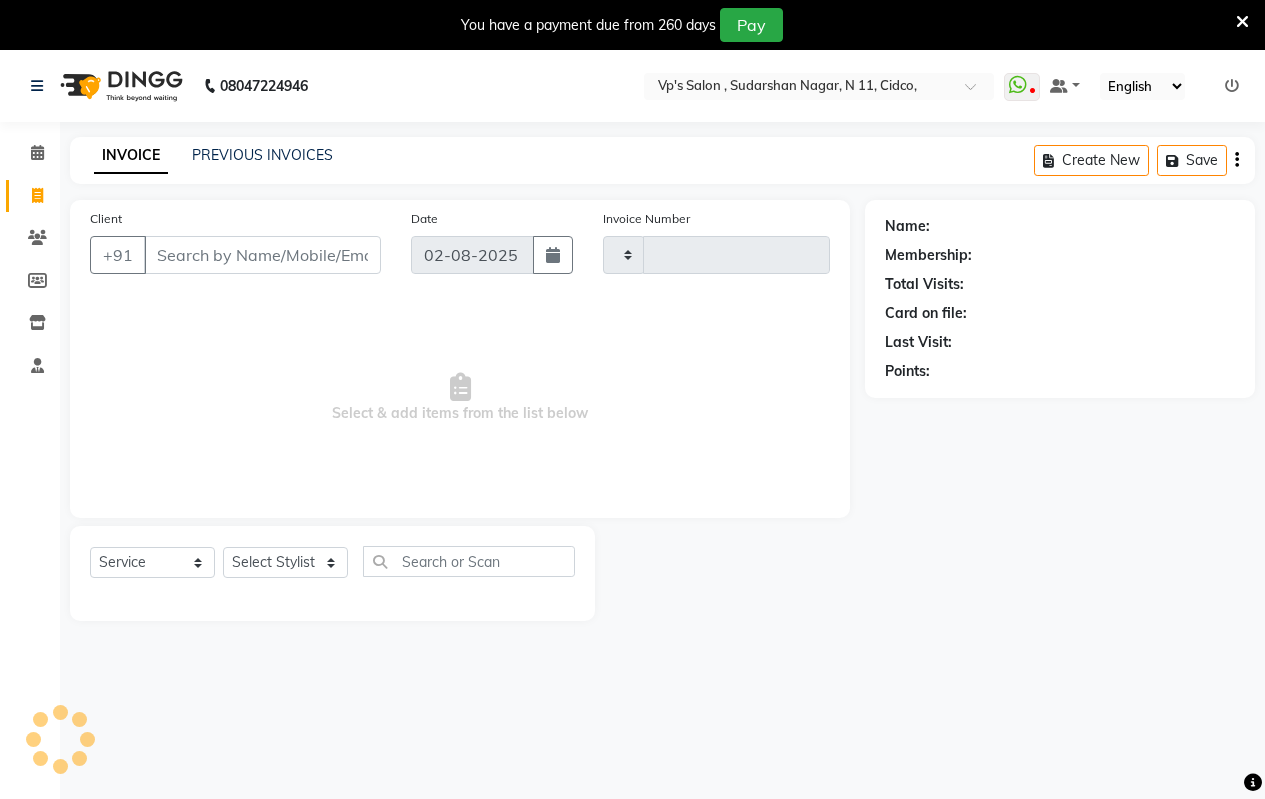 type on "1499" 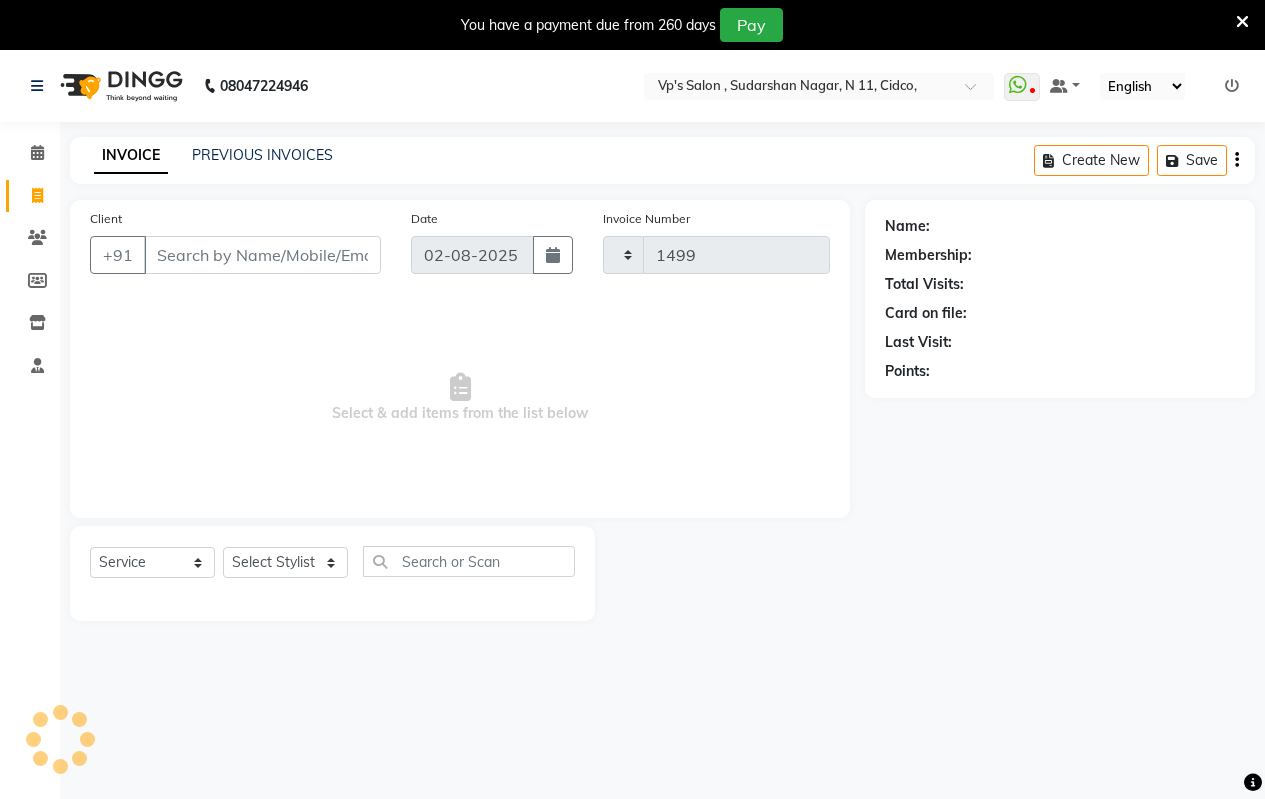 select on "4917" 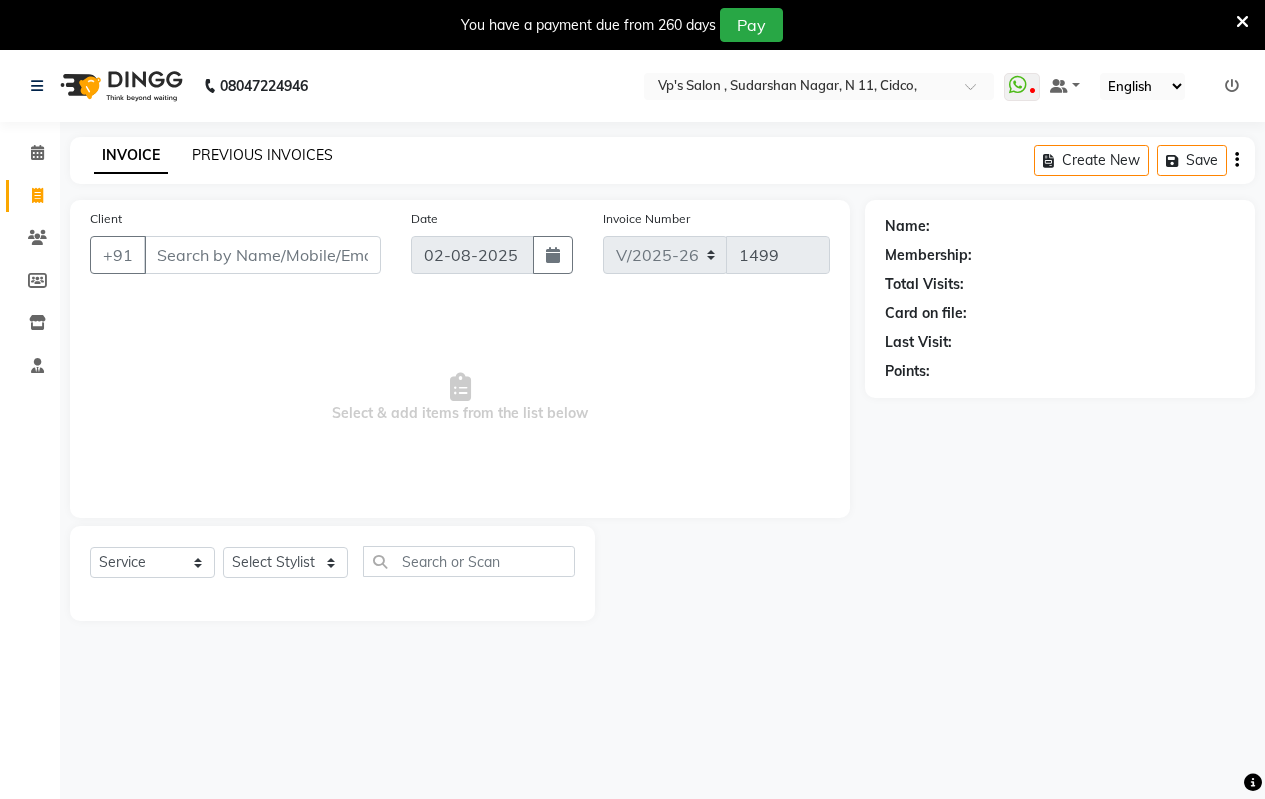 click on "PREVIOUS INVOICES" 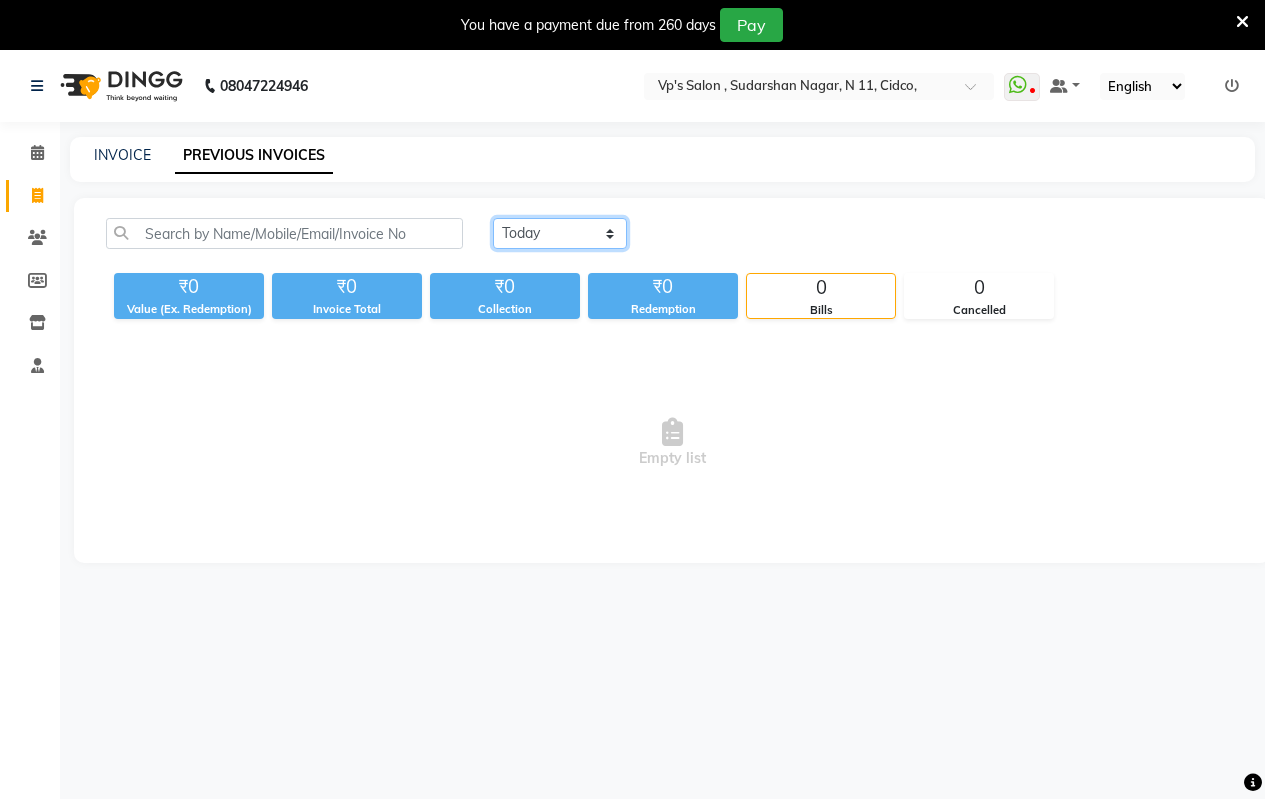 click on "Today Yesterday Custom Range" 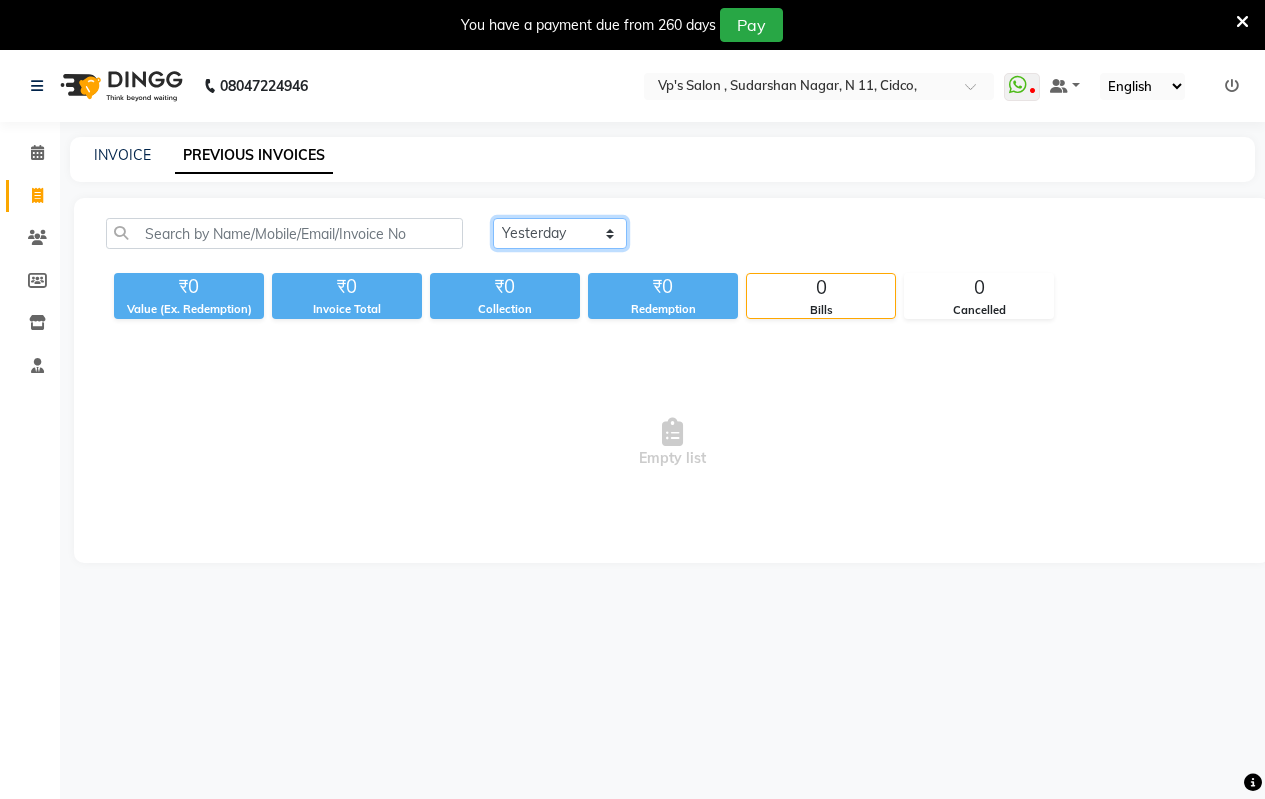 click on "Today Yesterday Custom Range" 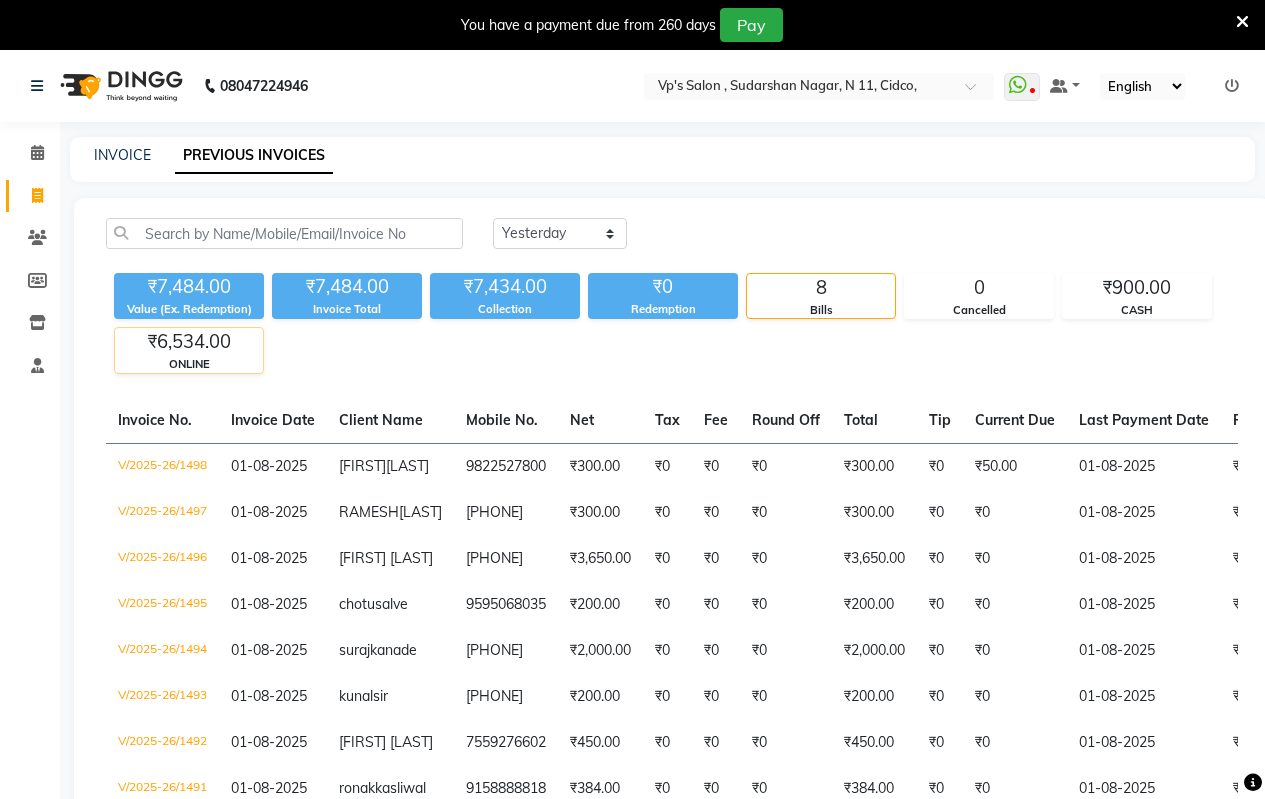 click on "ONLINE" 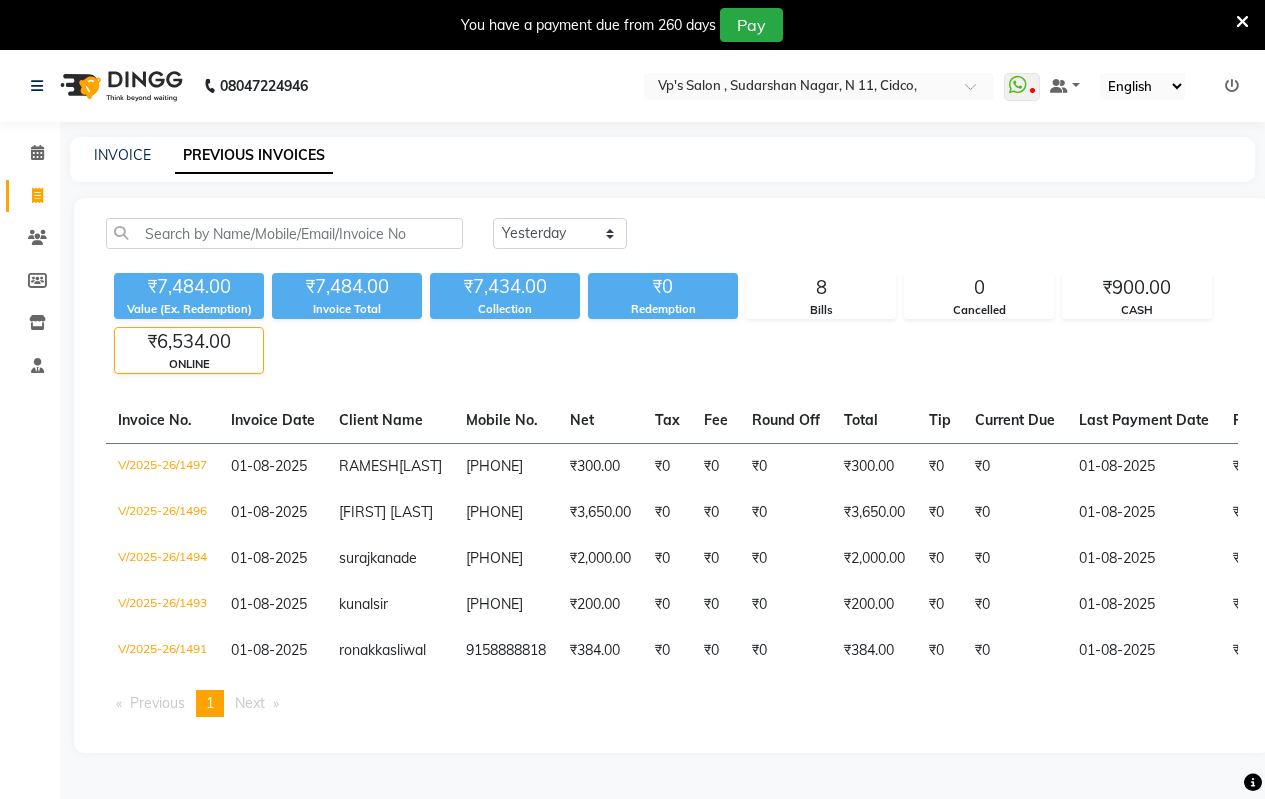 click on "ONLINE" 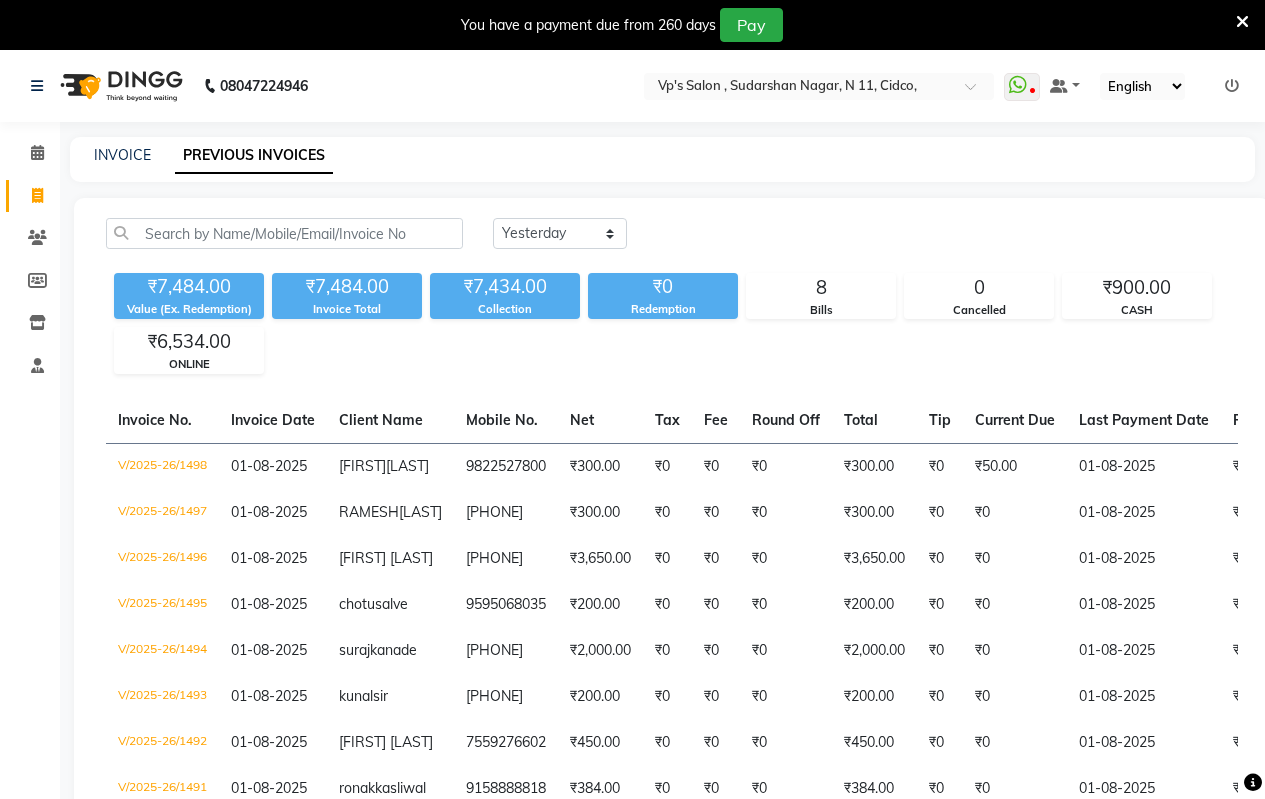 scroll, scrollTop: 100, scrollLeft: 0, axis: vertical 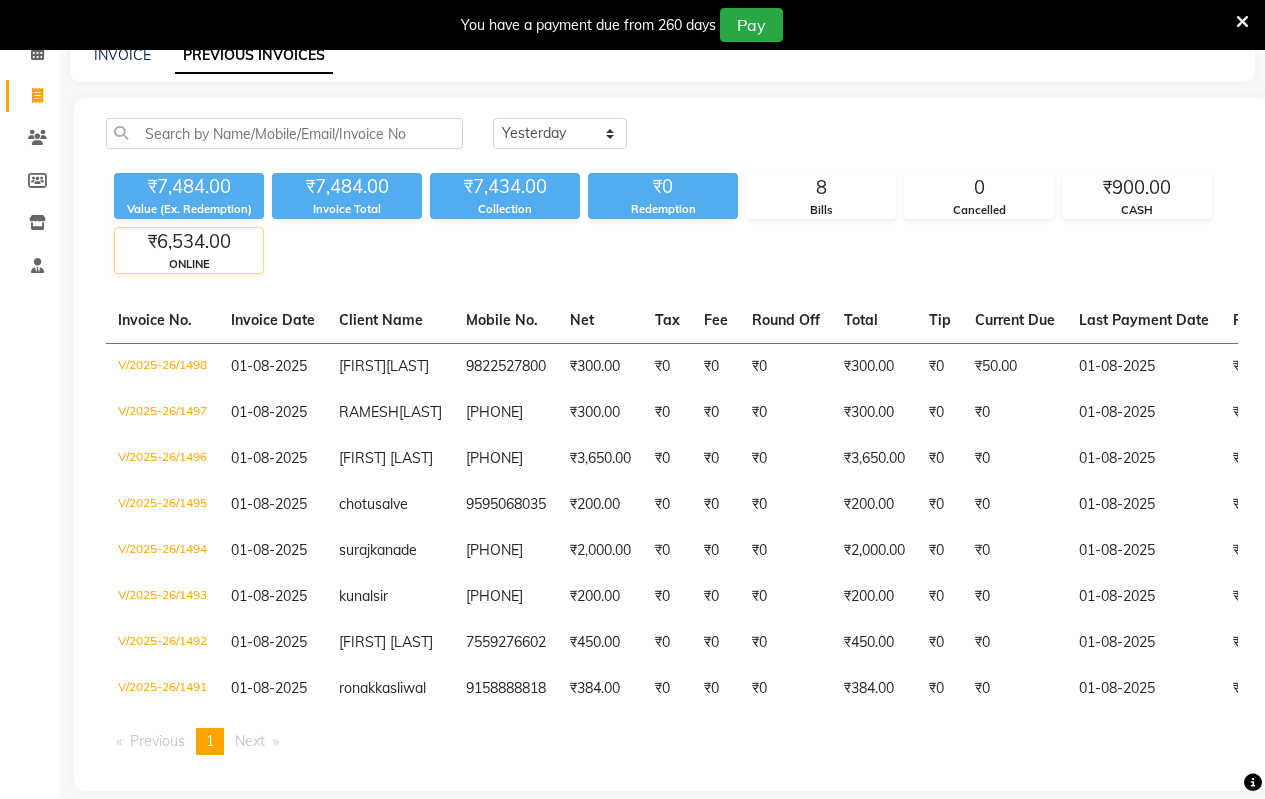 click on "₹6,534.00" 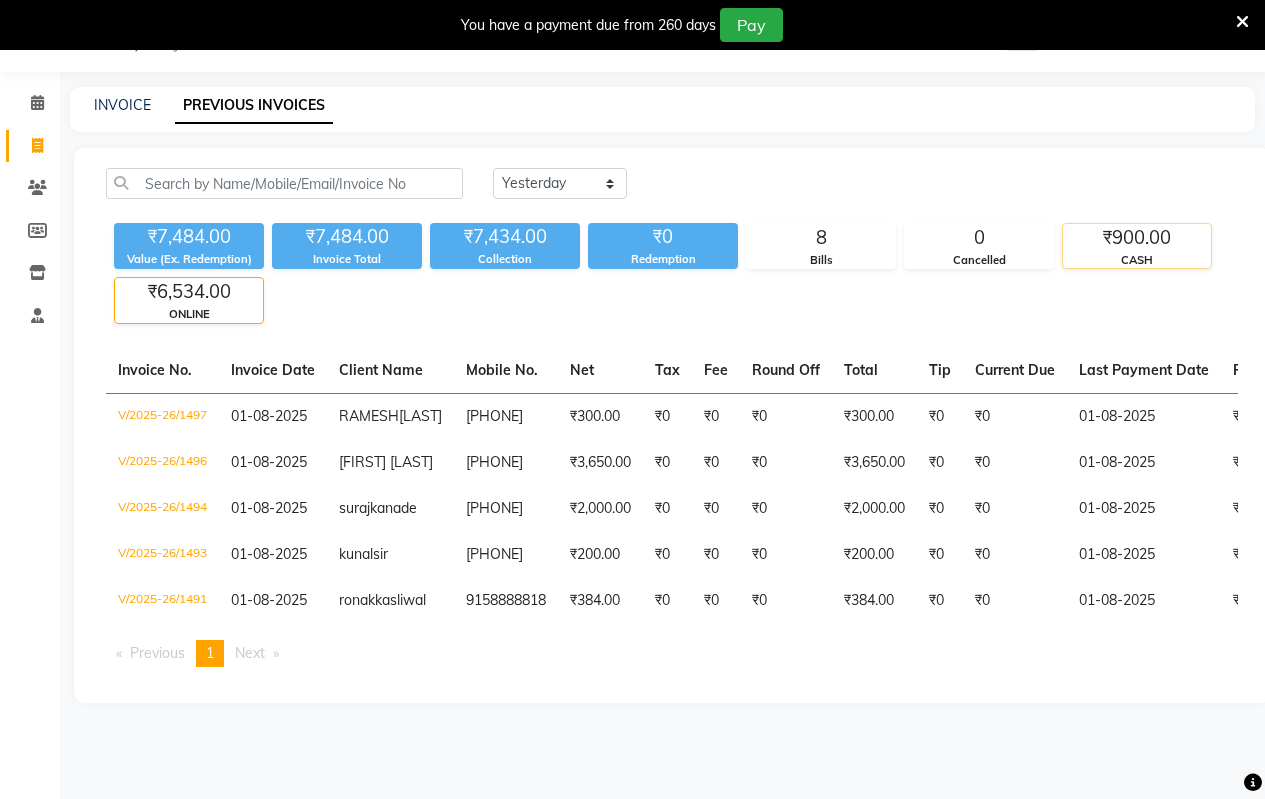 click on "₹900.00" 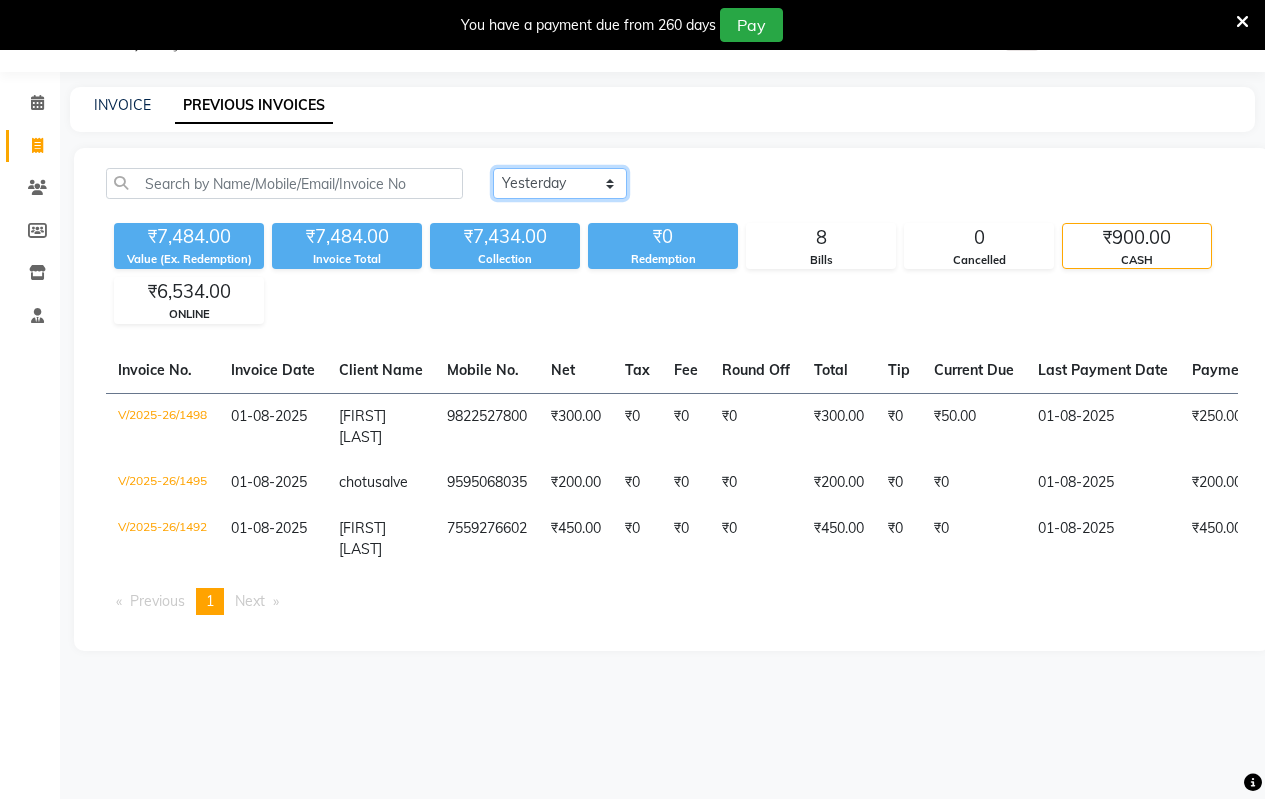 click on "Today Yesterday Custom Range" 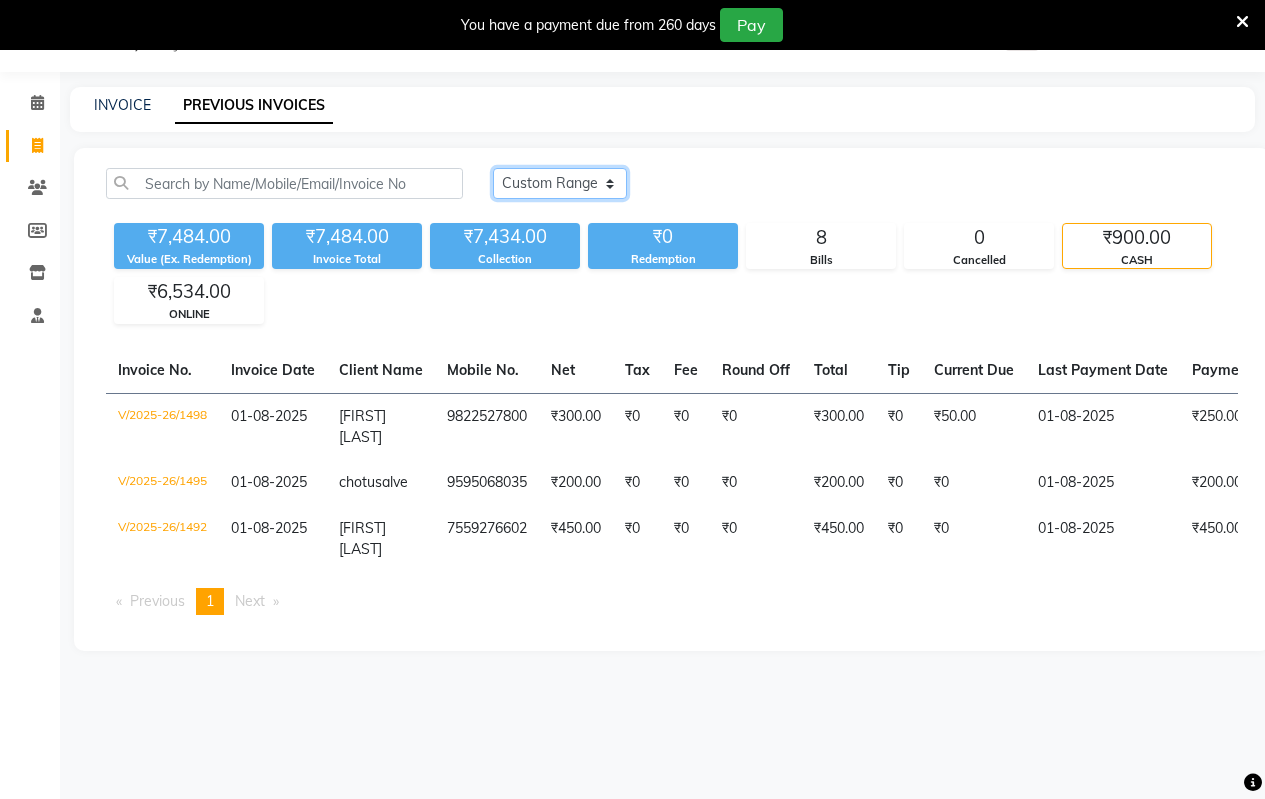 click on "Today Yesterday Custom Range" 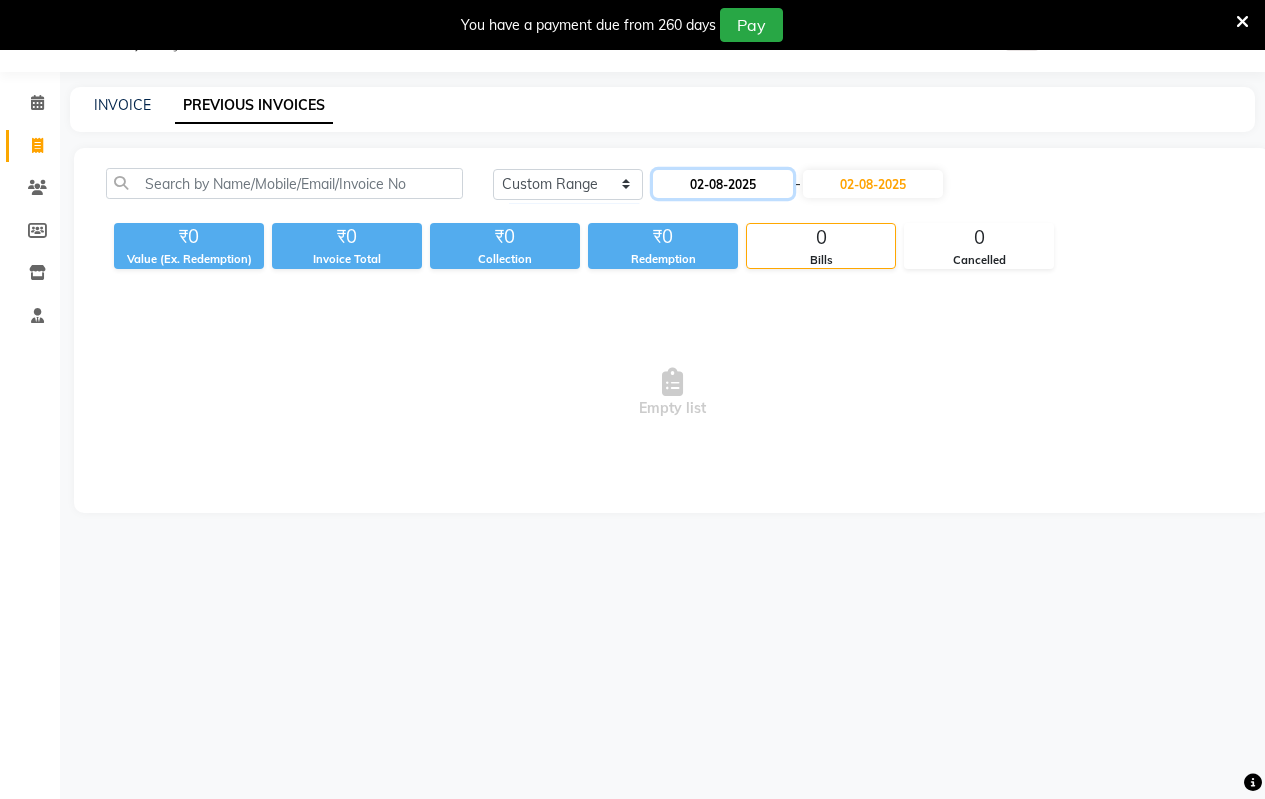 click on "02-08-2025" 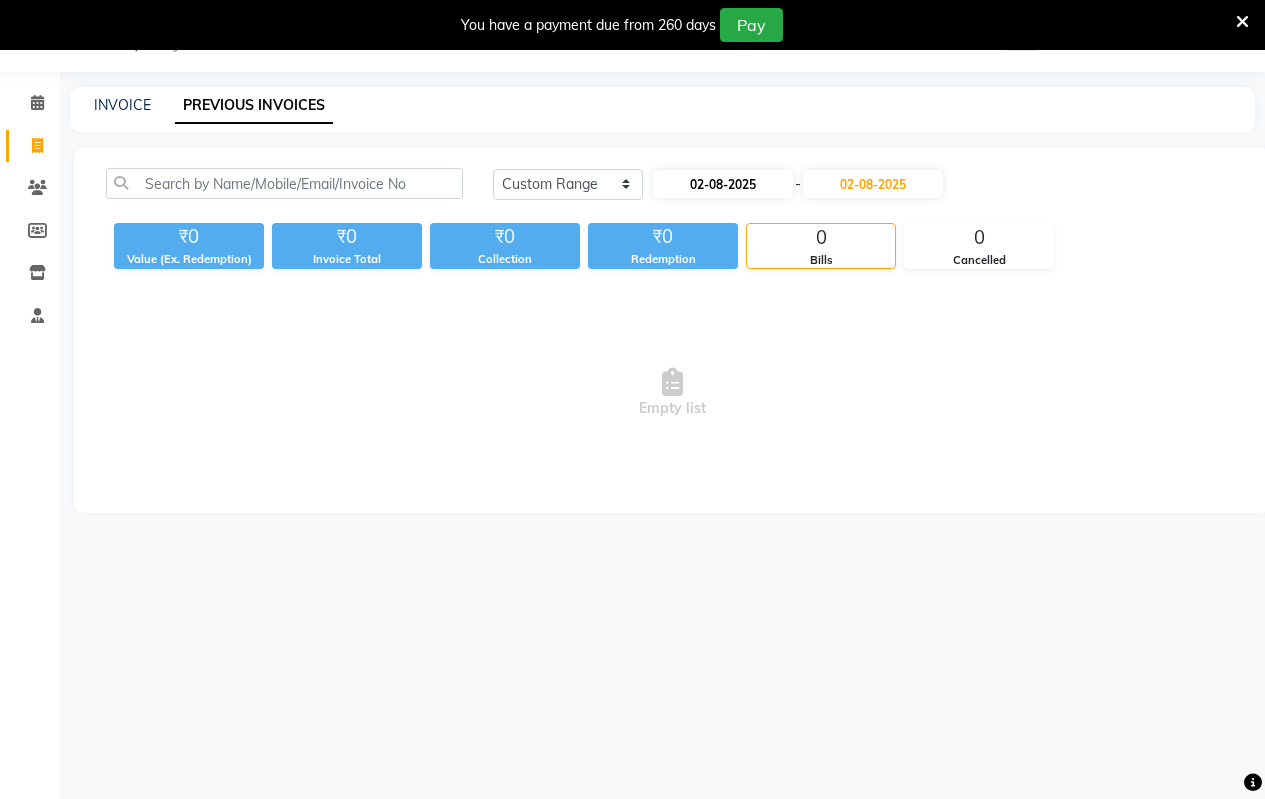 select on "8" 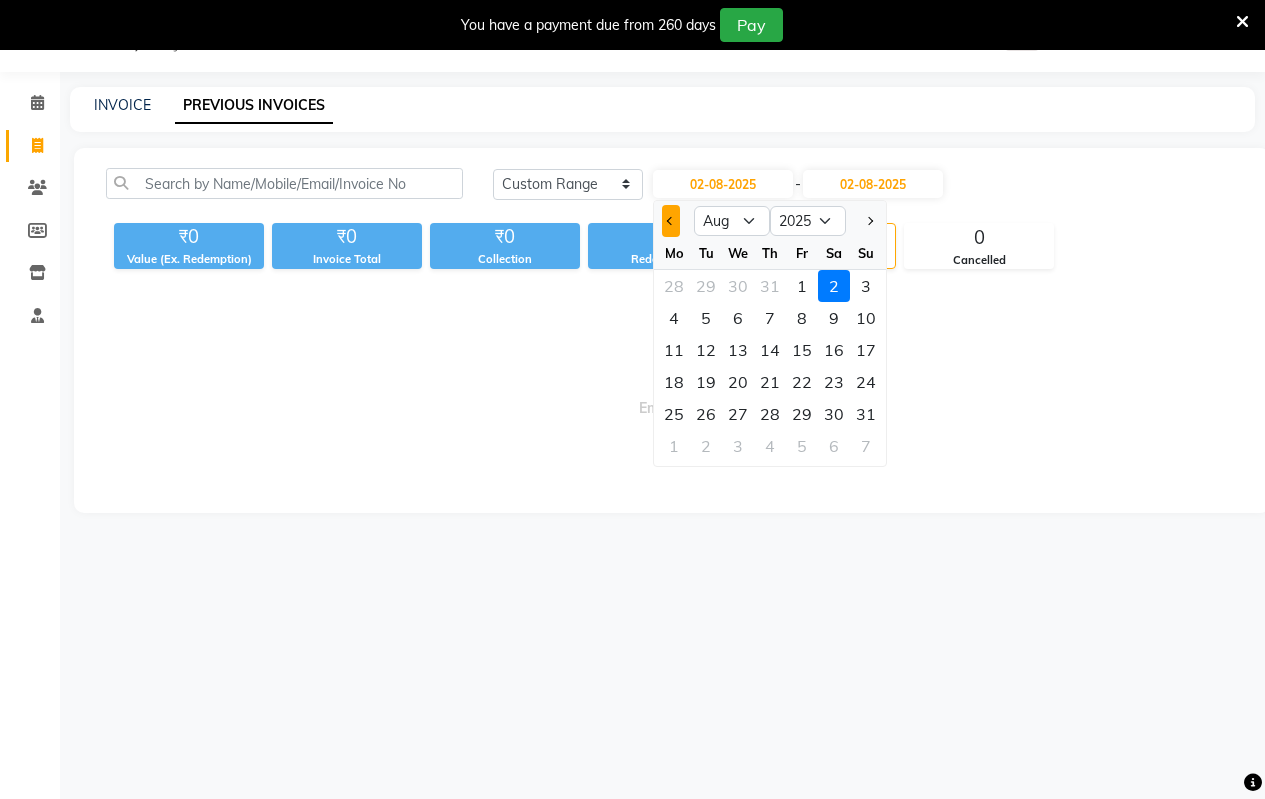 click 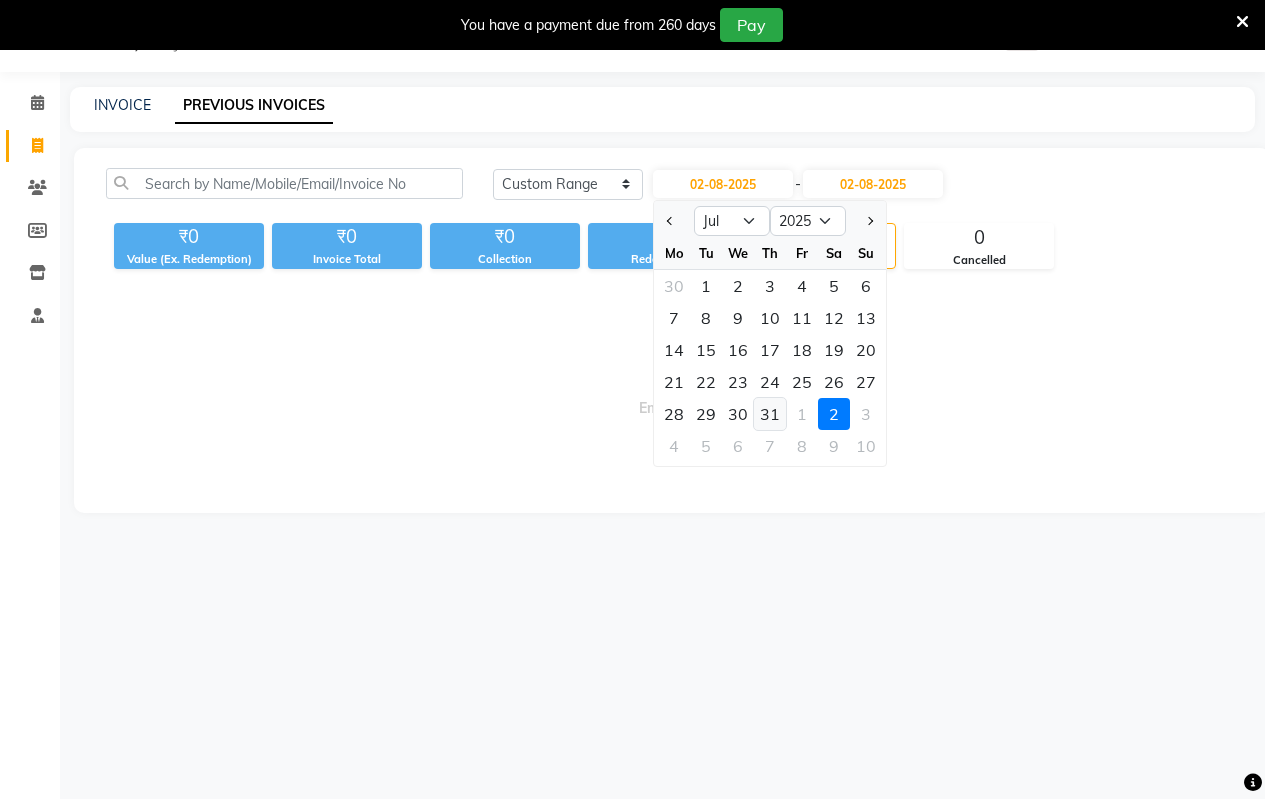 click on "31" 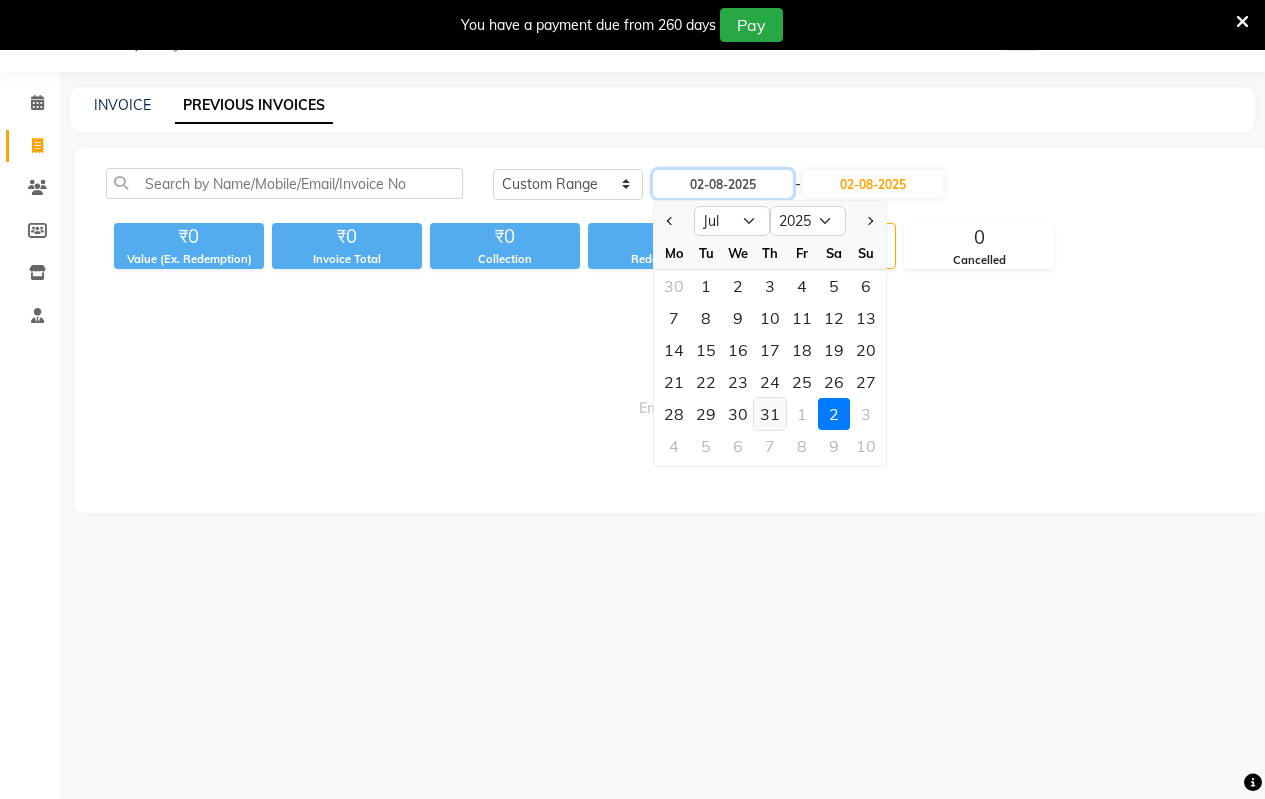 type on "31-07-2025" 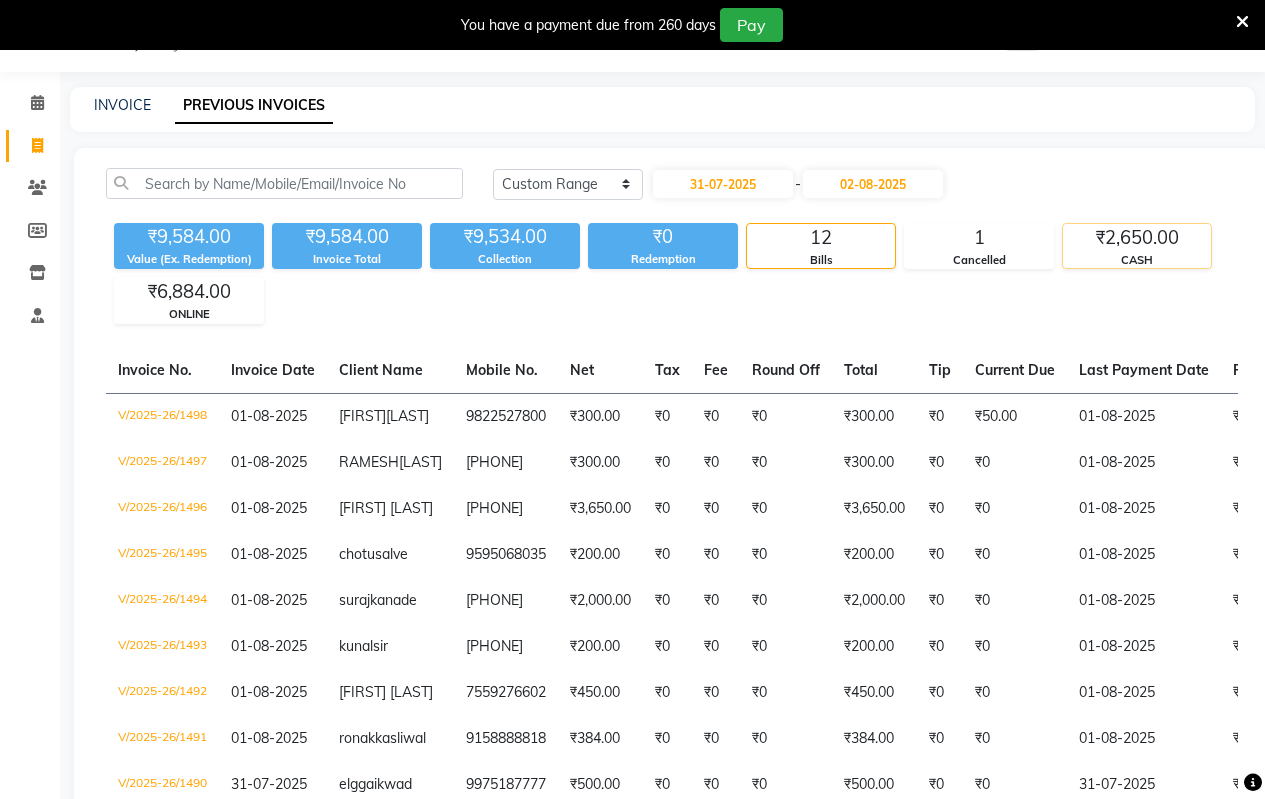 click on "₹2,650.00" 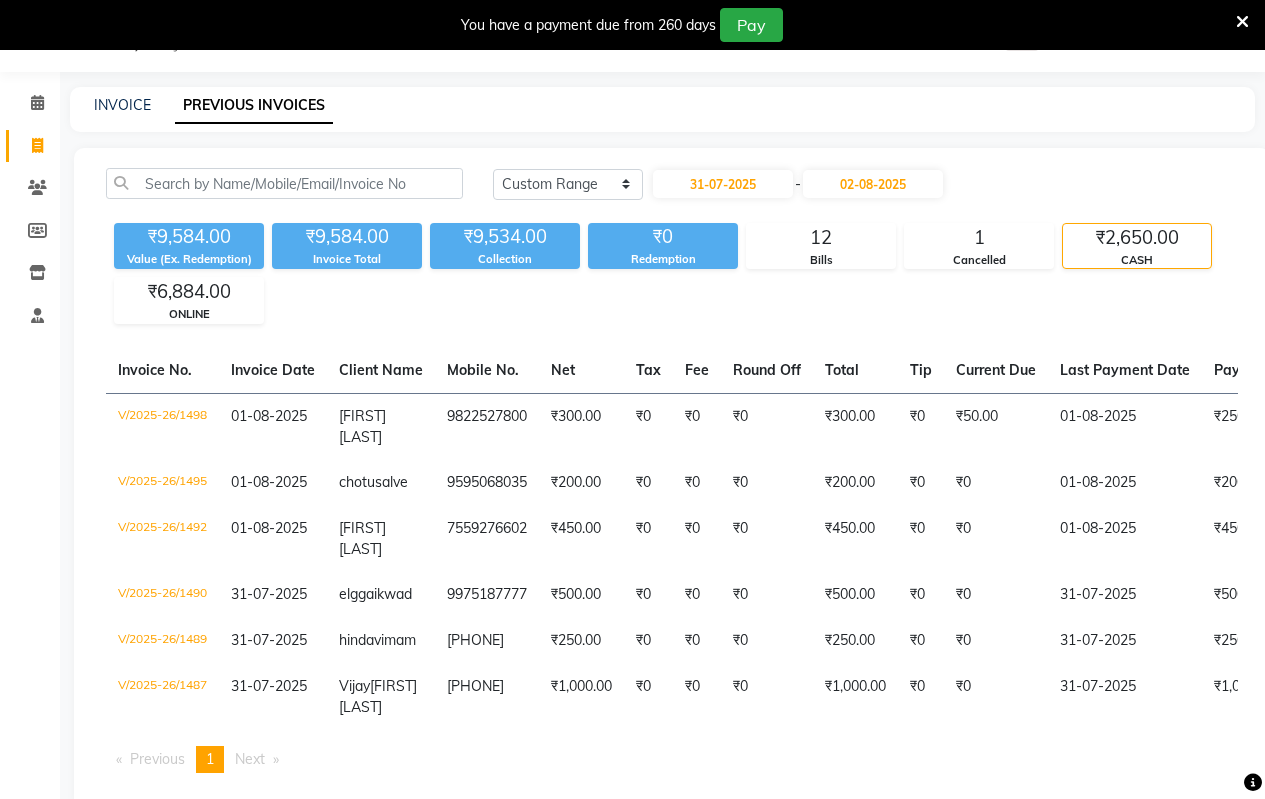 click on "CASH" 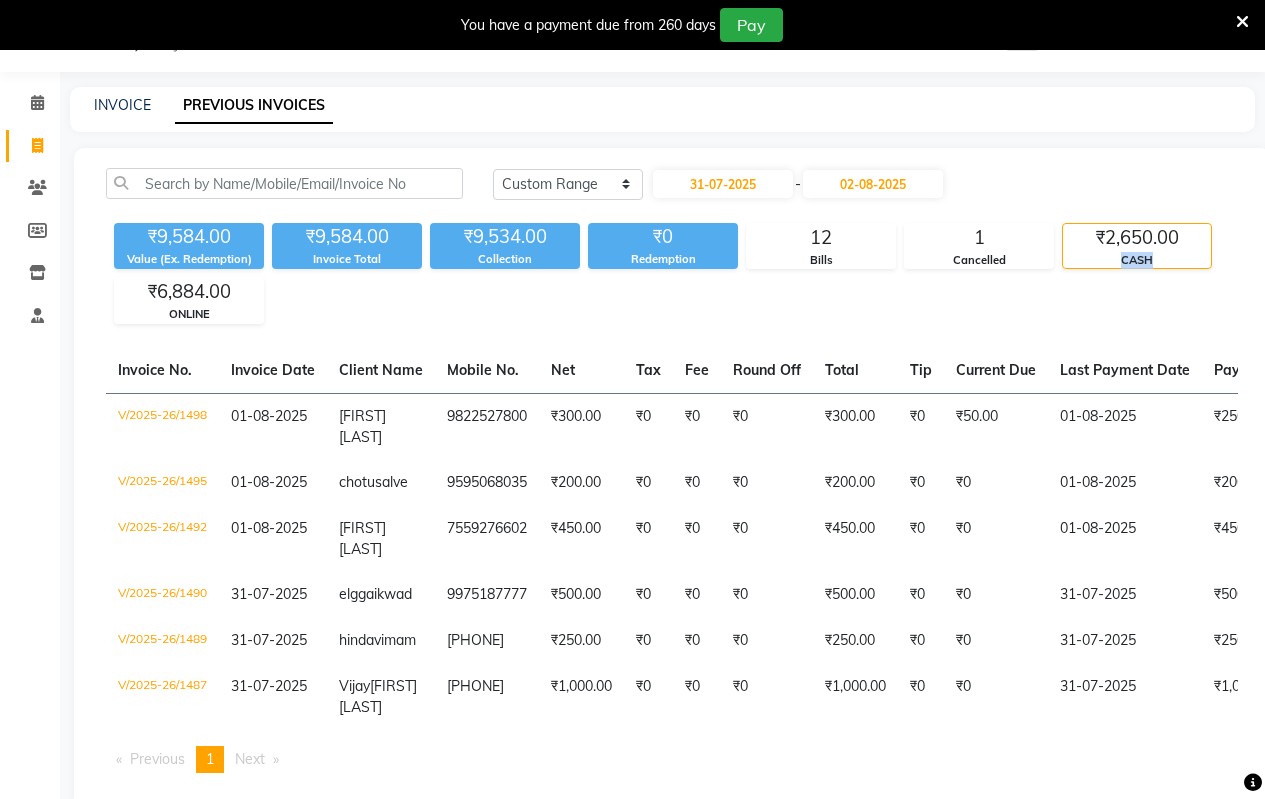 click on "CASH" 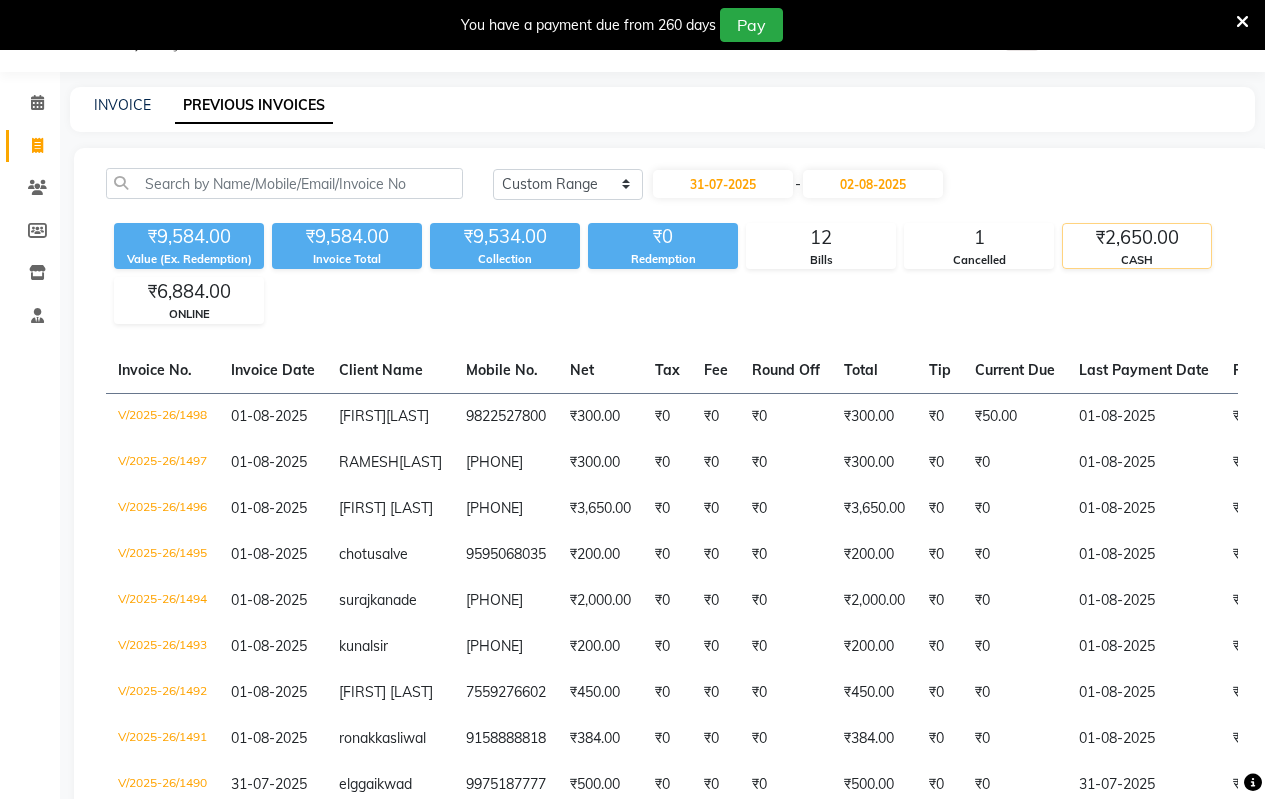 click on "CASH" 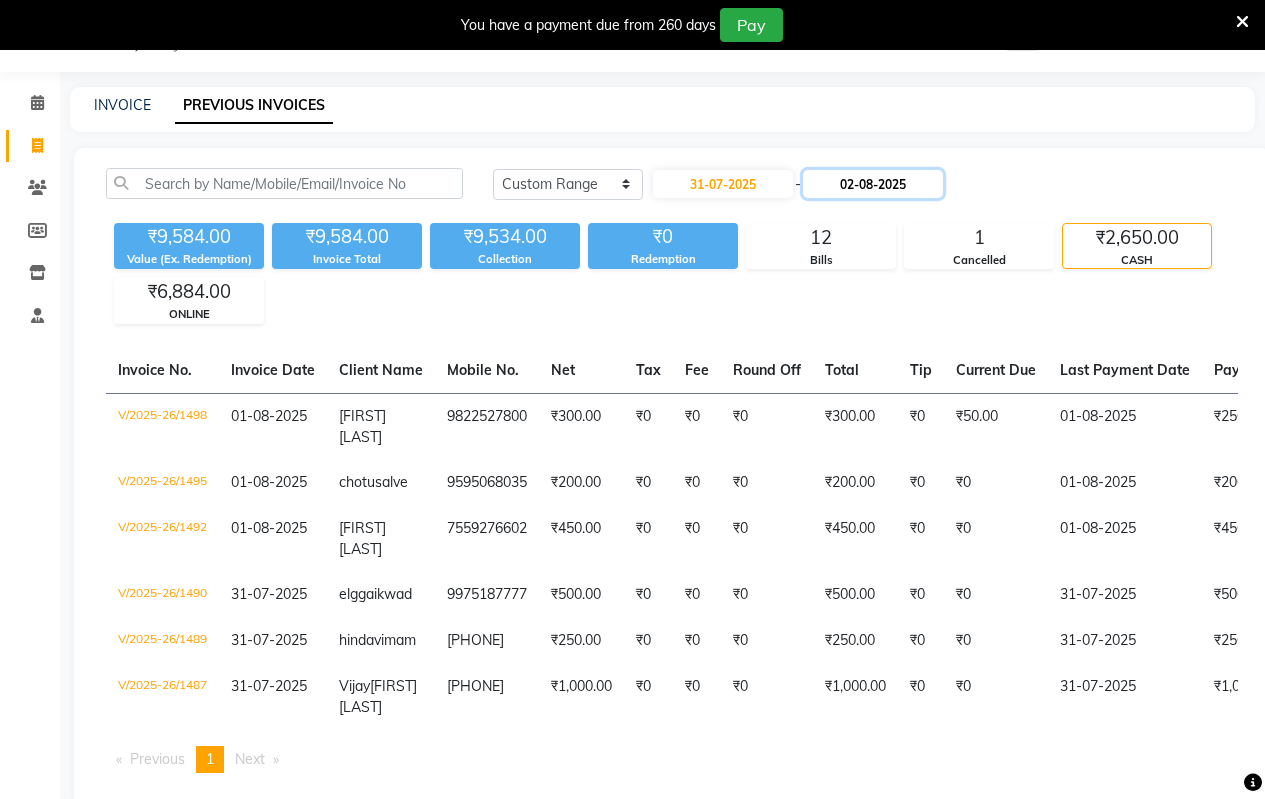 click on "02-08-2025" 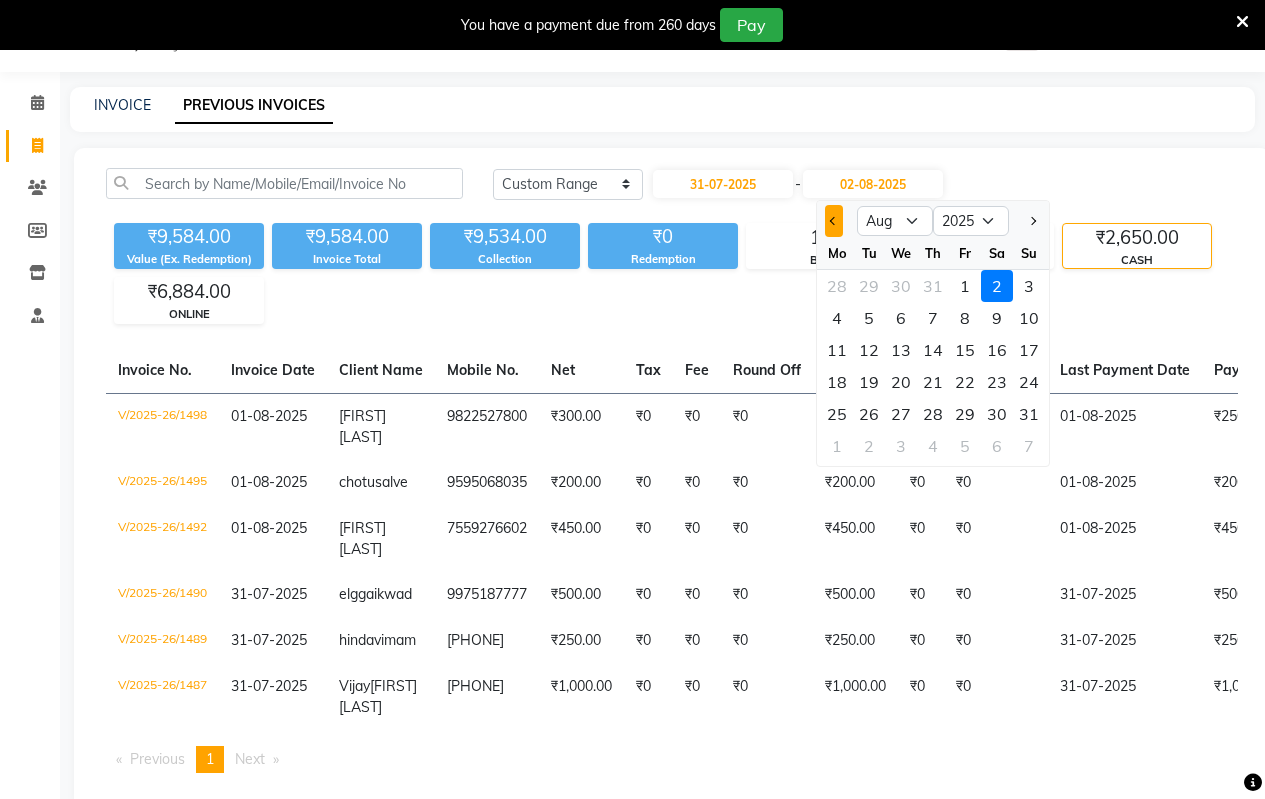 click 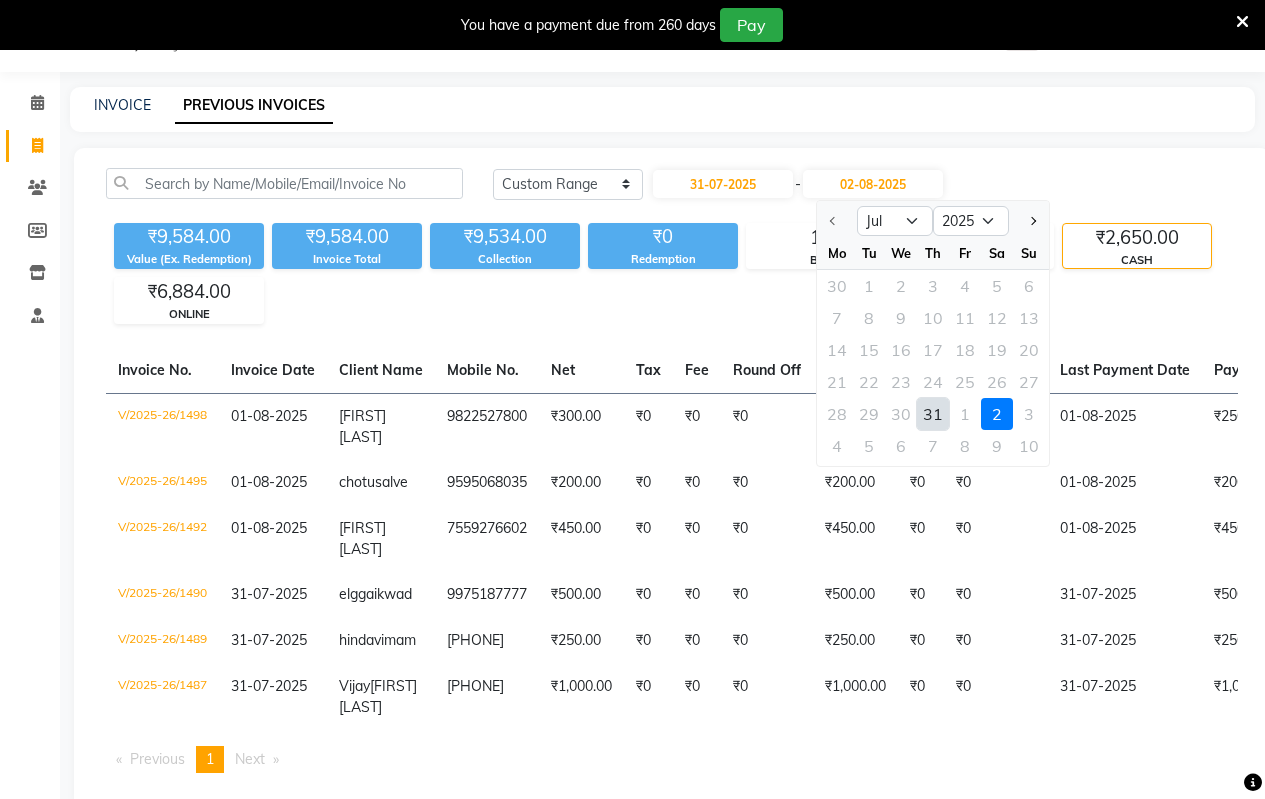 click on "31" 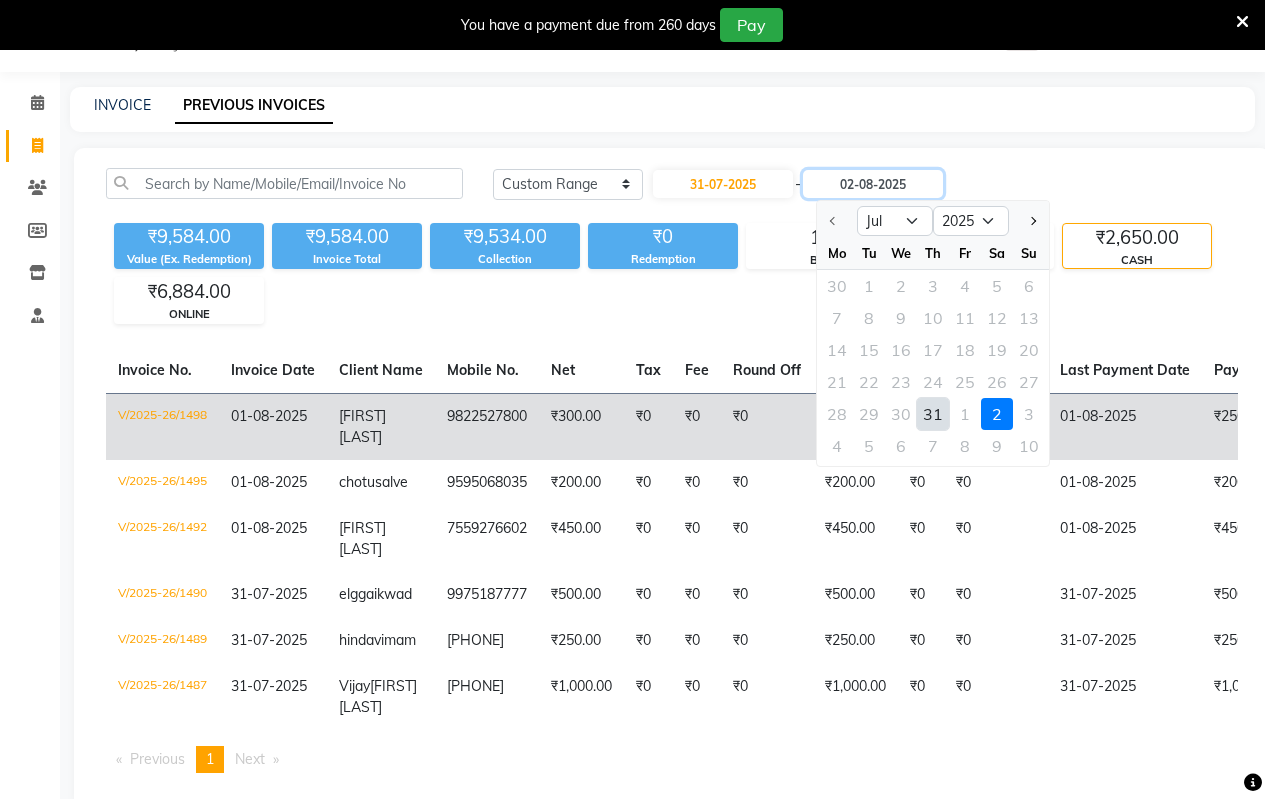 type on "31-07-2025" 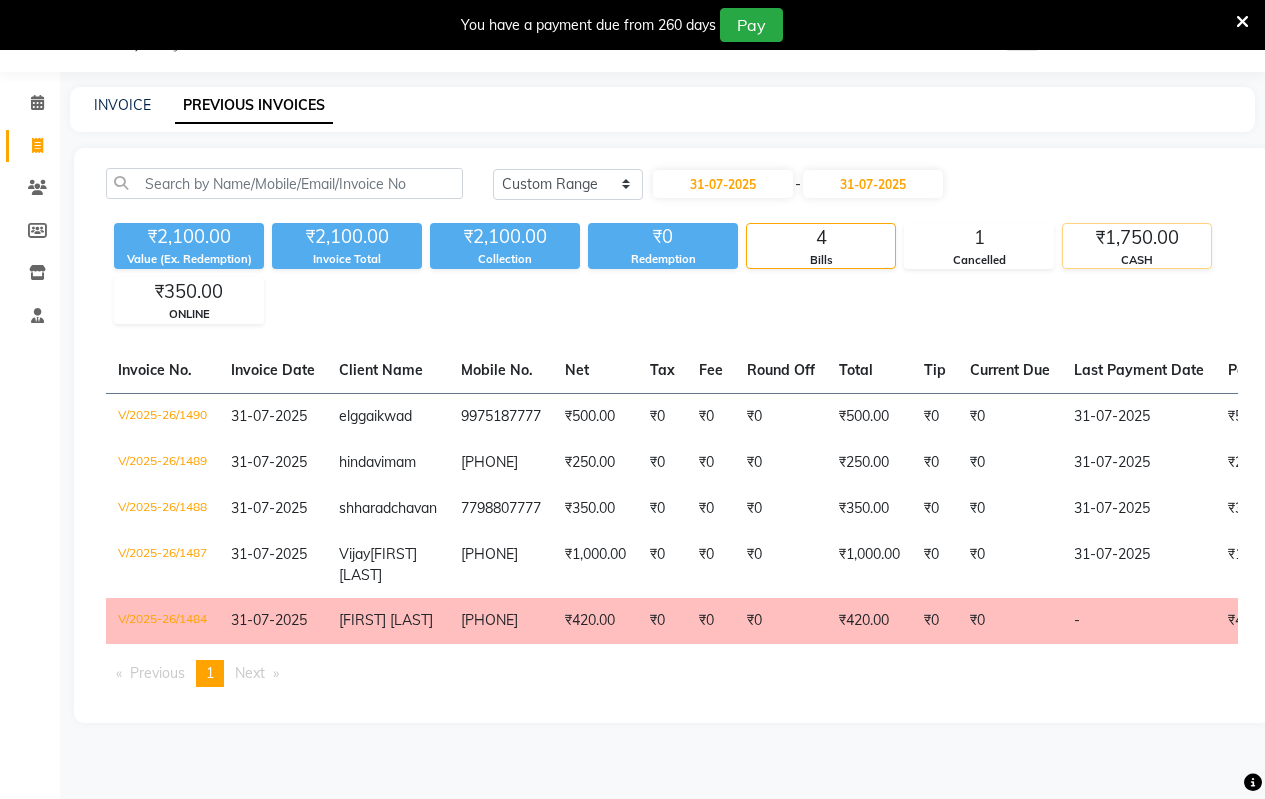 click on "₹1,750.00" 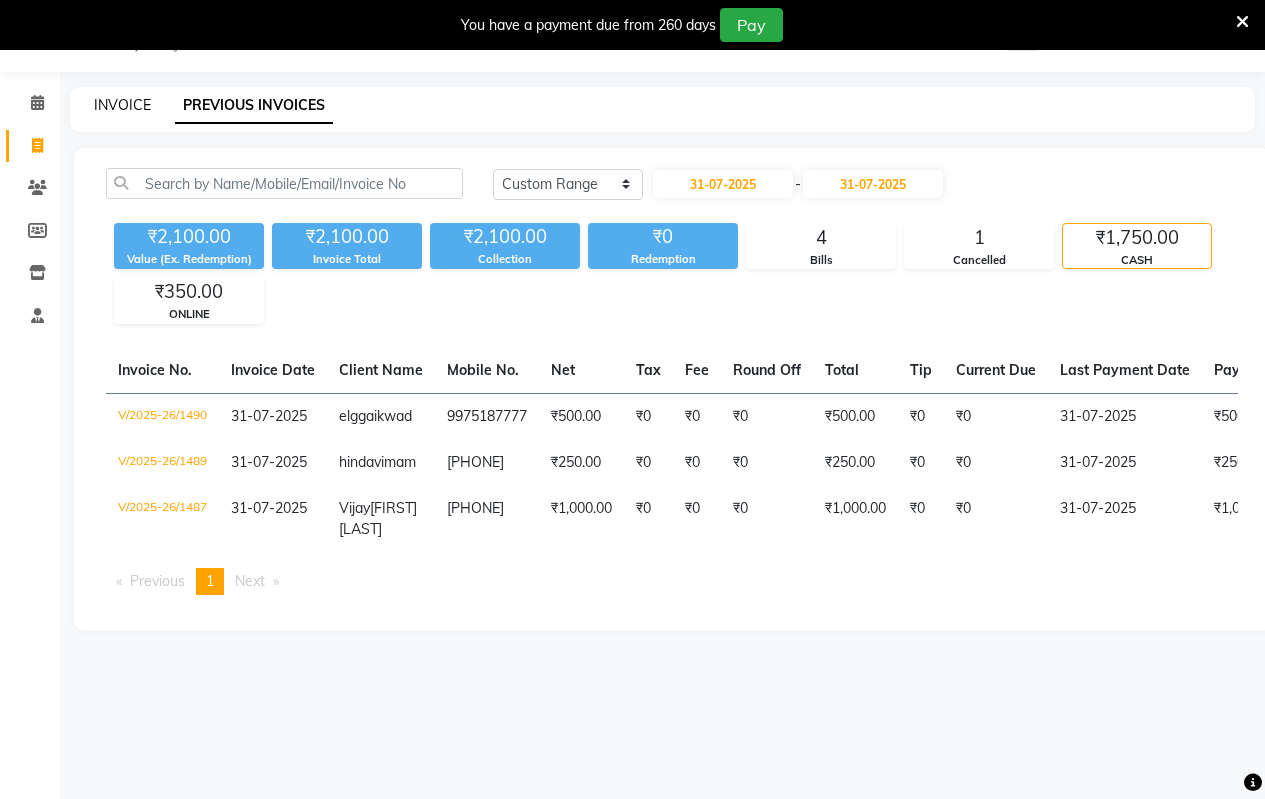 click on "INVOICE" 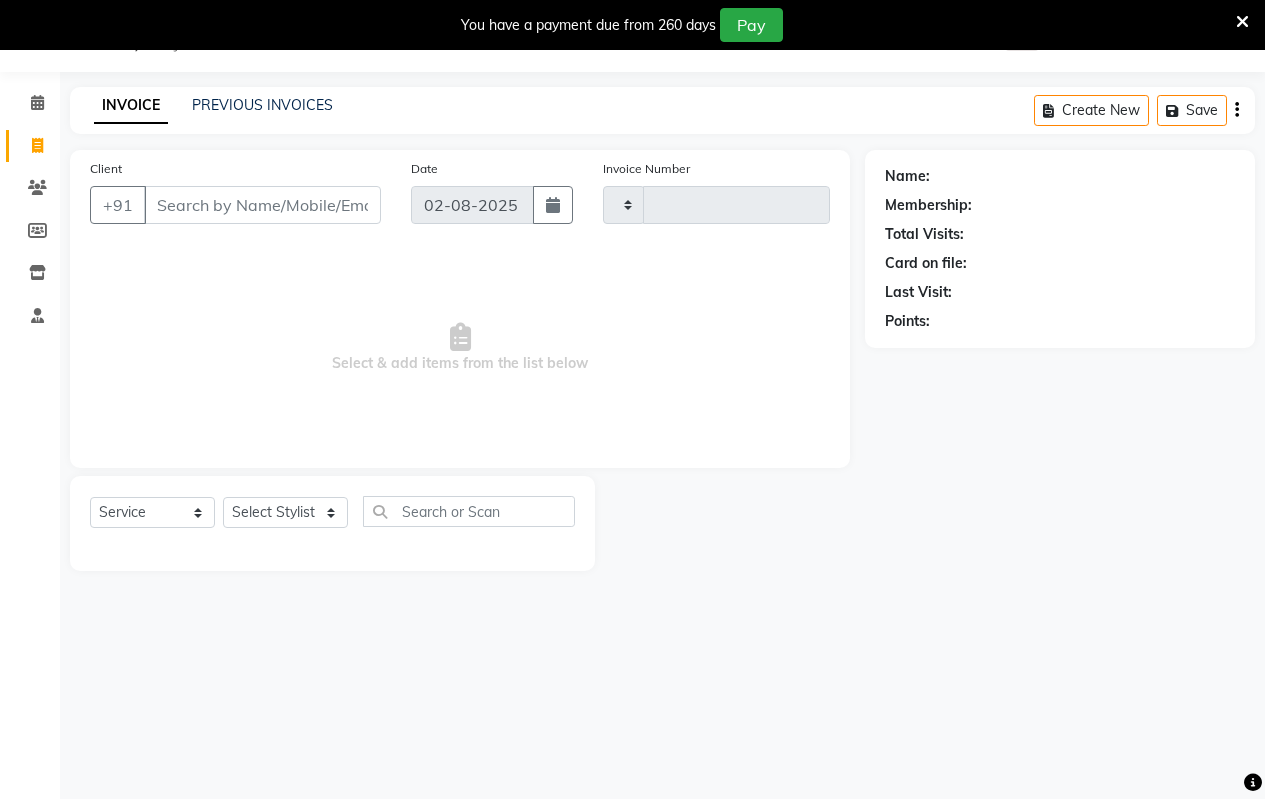 type on "1499" 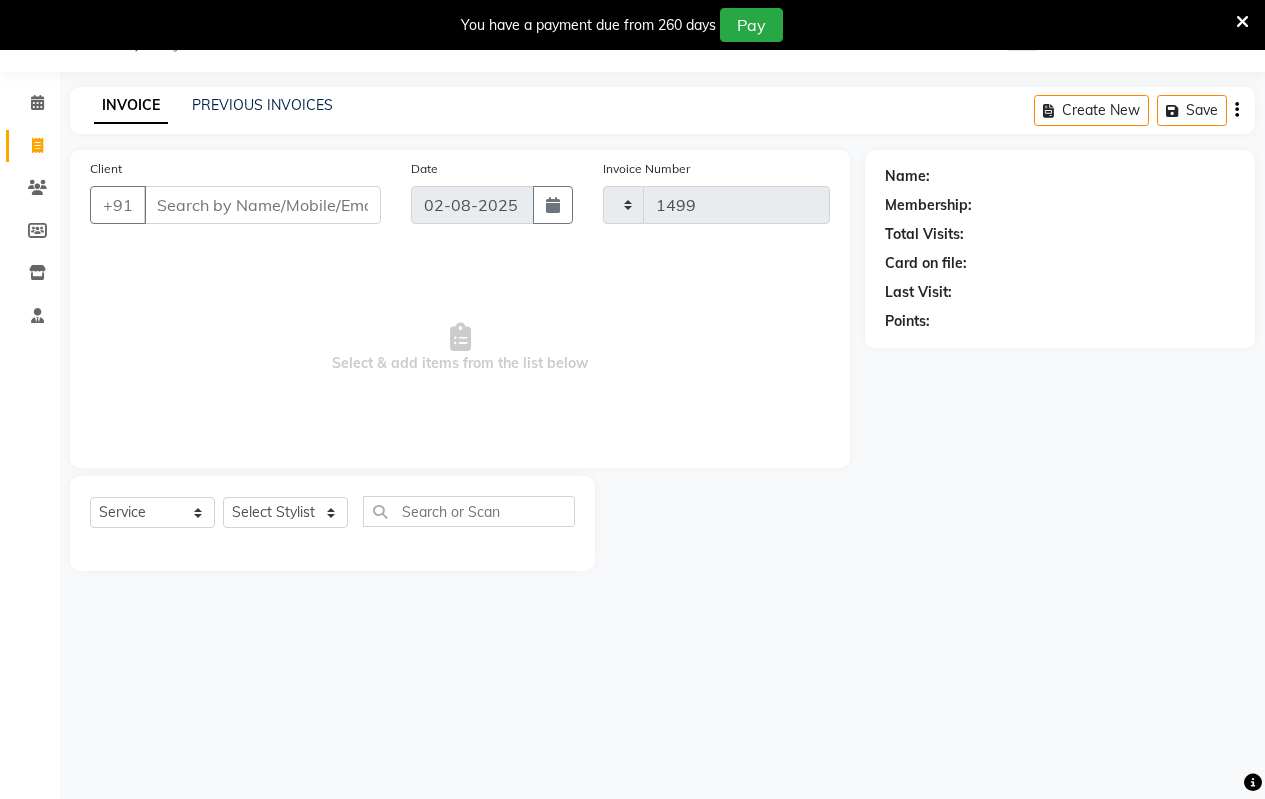 select on "4917" 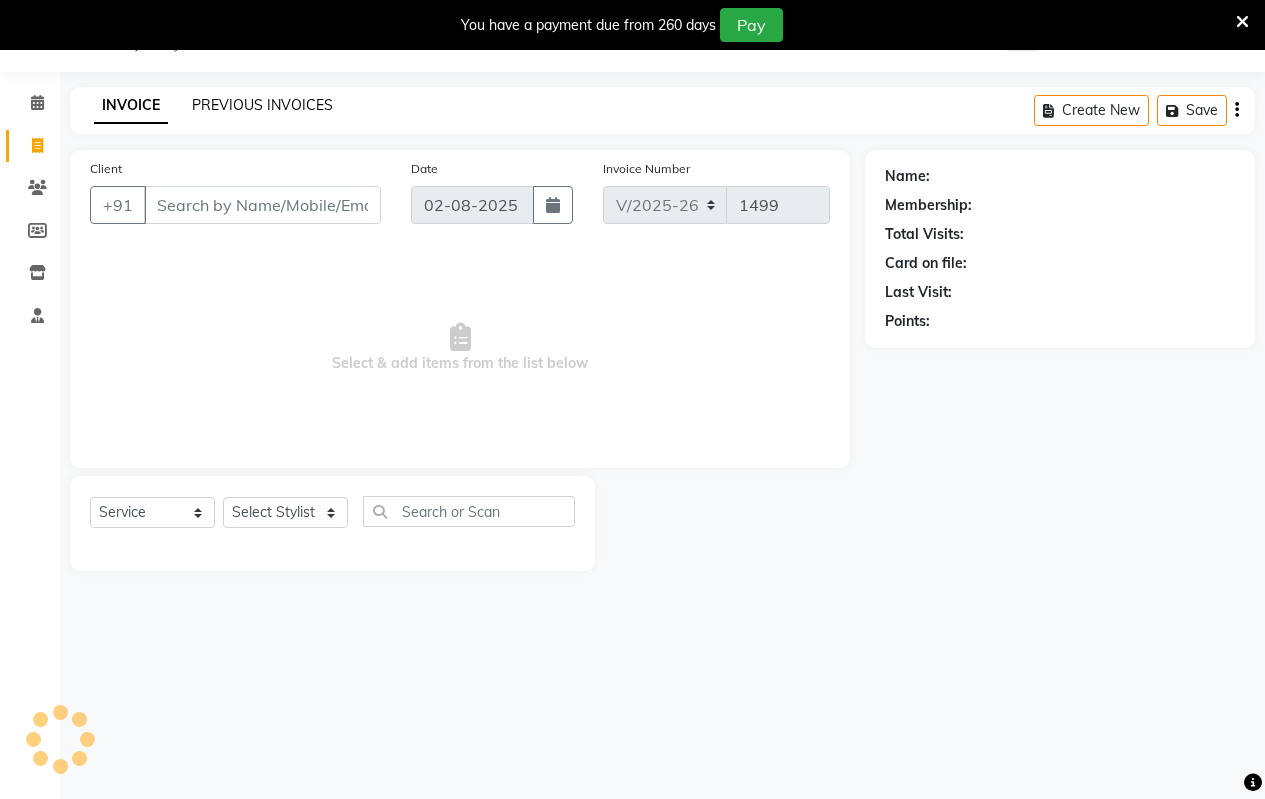 click on "PREVIOUS INVOICES" 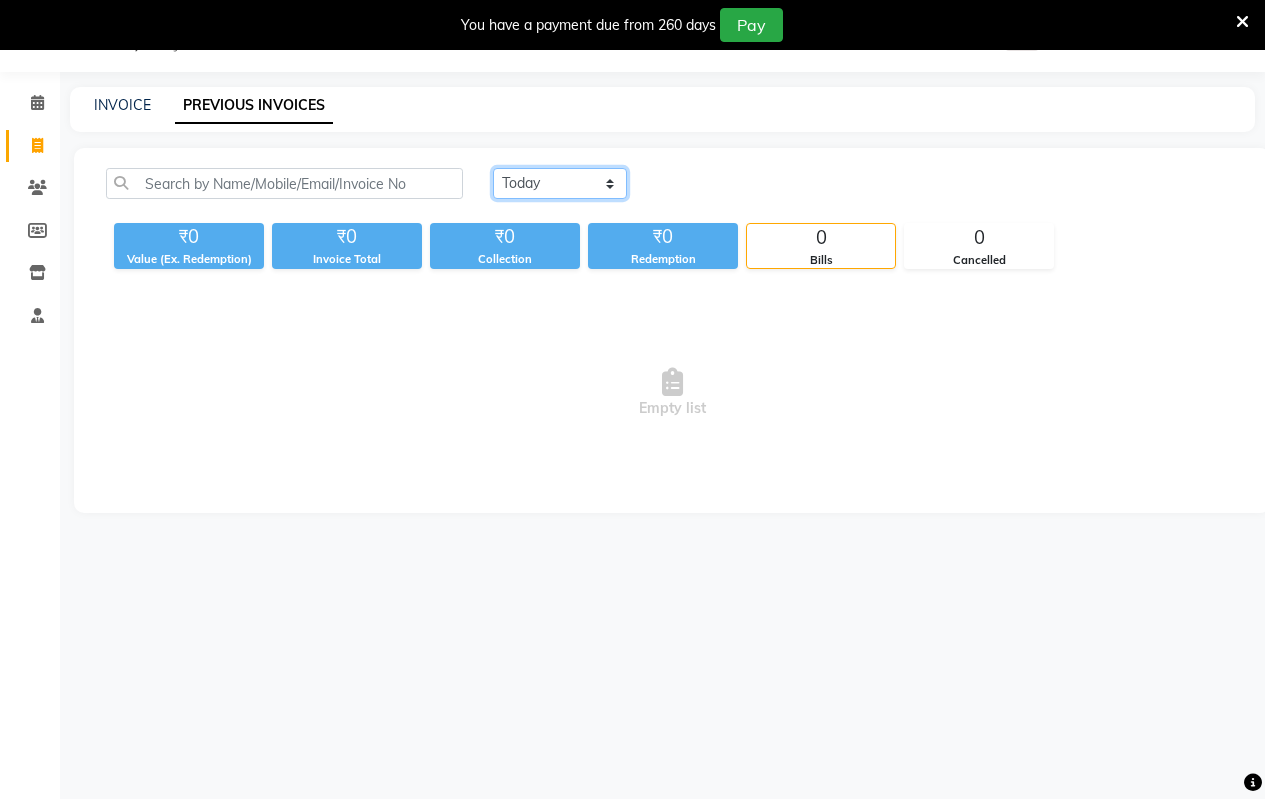click on "Today Yesterday Custom Range" 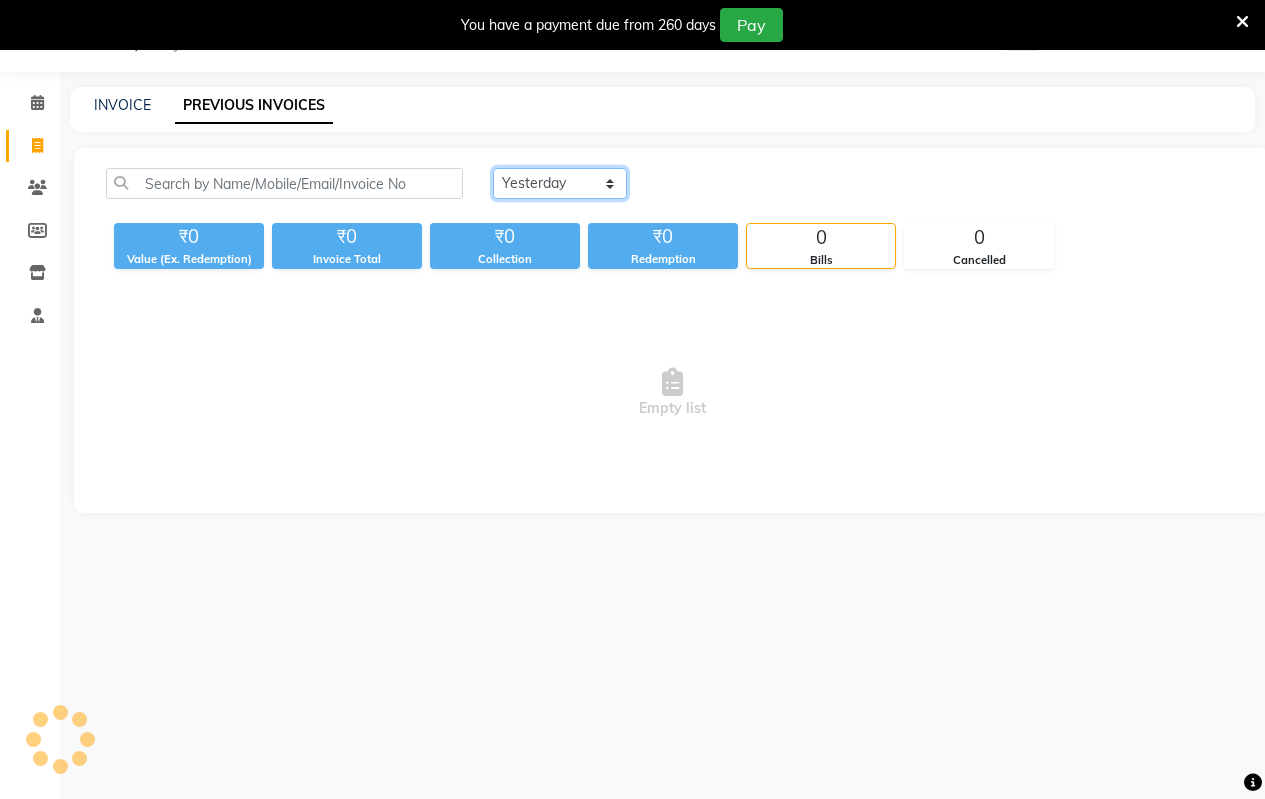 click on "Today Yesterday Custom Range" 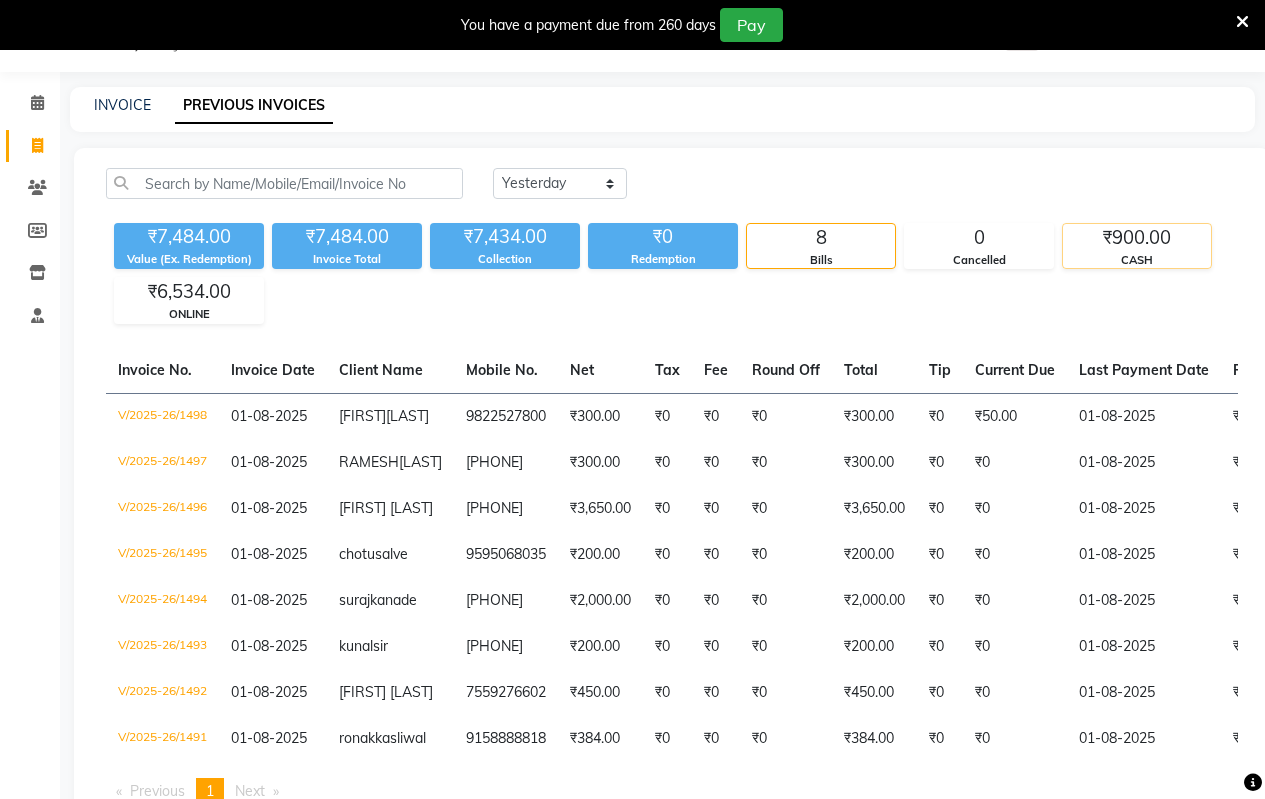 click on "CASH" 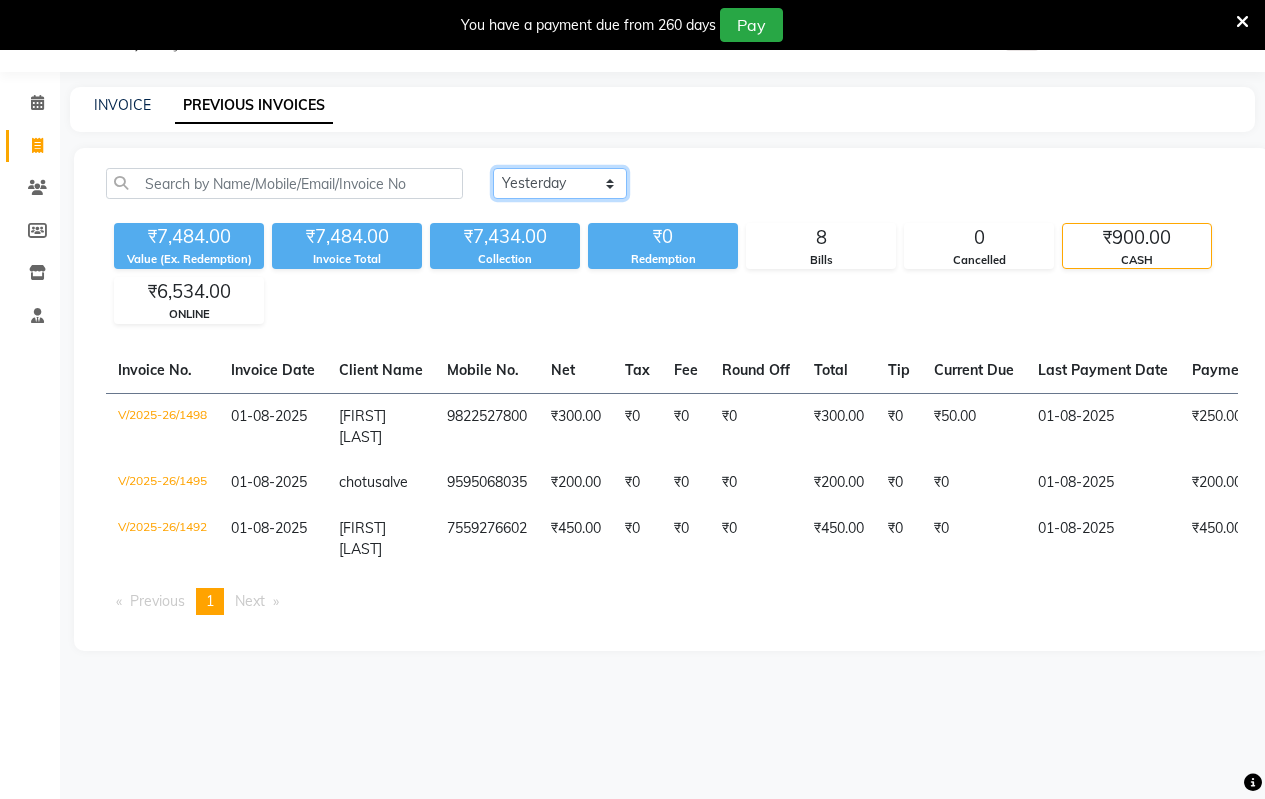 click on "Today Yesterday Custom Range" 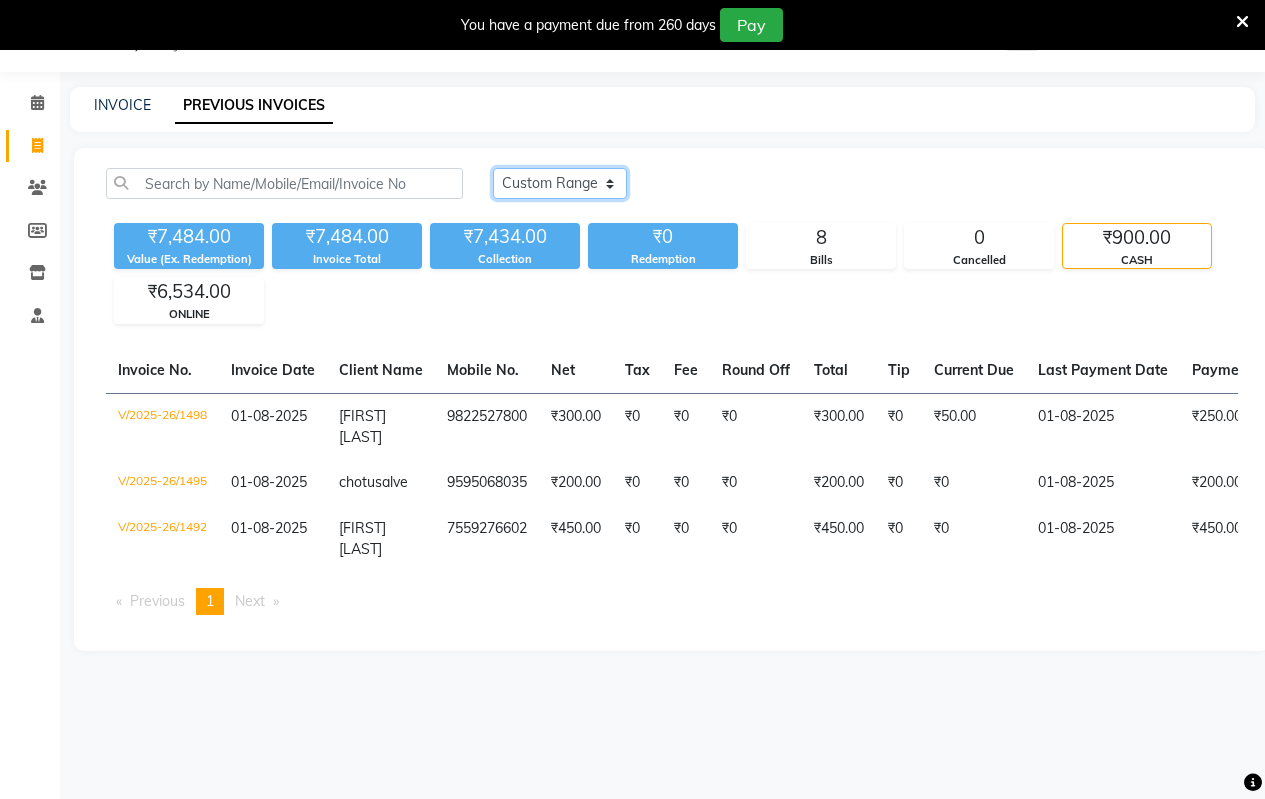 click on "Today Yesterday Custom Range" 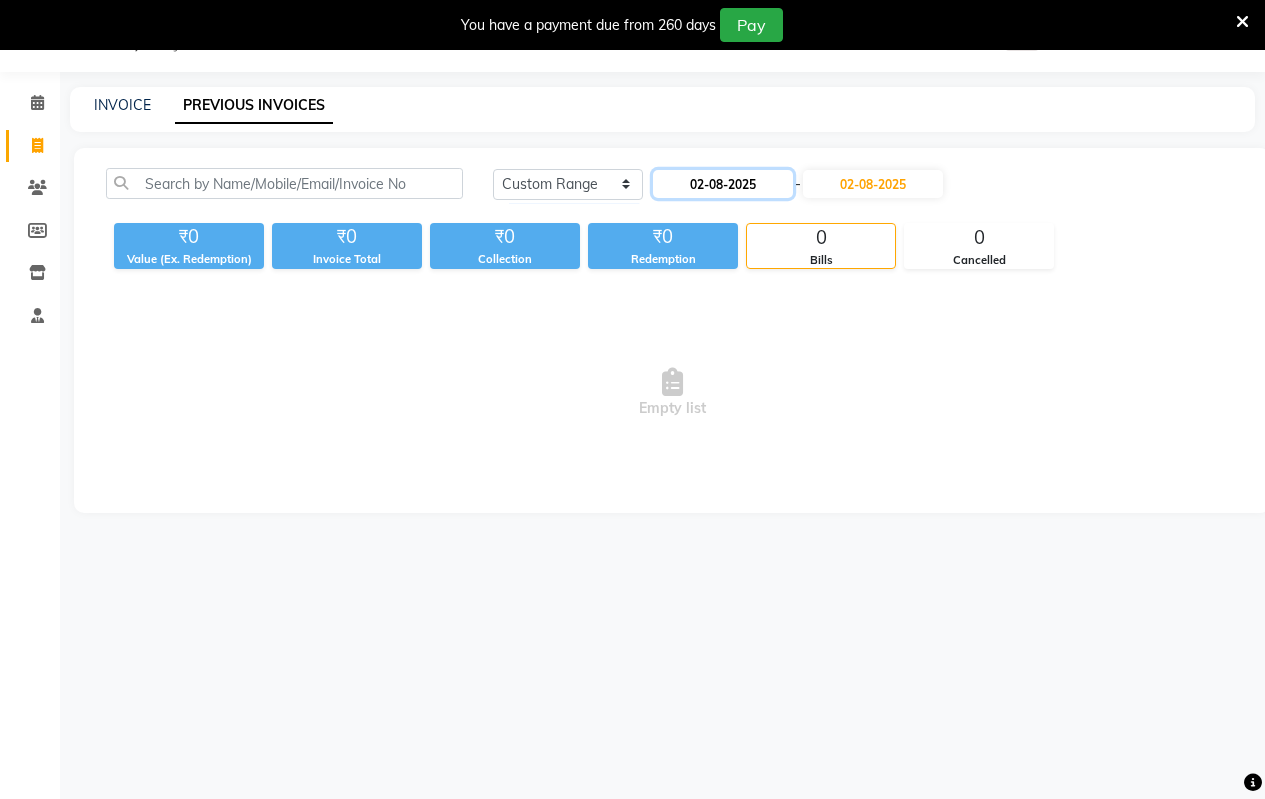 click on "02-08-2025" 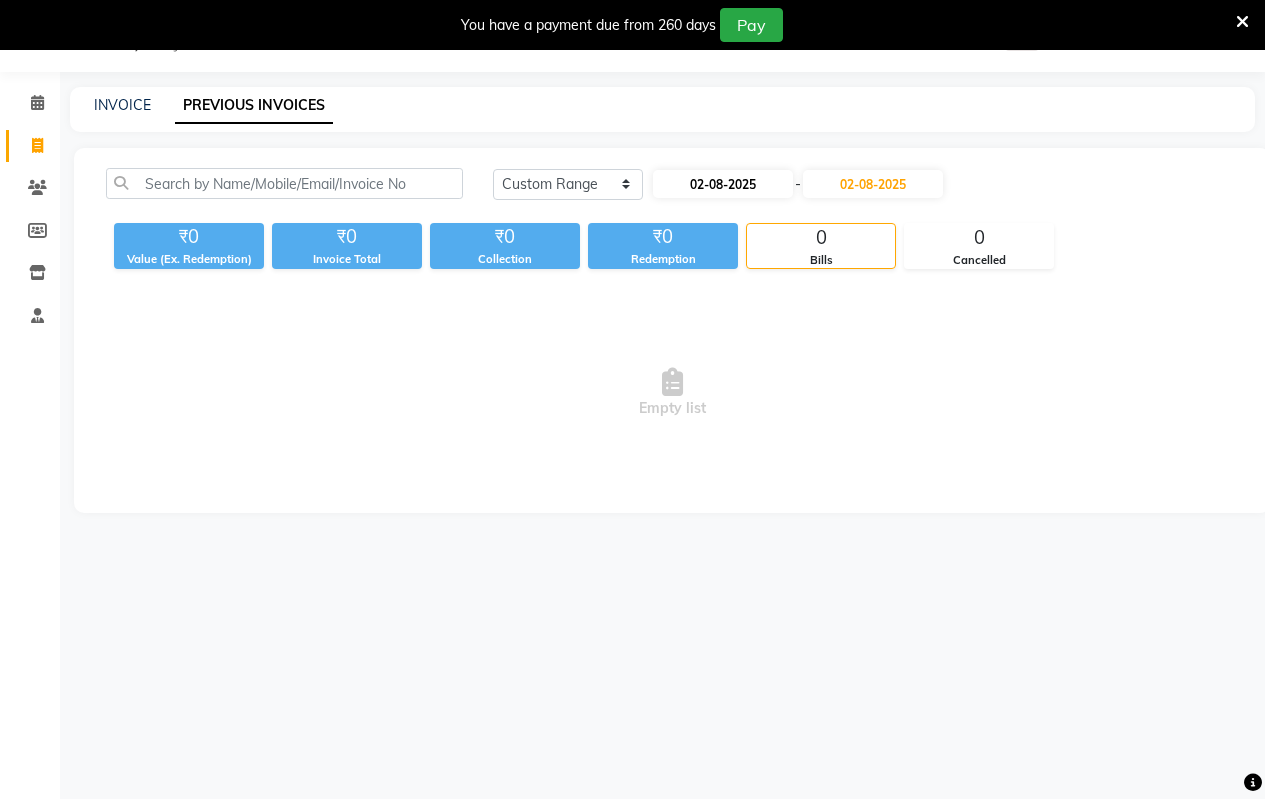 select on "8" 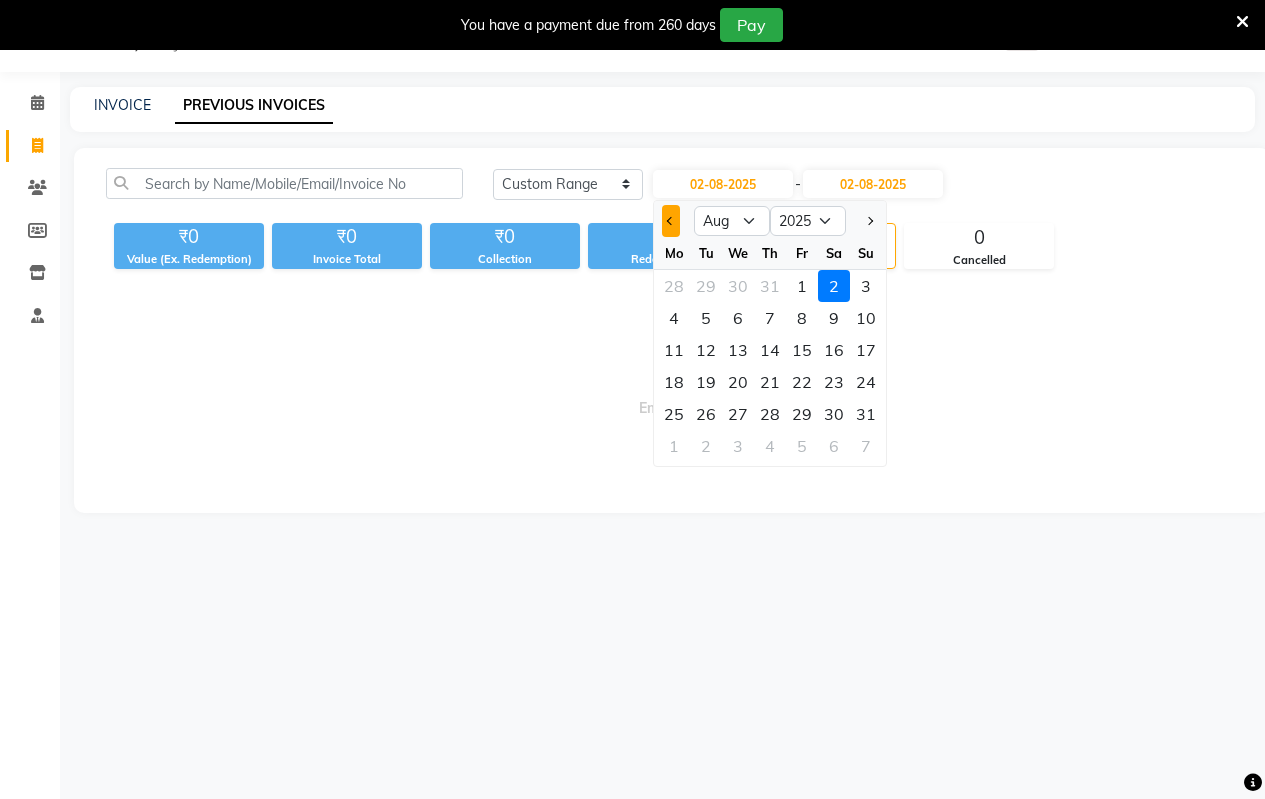 click 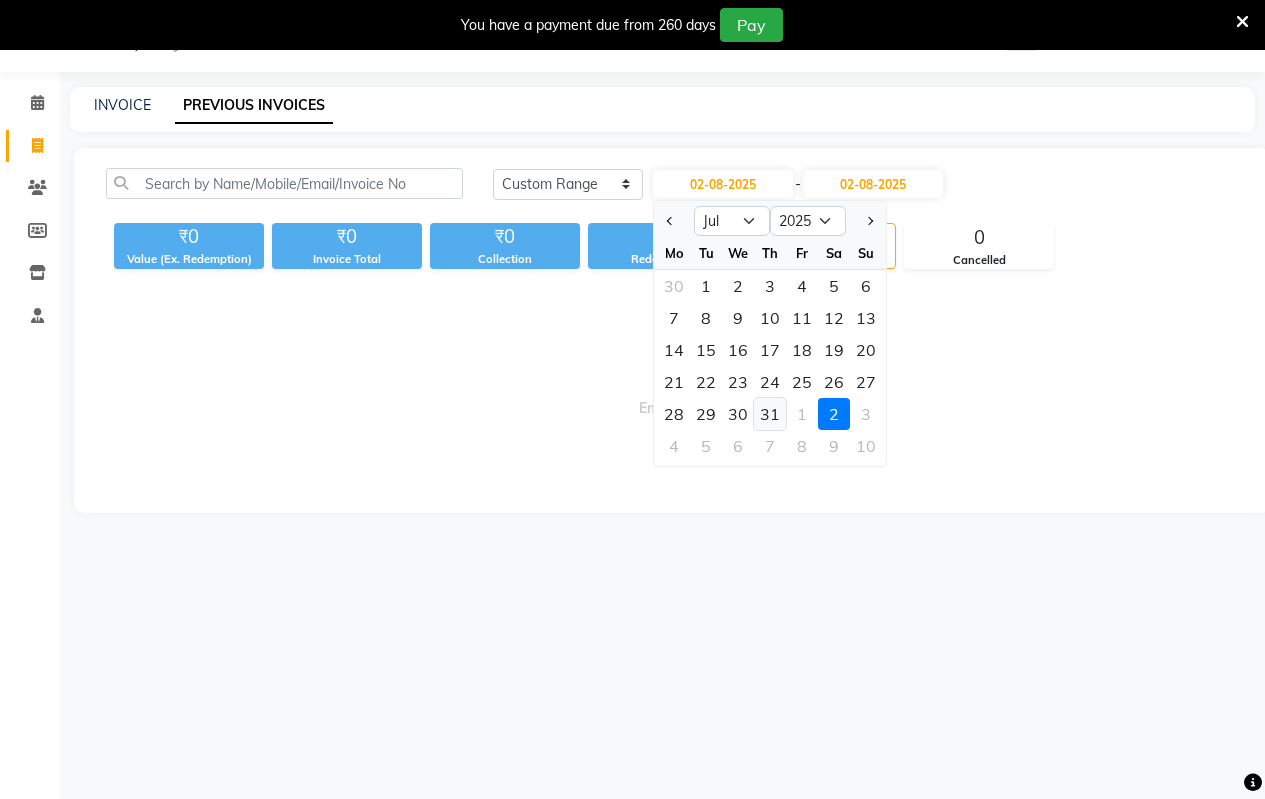 click on "31" 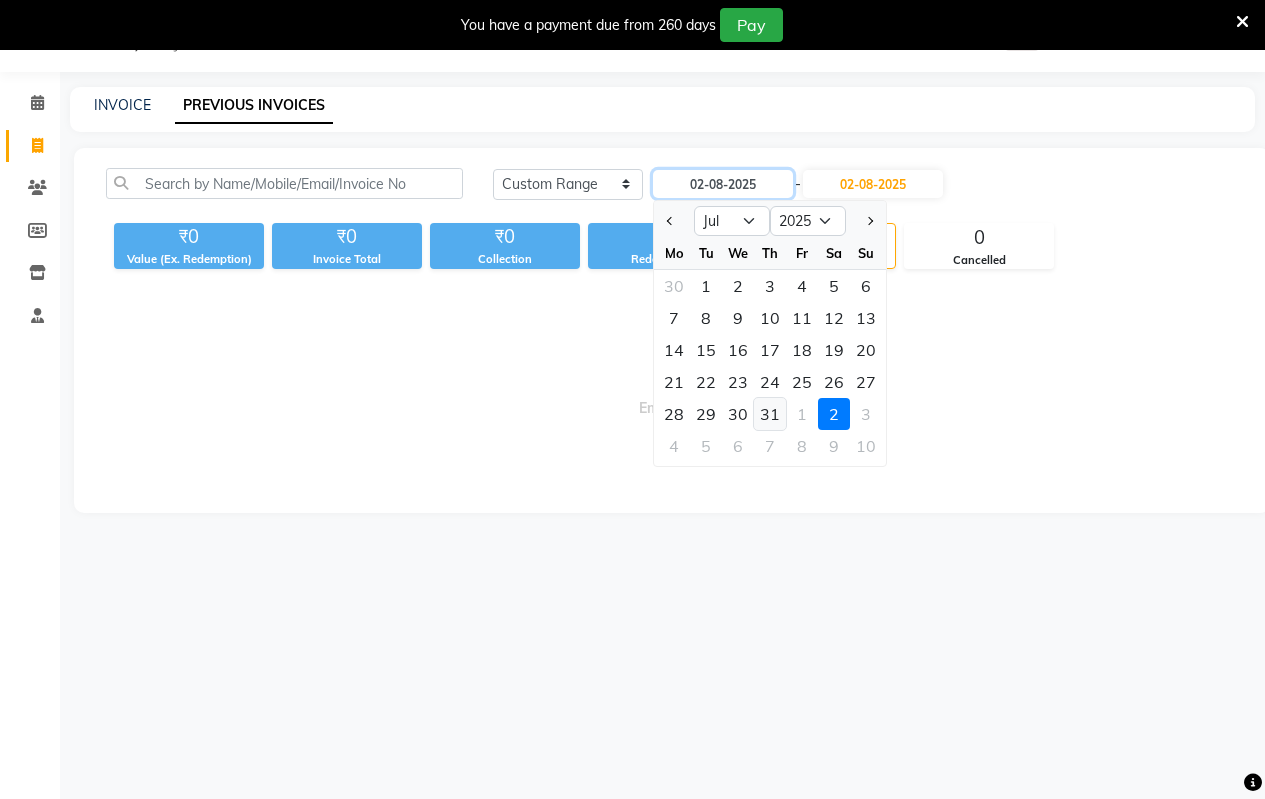 type on "31-07-2025" 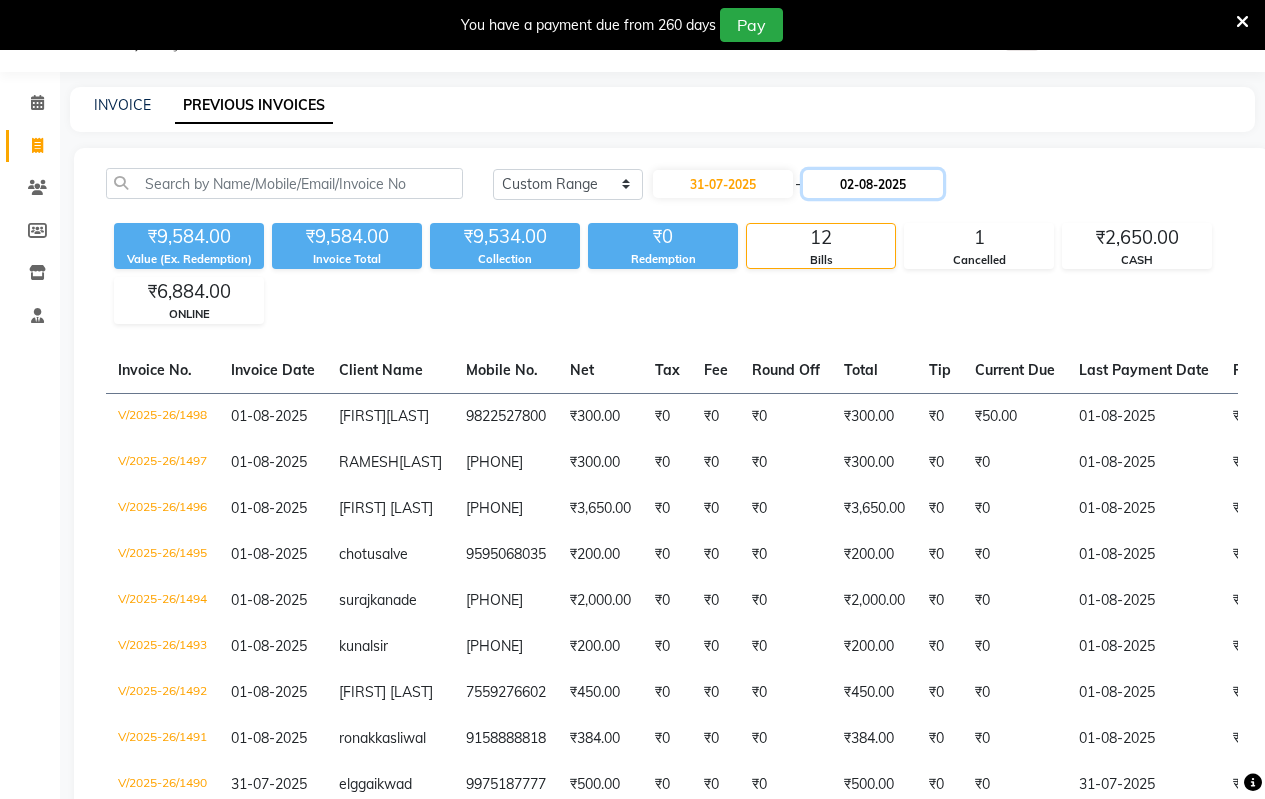 click on "02-08-2025" 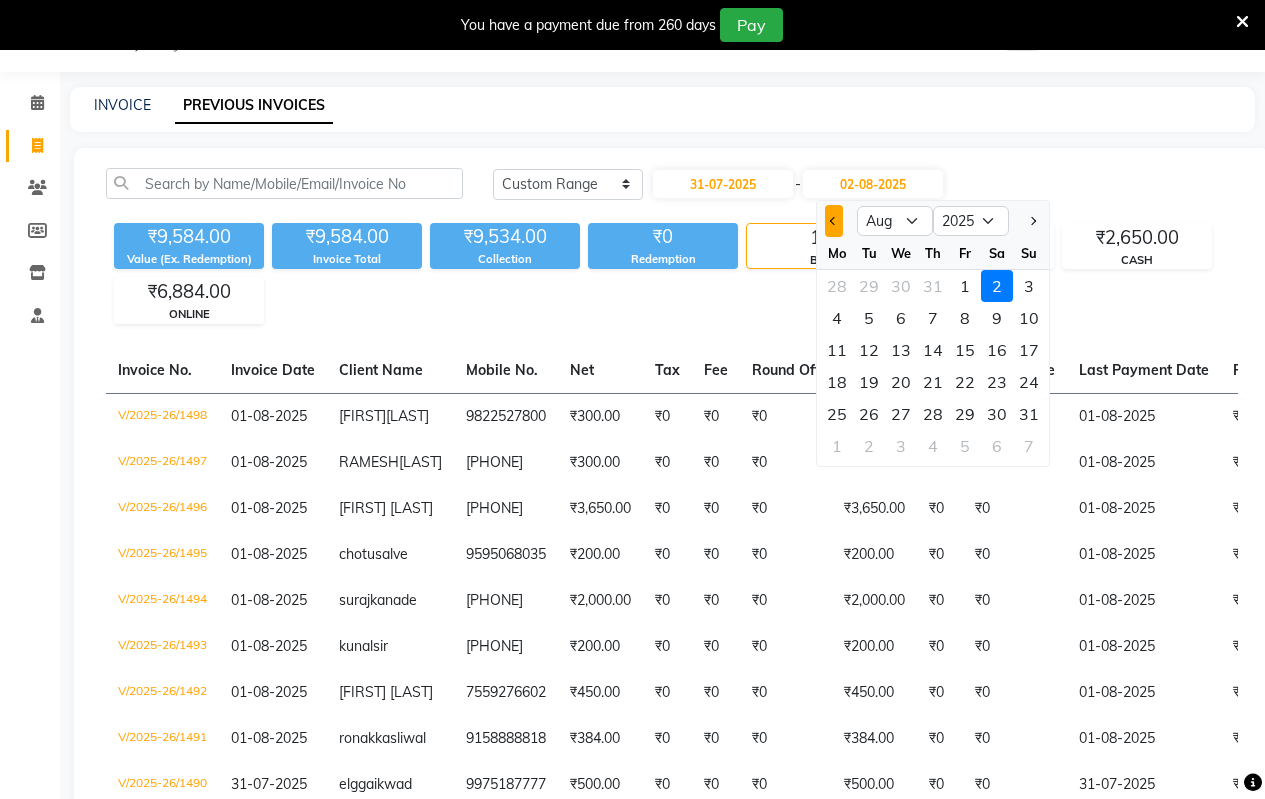click 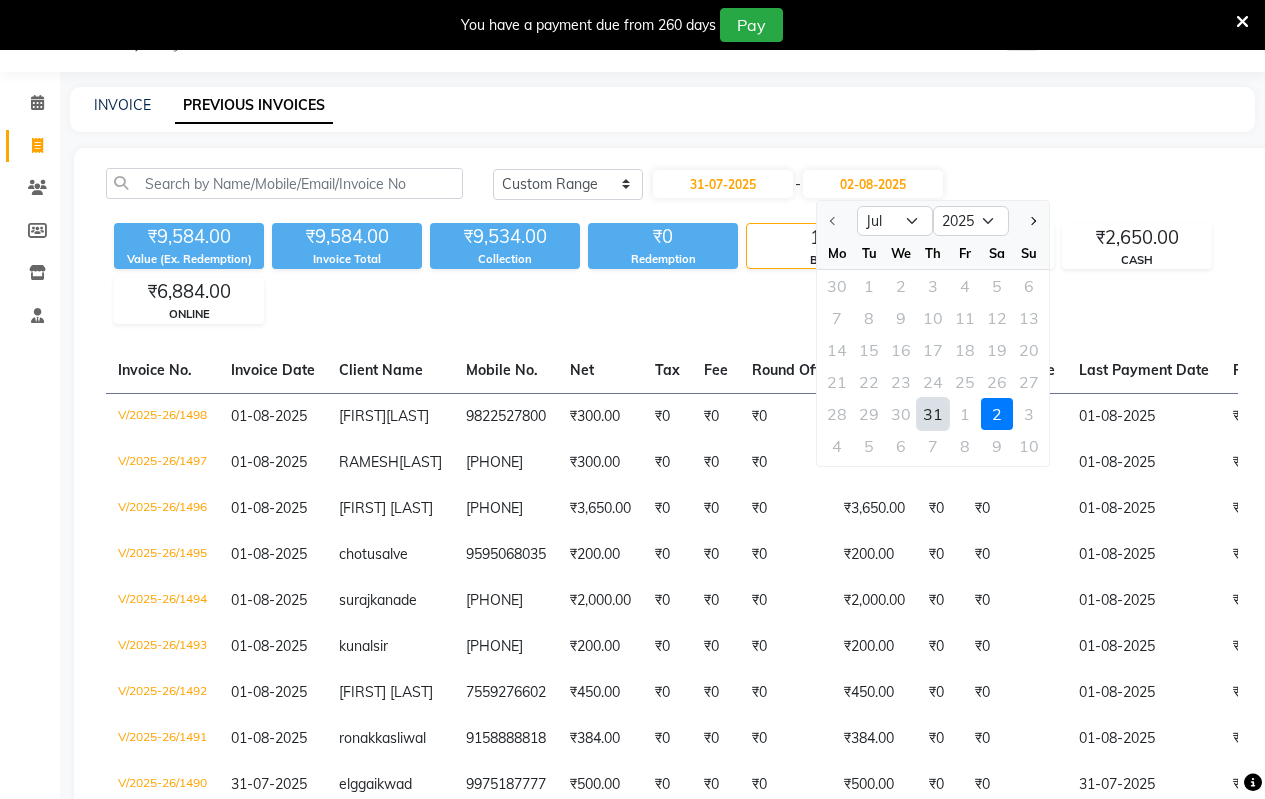 click on "31" 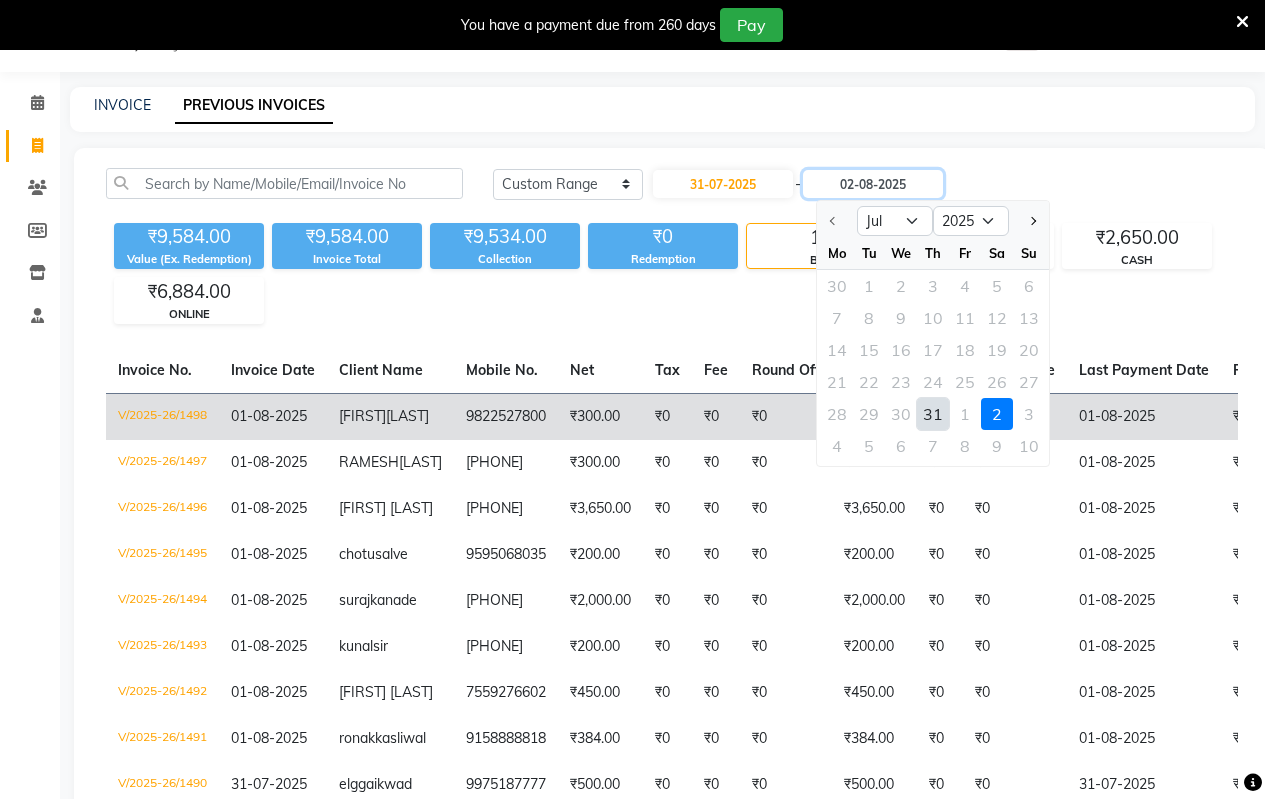 type on "31-07-2025" 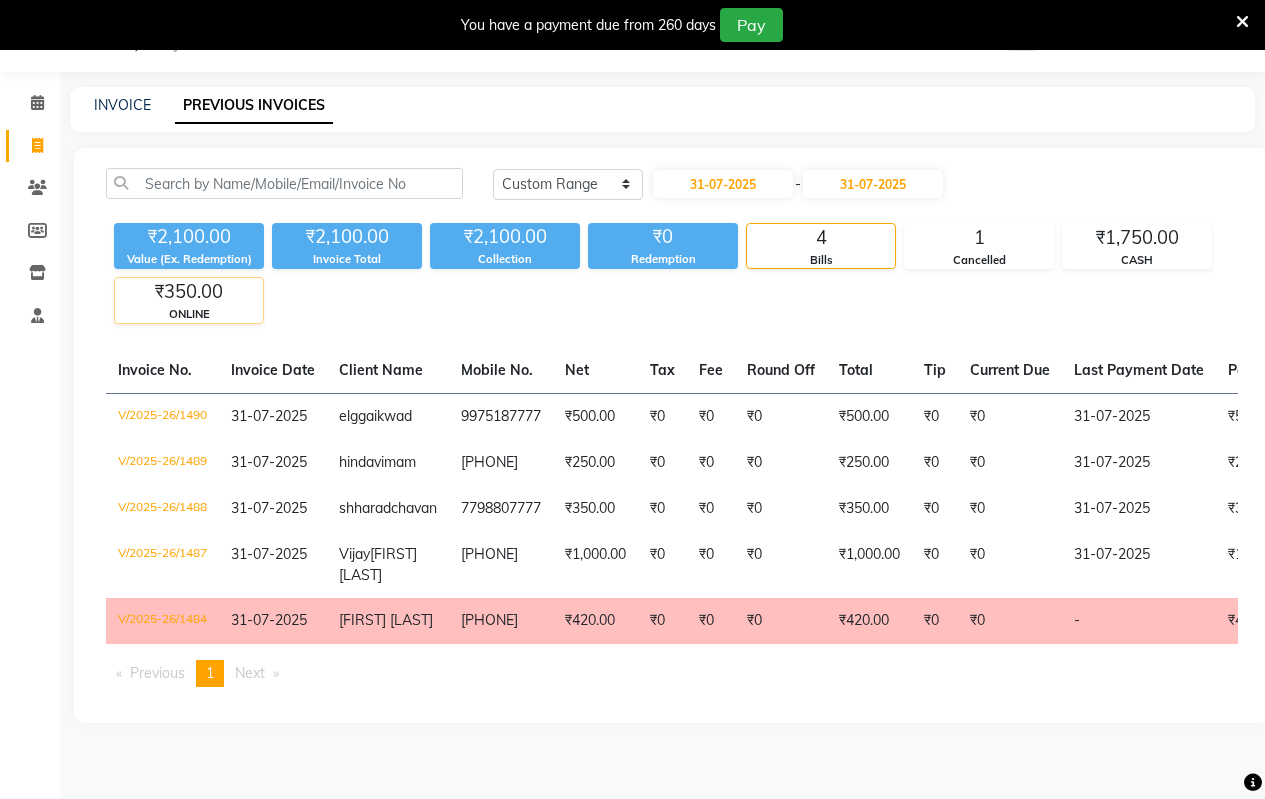 click on "₹350.00" 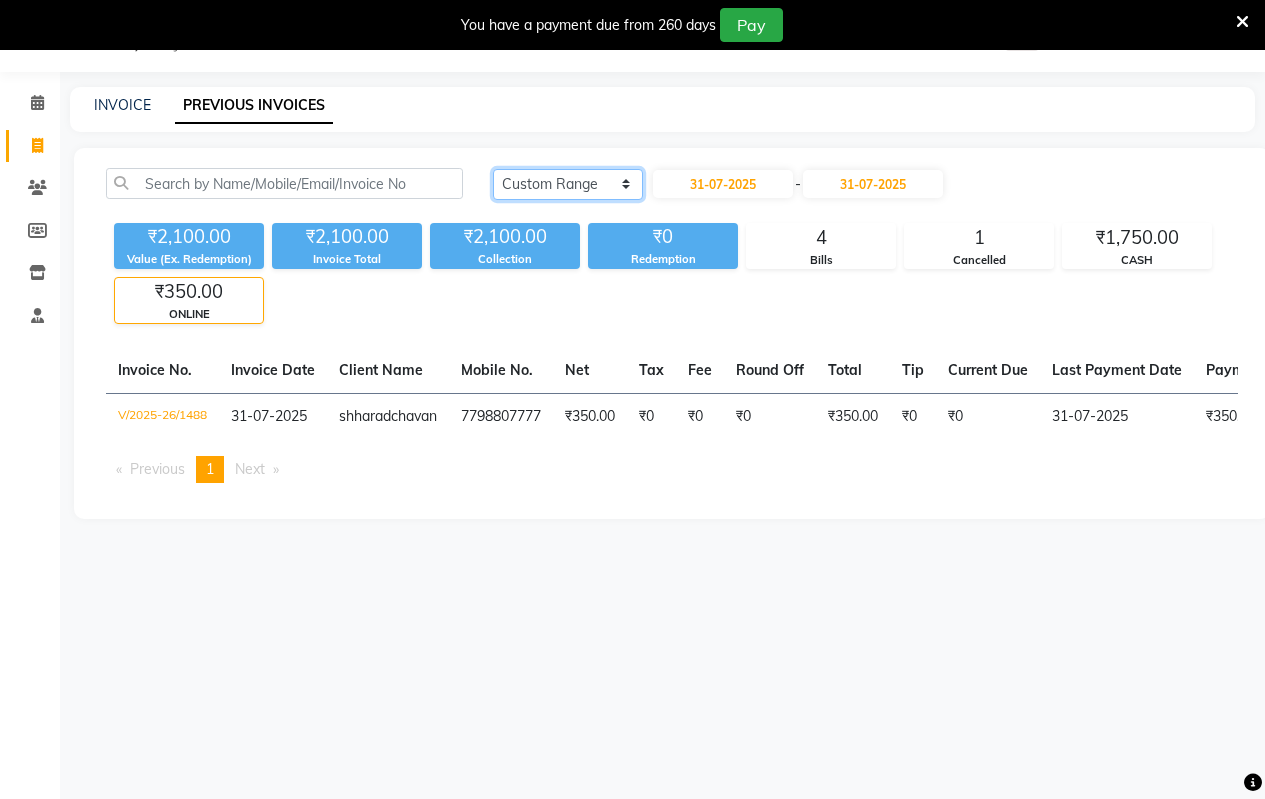 click on "Today Yesterday Custom Range" 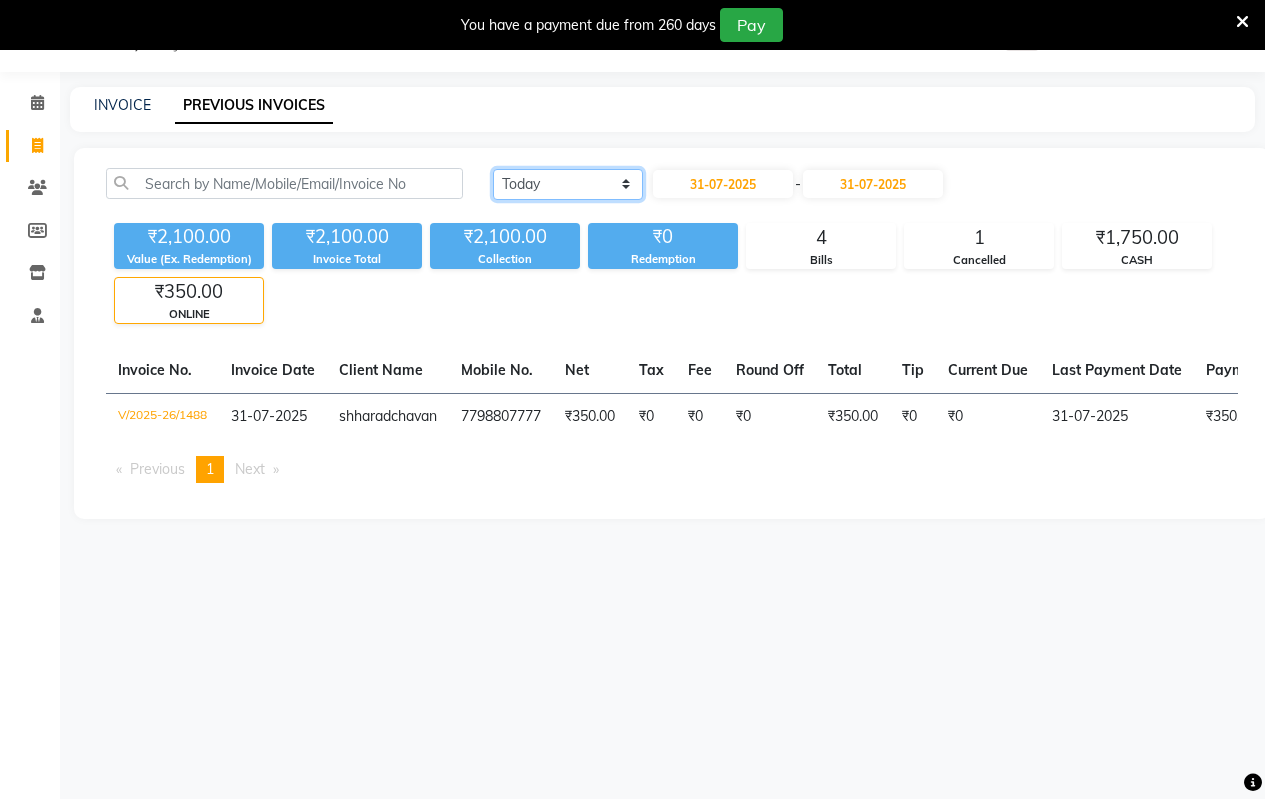 click on "Today Yesterday Custom Range" 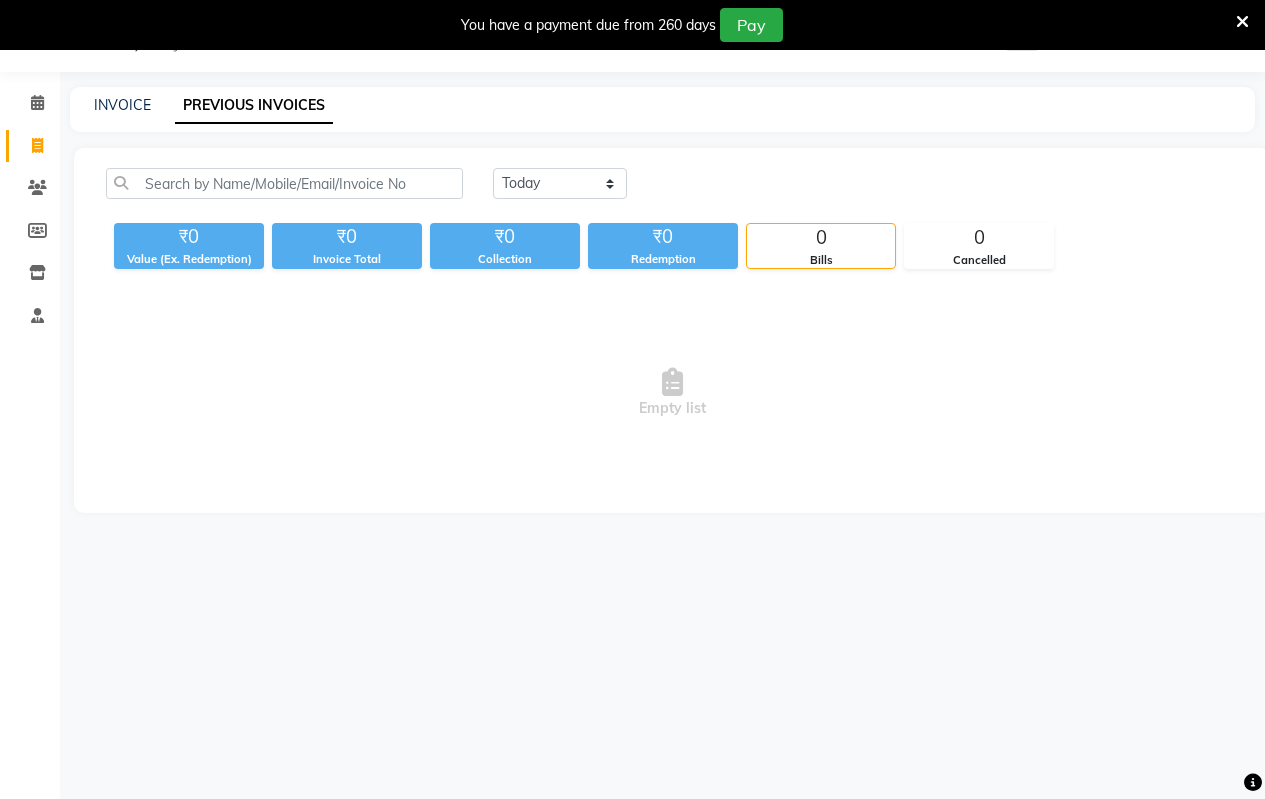 drag, startPoint x: 573, startPoint y: 161, endPoint x: 567, endPoint y: 184, distance: 23.769728 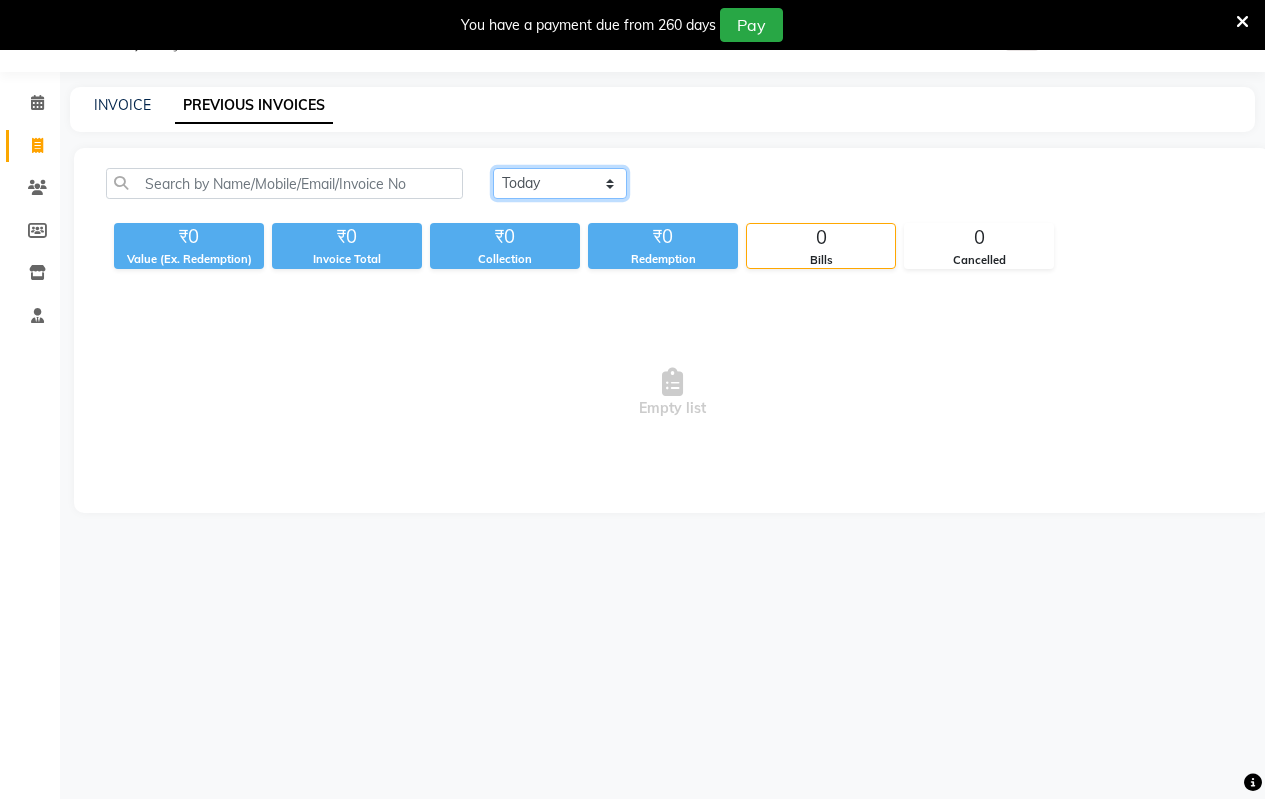 click on "Today Yesterday Custom Range" 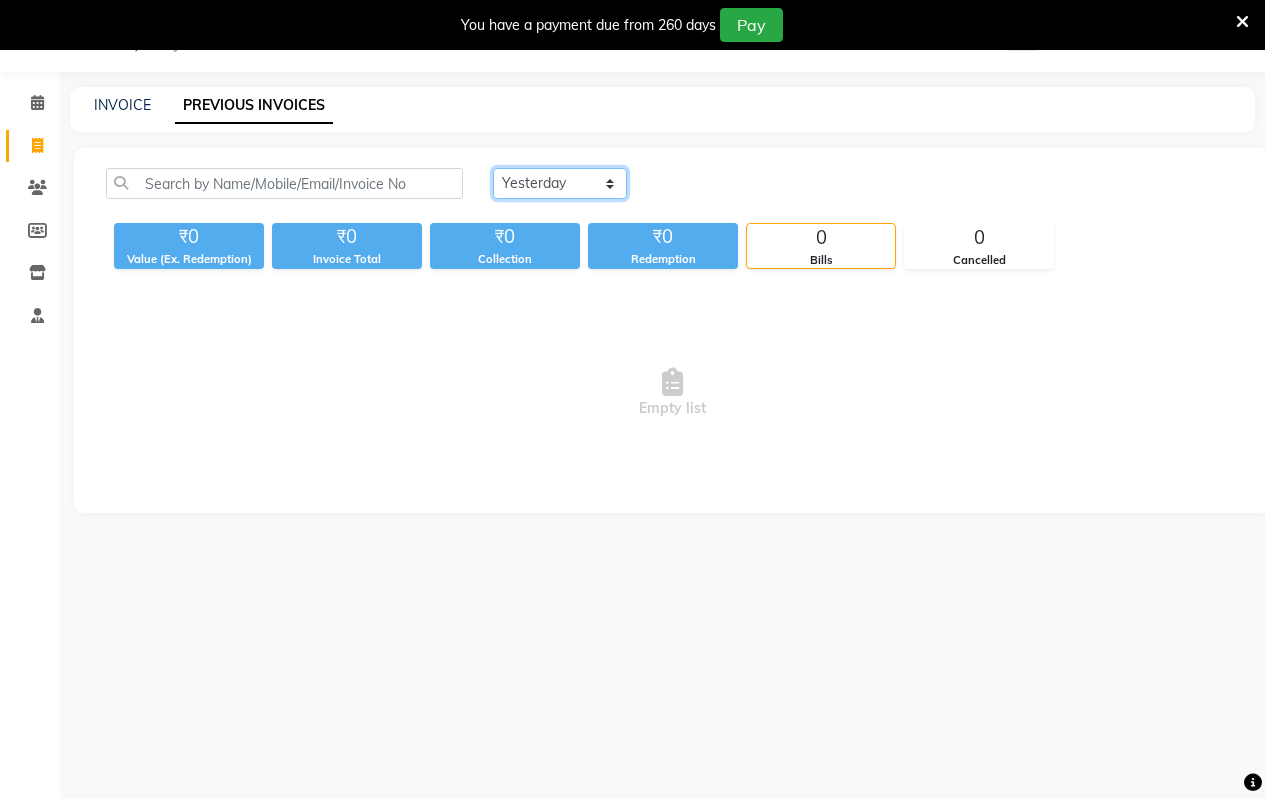 click on "Today Yesterday Custom Range" 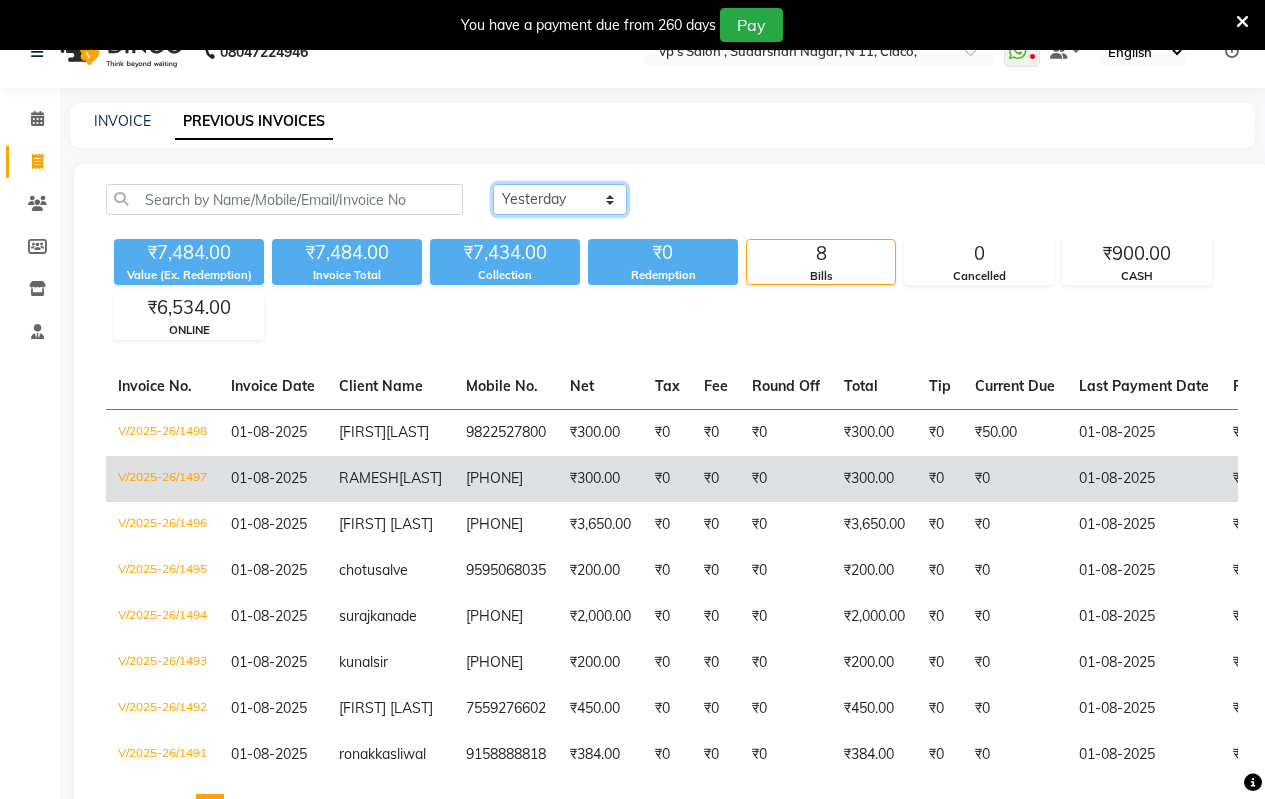 scroll, scrollTop: 0, scrollLeft: 0, axis: both 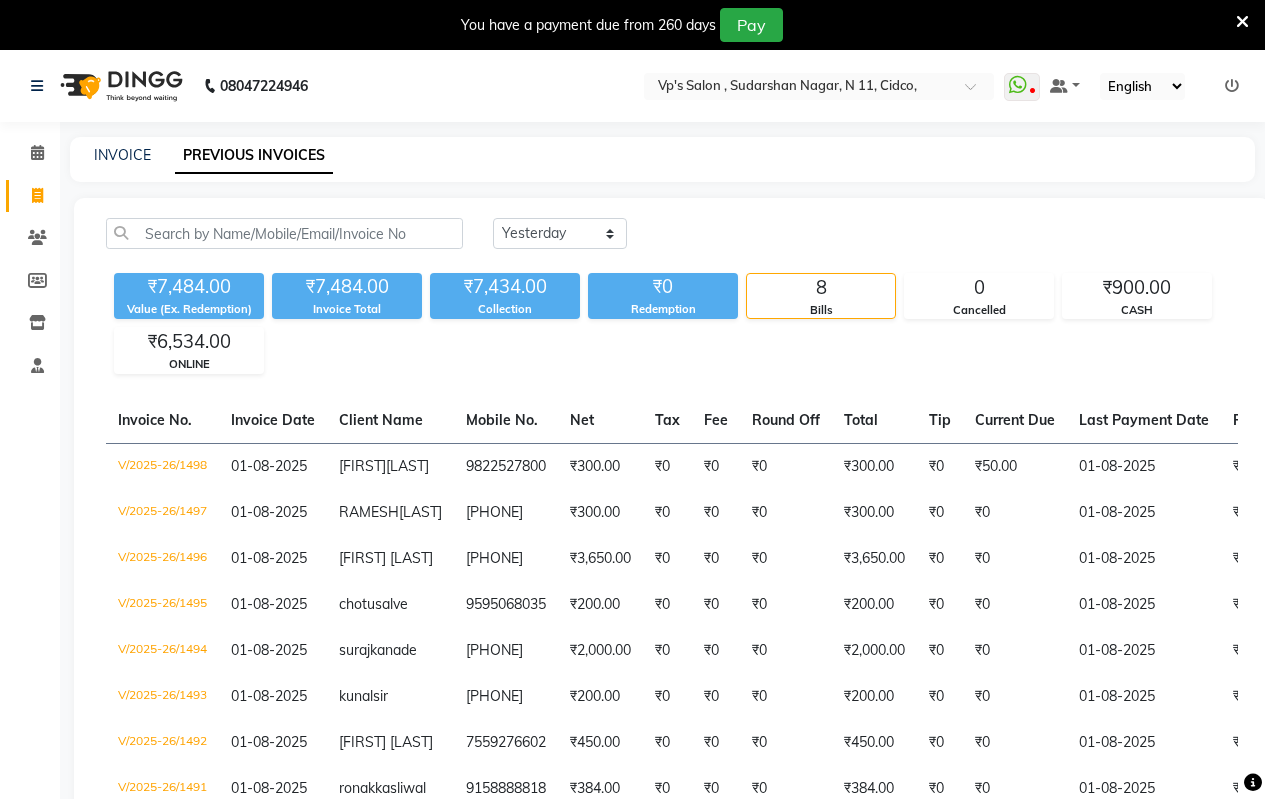 click on "Today Yesterday Custom Range ₹[PRICE] Value (Ex. Redemption) ₹[PRICE] Invoice Total ₹[PRICE] Collection ₹0 Redemption 8 Bills 0 Cancelled ₹[PRICE] CASH ₹[PRICE] ONLINE Invoice No. Invoice Date Client Name Mobile No. Net Tax Fee Round Off Total Tip Current Due Last Payment Date Payment Amount Payment Methods Cancel Reason Status V/2025-26/1498 01-08-2025 [FIRST] [LAST] [PHONE] ₹[PRICE] ₹0 ₹0 ₹0 ₹[PRICE] ₹0 ₹[PRICE] 01-08-2025 ₹[PRICE] CASH - PARTIAL PAID V/2025-26/1497 01-08-2025 [FIRST] [LAST] [PHONE] ₹[PRICE] ₹0 ₹0 ₹0 ₹[PRICE] ₹0 ₹0 01-08-2025 ₹[PRICE] ONLINE - PAID V/2025-26/1496 01-08-2025 [FIRST] [LAST] [PHONE] ₹[PRICE] ₹0 ₹0 ₹0 ₹[PRICE] ₹0 ₹0 01-08-2025 ₹[PRICE] ONLINE - PAID V/2025-26/1495 01-08-2025 [FIRST] [LAST] [PHONE] ₹[PRICE] ₹0 ₹0 ₹0 ₹[PRICE] ₹0 ₹0 01-08-2025 ₹[PRICE] CASH - PAID V/2025-26/1494 01-08-2025 [FIRST] [LAST] [PHONE] ₹[PRICE] ₹0 ₹0" 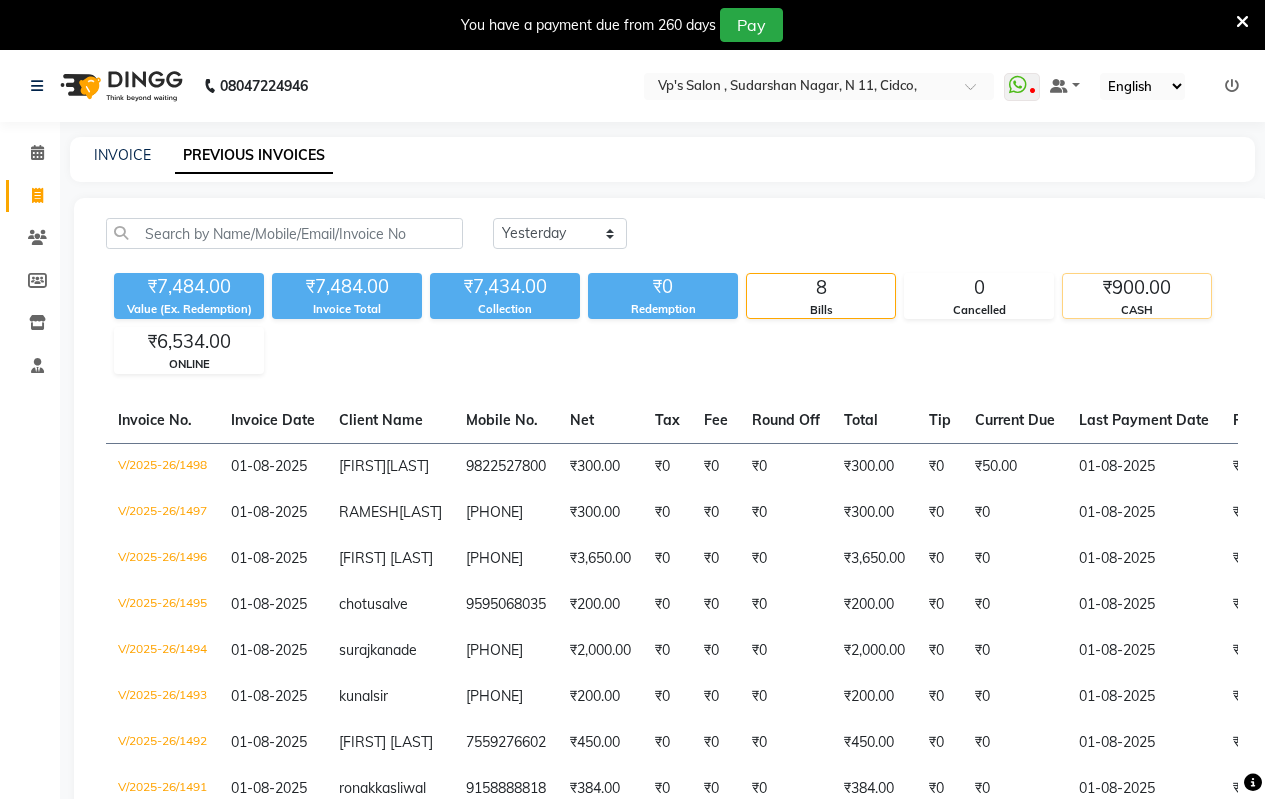 click on "CASH" 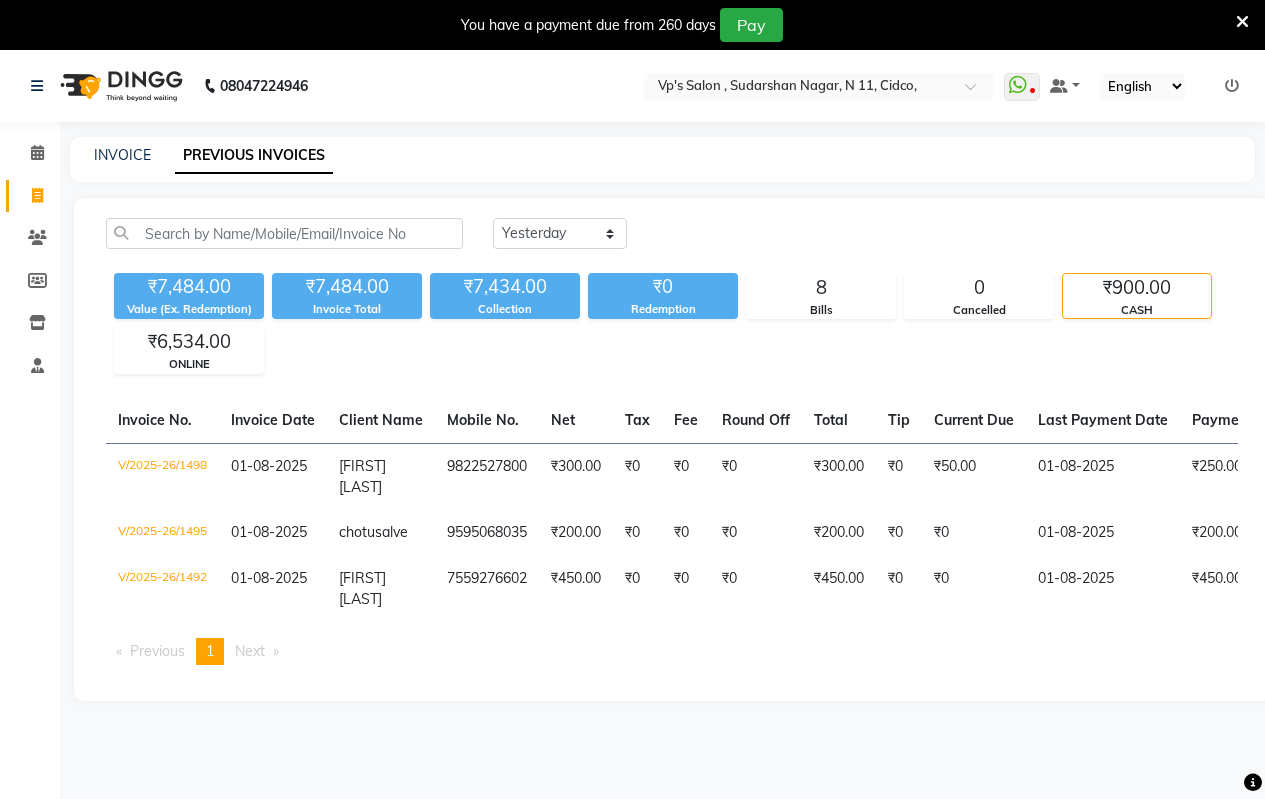click on "INVOICE" 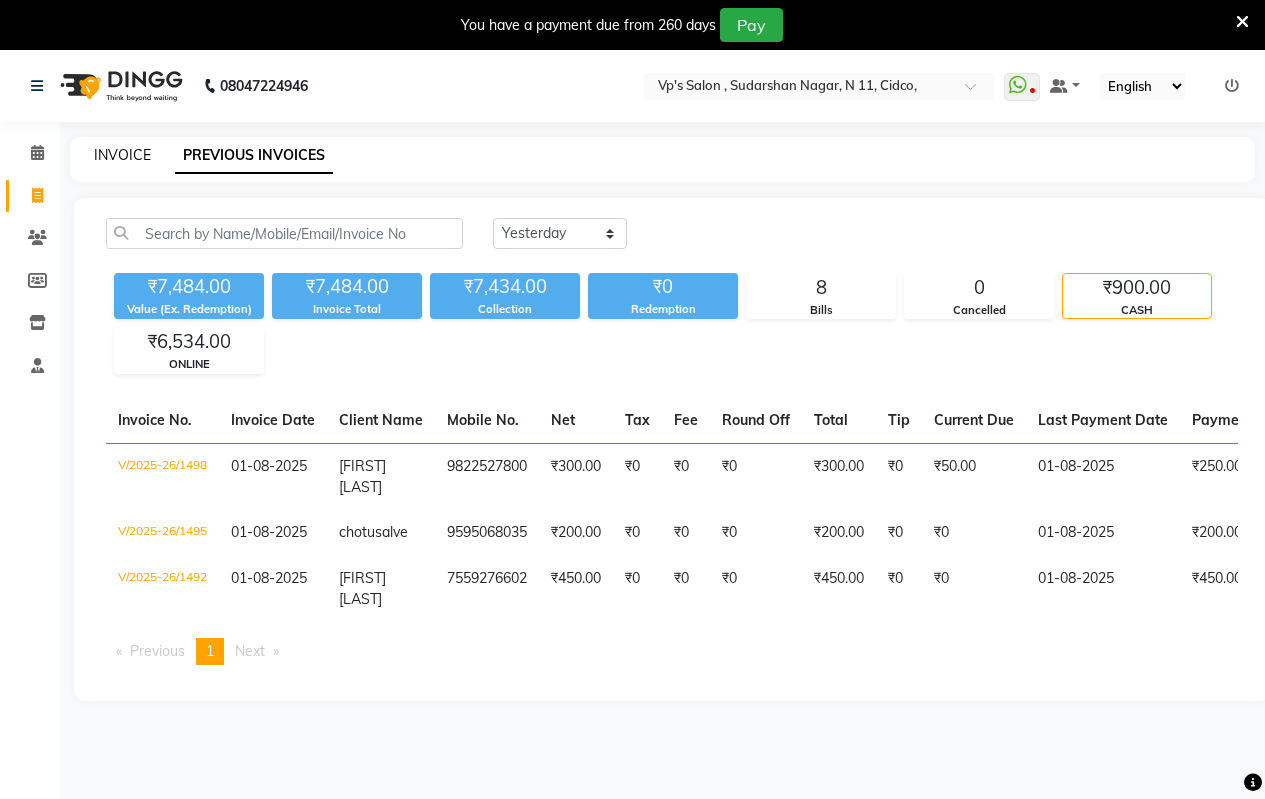 click on "INVOICE" 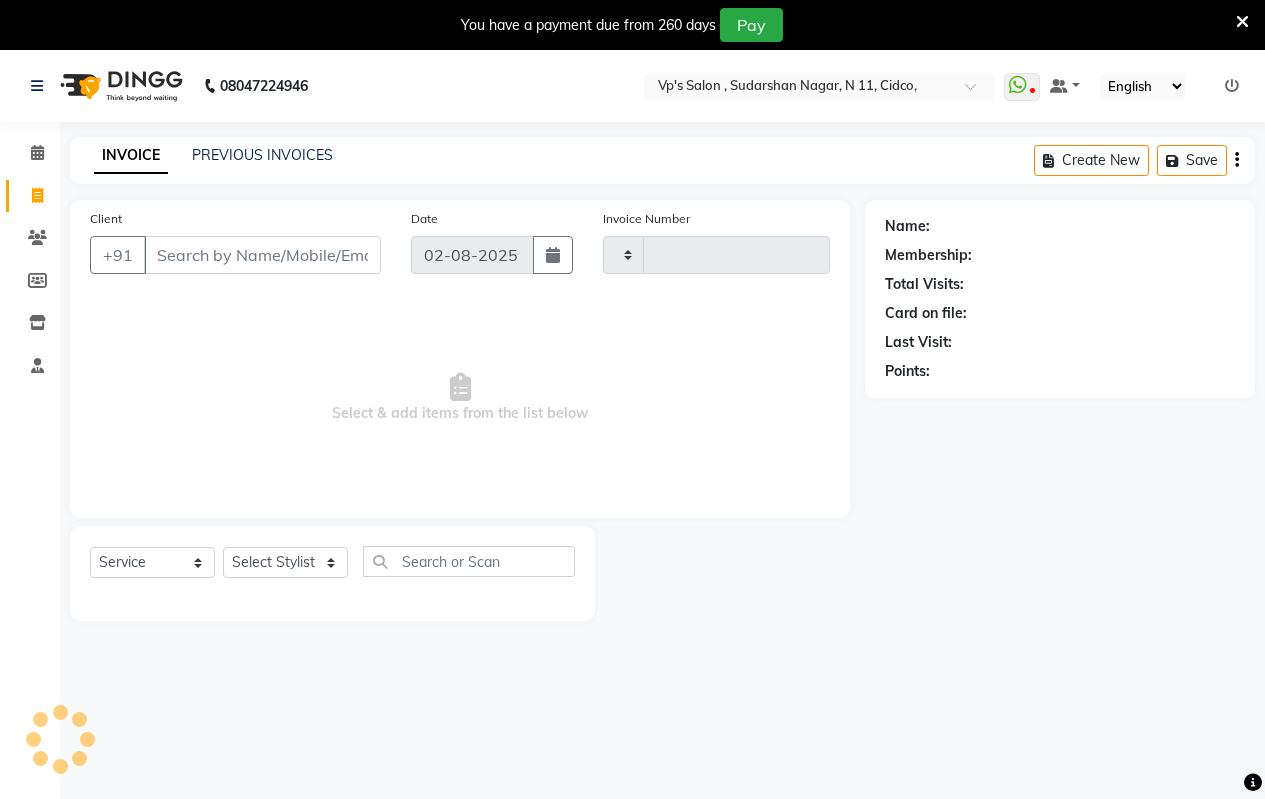 type on "1499" 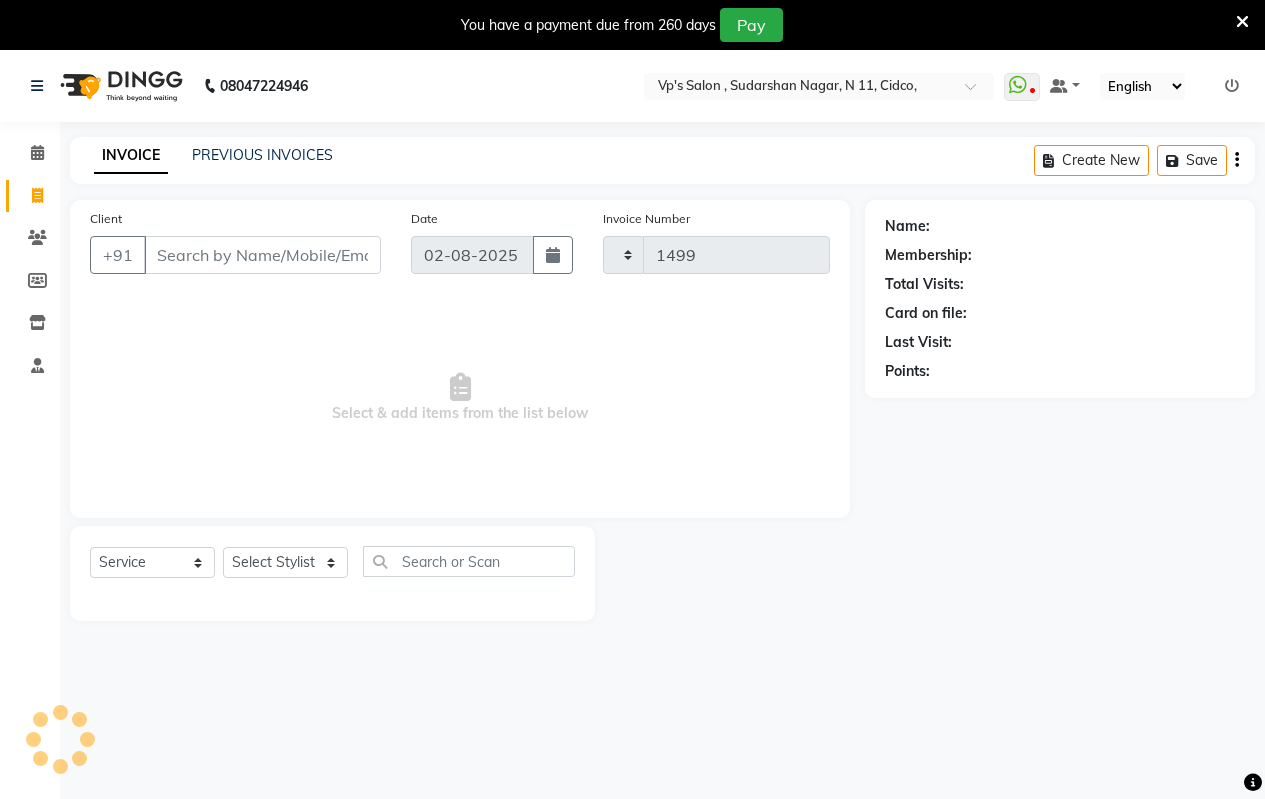 scroll, scrollTop: 50, scrollLeft: 0, axis: vertical 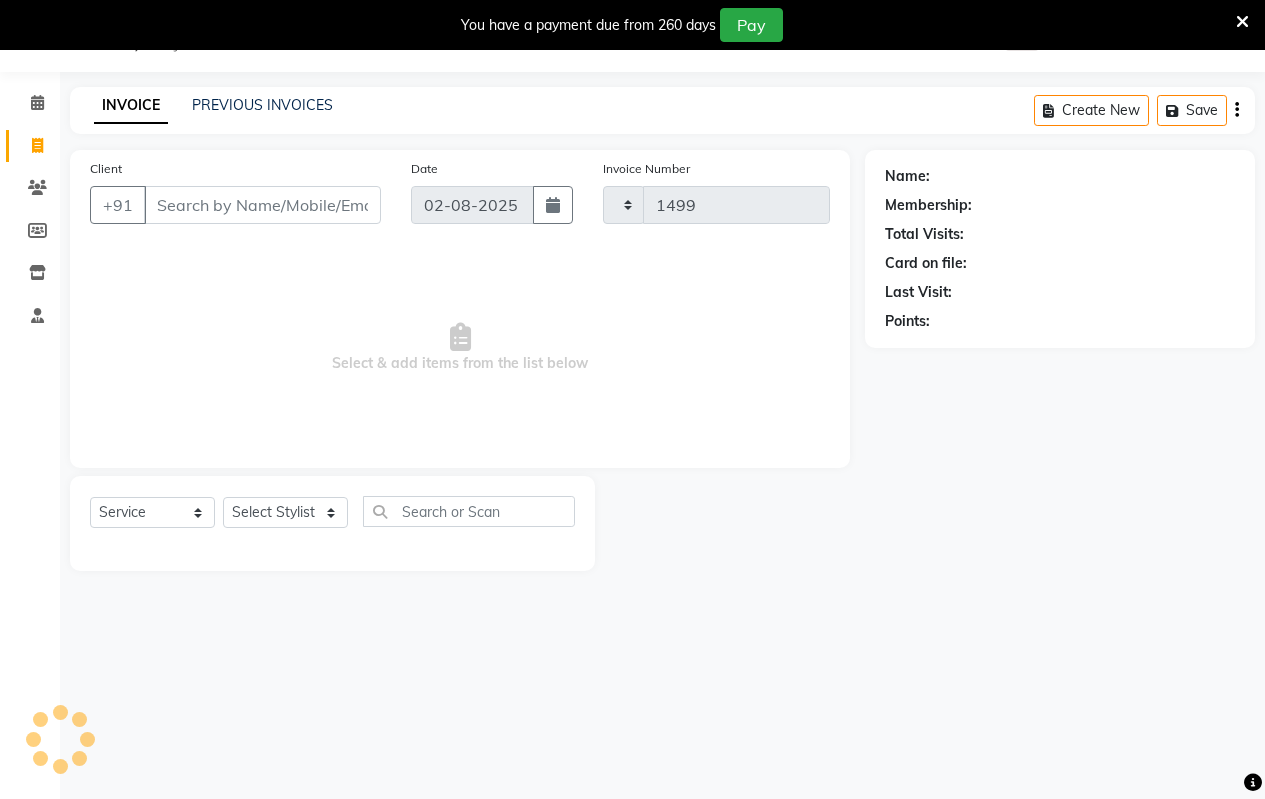 select on "4917" 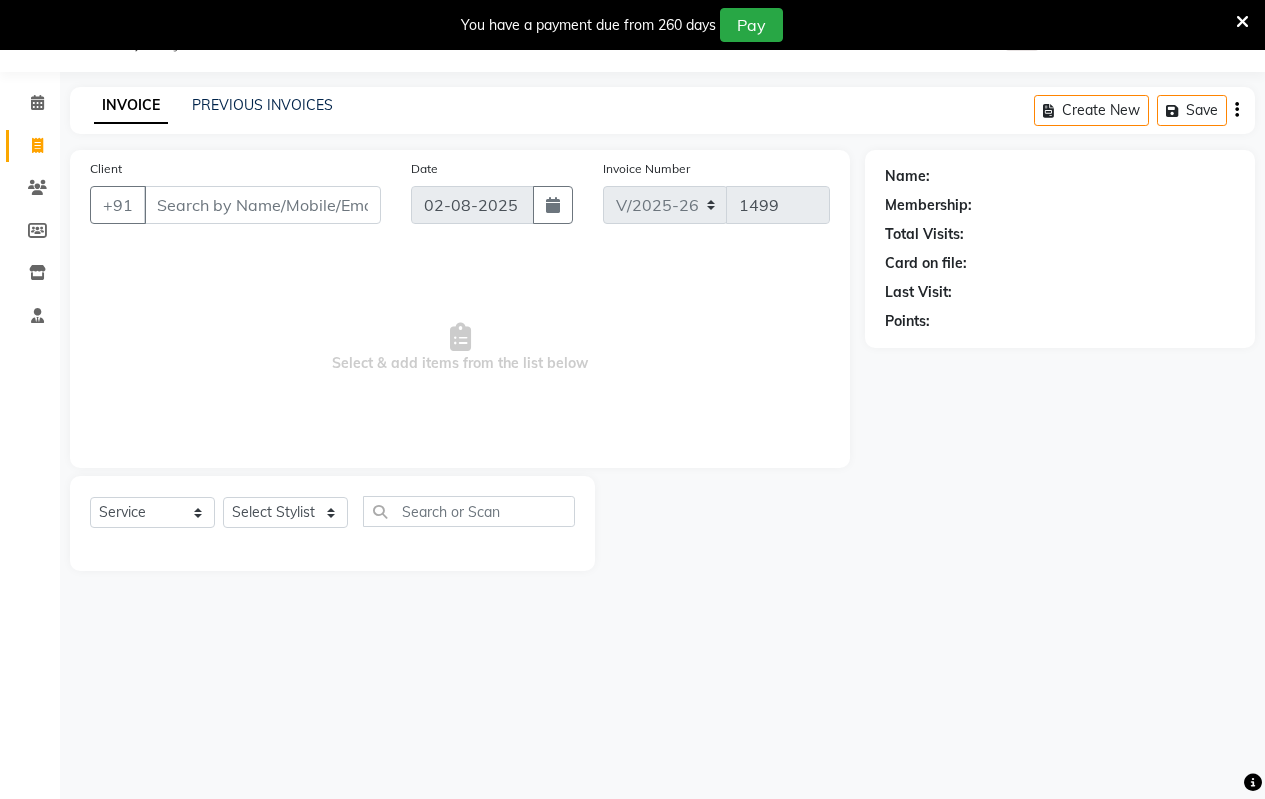 click on "Client" at bounding box center (262, 205) 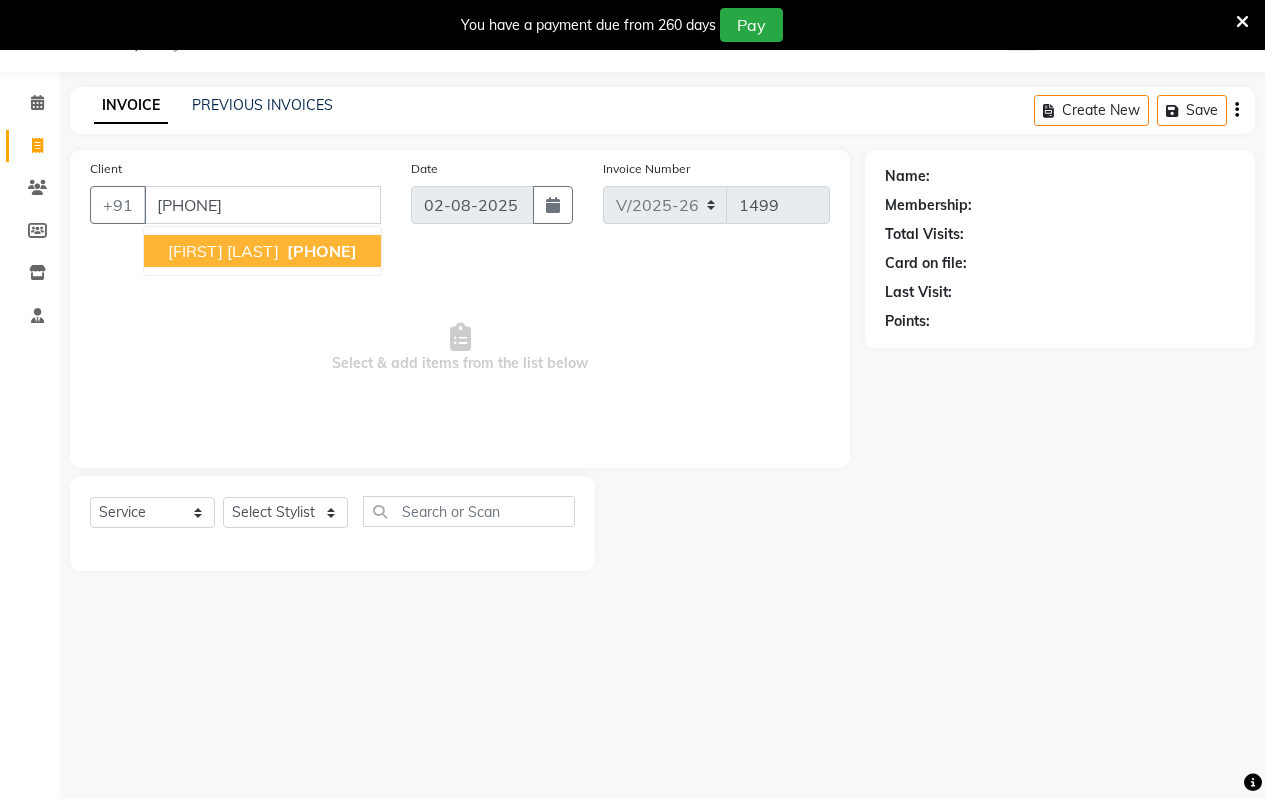 type on "[PHONE]" 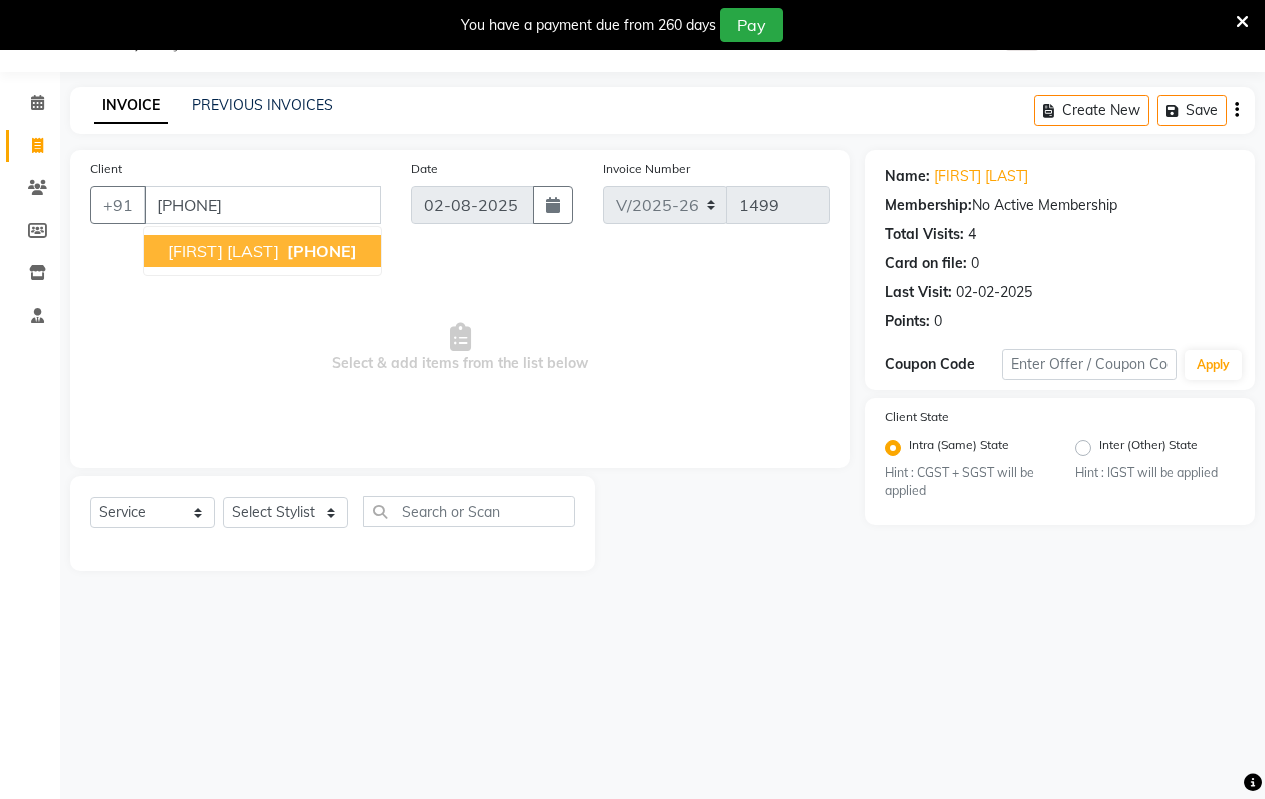 click on "[FIRST] [LAST]" at bounding box center [223, 251] 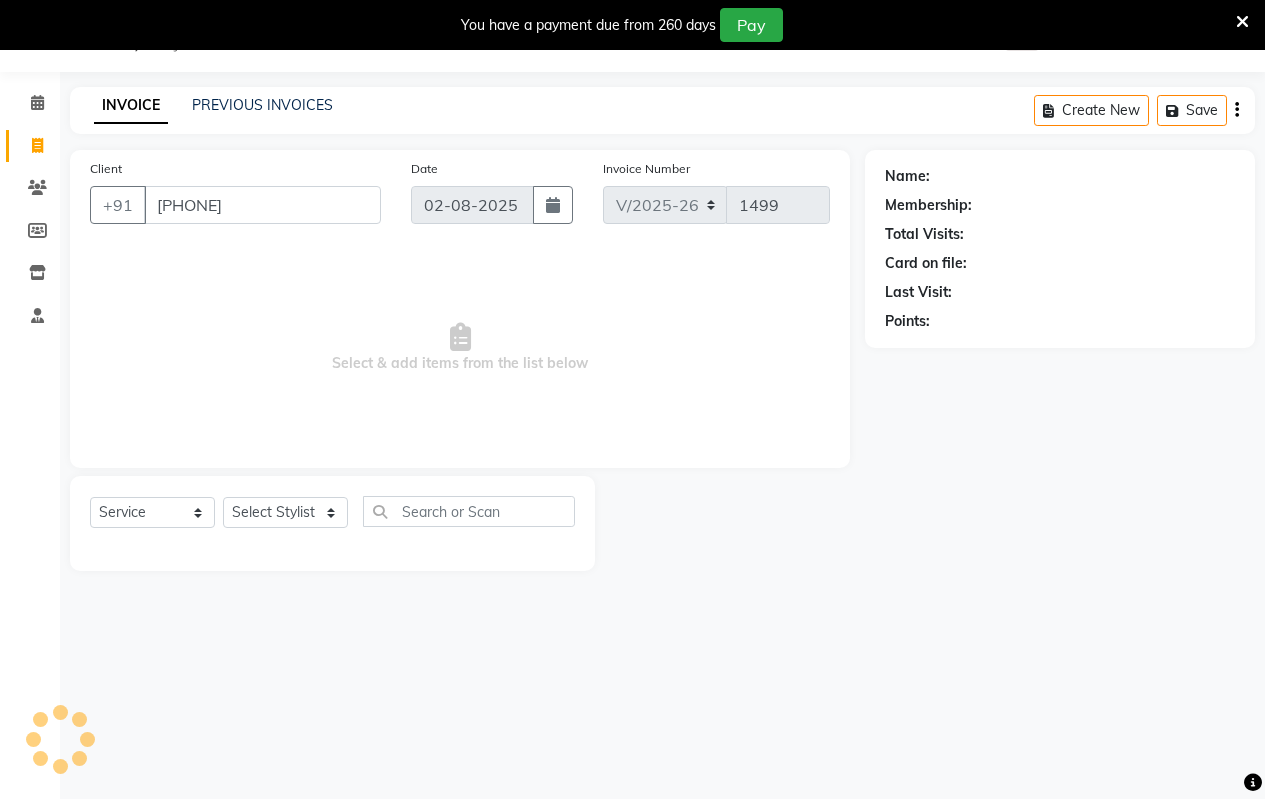 click on "Select & add items from the list below" at bounding box center [460, 348] 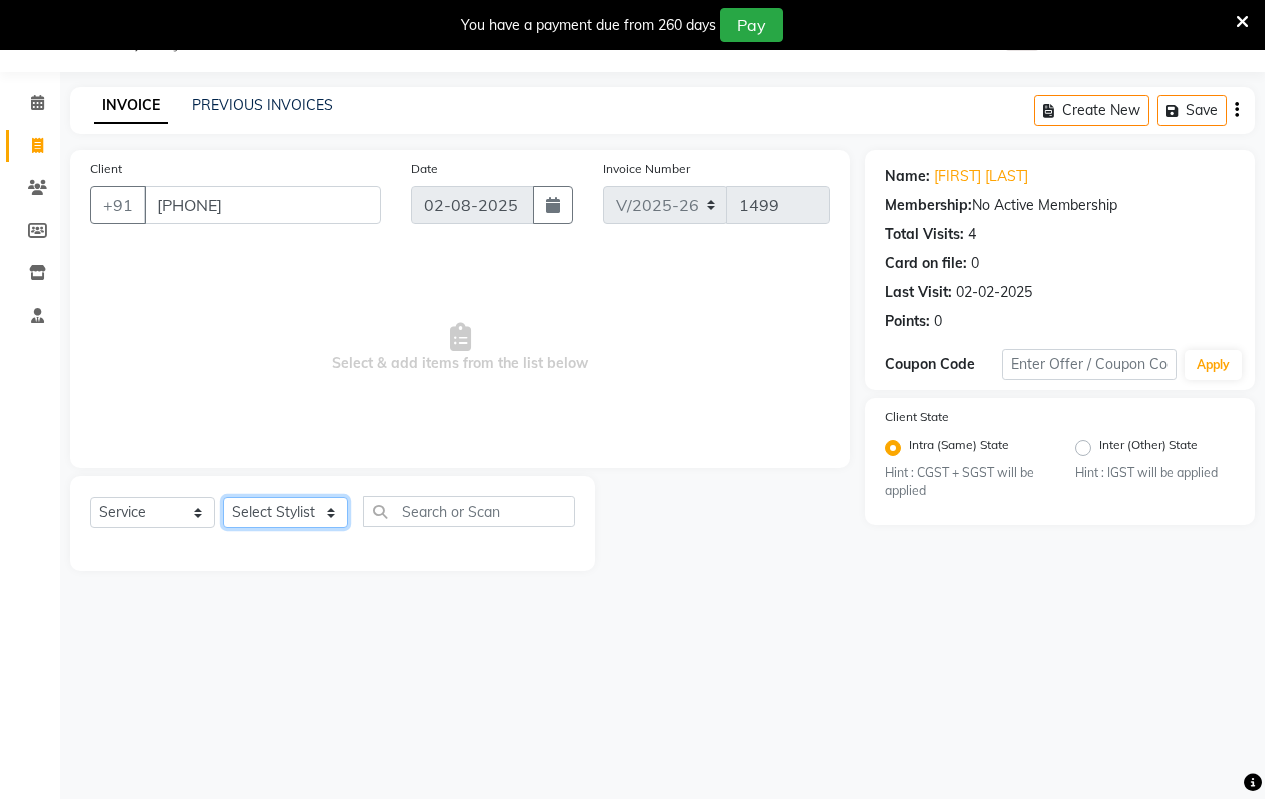 click on "Select Stylist Arati kamlesh b  karan  Krushna pramila jadhav priyanka bawaskar  rohit  rushi  Venesh" 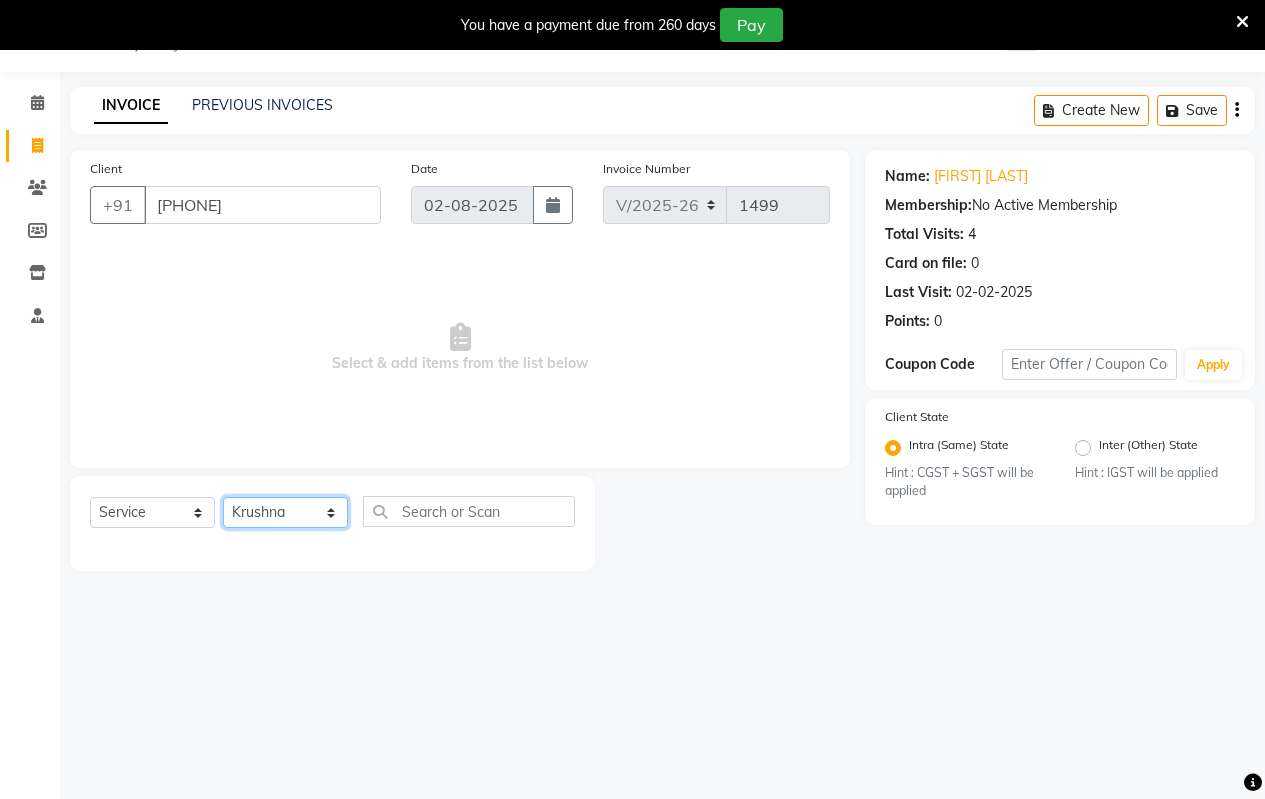 click on "Select Stylist Arati kamlesh b  karan  Krushna pramila jadhav priyanka bawaskar  rohit  rushi  Venesh" 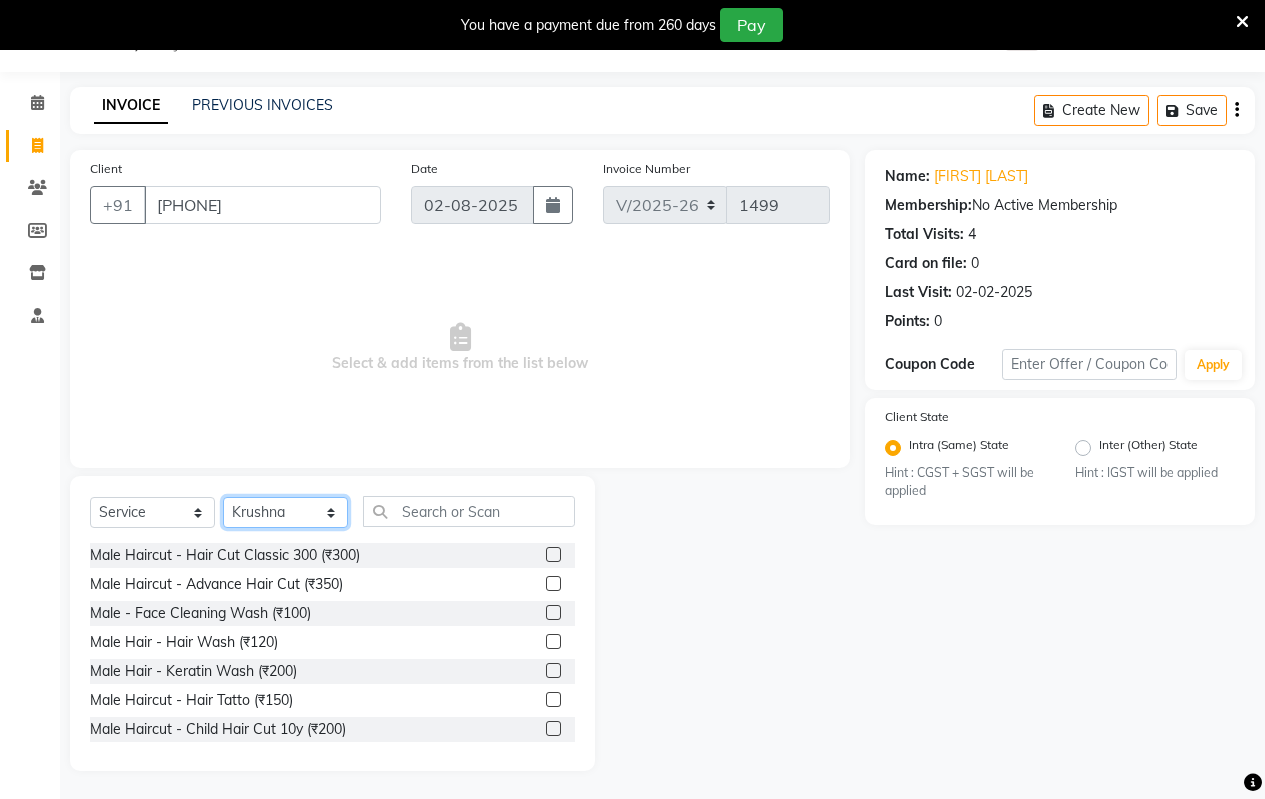 click on "Select Stylist Arati kamlesh b  karan  Krushna pramila jadhav priyanka bawaskar  rohit  rushi  Venesh" 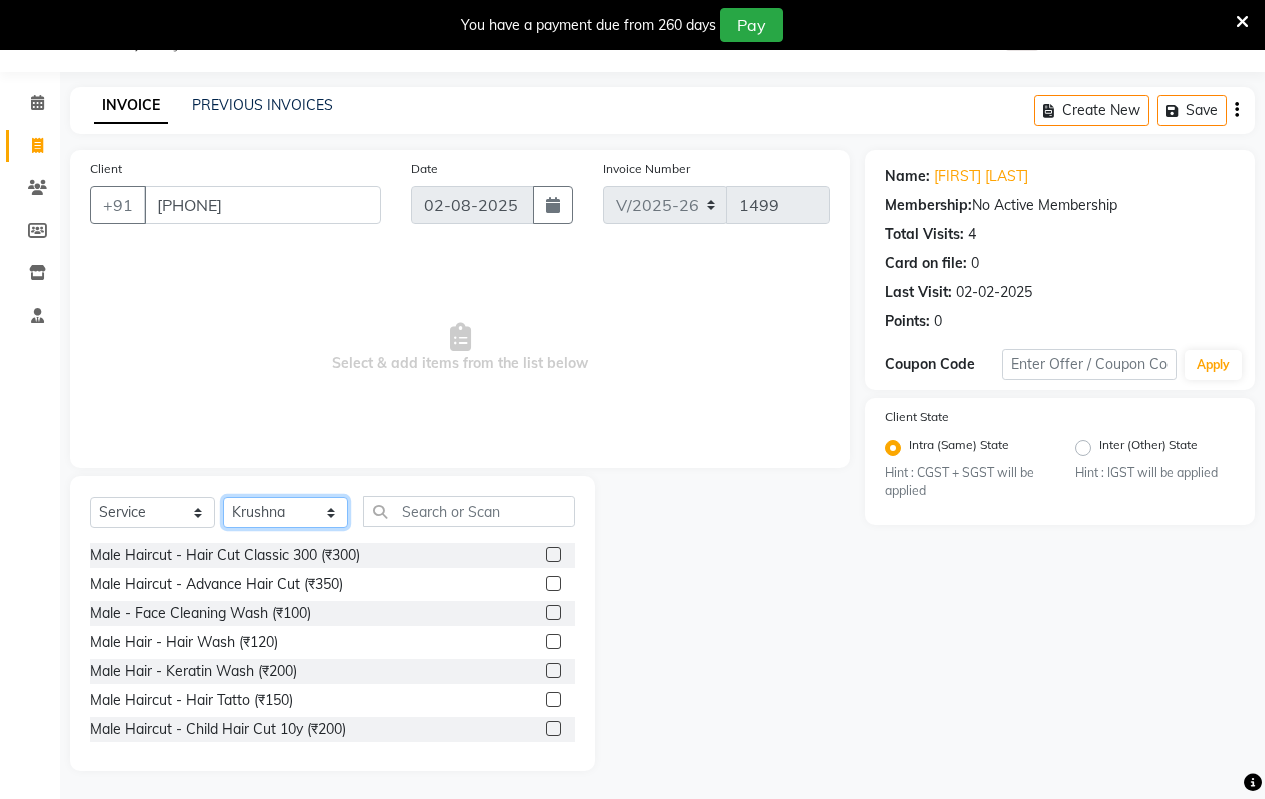 select on "67086" 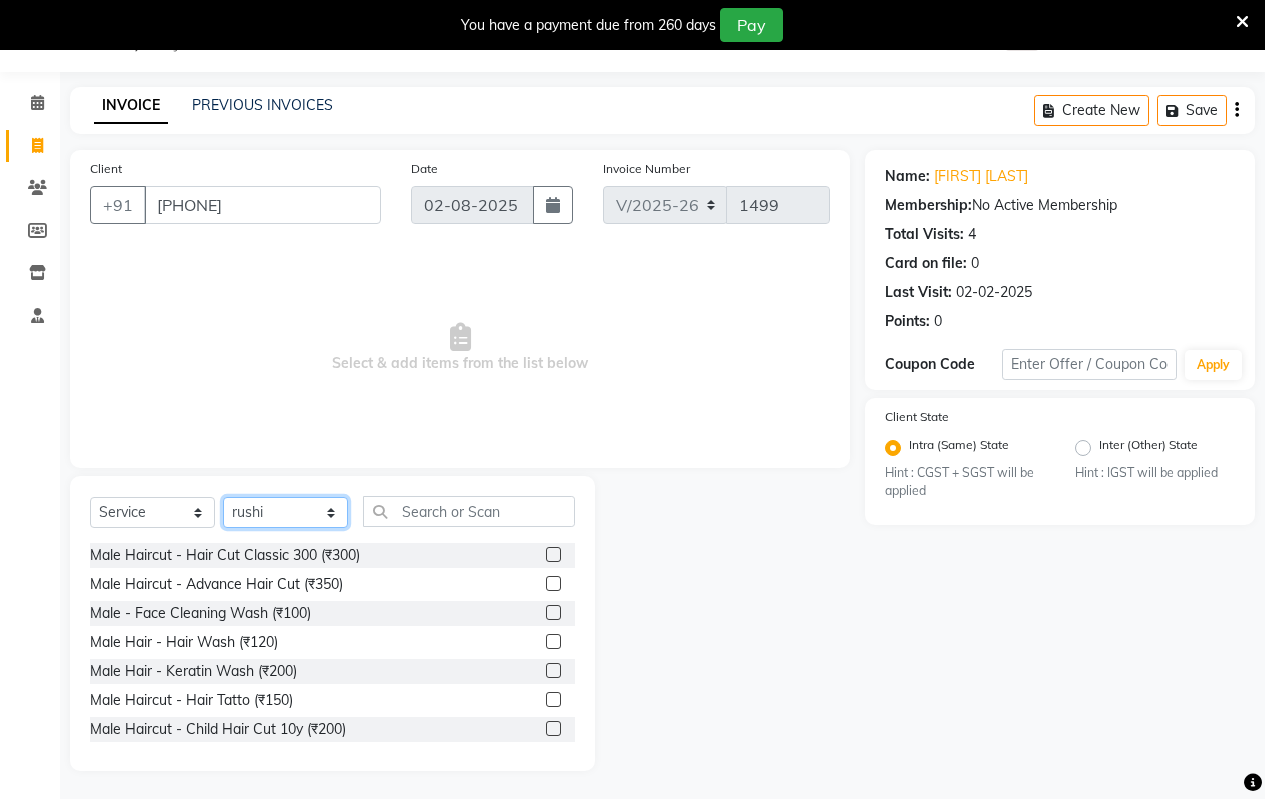 click on "Select Stylist Arati kamlesh b  karan  Krushna pramila jadhav priyanka bawaskar  rohit  rushi  Venesh" 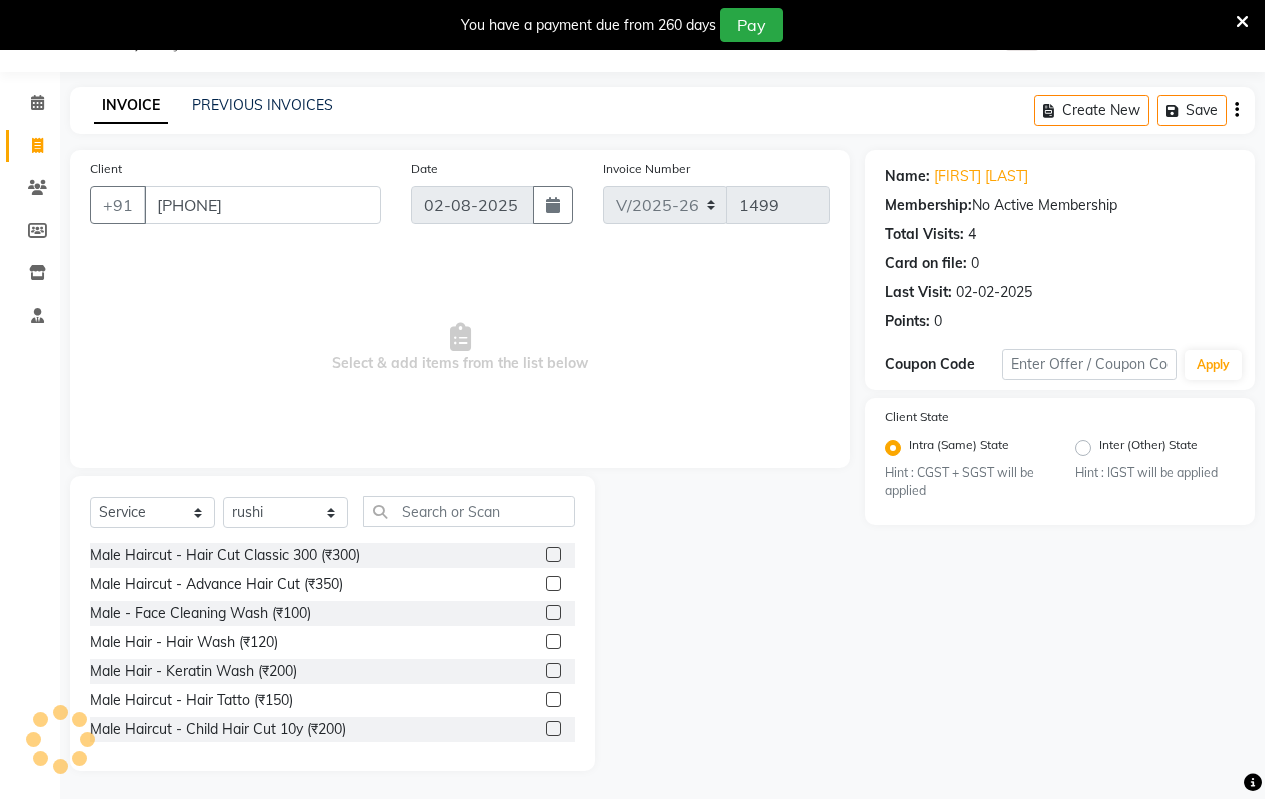click 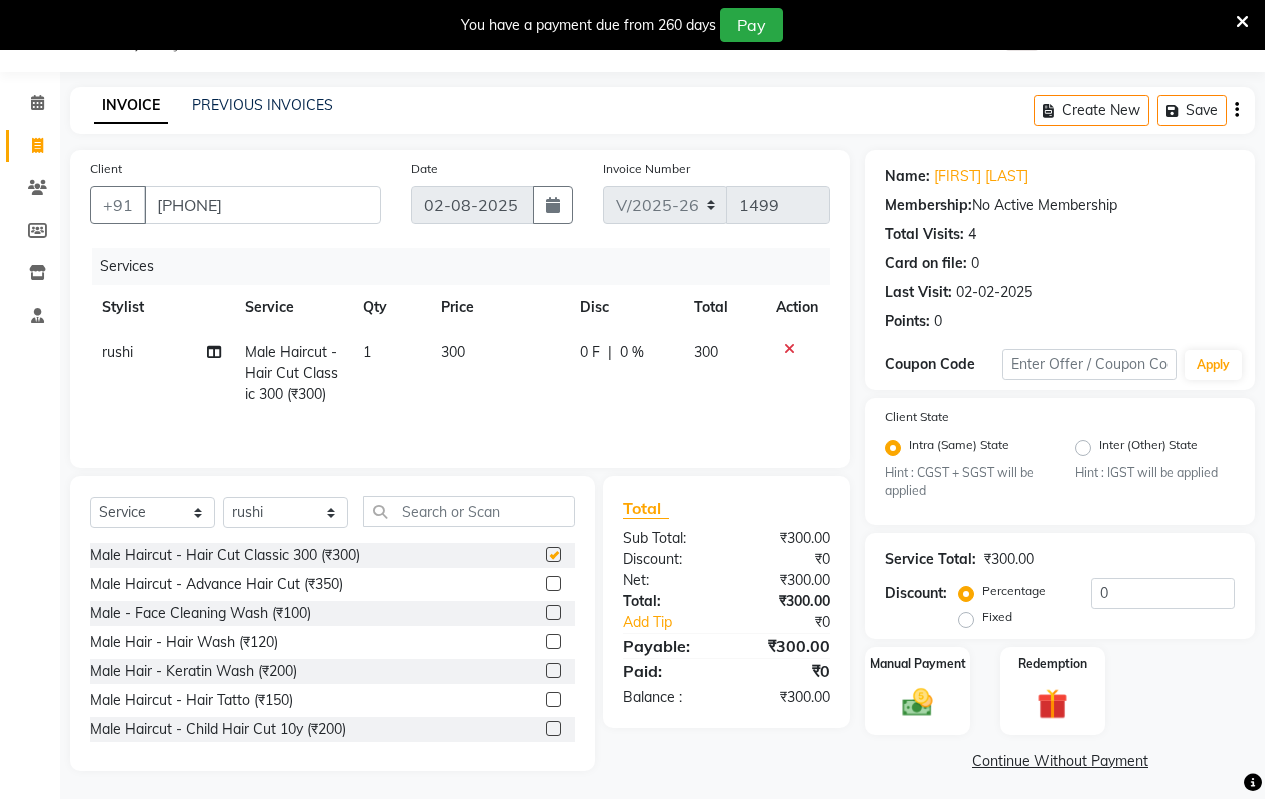 checkbox on "false" 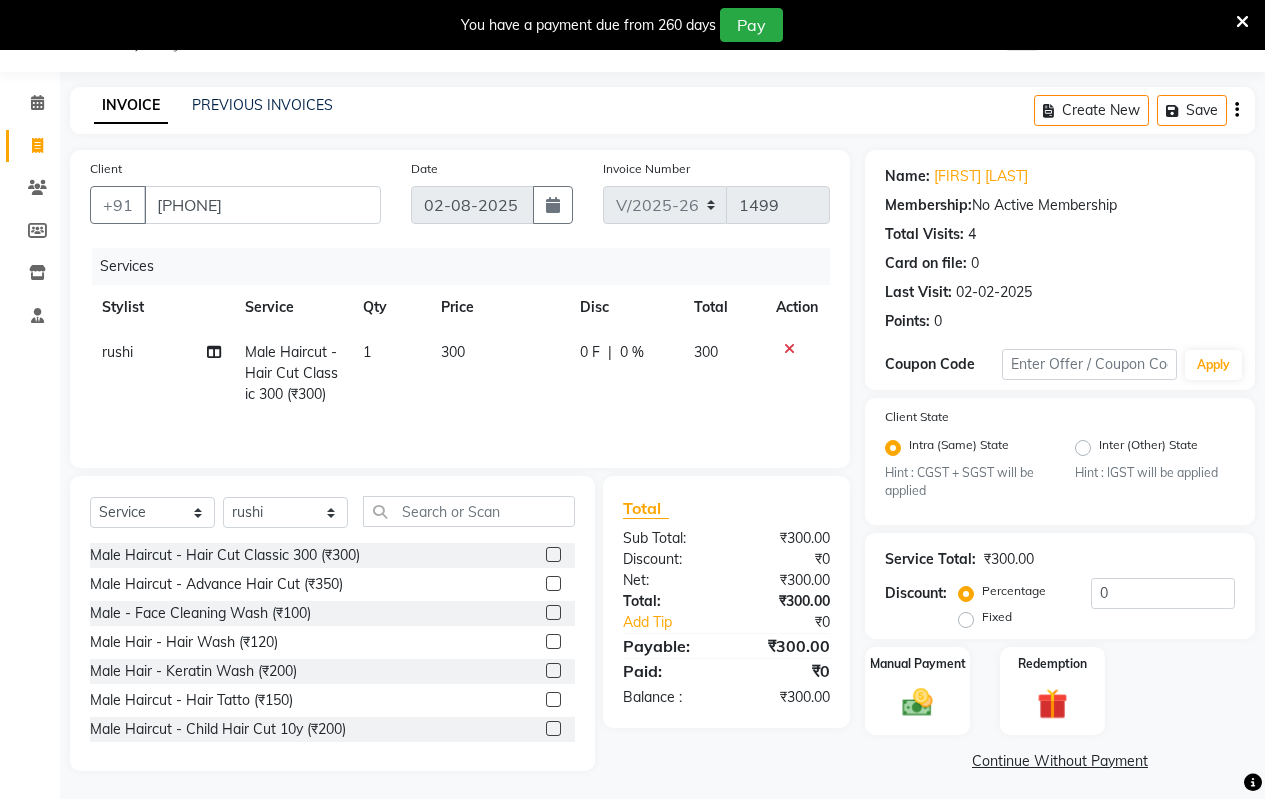 scroll, scrollTop: 57, scrollLeft: 0, axis: vertical 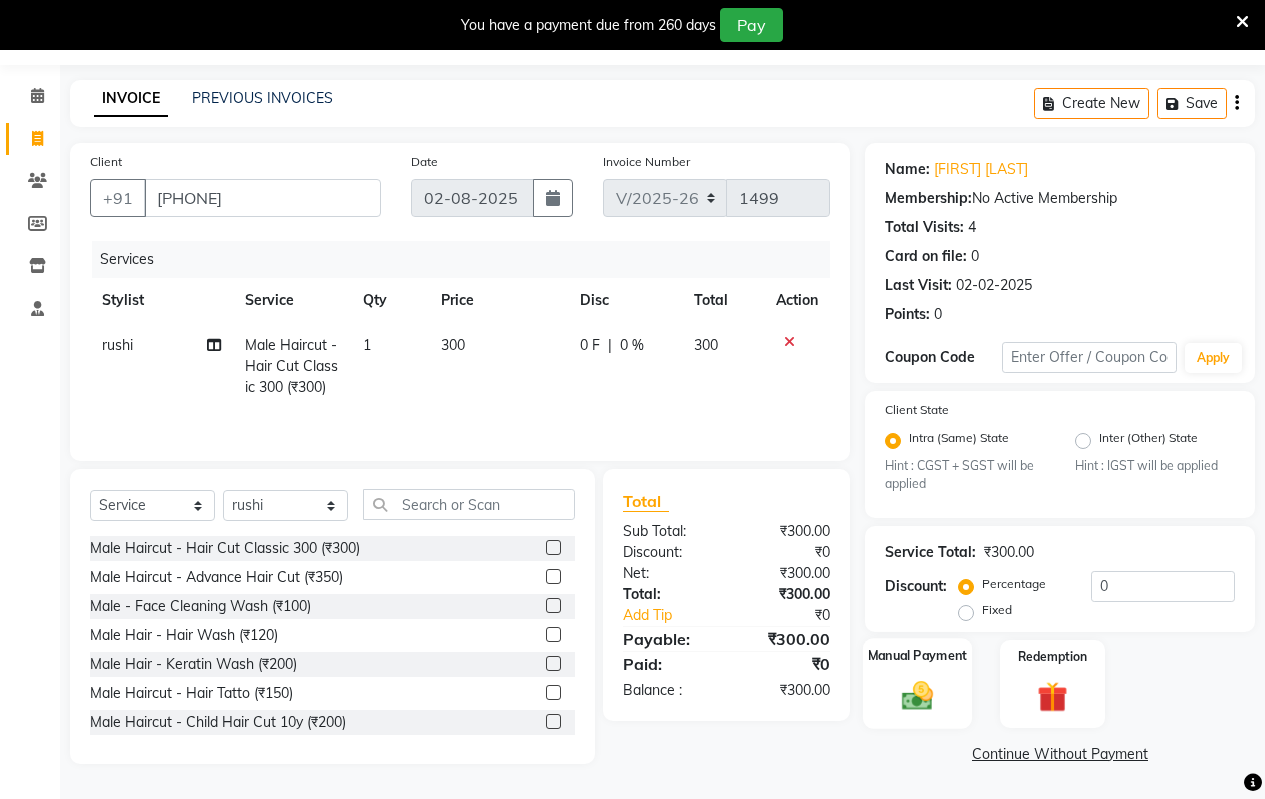 click 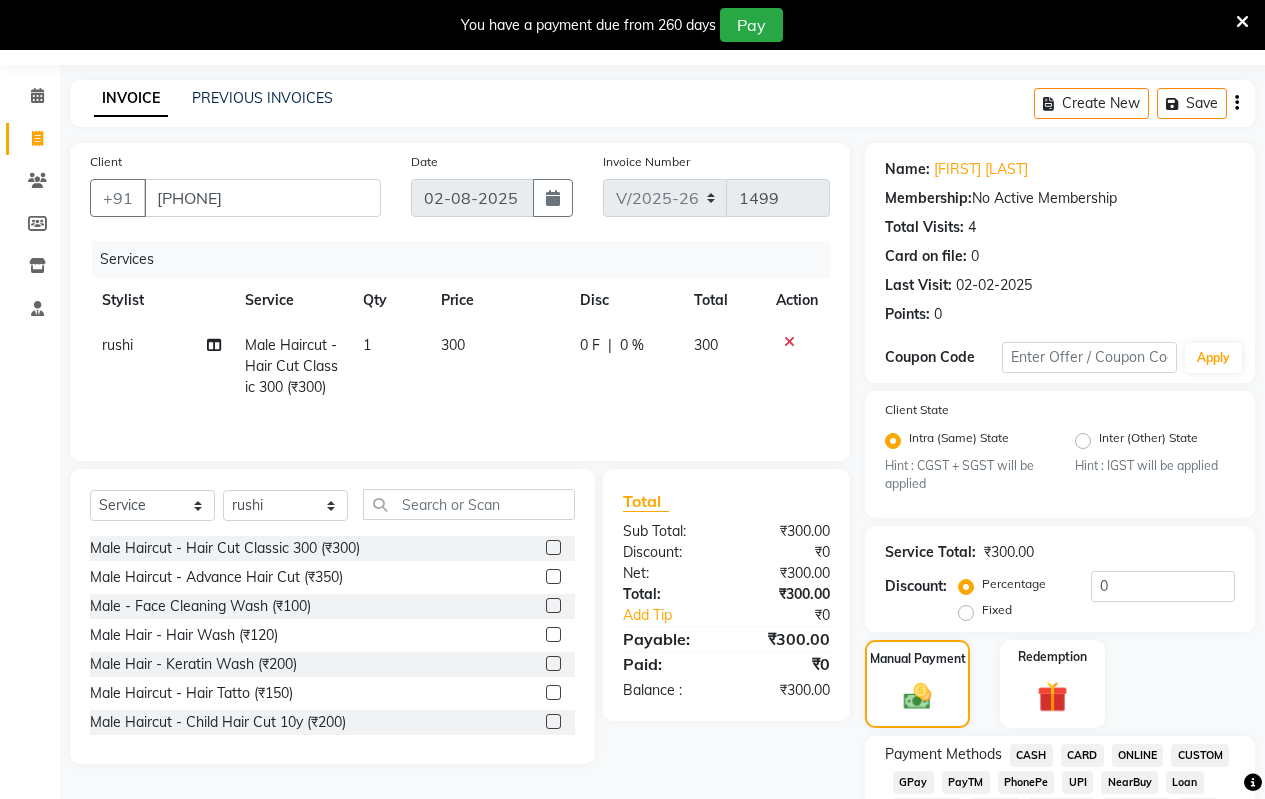 scroll, scrollTop: 357, scrollLeft: 0, axis: vertical 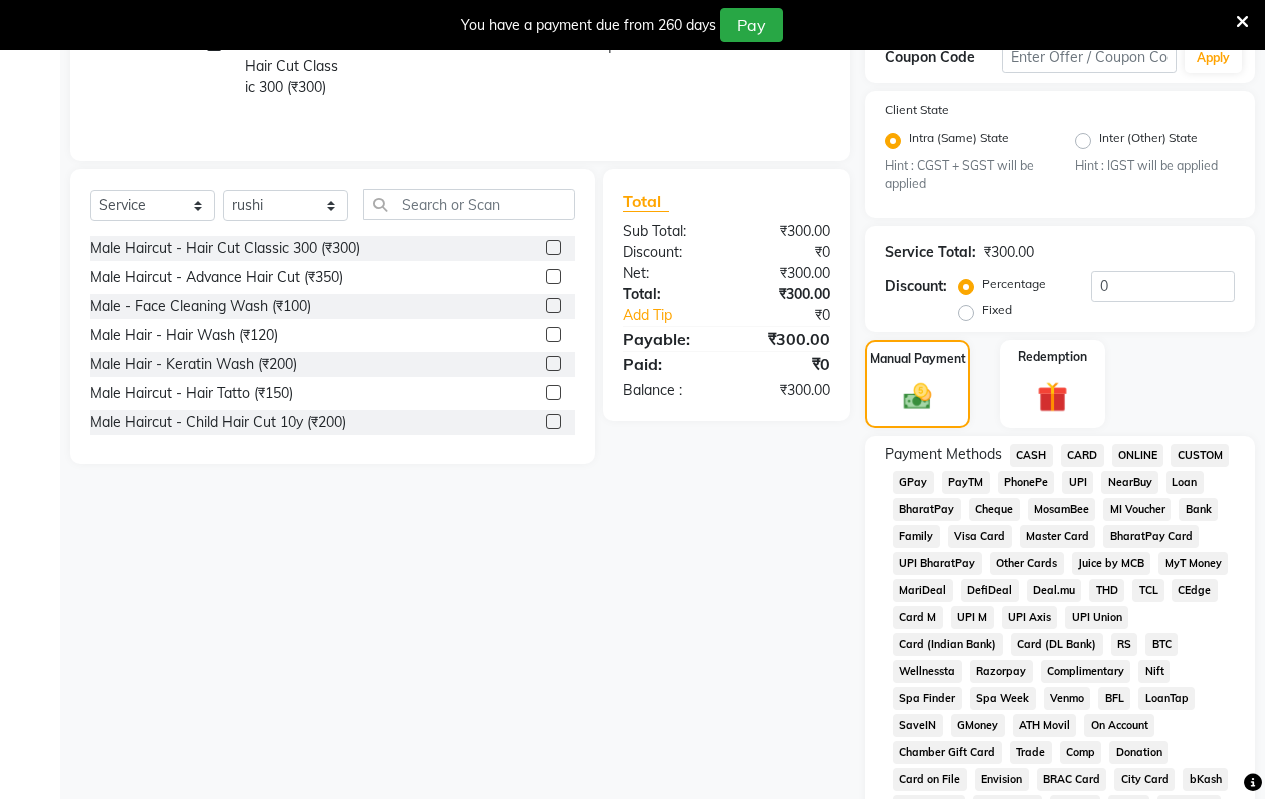 click on "ONLINE" 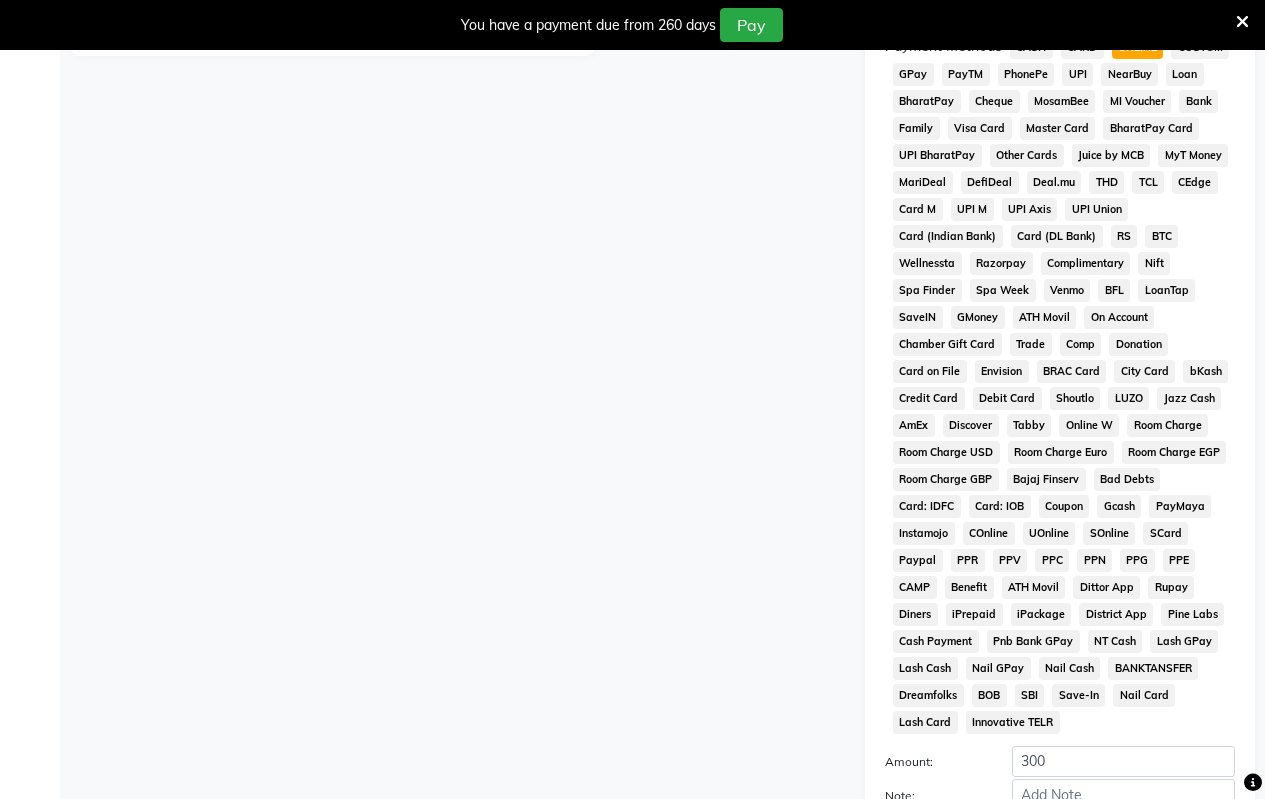 scroll, scrollTop: 965, scrollLeft: 0, axis: vertical 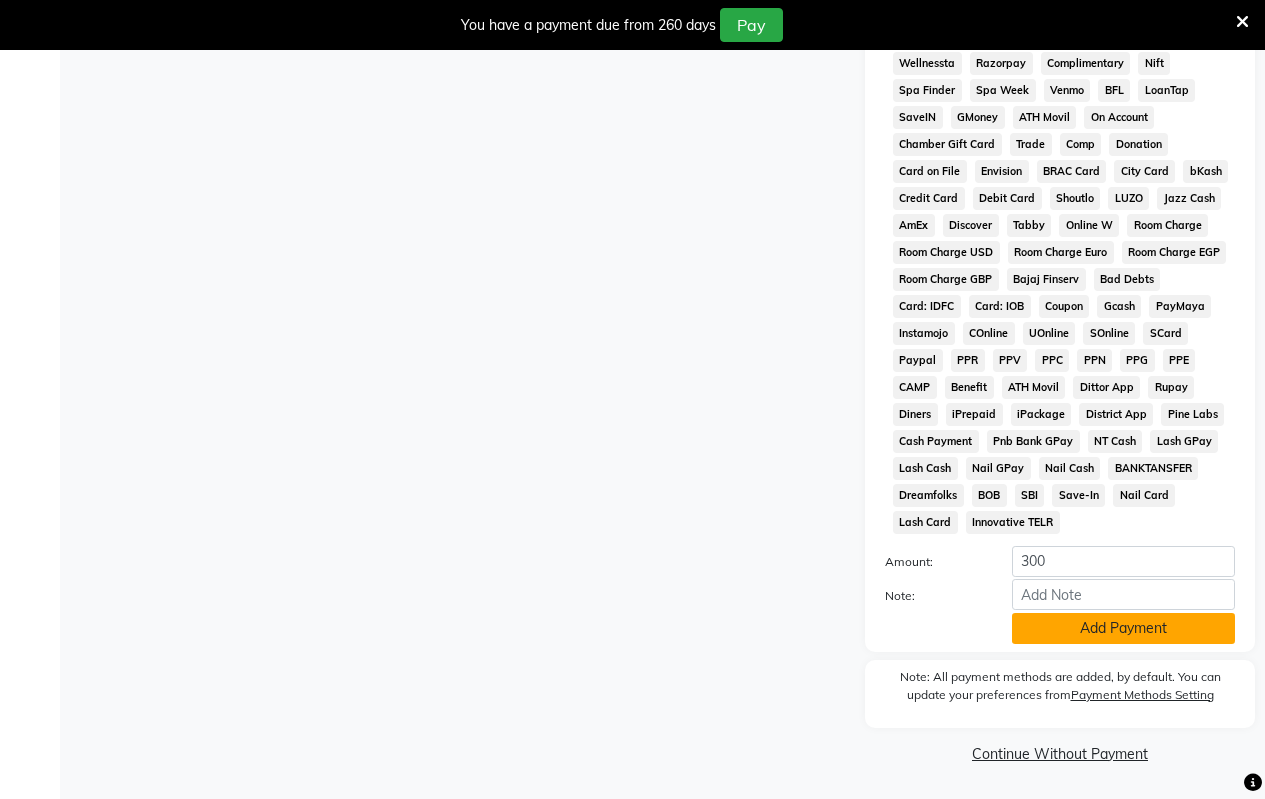 click on "Add Payment" 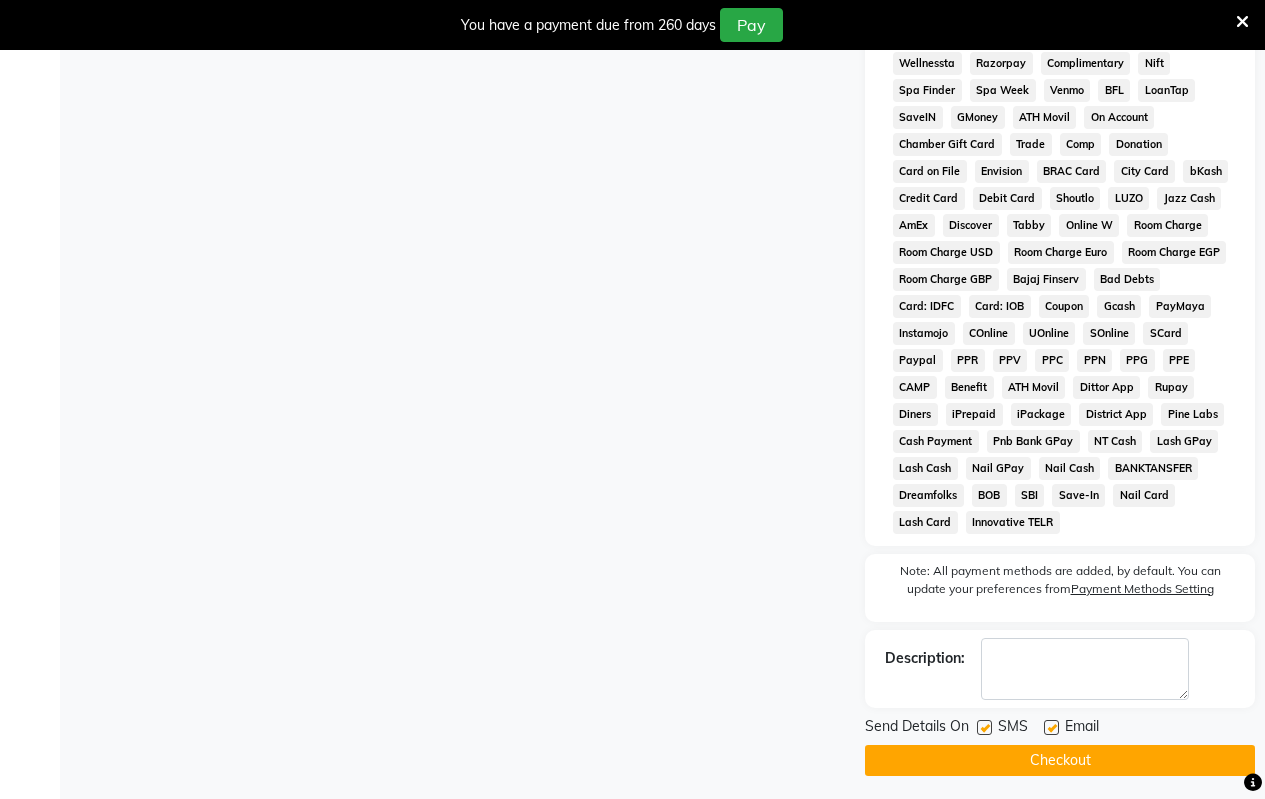 click on "Checkout" 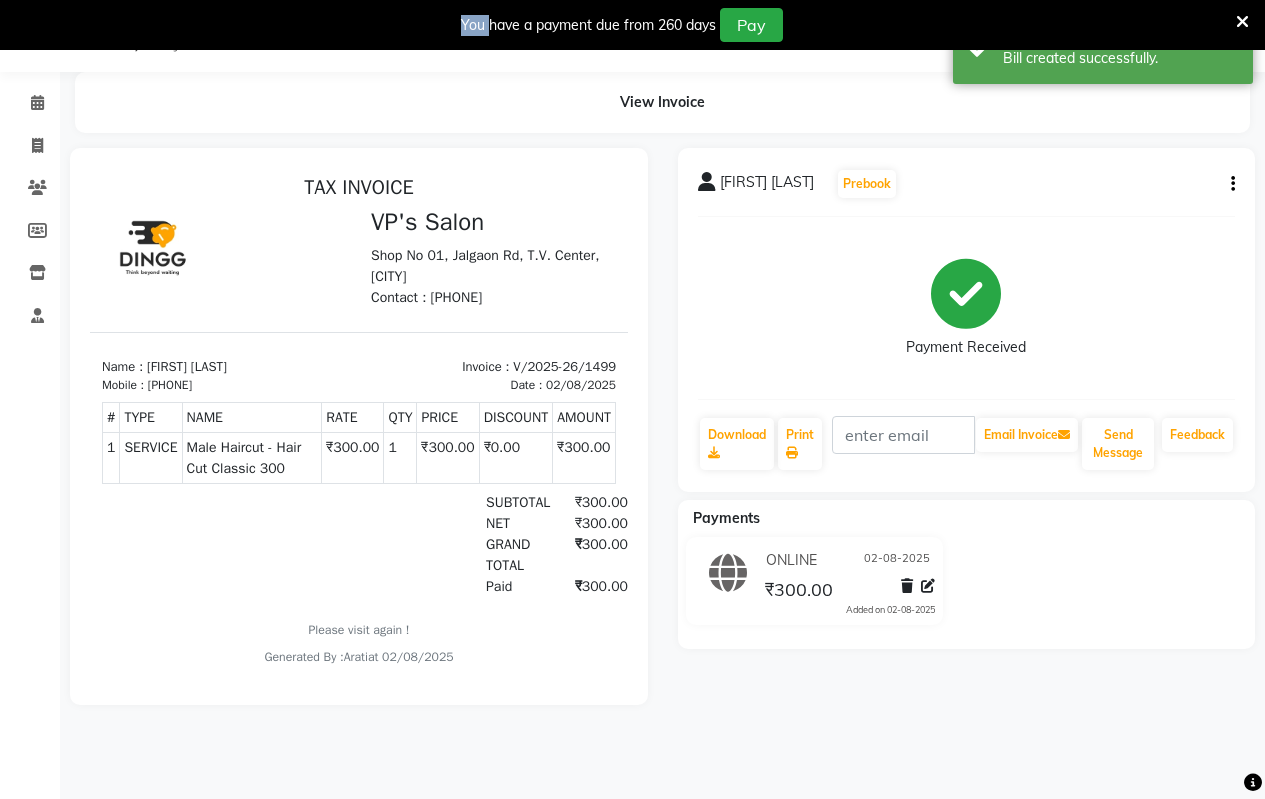 scroll, scrollTop: 0, scrollLeft: 0, axis: both 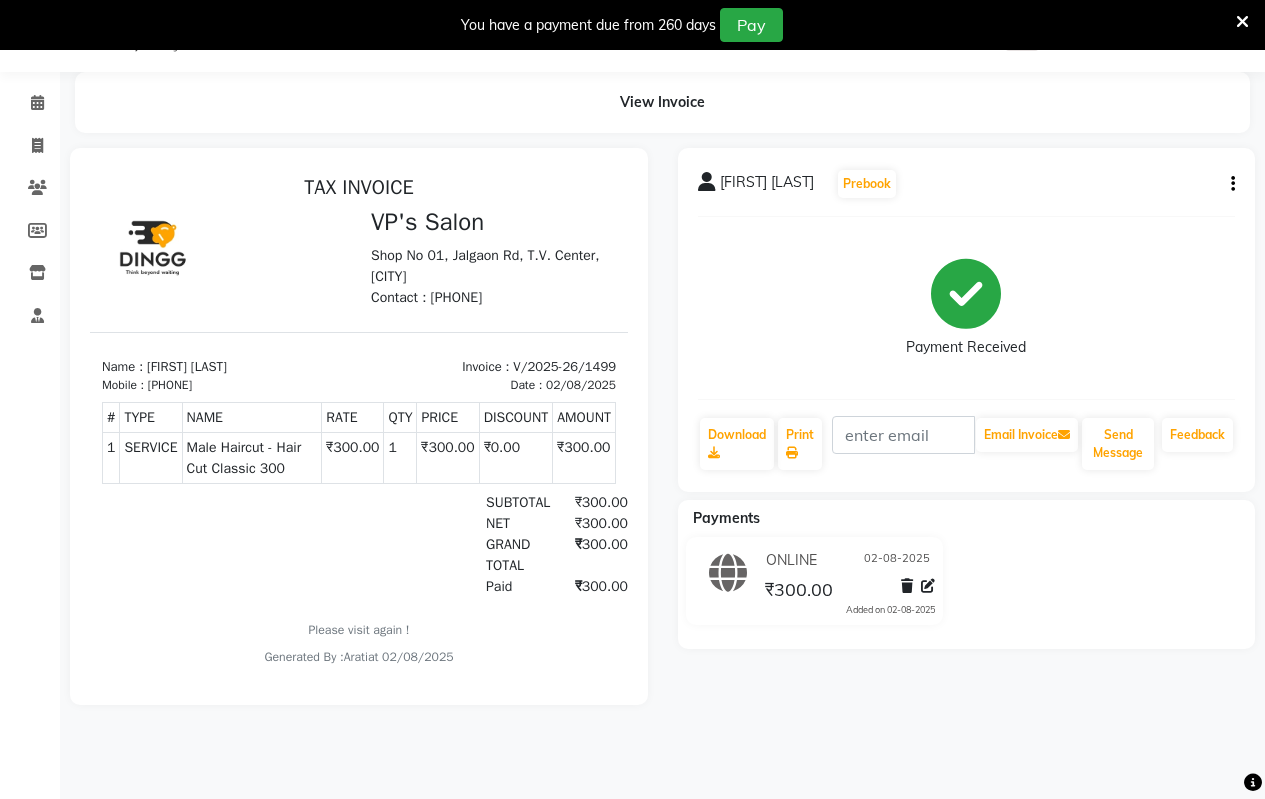 click on "827523 Vp's Salon , [CITY], N 11, Cidco, WhatsApp Status ✕ Status: Disconnected Most Recent Message: [DATE] [TIME] Recent Service Activity: [DATE] [TIME] [PHONE] Whatsapp Settings Default Panel My Panel English ENGLISH Español العربية मराठी हिंदी ગુજરાતી தமிழ் 中文 Notifications nothing to show ☀ VP's Salon , [CITY], Calendar Invoice Clients Members Inventory Staff Completed InProgress Upcoming Dropped Tentative Check-In Confirm Bookings Segments Page Builder View Invoice [FIRST] [LAST] Prebook Payment Received Download Print Email Invoice Send Message Feedback Payments ONLINE [DATE] ₹[PRICE] Added on [DATE]" at bounding box center (632, 399) 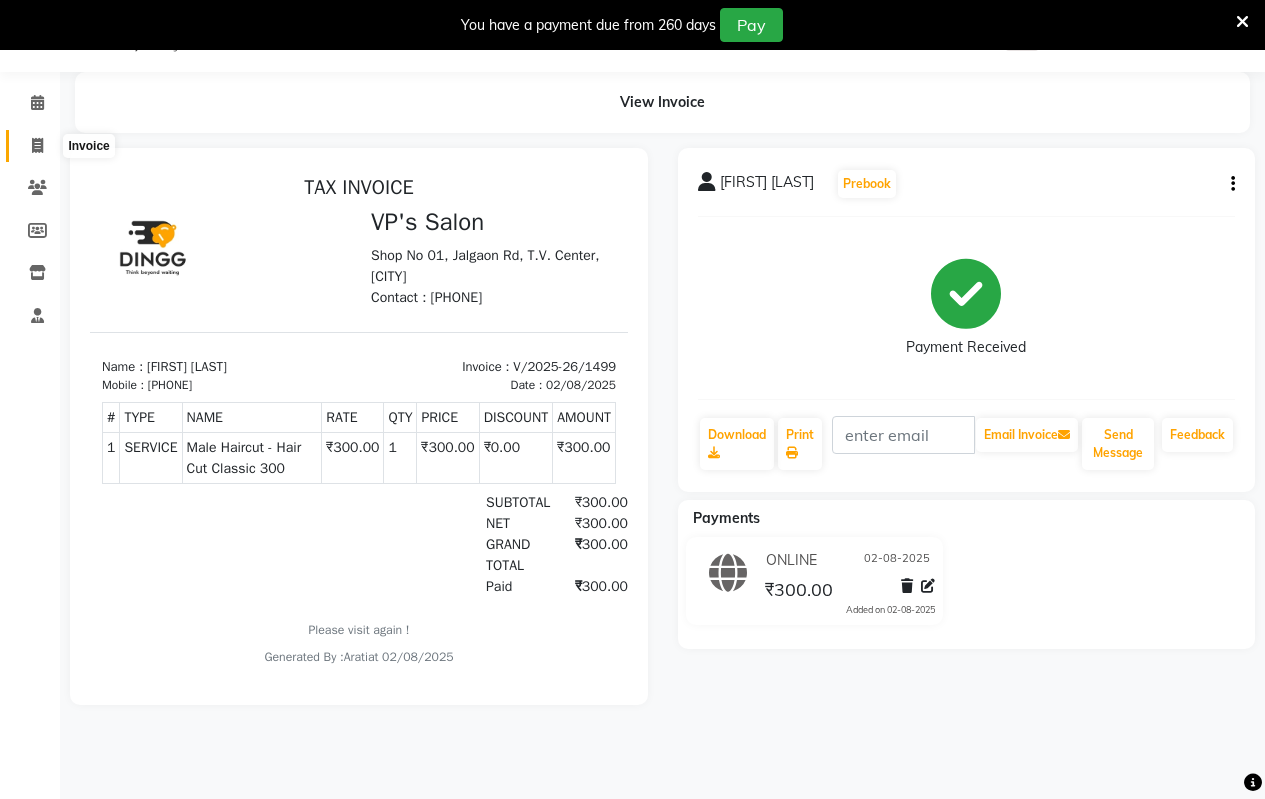 click 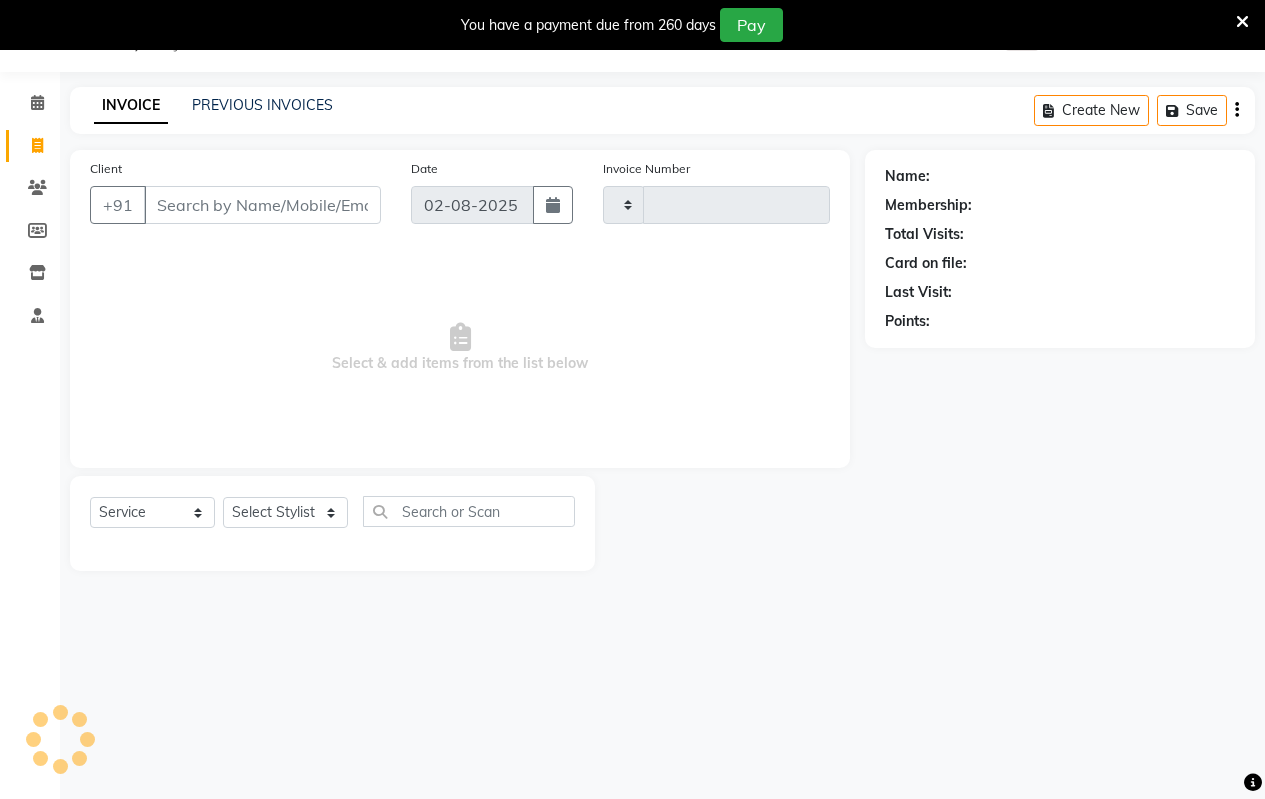 type on "1500" 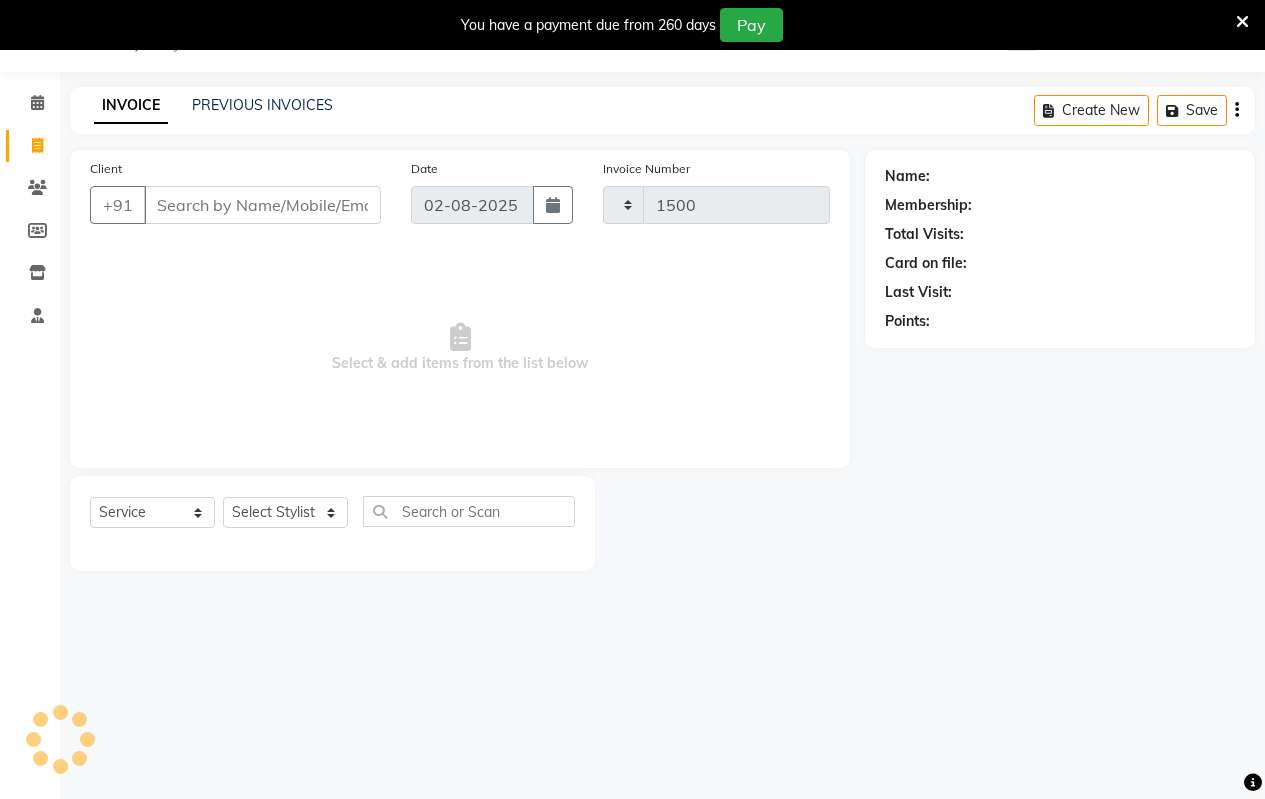 select on "4917" 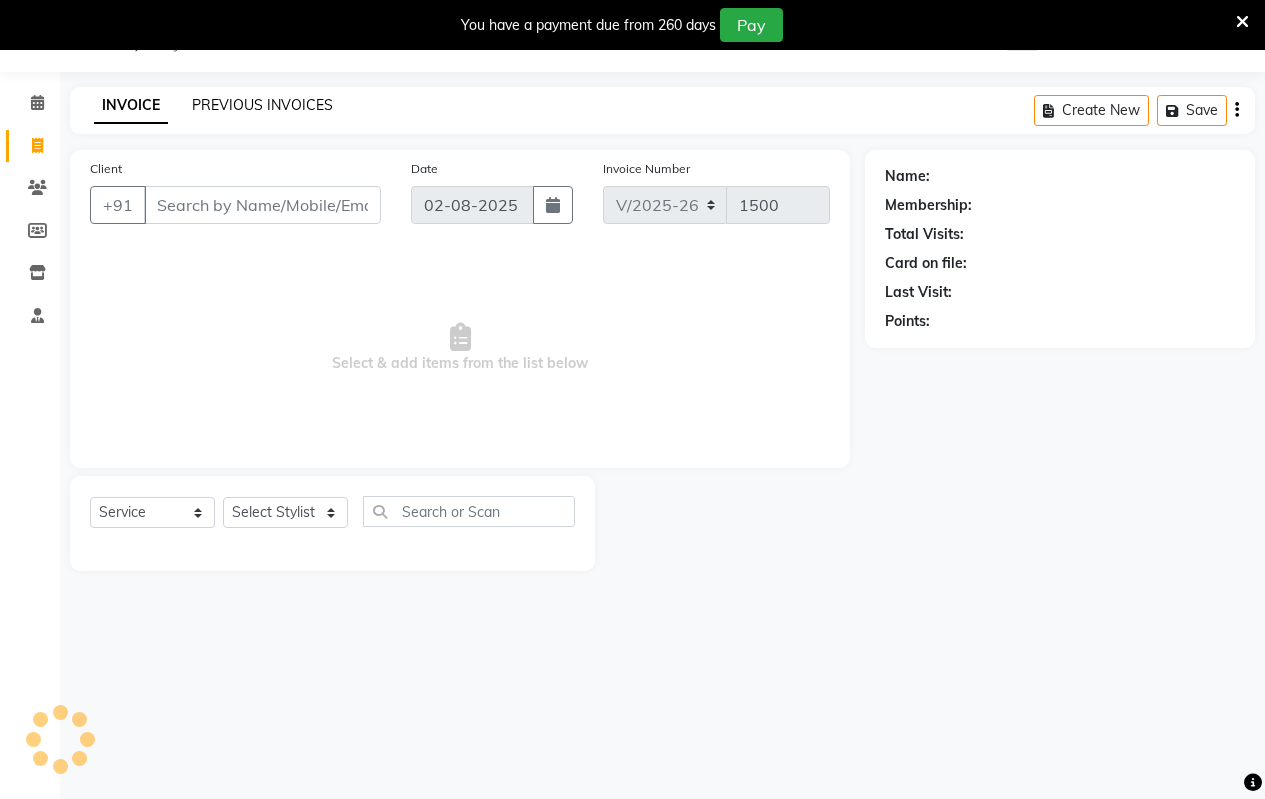 click on "PREVIOUS INVOICES" 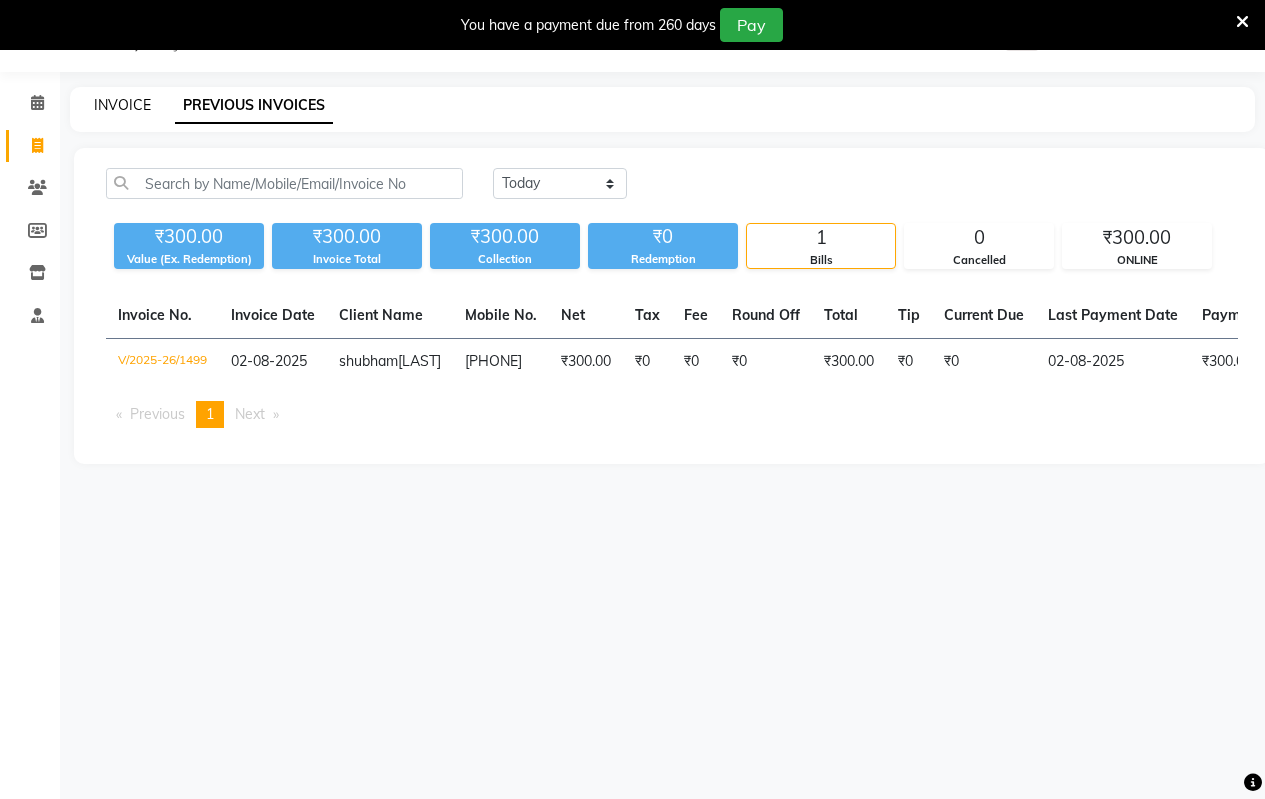 click on "INVOICE" 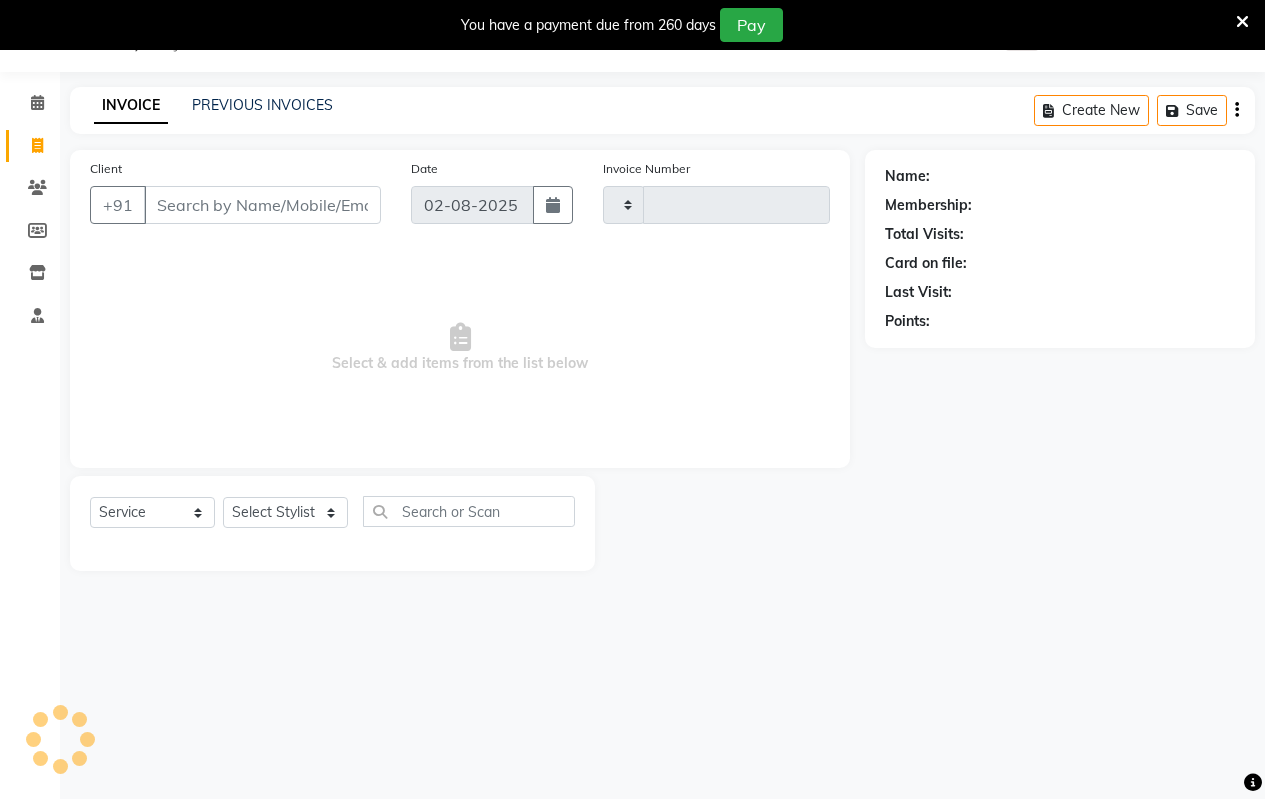 type on "1500" 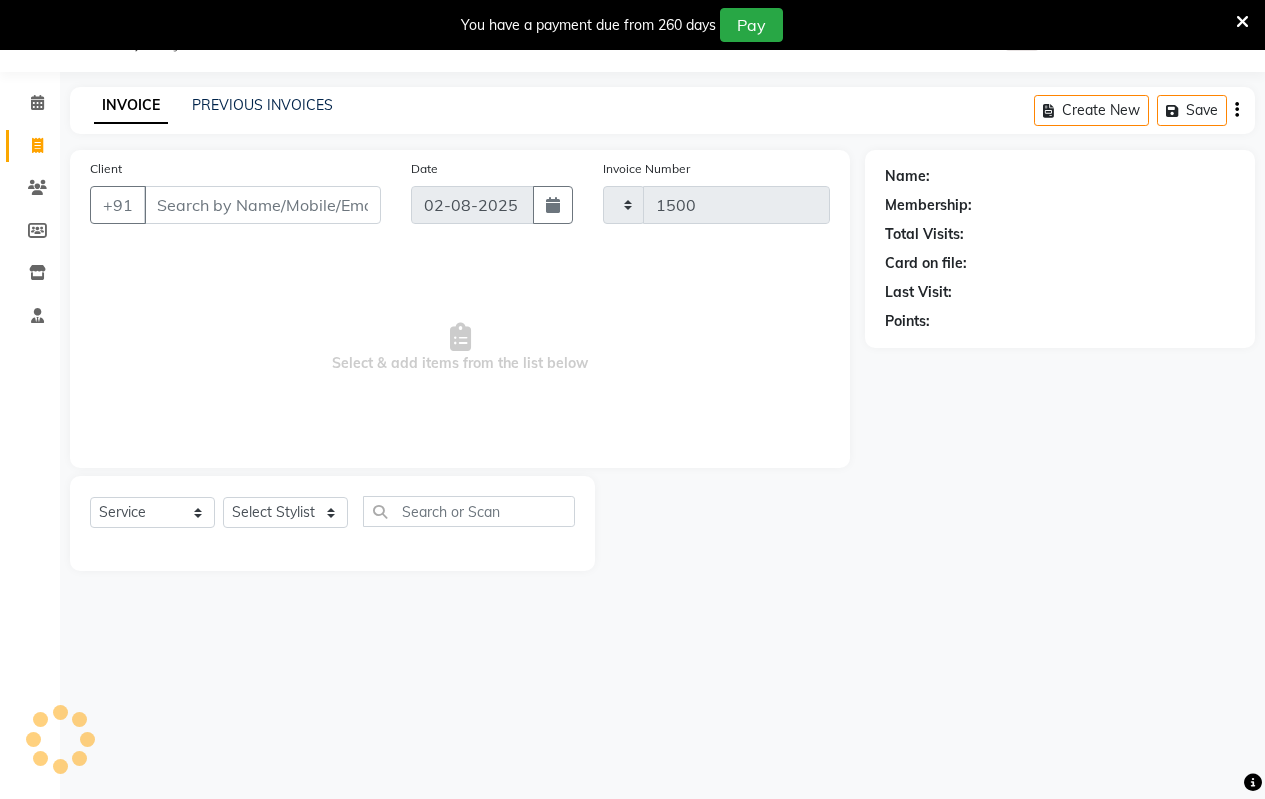 select on "4917" 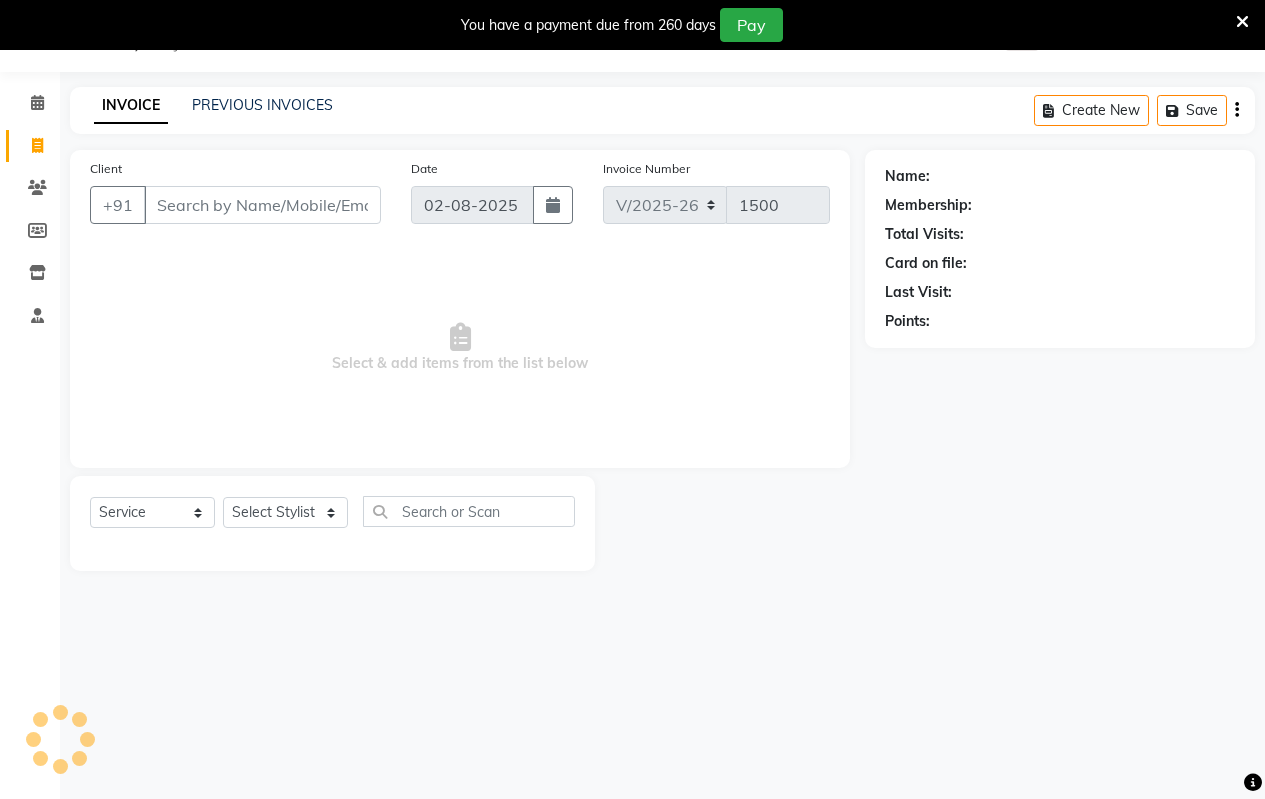click on "Client" at bounding box center (262, 205) 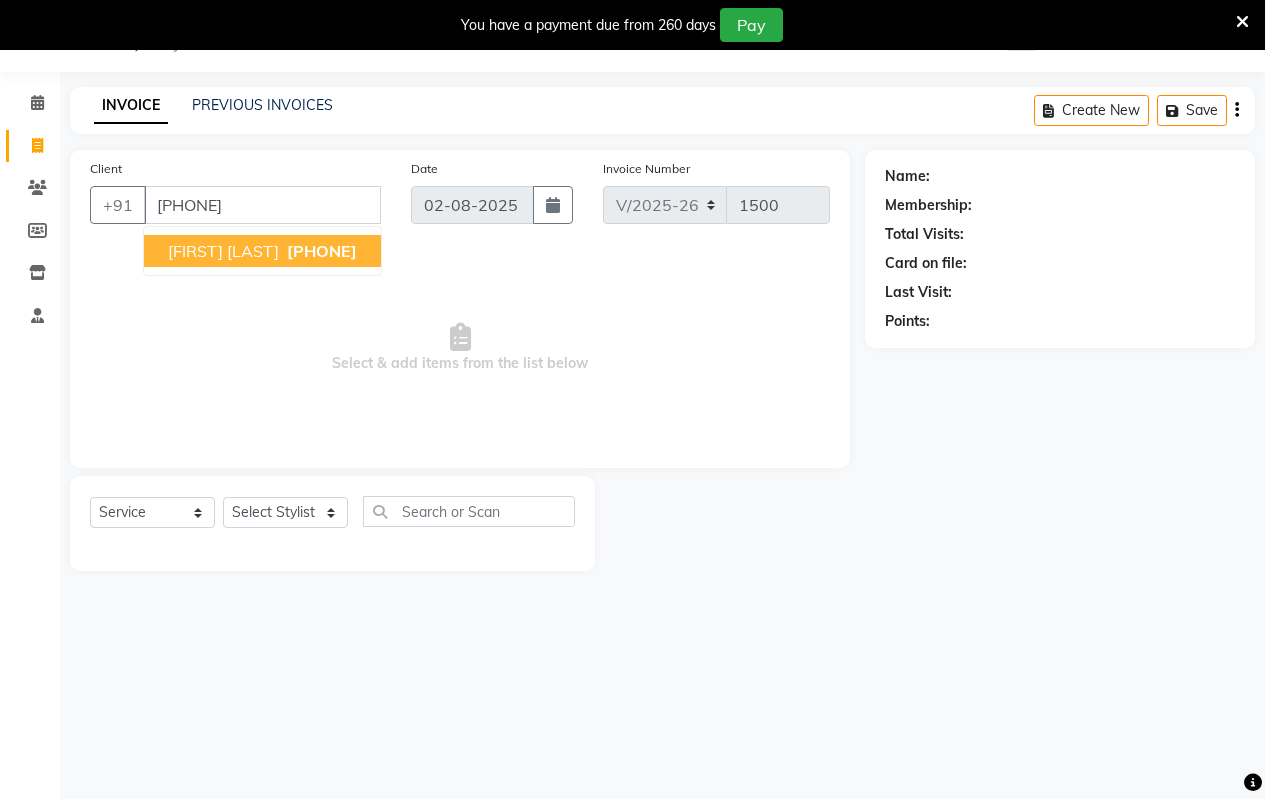 type on "[PHONE]" 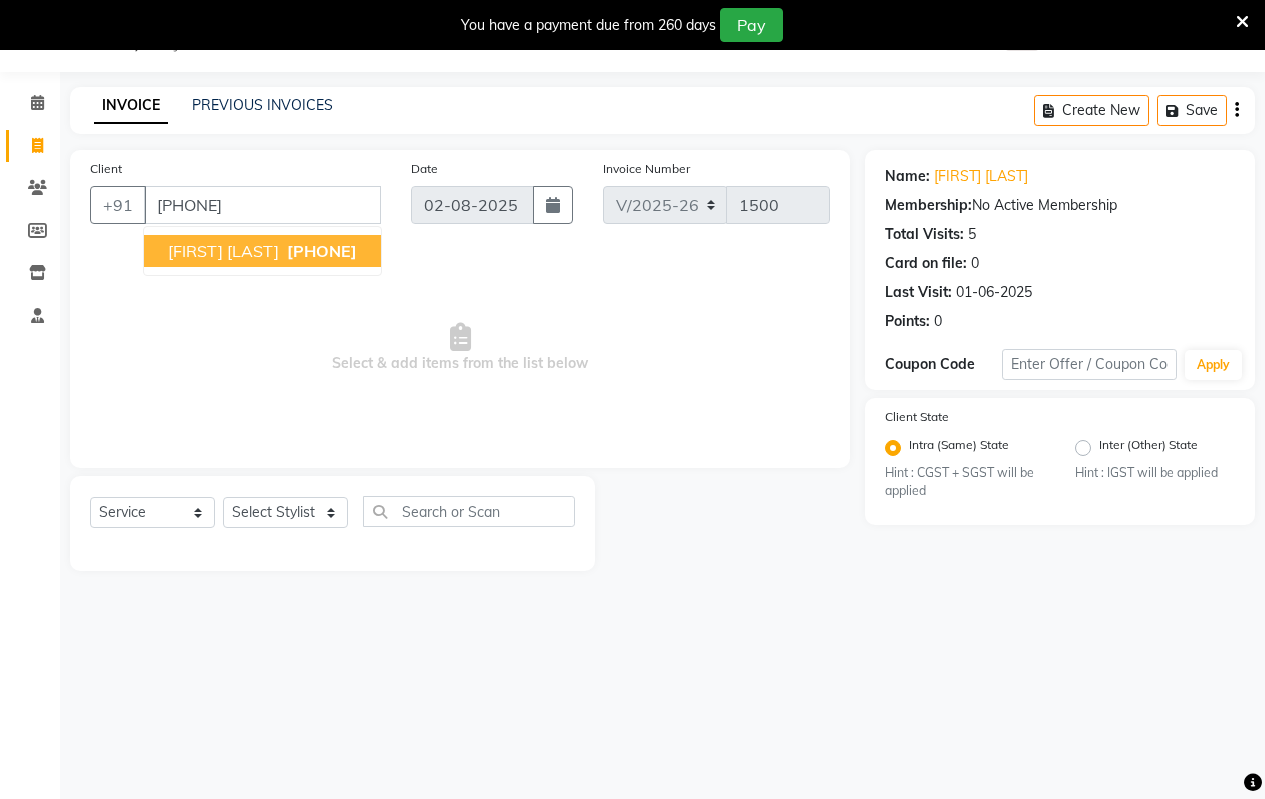 click on "[FIRST] [LAST]" at bounding box center [223, 251] 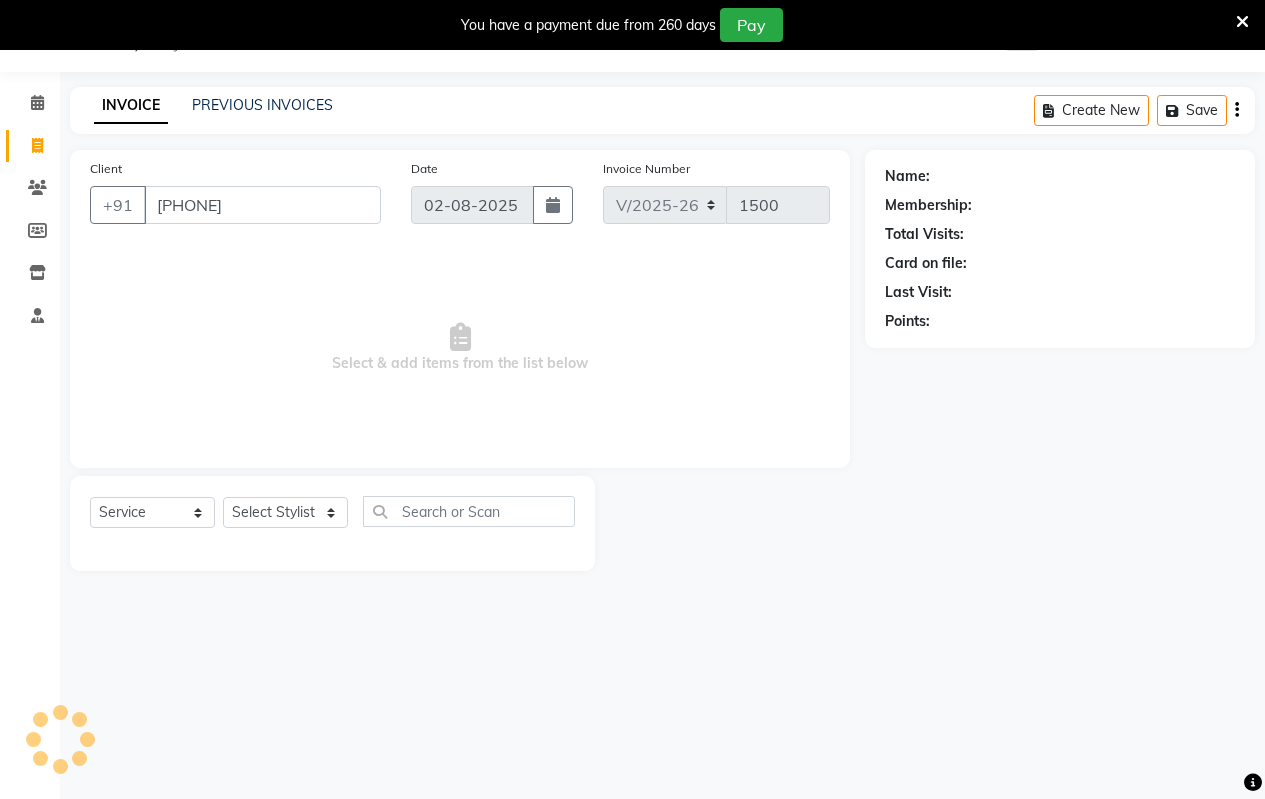 click on "Select & add items from the list below" at bounding box center [460, 348] 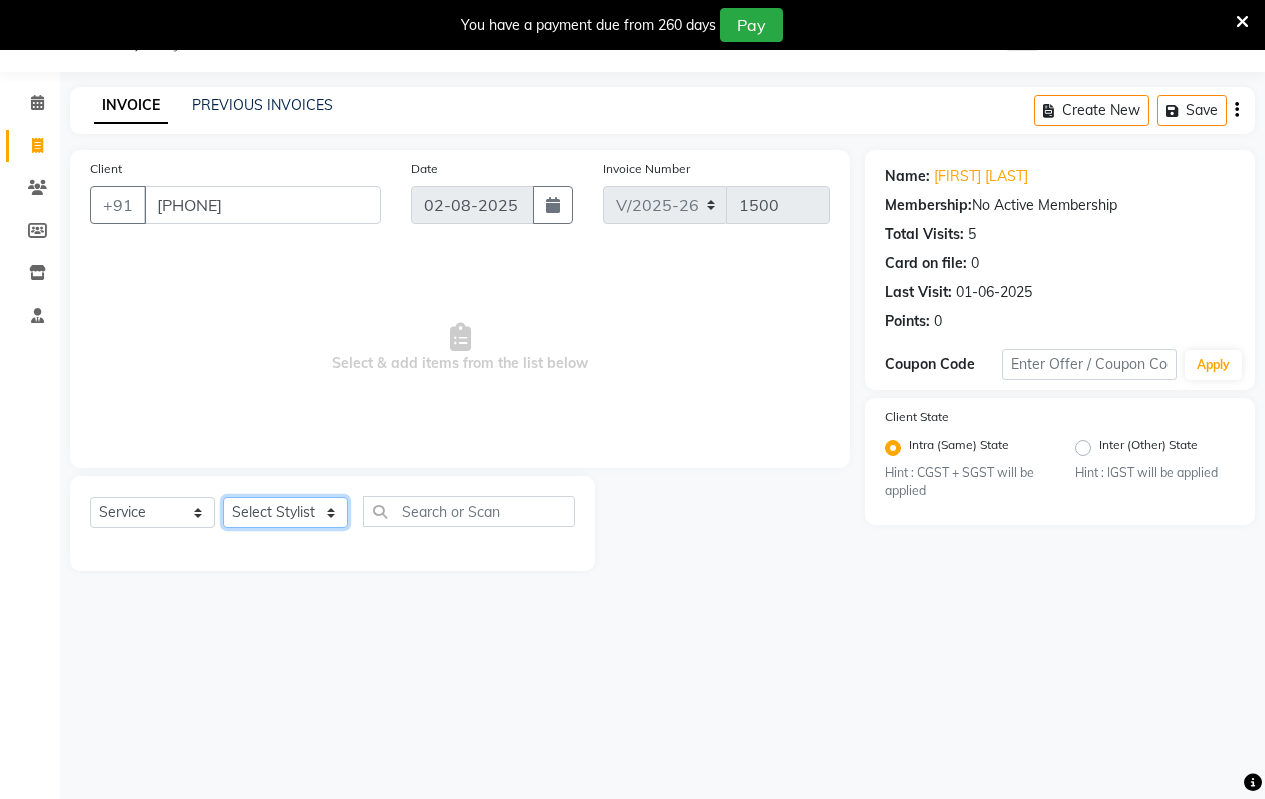 click on "Select Stylist Arati kamlesh b  karan  Krushna pramila jadhav priyanka bawaskar  rohit  rushi  Venesh" 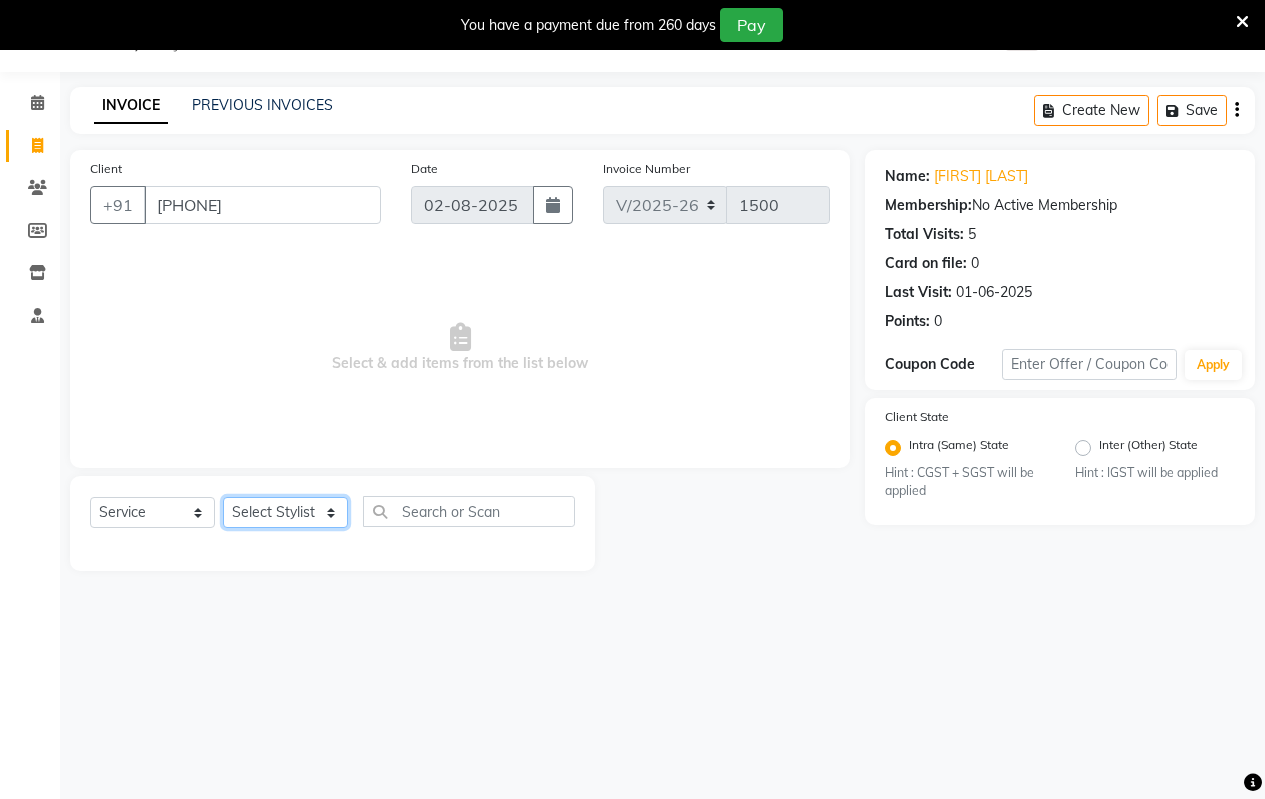 select on "30153" 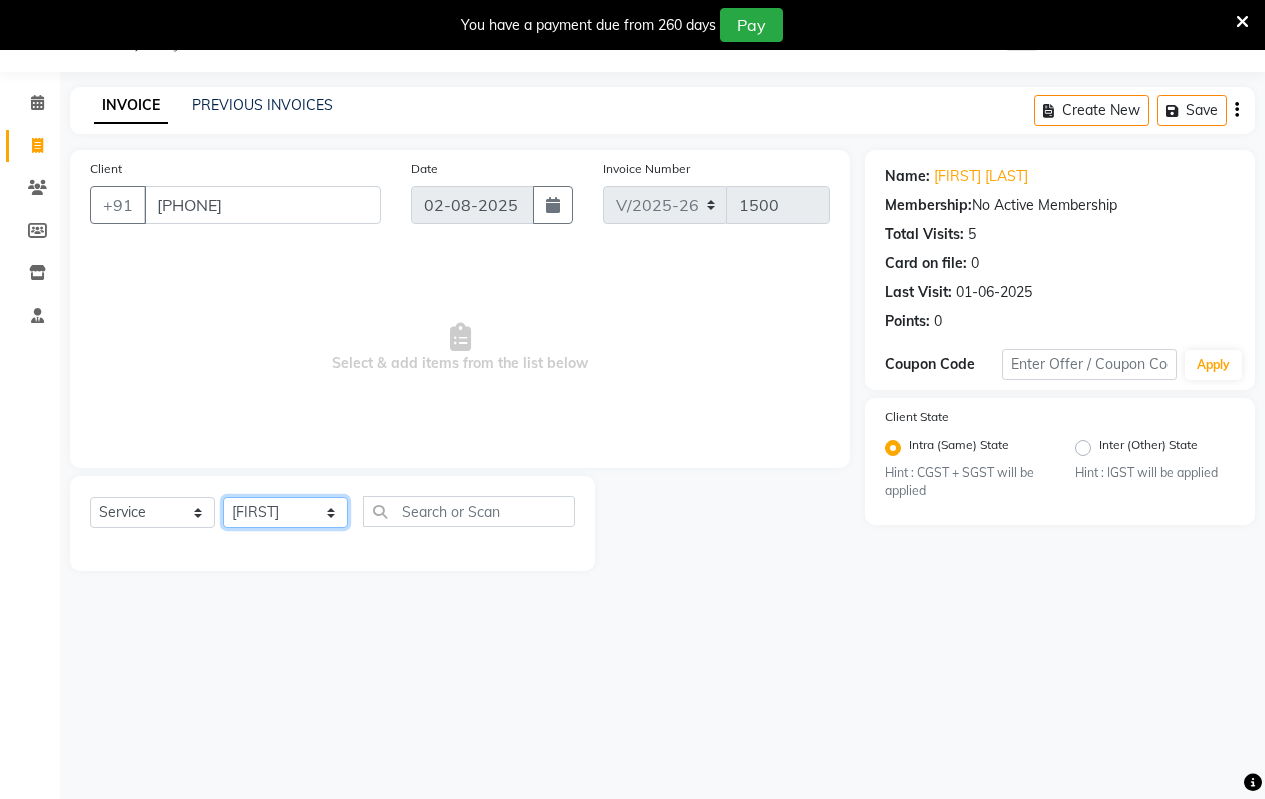 click on "Select Stylist Arati kamlesh b  karan  Krushna pramila jadhav priyanka bawaskar  rohit  rushi  Venesh" 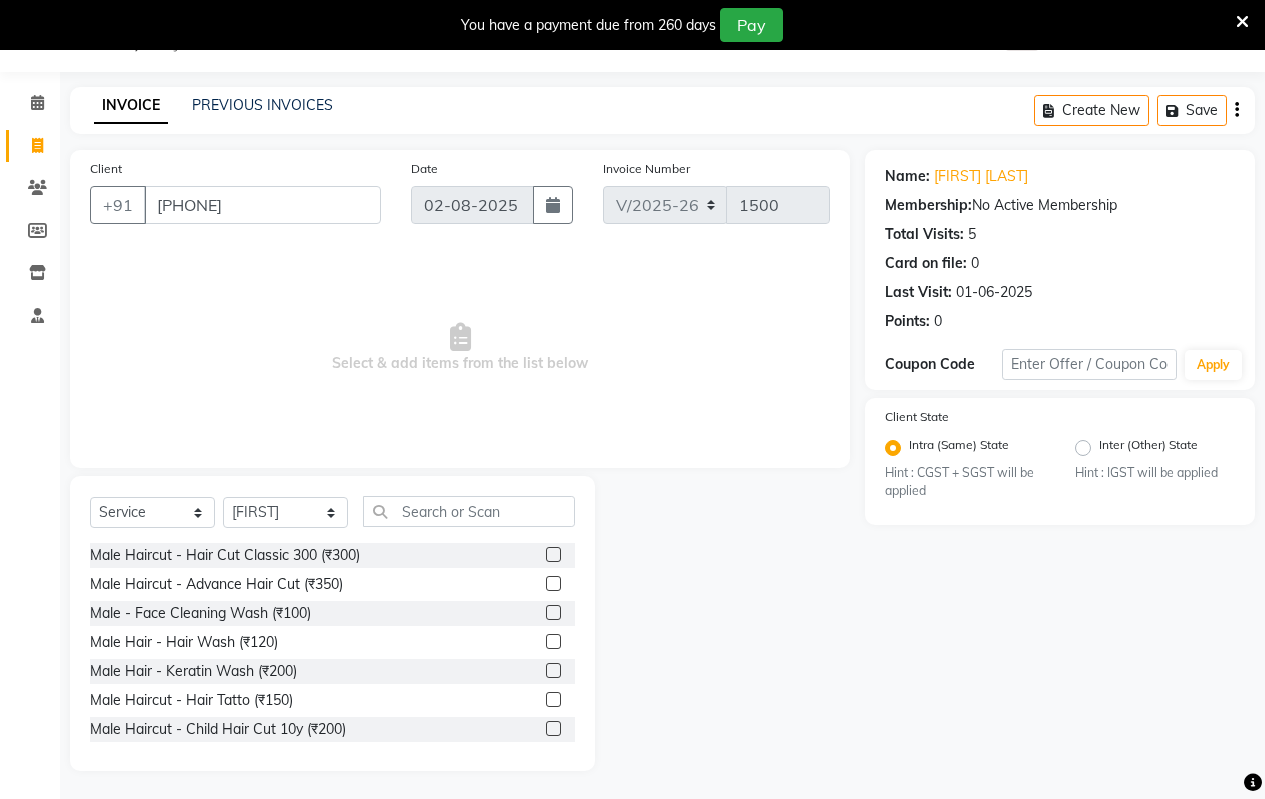 click 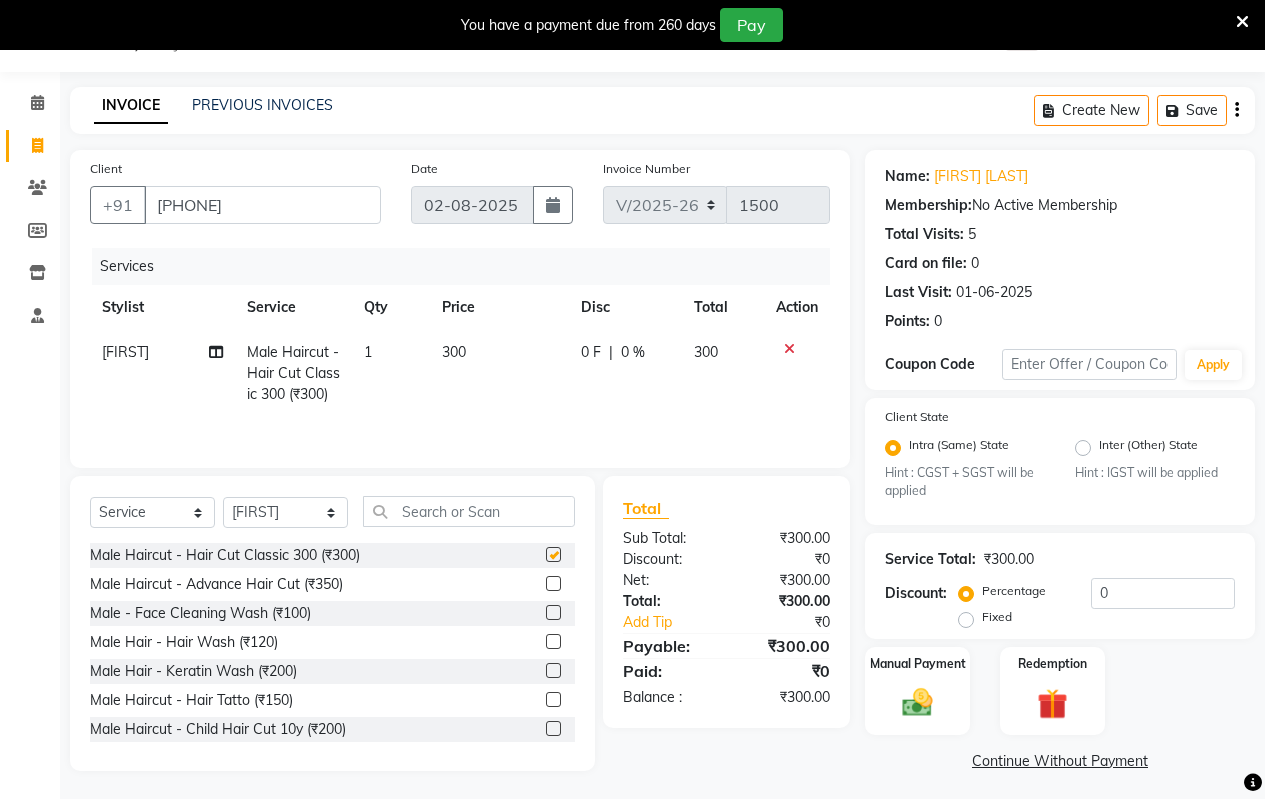checkbox on "false" 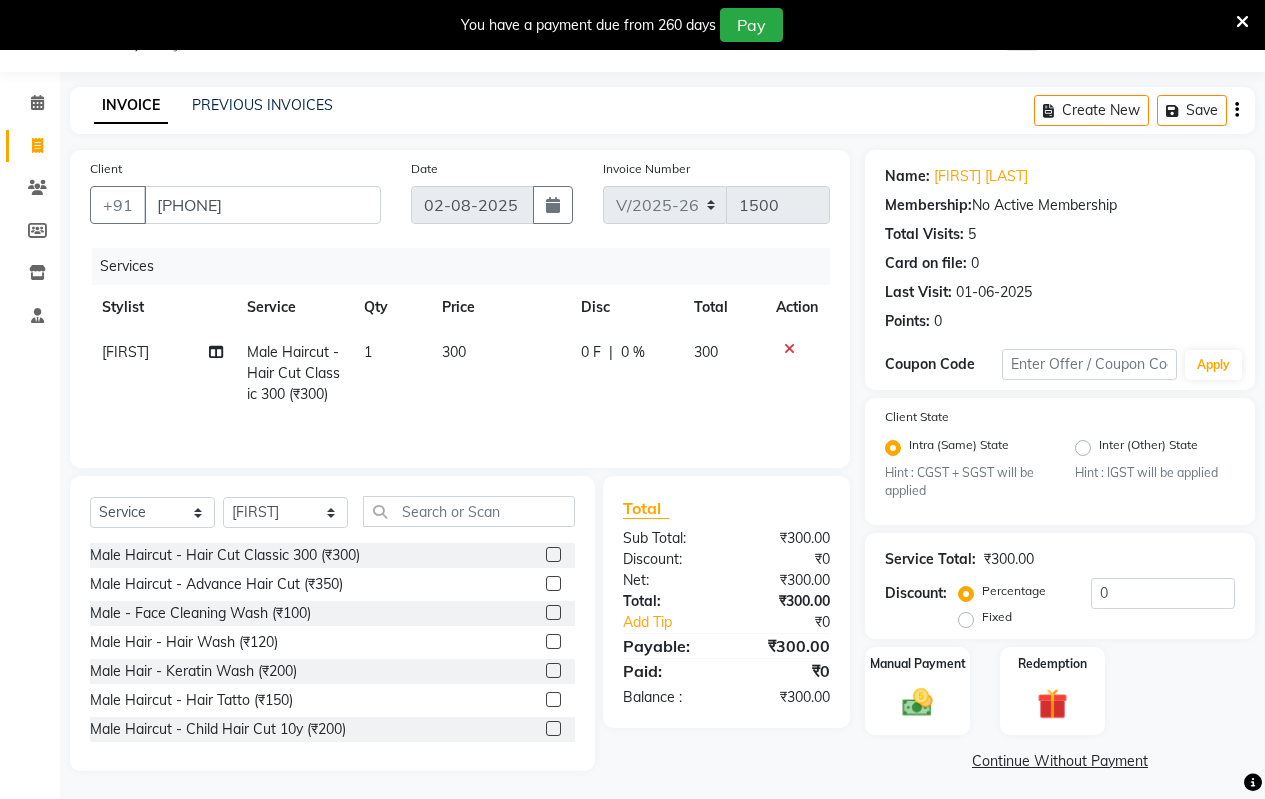 click 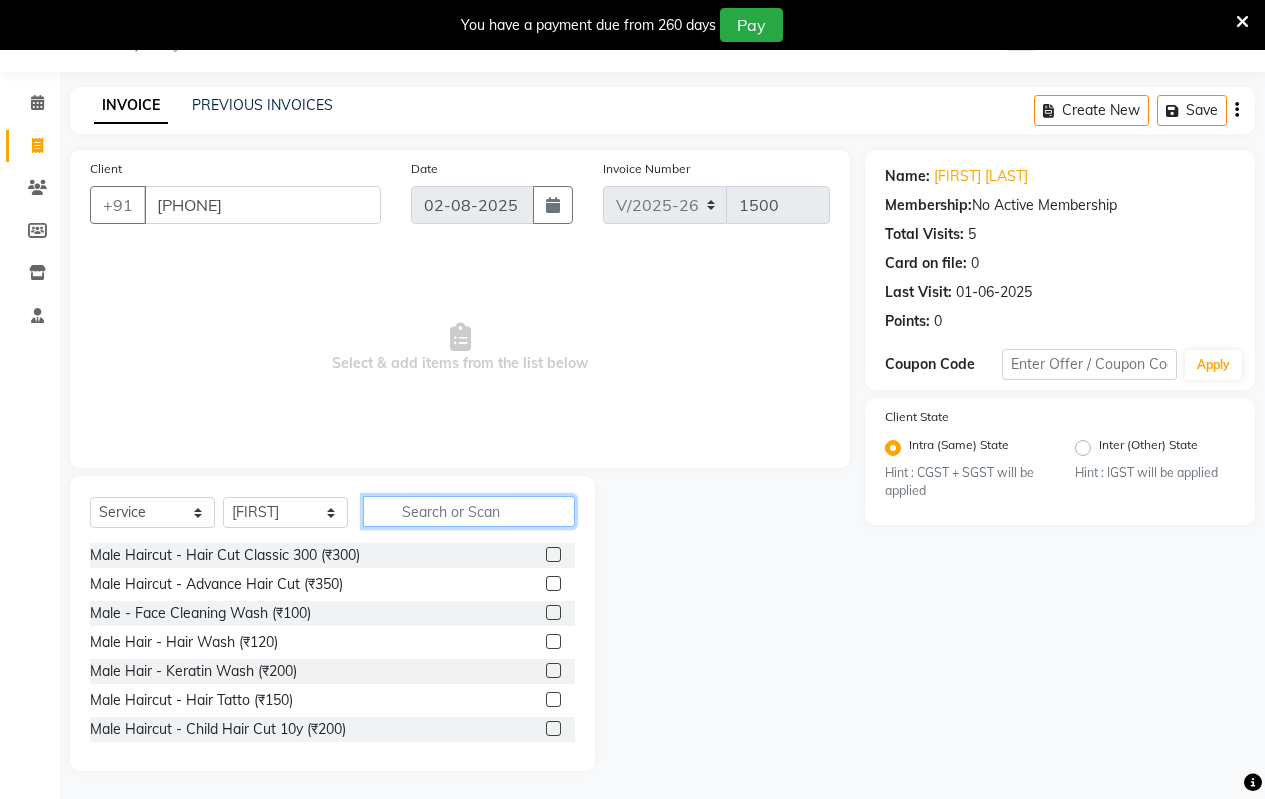 click 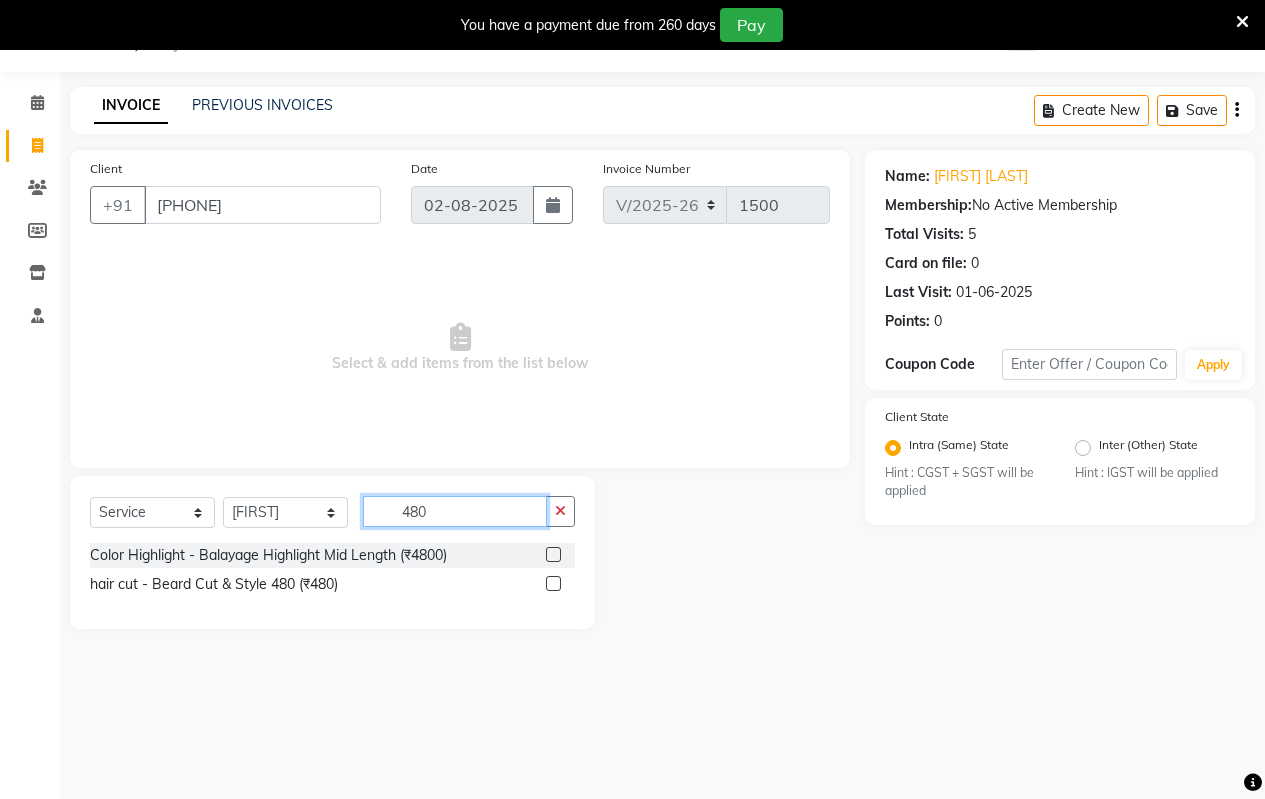 type on "480" 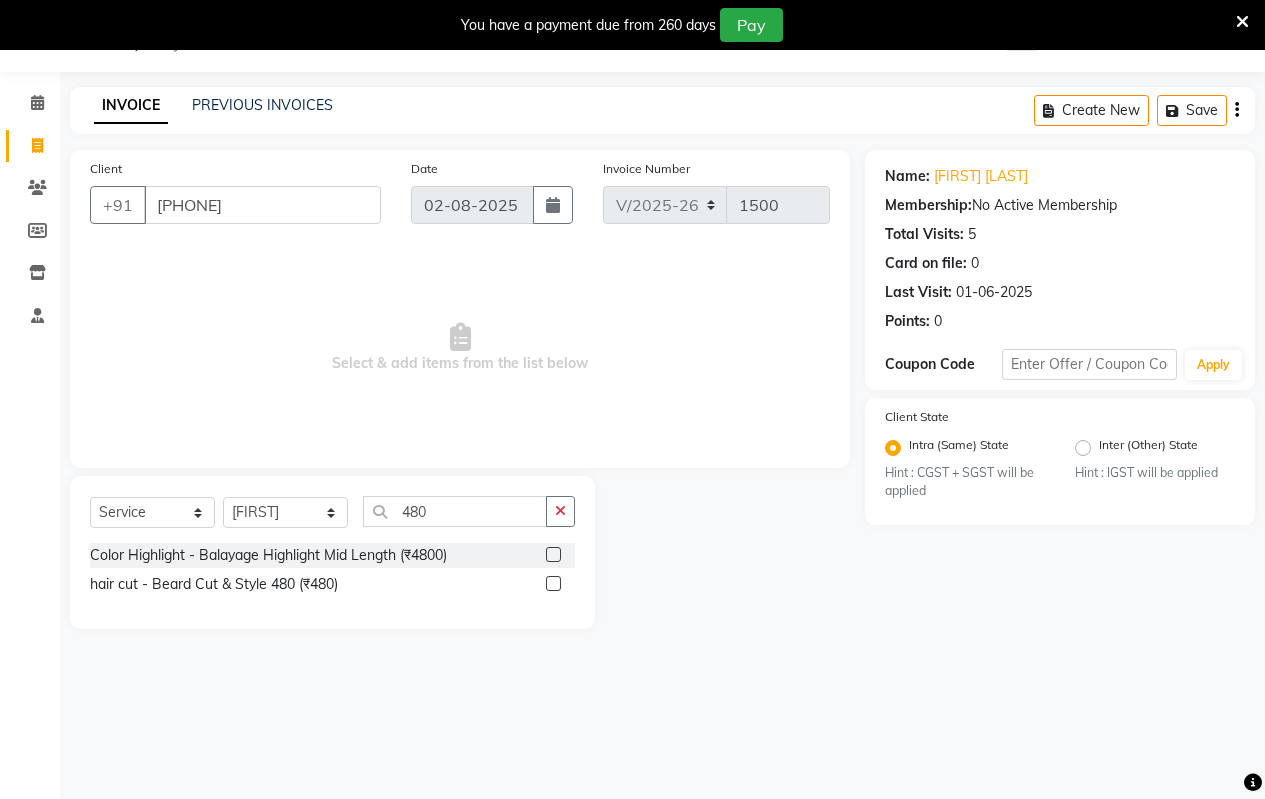 click 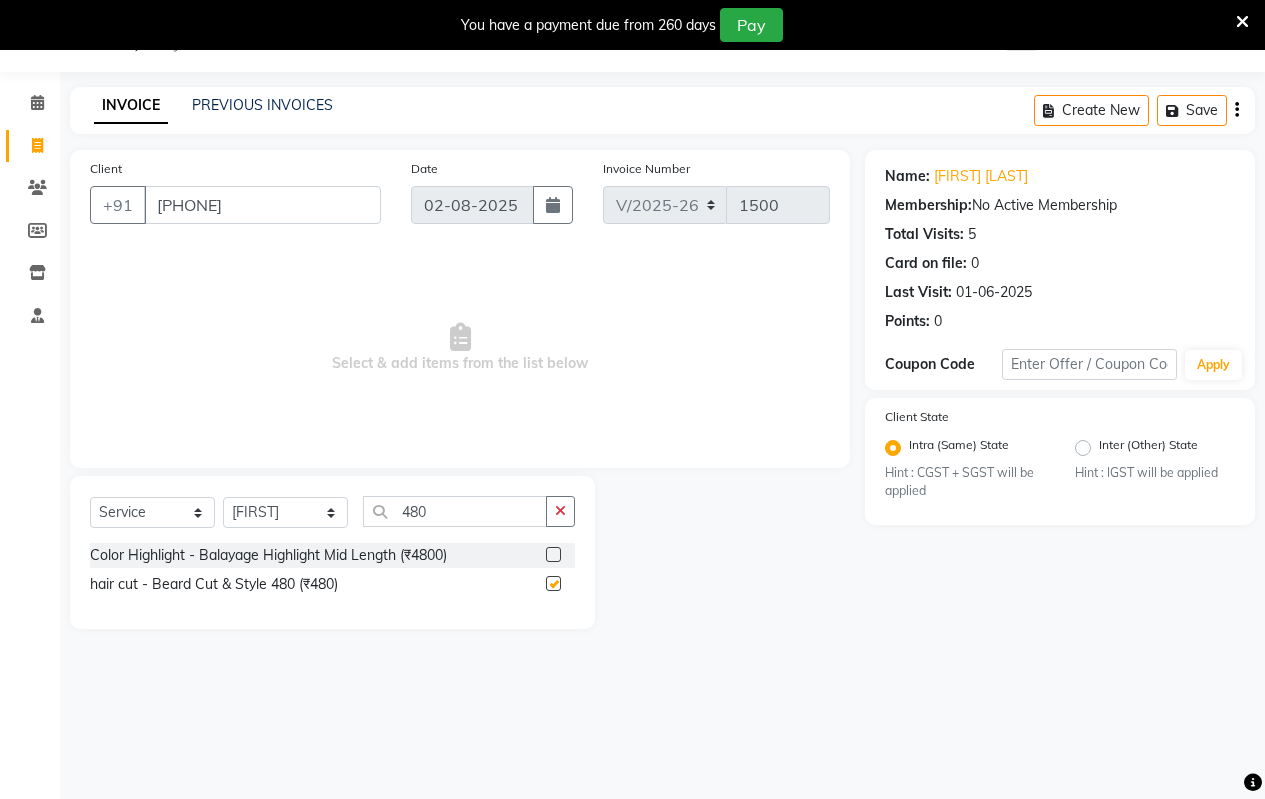 click 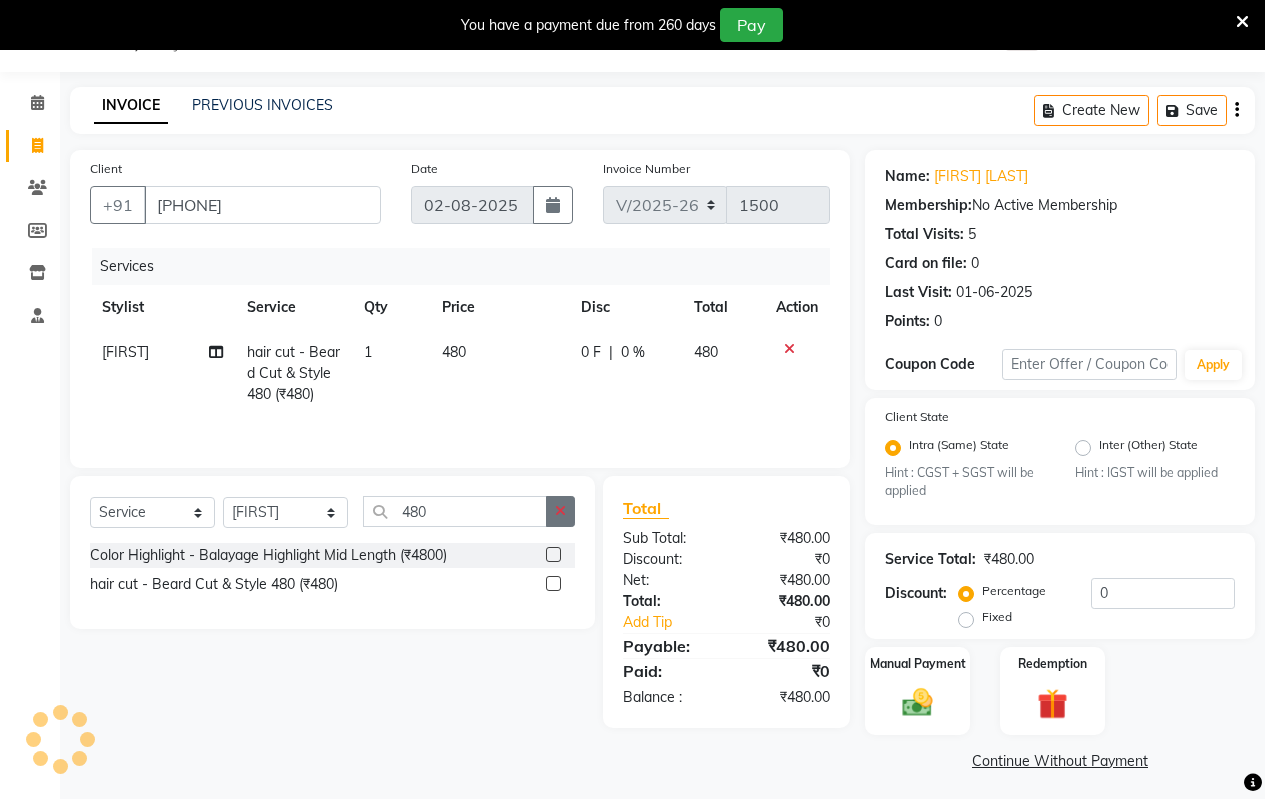click 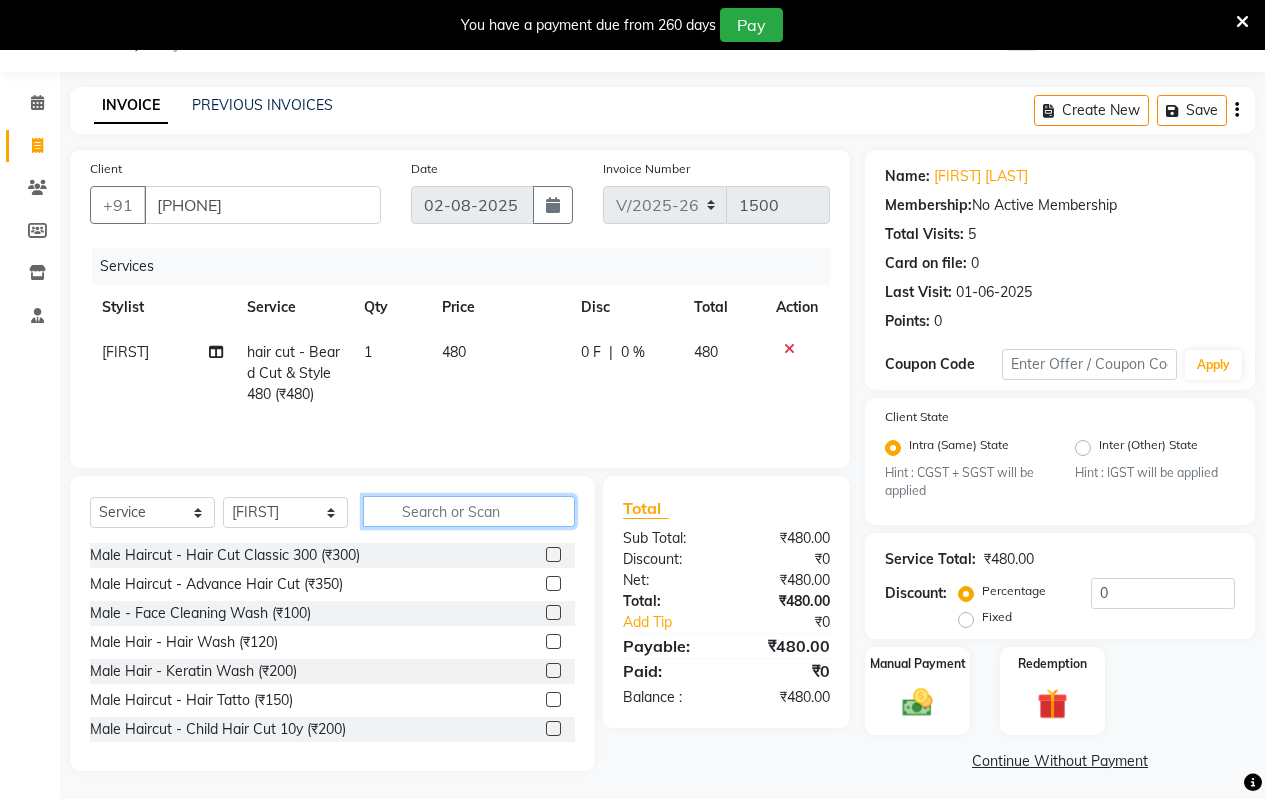 click 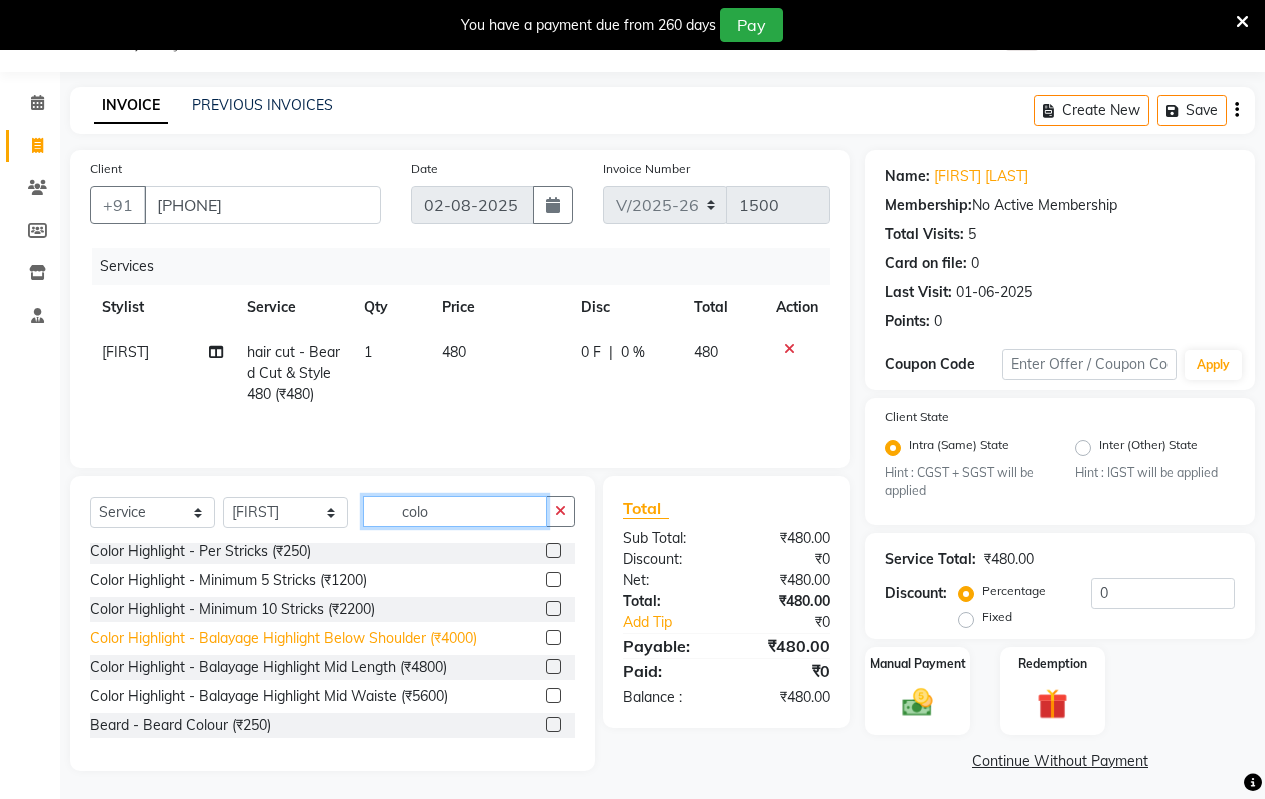 scroll, scrollTop: 697, scrollLeft: 0, axis: vertical 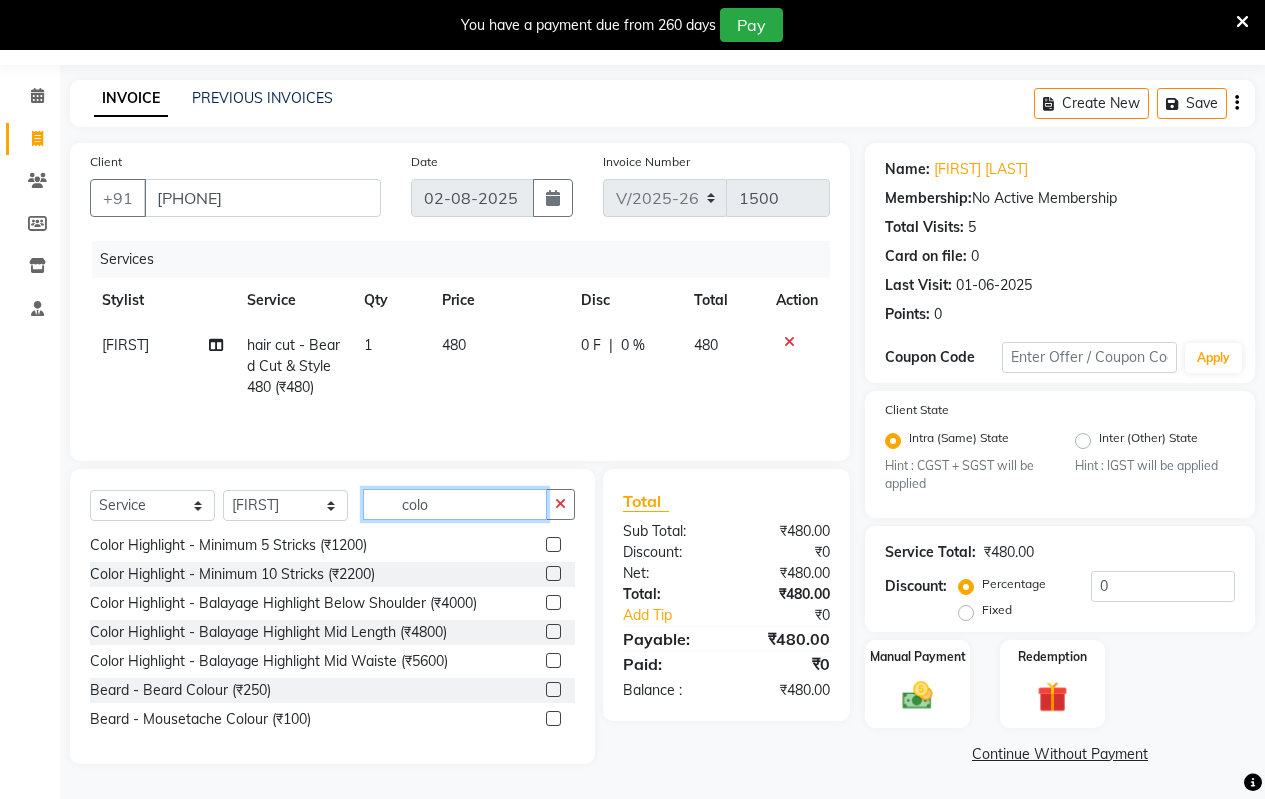 type on "colo" 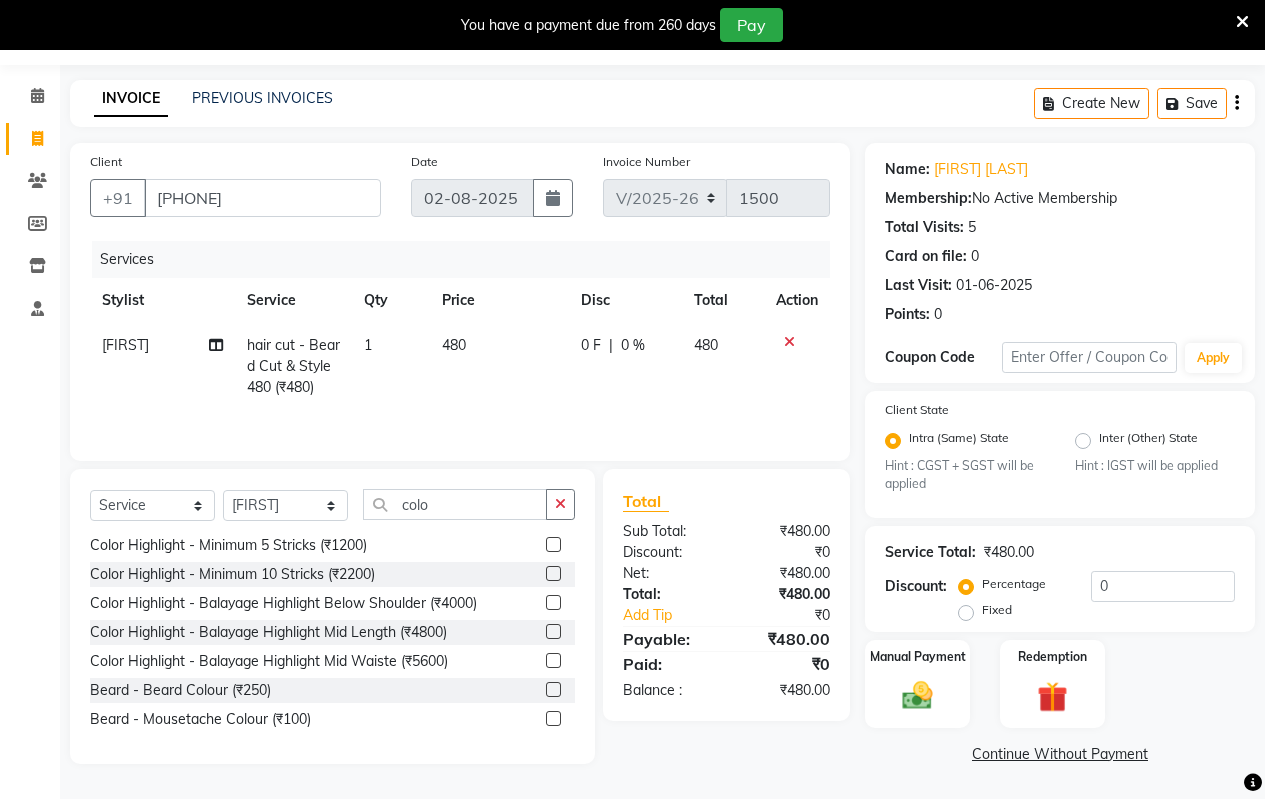 click 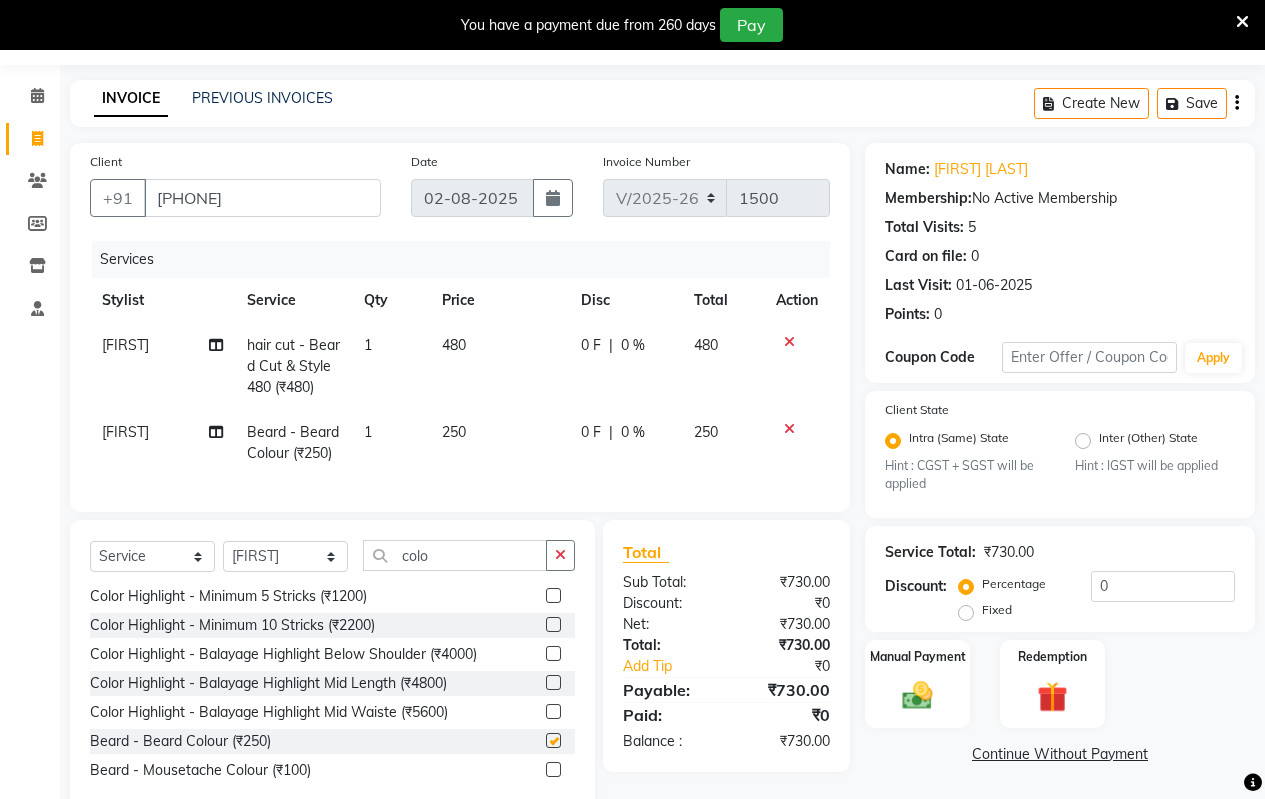 checkbox on "false" 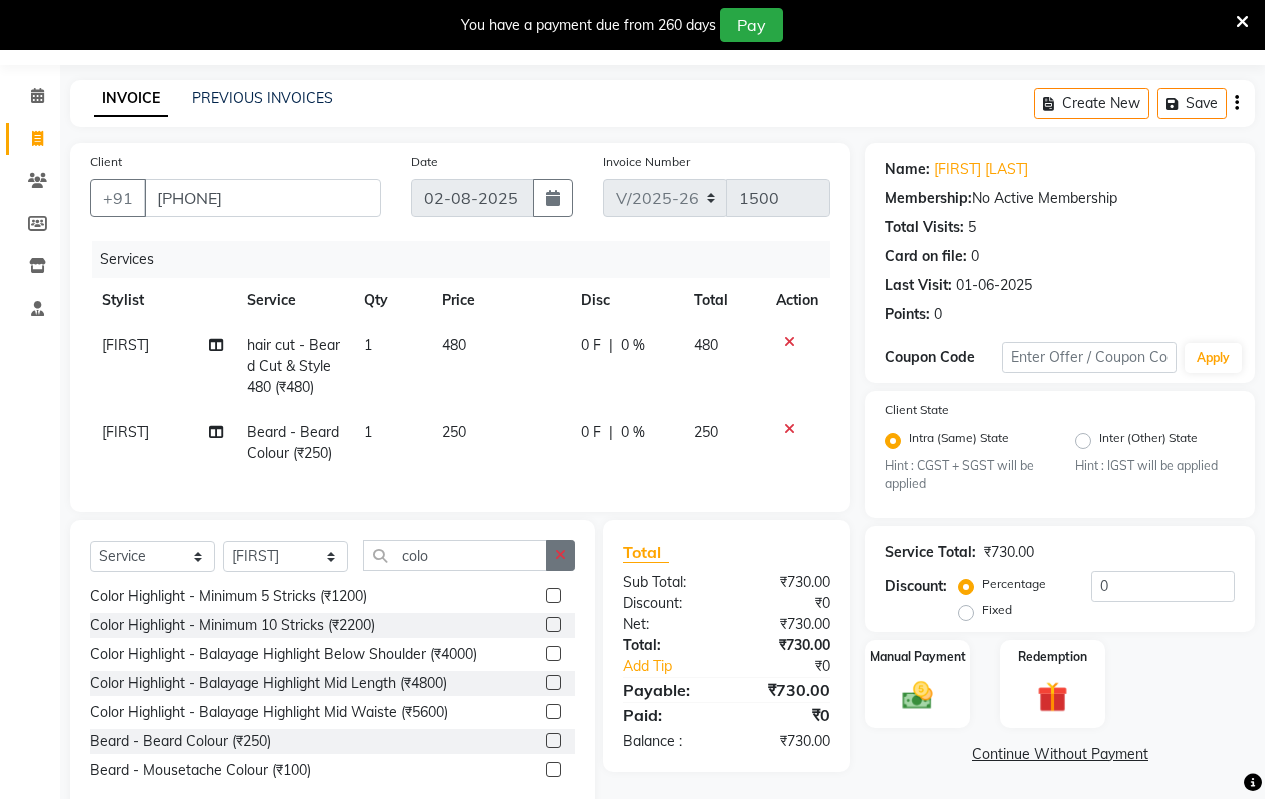click 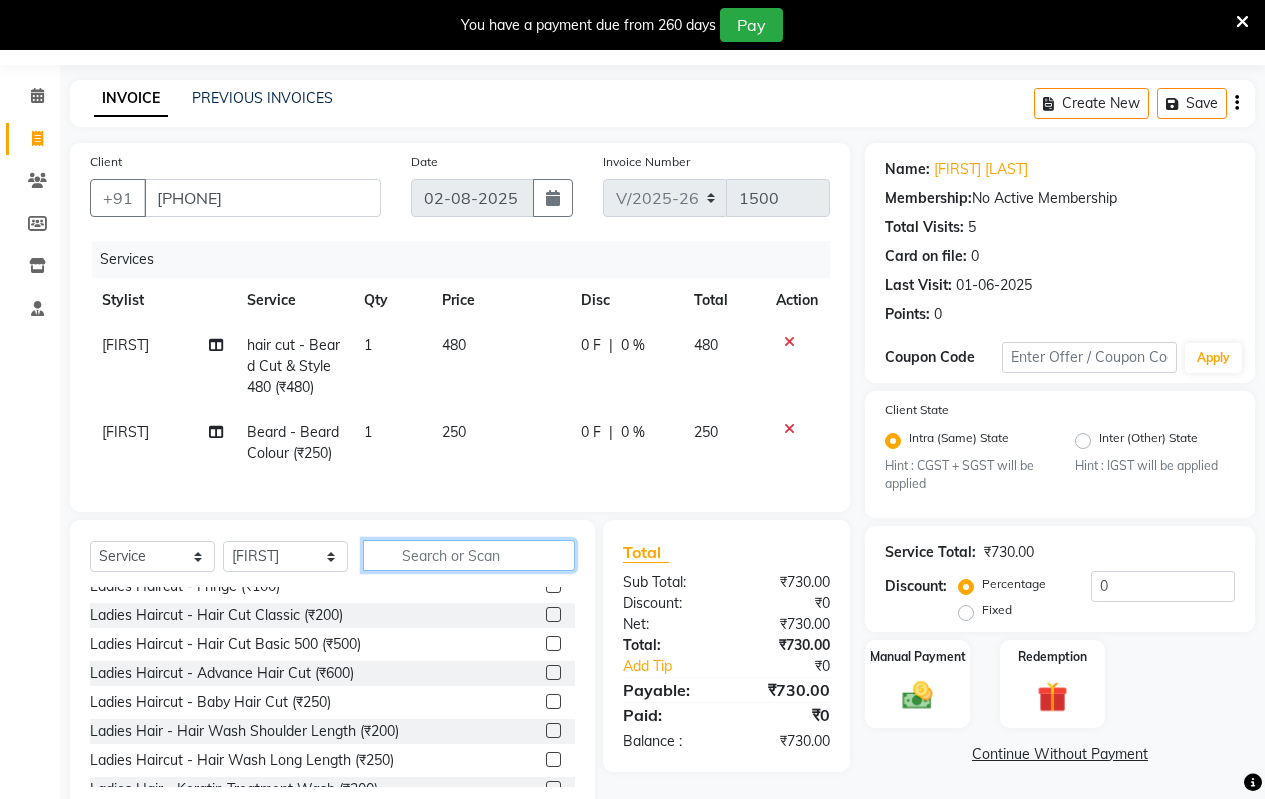 click 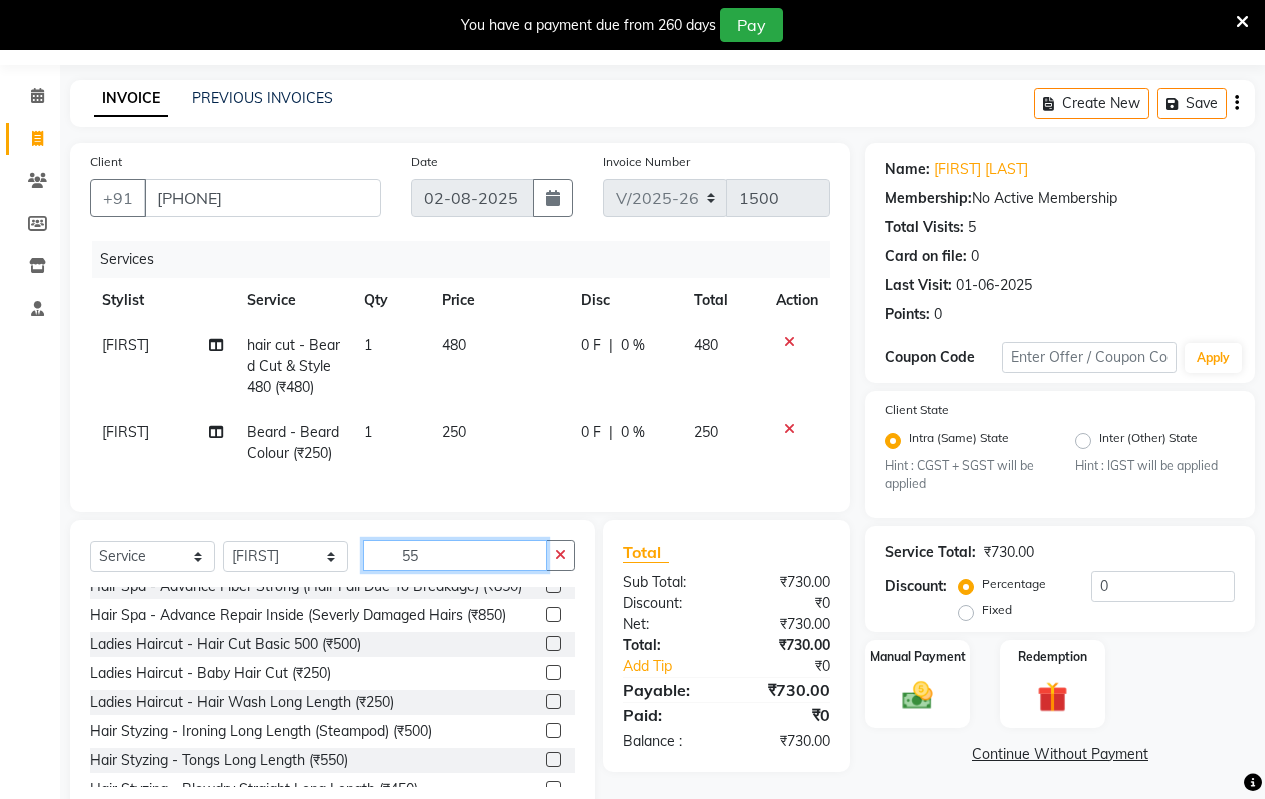 scroll, scrollTop: 0, scrollLeft: 0, axis: both 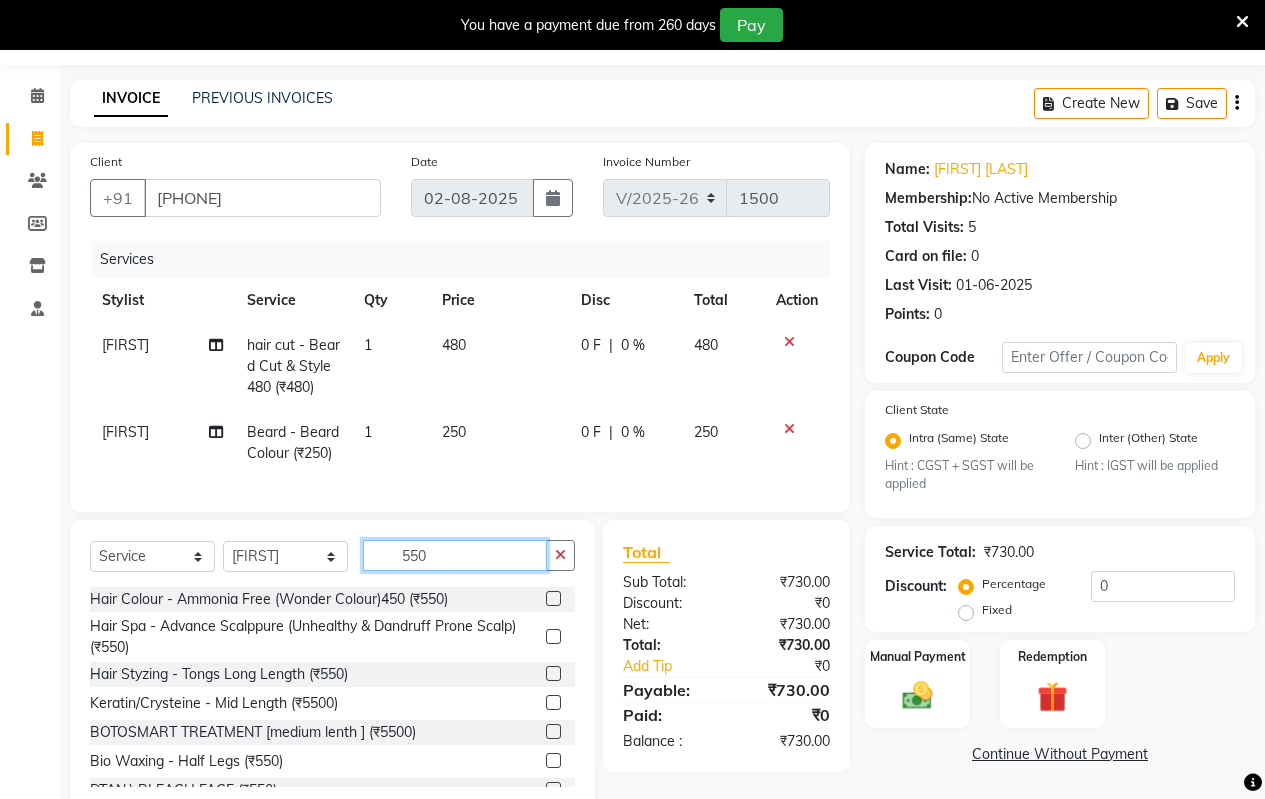 type on "550" 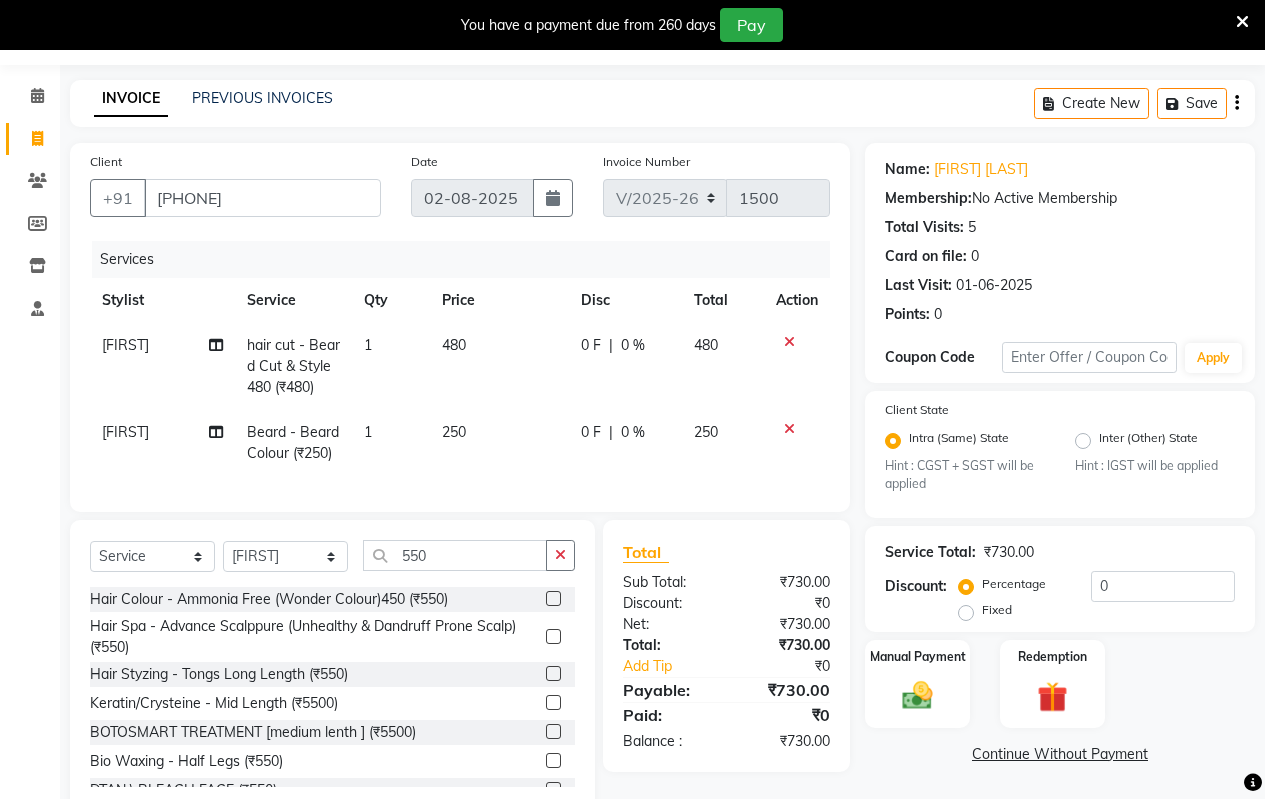 click 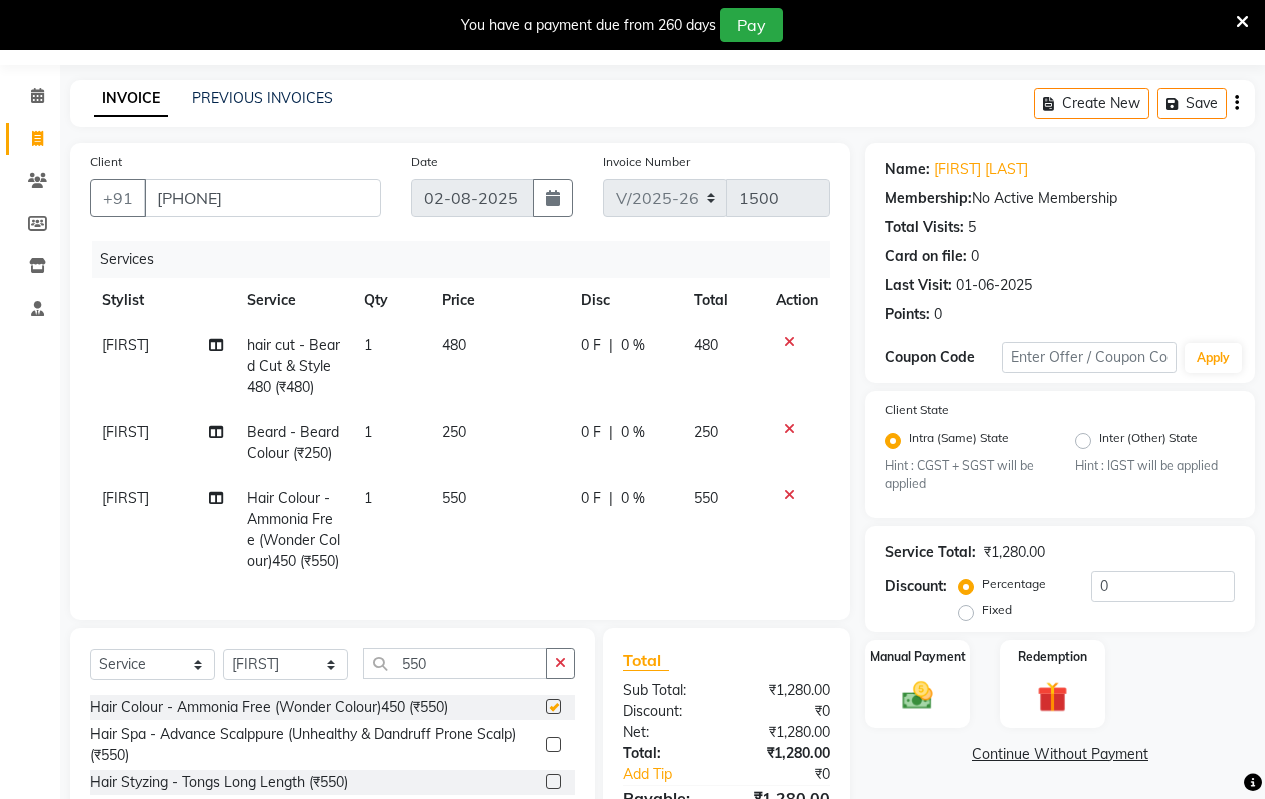 checkbox on "false" 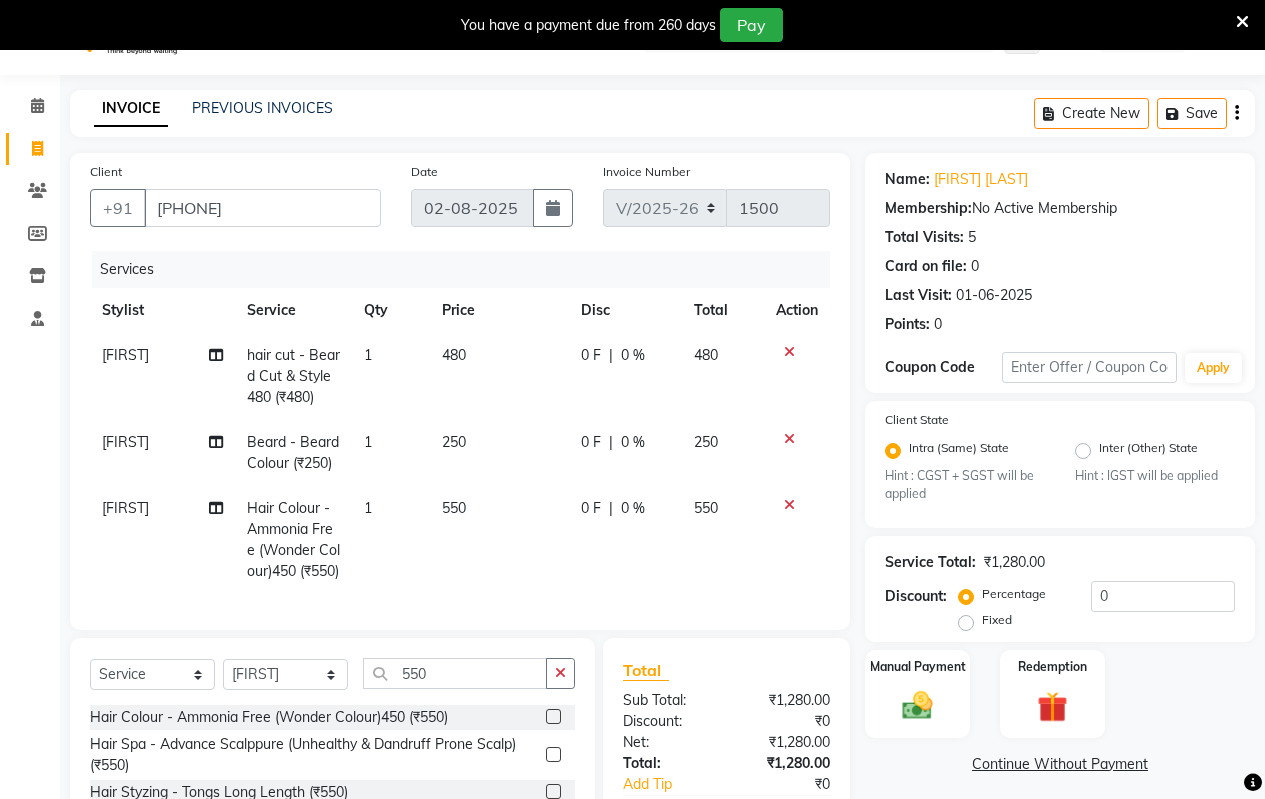 scroll, scrollTop: 147, scrollLeft: 0, axis: vertical 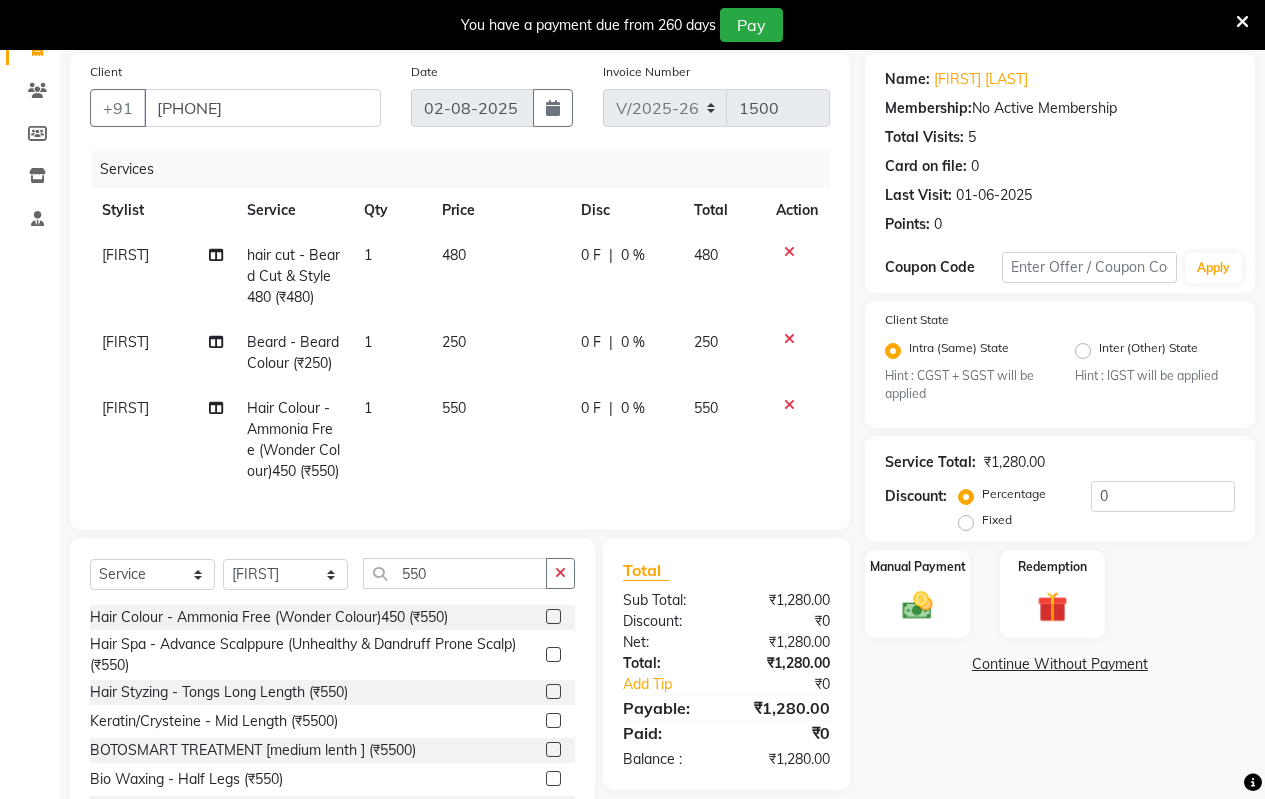 click on "550" 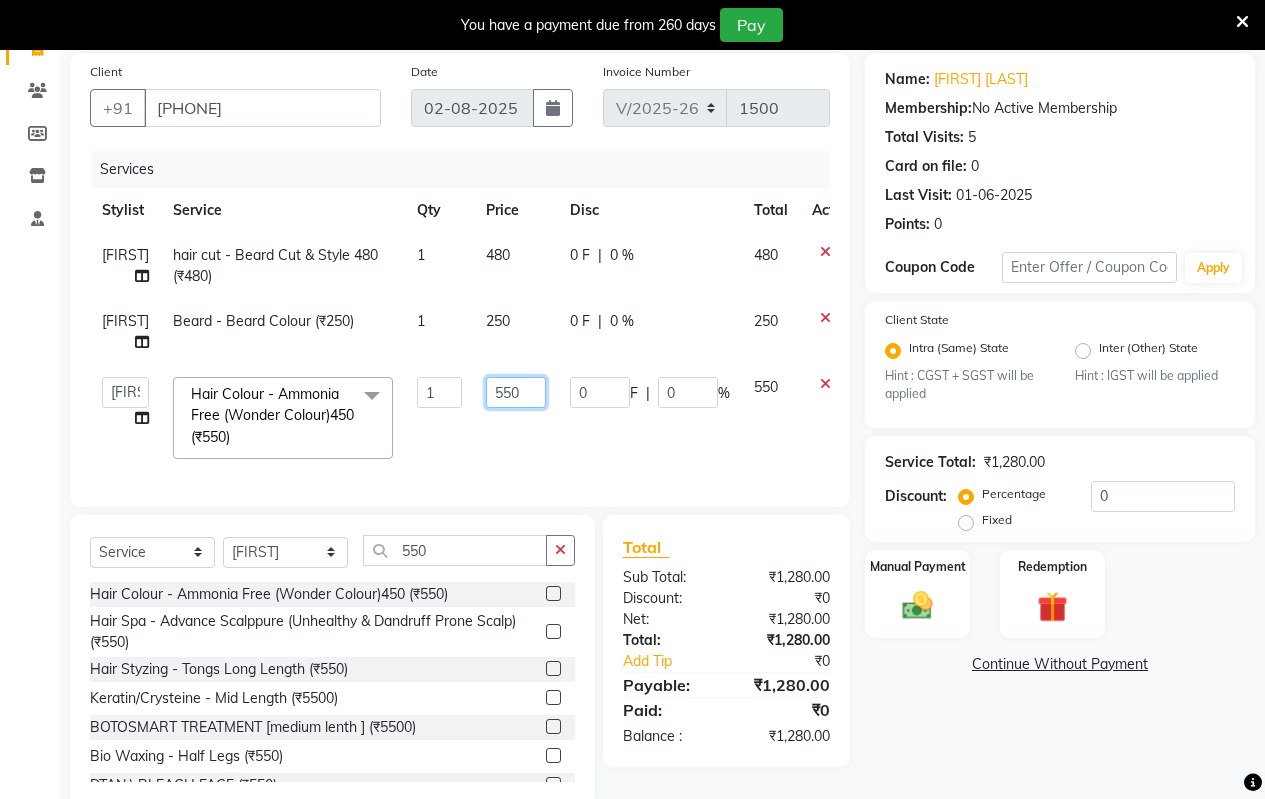click on "550" 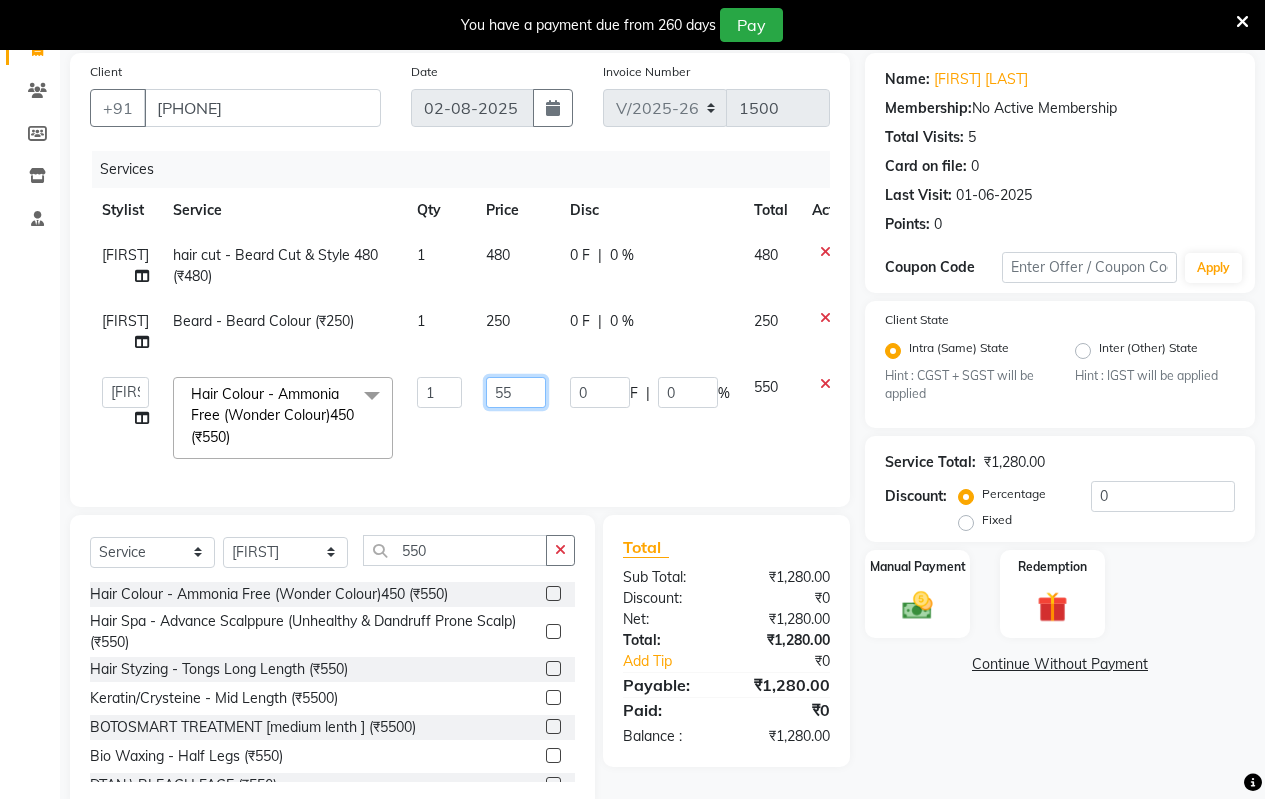 type on "5" 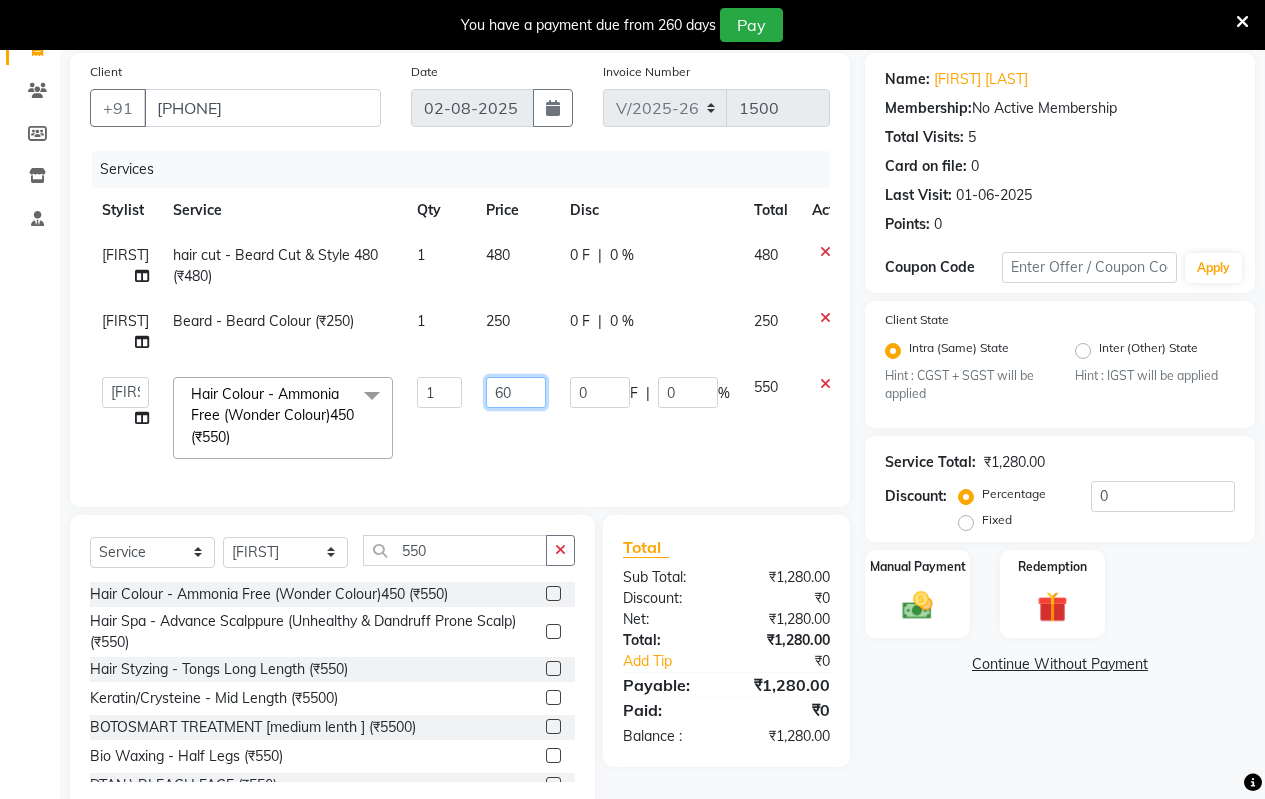 type on "600" 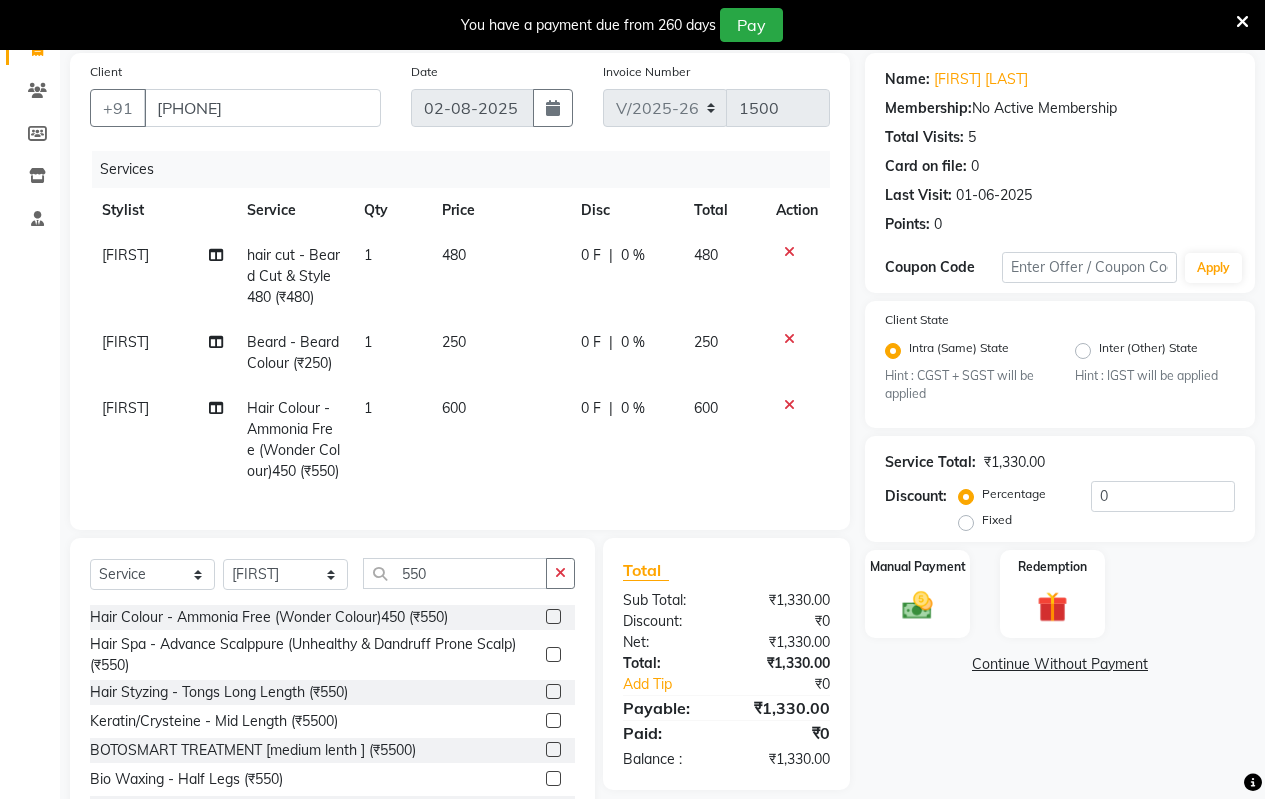 click on "600" 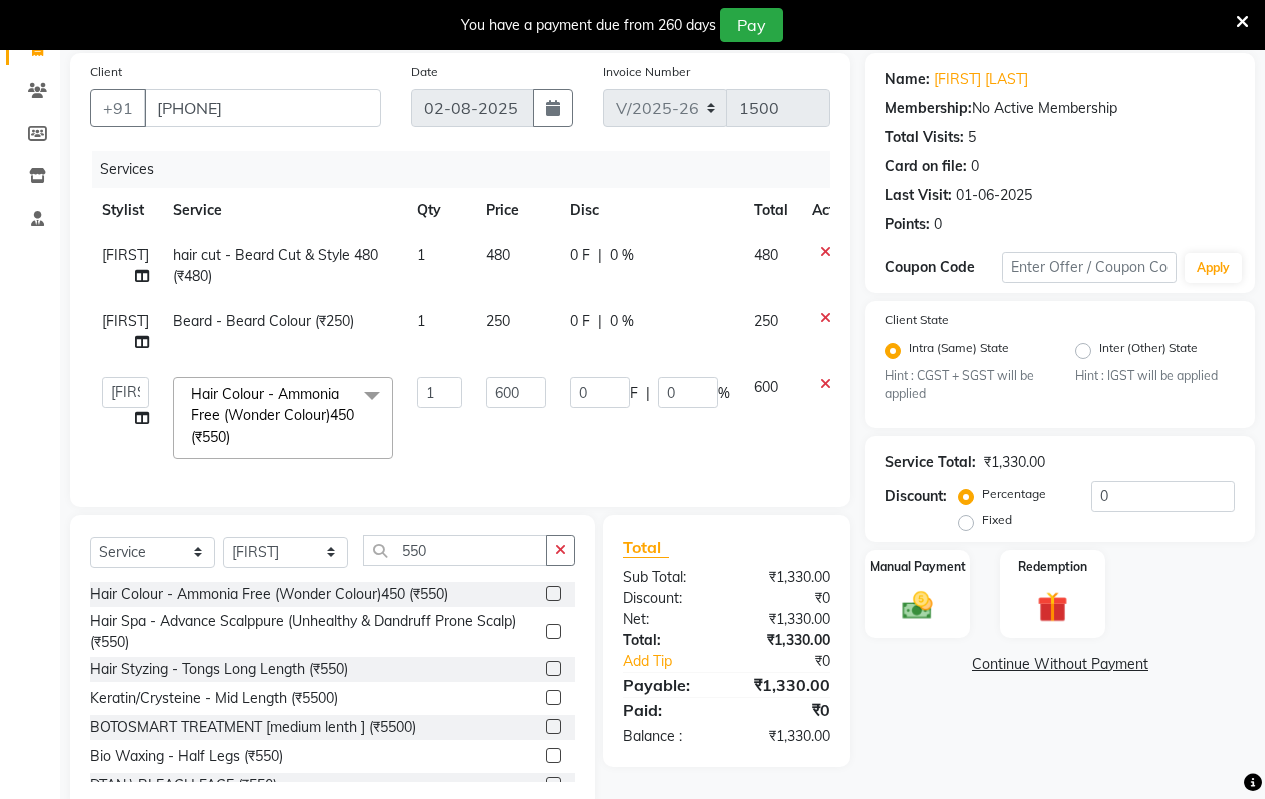 click on "480" 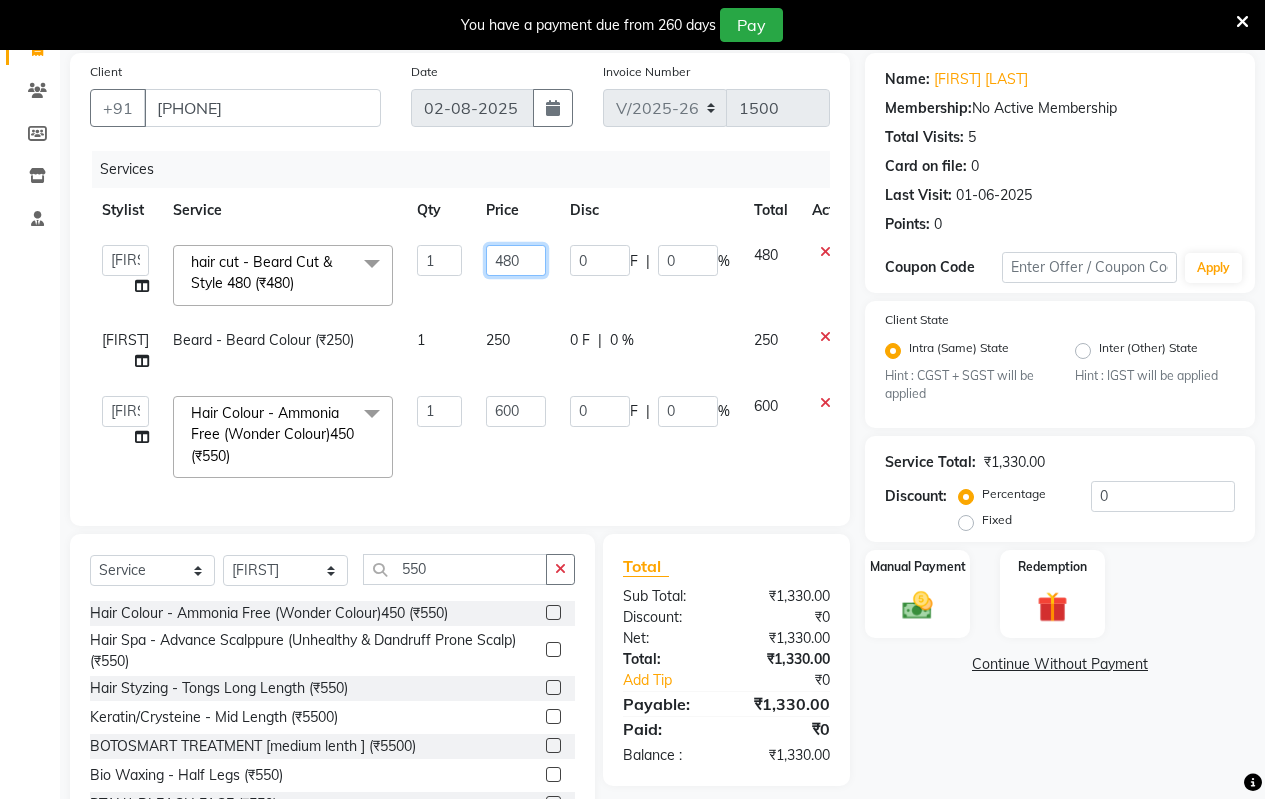 click on "480" 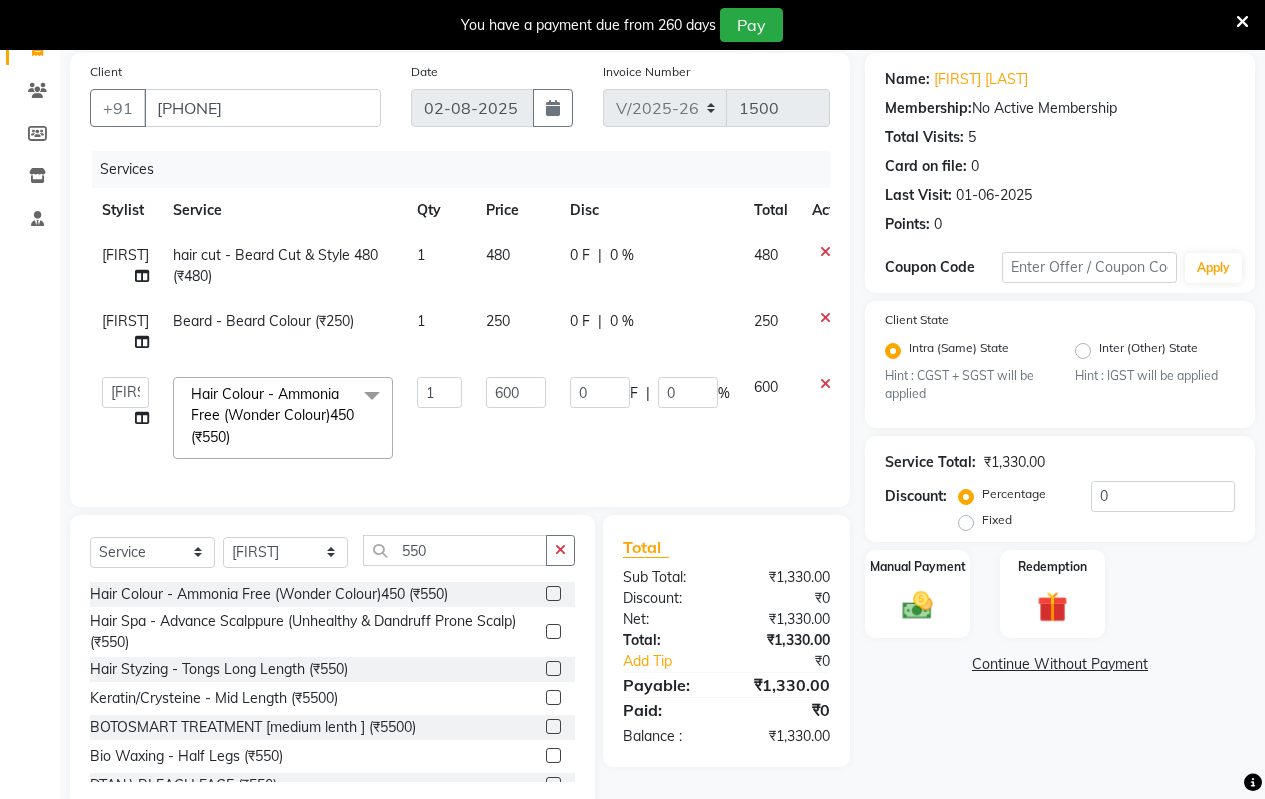 click on "250" 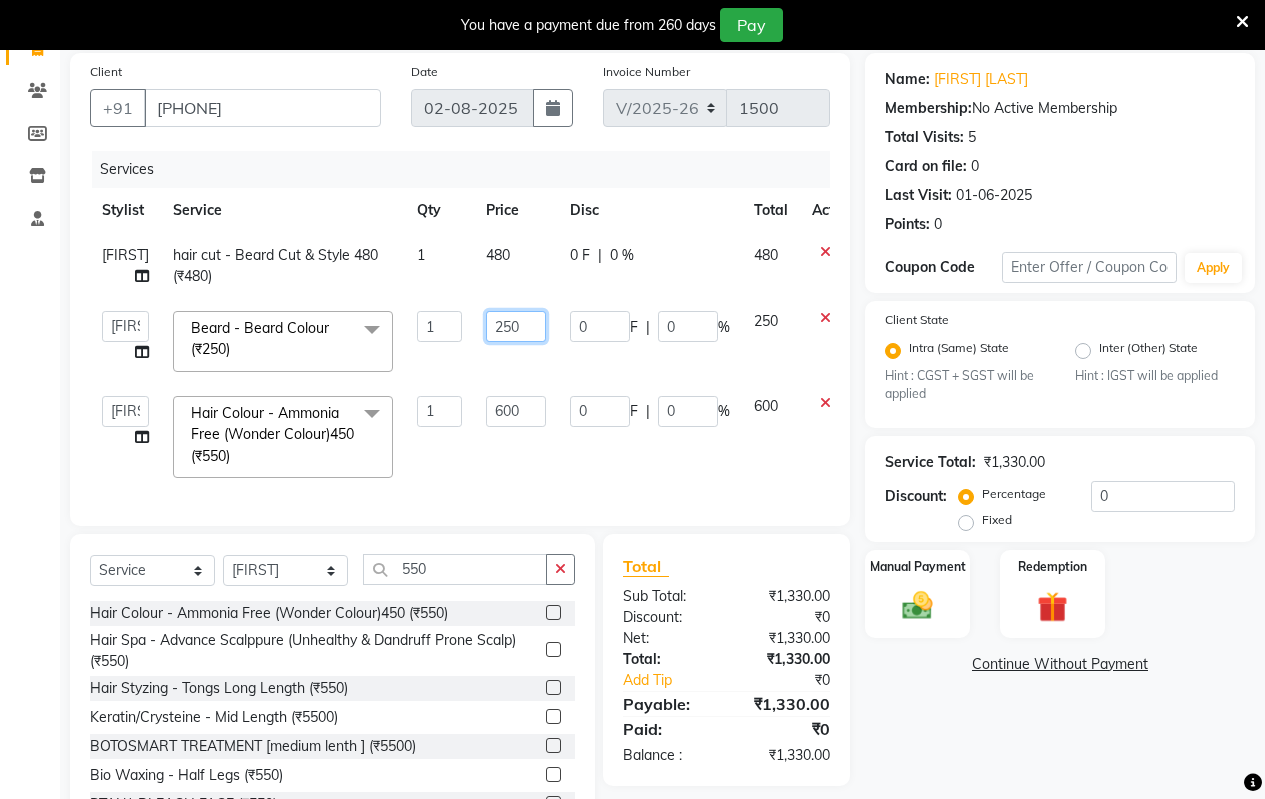 click on "250" 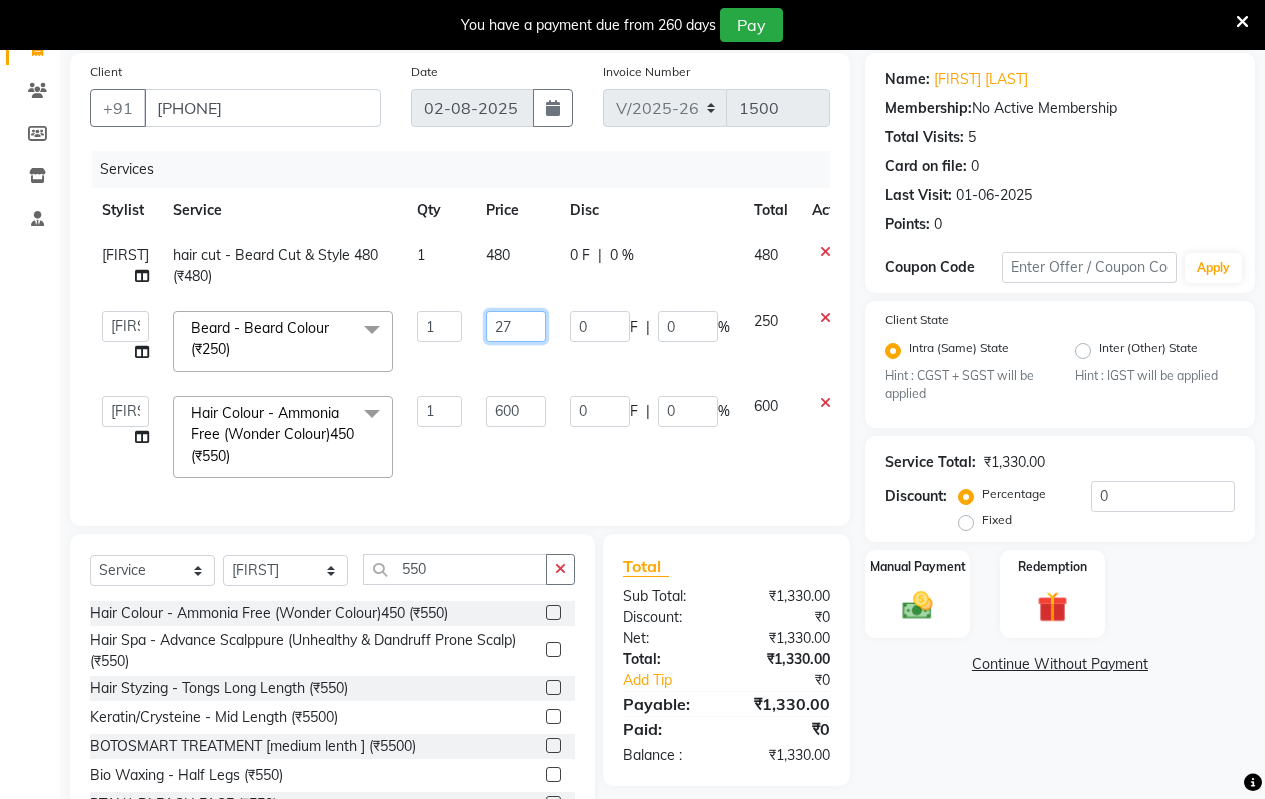 type on "270" 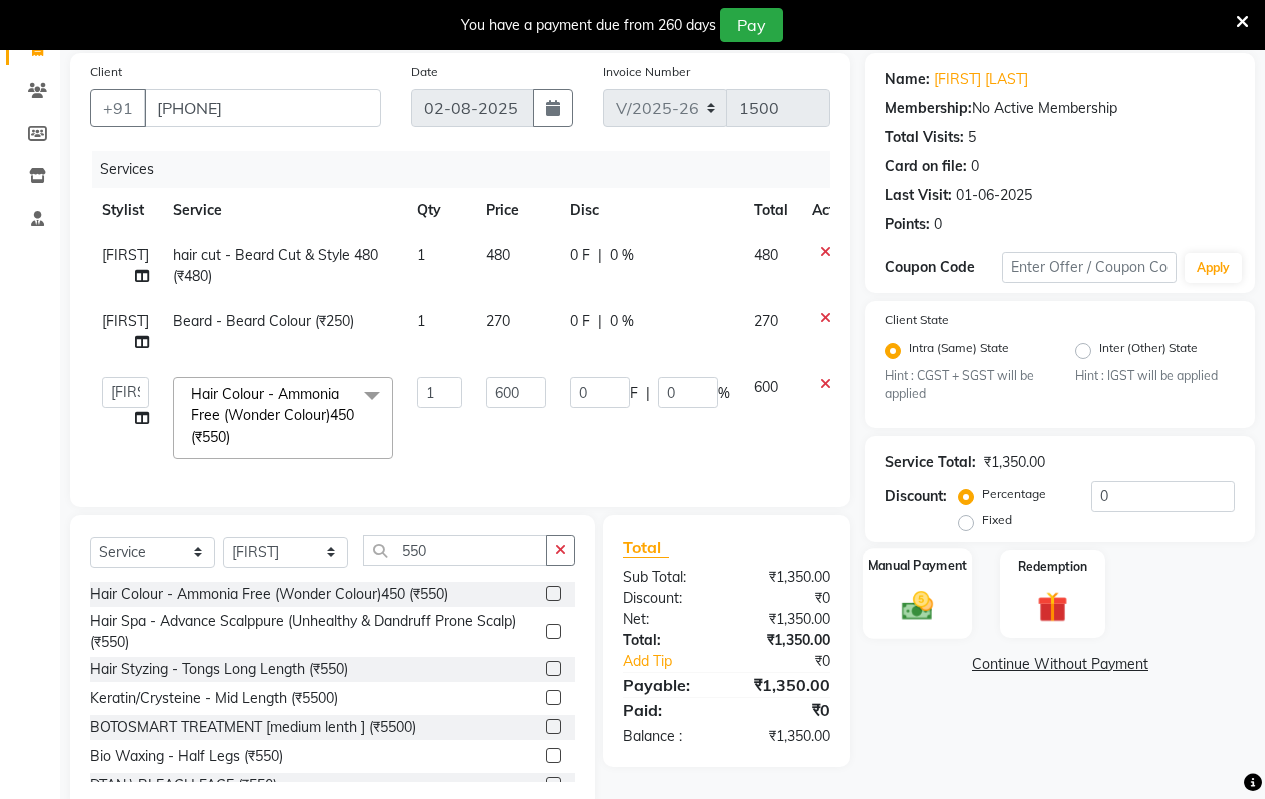 click on "Manual Payment" 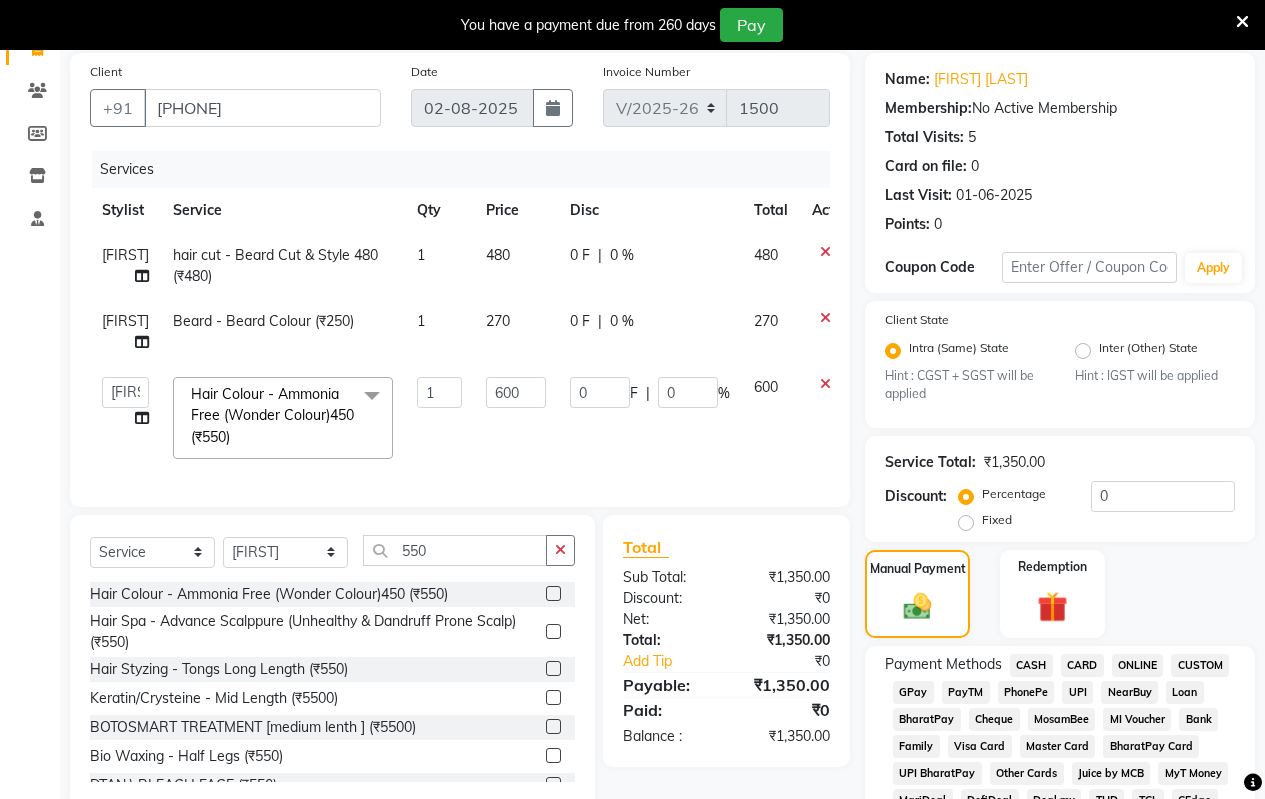 click on "CASH" 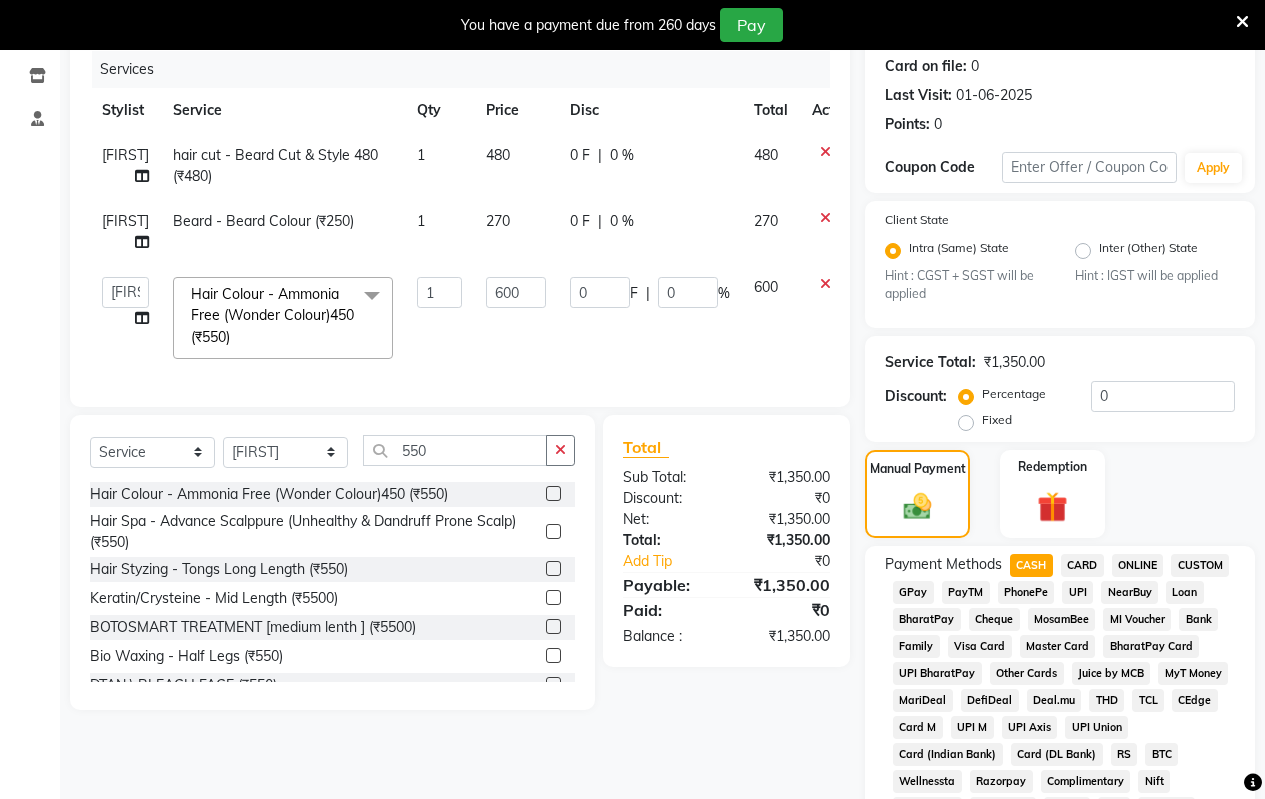 scroll, scrollTop: 0, scrollLeft: 0, axis: both 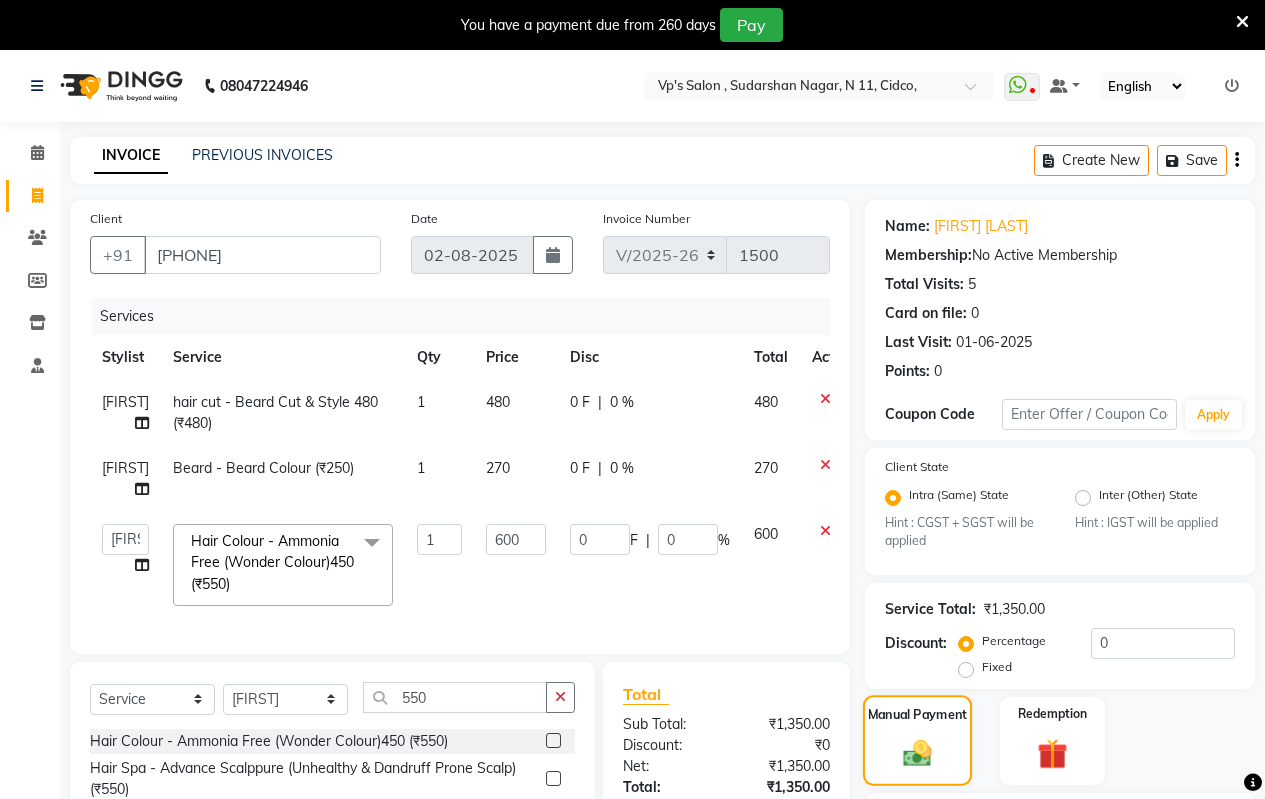 click 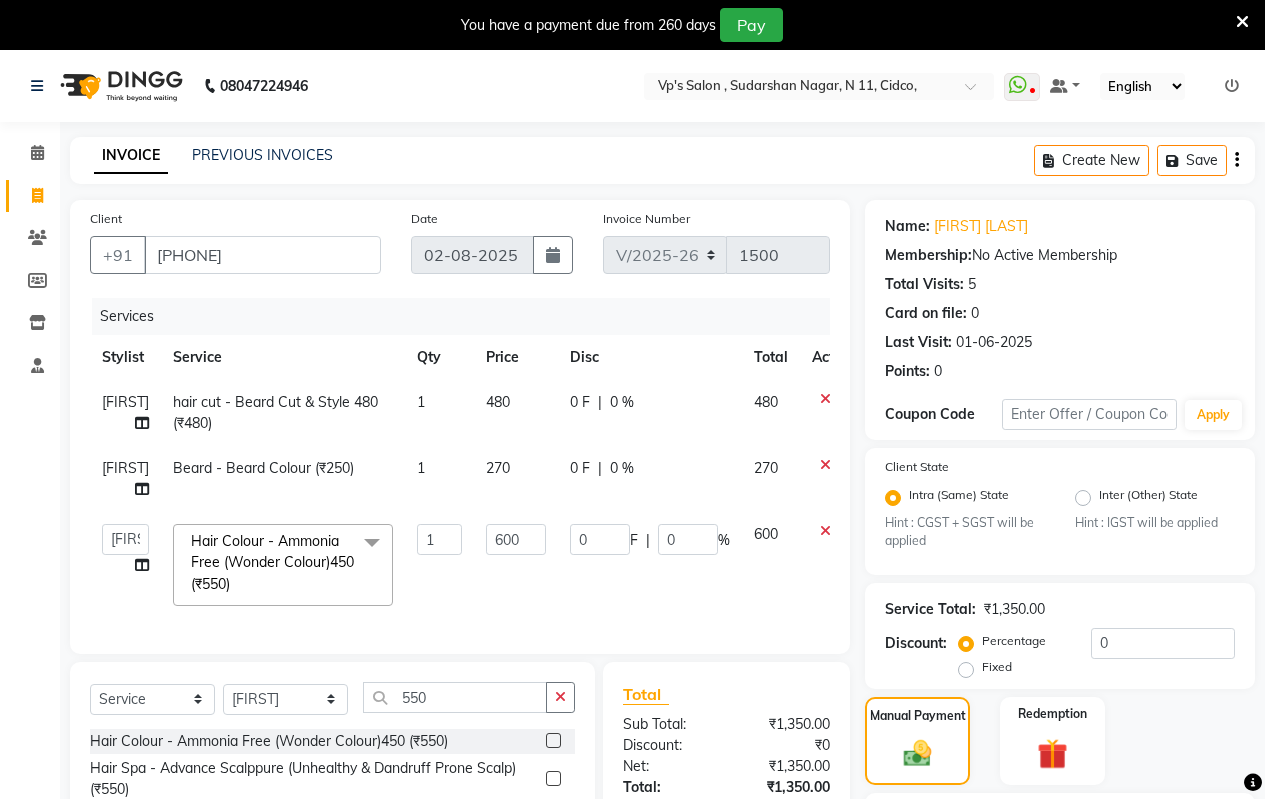 scroll, scrollTop: 500, scrollLeft: 0, axis: vertical 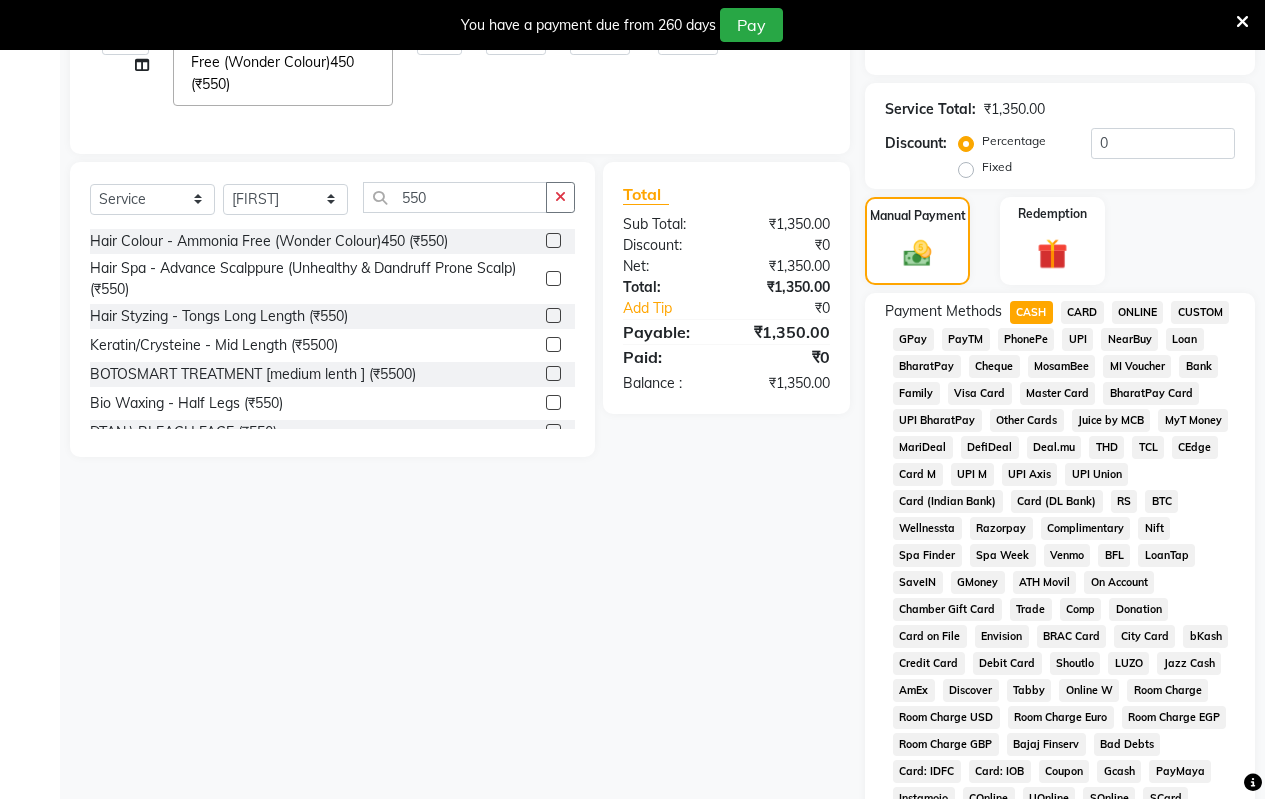 drag, startPoint x: 539, startPoint y: 582, endPoint x: 544, endPoint y: 604, distance: 22.561028 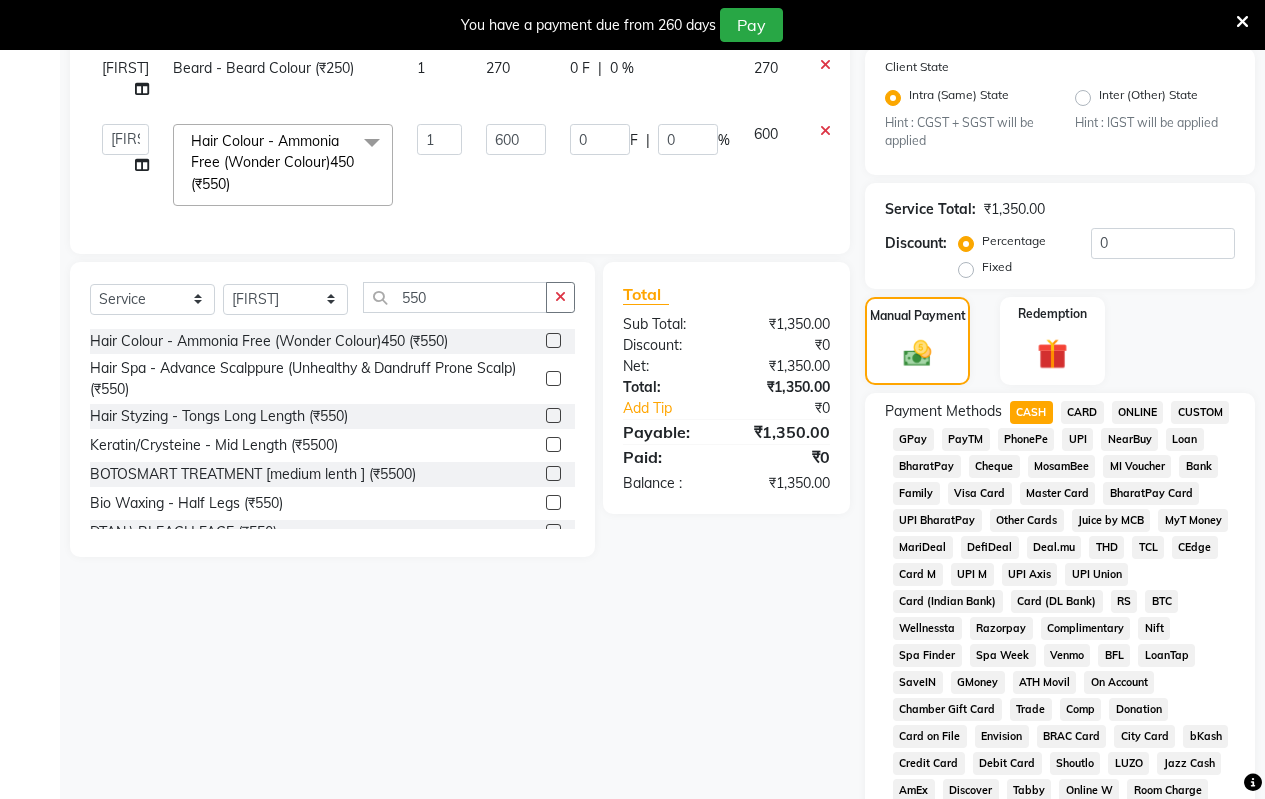 scroll, scrollTop: 100, scrollLeft: 0, axis: vertical 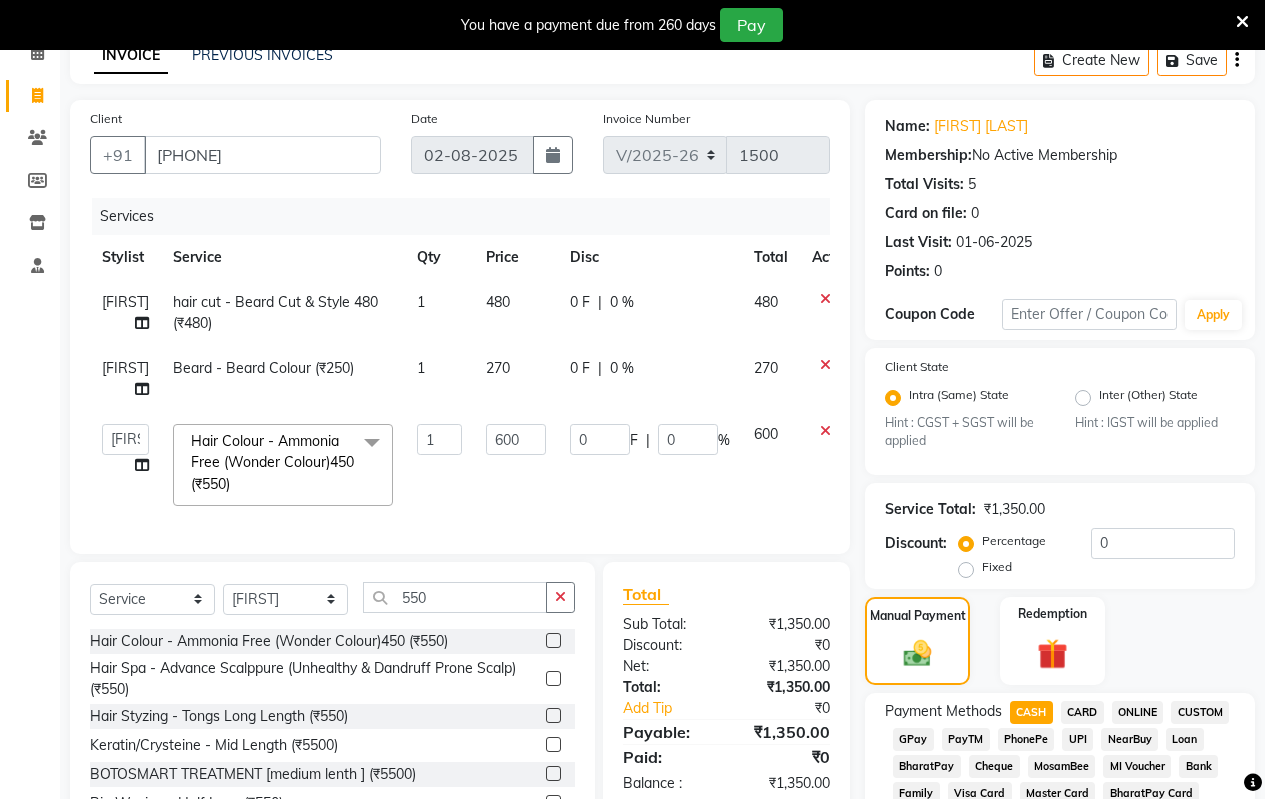 click on "0 F | 0 %" 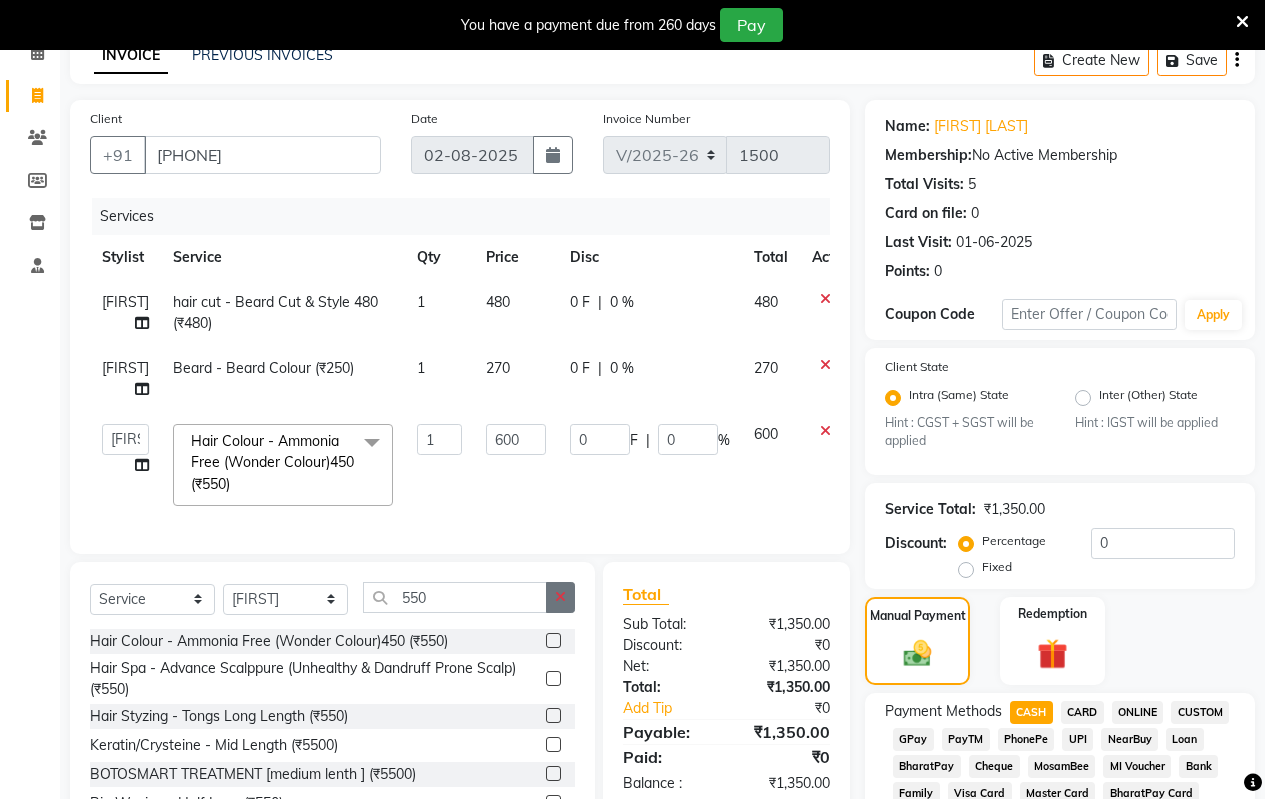 click 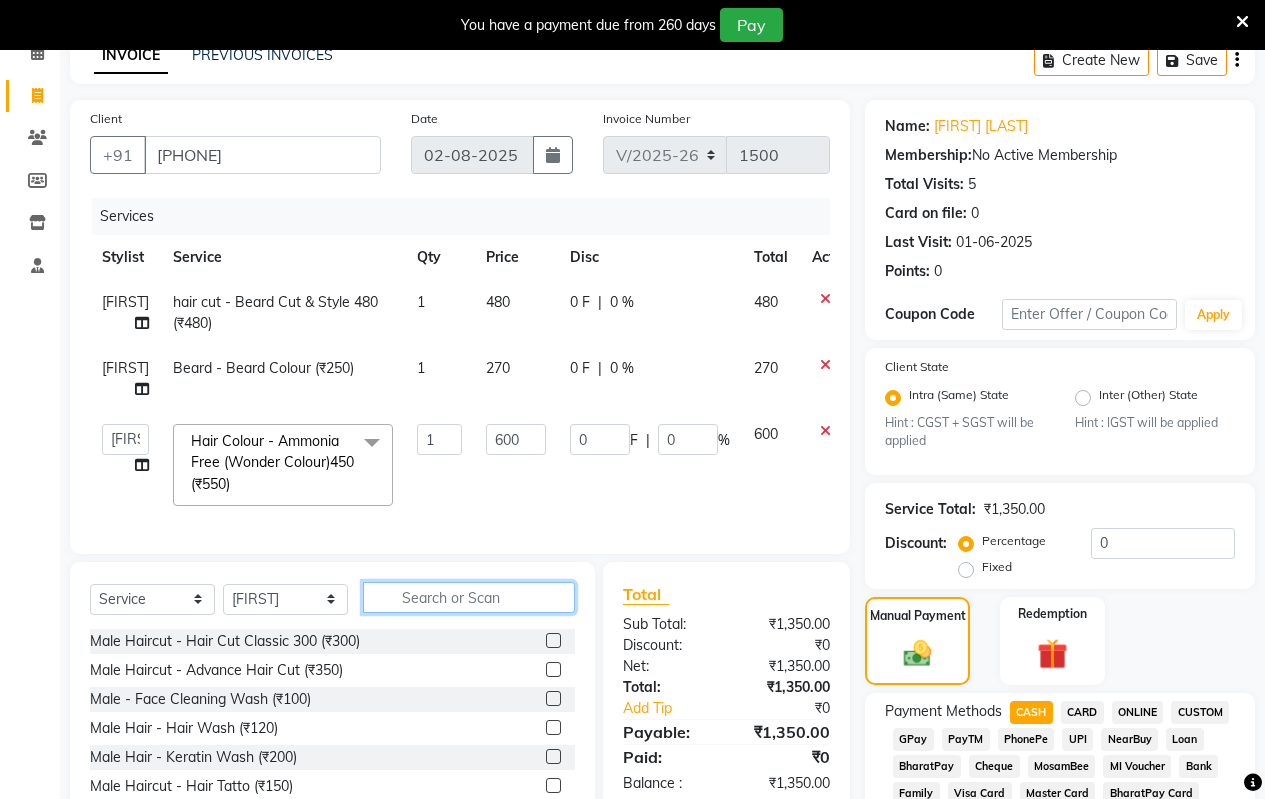 click 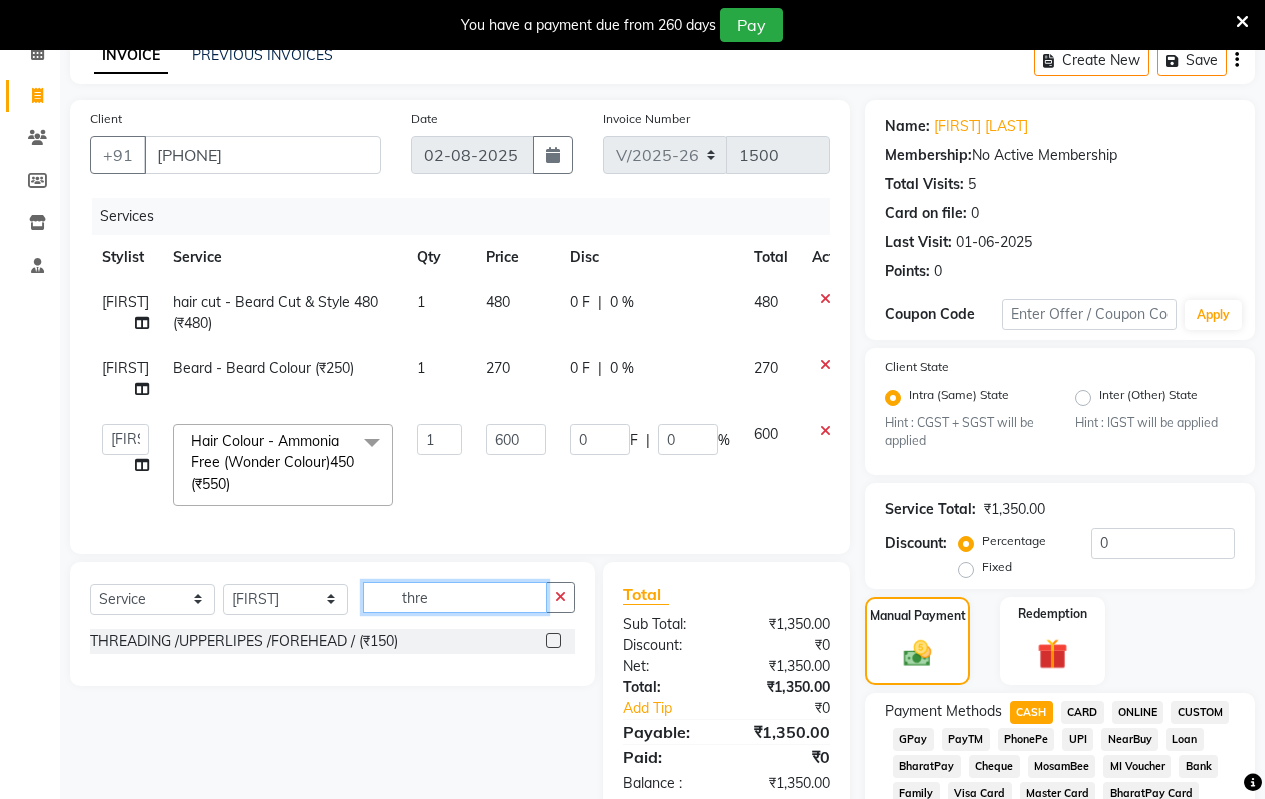 type on "thre" 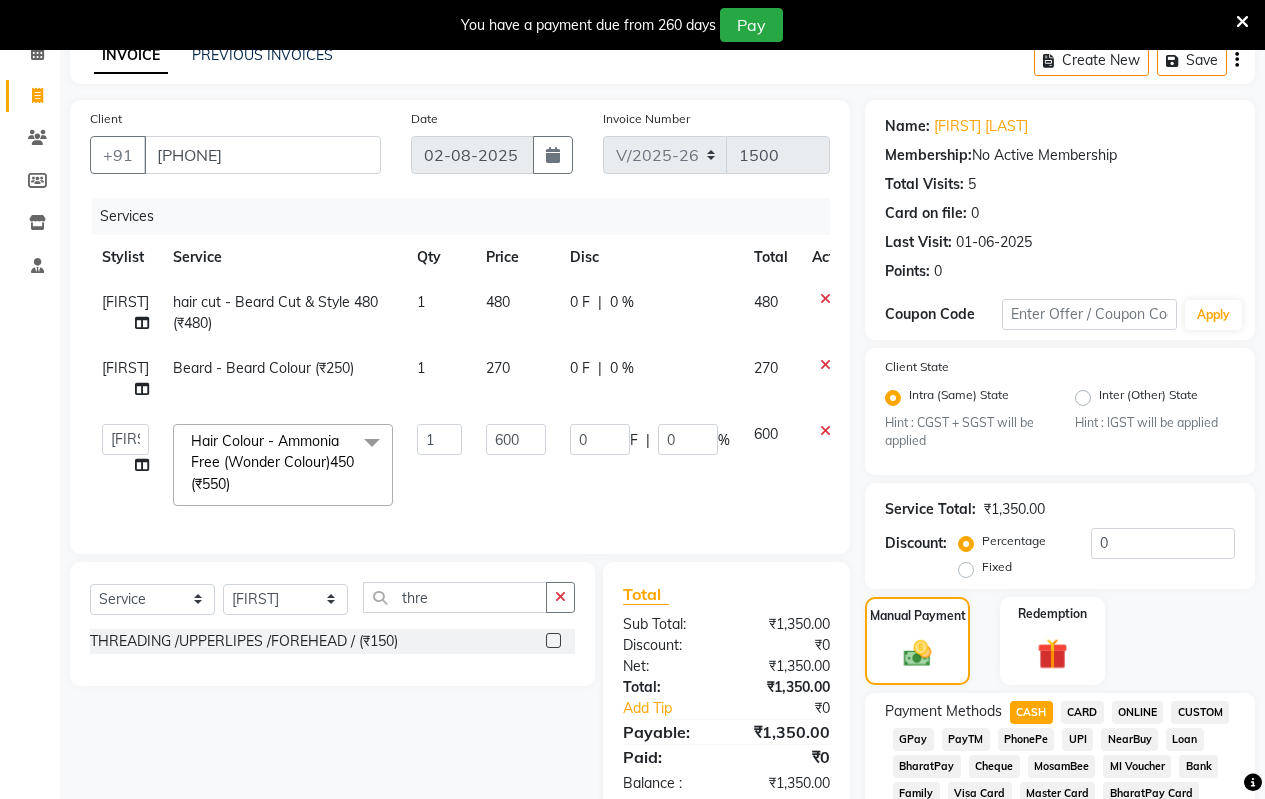 click 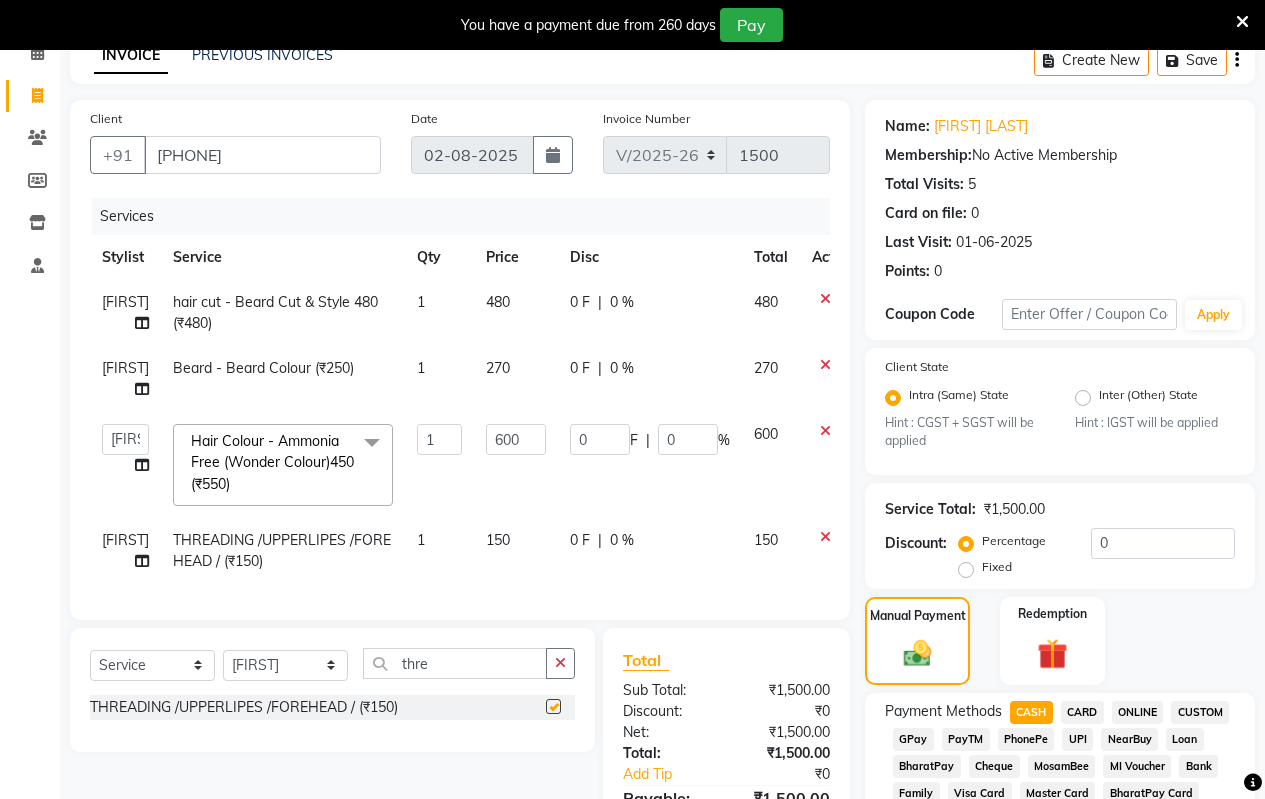checkbox on "false" 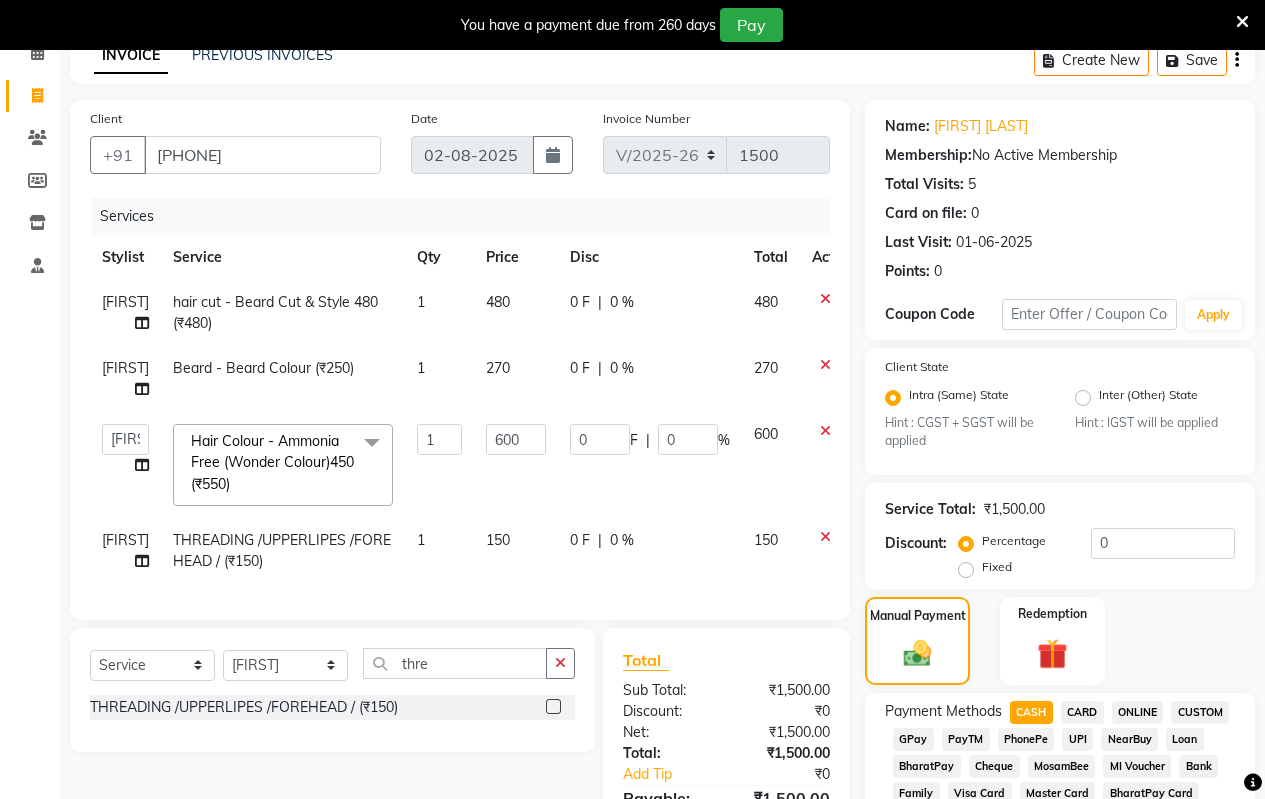 click on "Client +[COUNTRYCODE] [PHONE] Date [DATE] Invoice Number V/2025 V/2025-26 1500 Services Stylist Service Qty Price Disc Total Action Venesh hair cut - Beard Cut & Style 480 (₹480) 1 480 0 F | 0 % 480 Venesh Beard - Beard Colour (₹250) 1 270 0 F | 0 % 270 Arati kamlesh b karan Krushna pramila jadhav priyanka bawaskar rohit rushi Venesh Hair Colour - Ammonia Free (Wonder Colour)450 (₹550) x Male Haircut - Hair Cut Classic 300 (₹300) Male Haircut - Advance Hair Cut (₹350) Male - Face Cleaning Wash (₹100) Male Hair - Hair Wash (₹120) Male Hair - Keratin Wash (₹200) Male Haircut - Hair Tatto (₹150) Male Haircut - Child Hair Cut 10y (₹200) Hair Colour - Hair Colour Global (Socolor)400 (₹450) Hair Colour - Ammonia Free (Wonder Colour)450 (₹550) Hair Colour - Side Lotus (₹100) Hair Colour - Highlight Per Stricks (₹250) Hair Colour - Global Highlight (Socolor) (₹750) Hair Colour - Global Highlight (Wonder Colour) (₹850) Ladies Haircut - Fringe (₹100) 1 0" 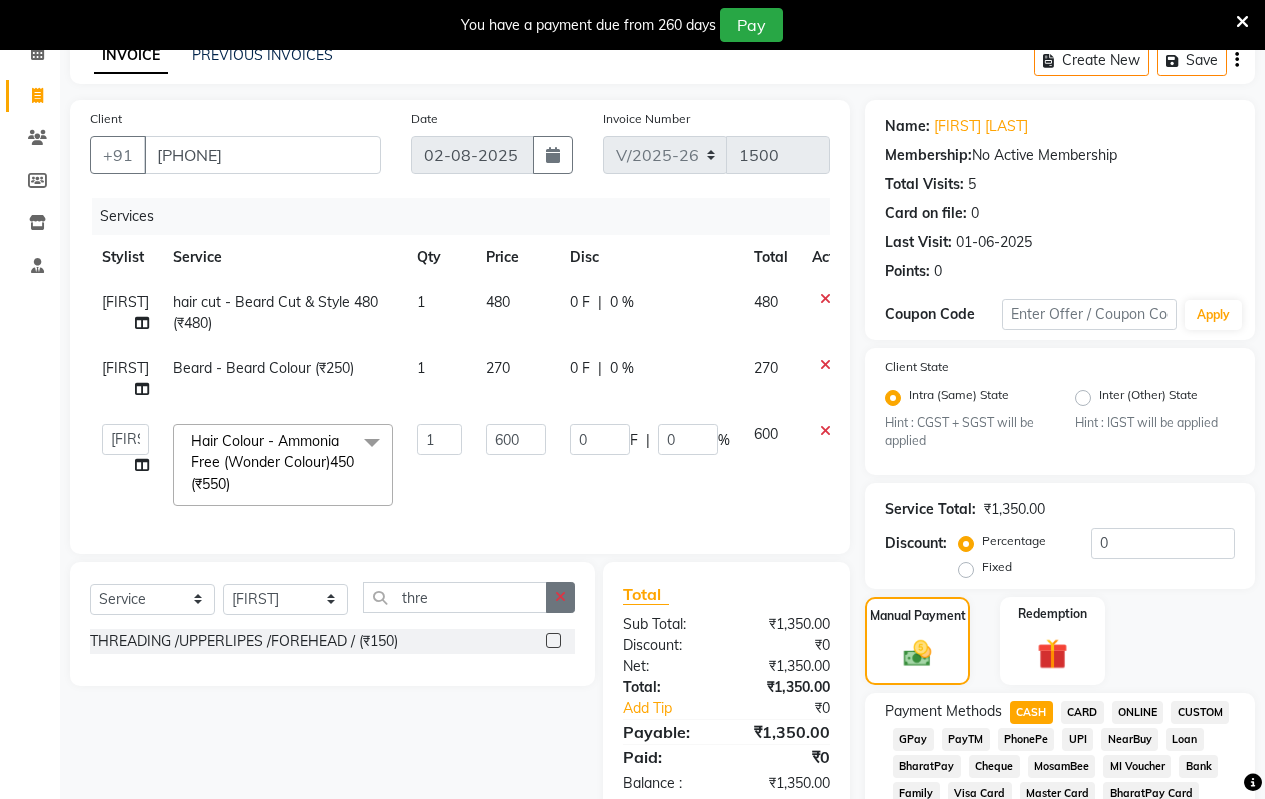 click 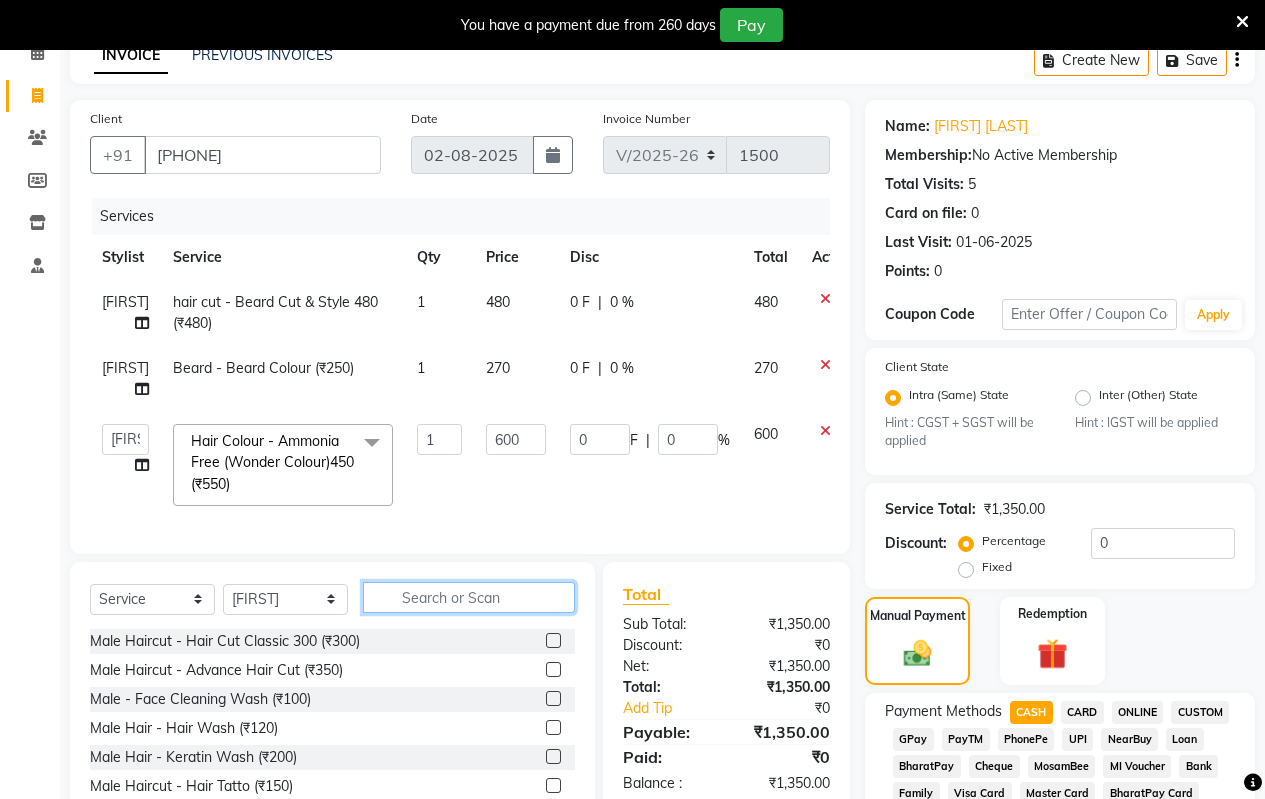 click 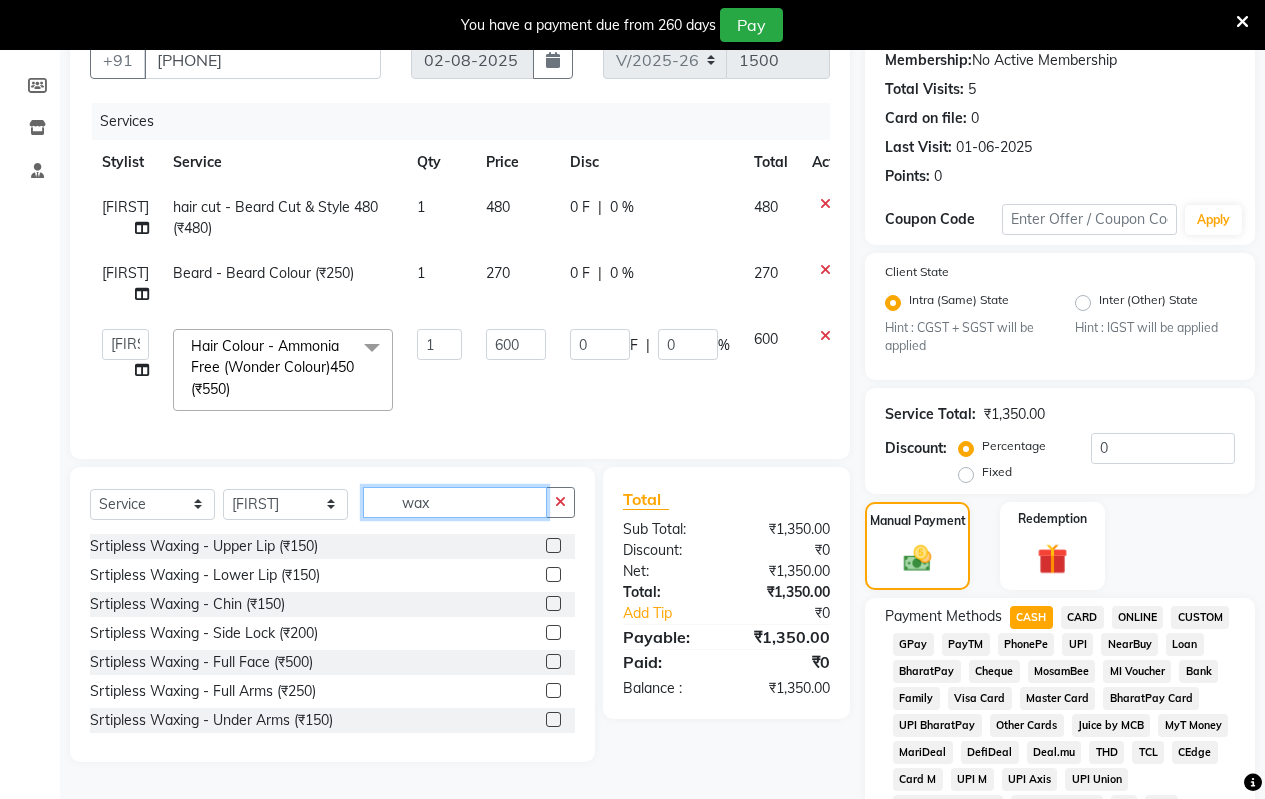 scroll, scrollTop: 200, scrollLeft: 0, axis: vertical 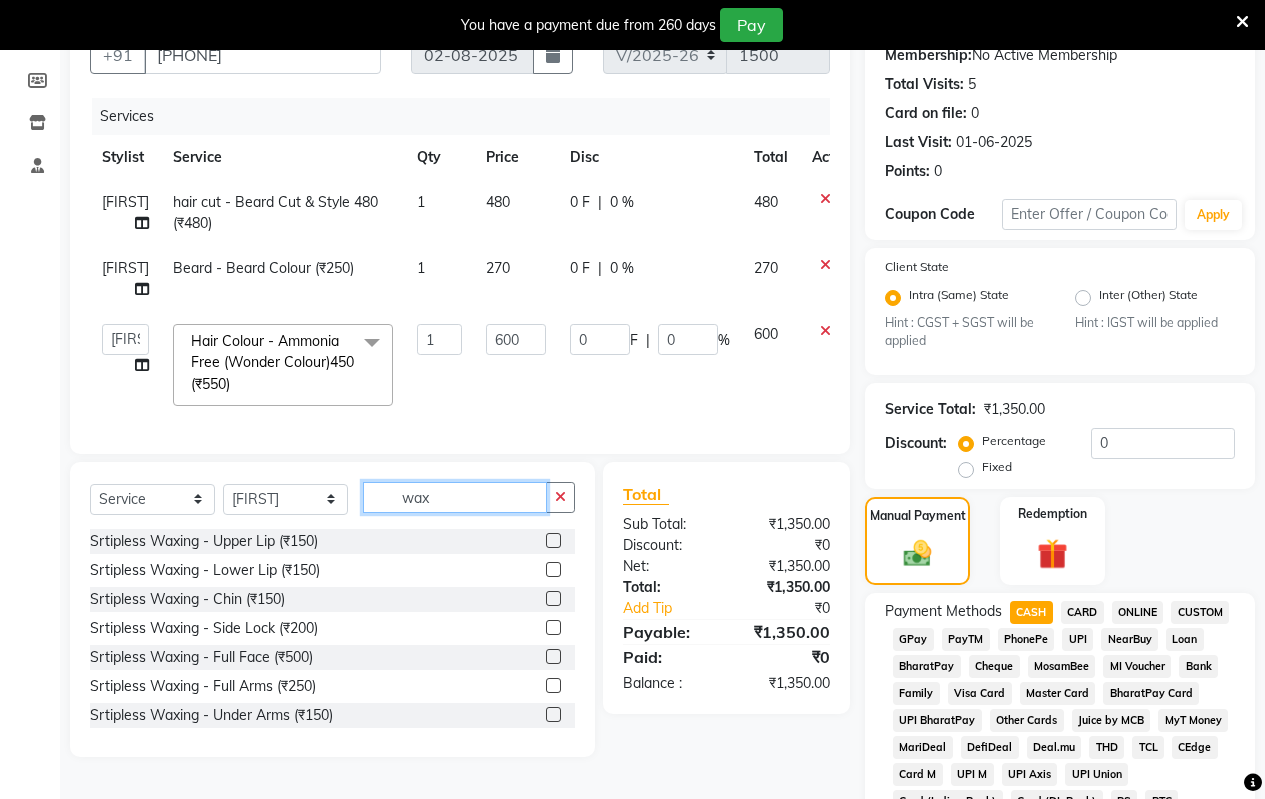 type on "wax" 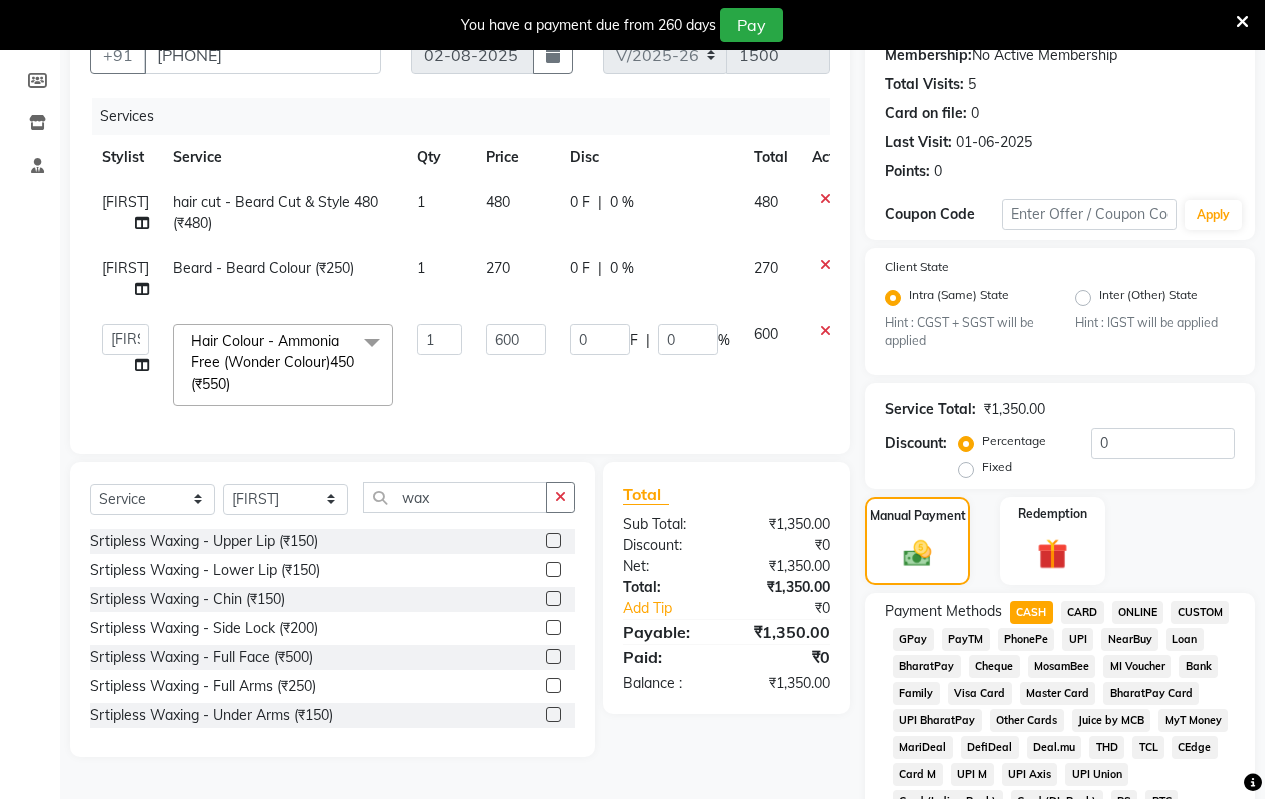 click 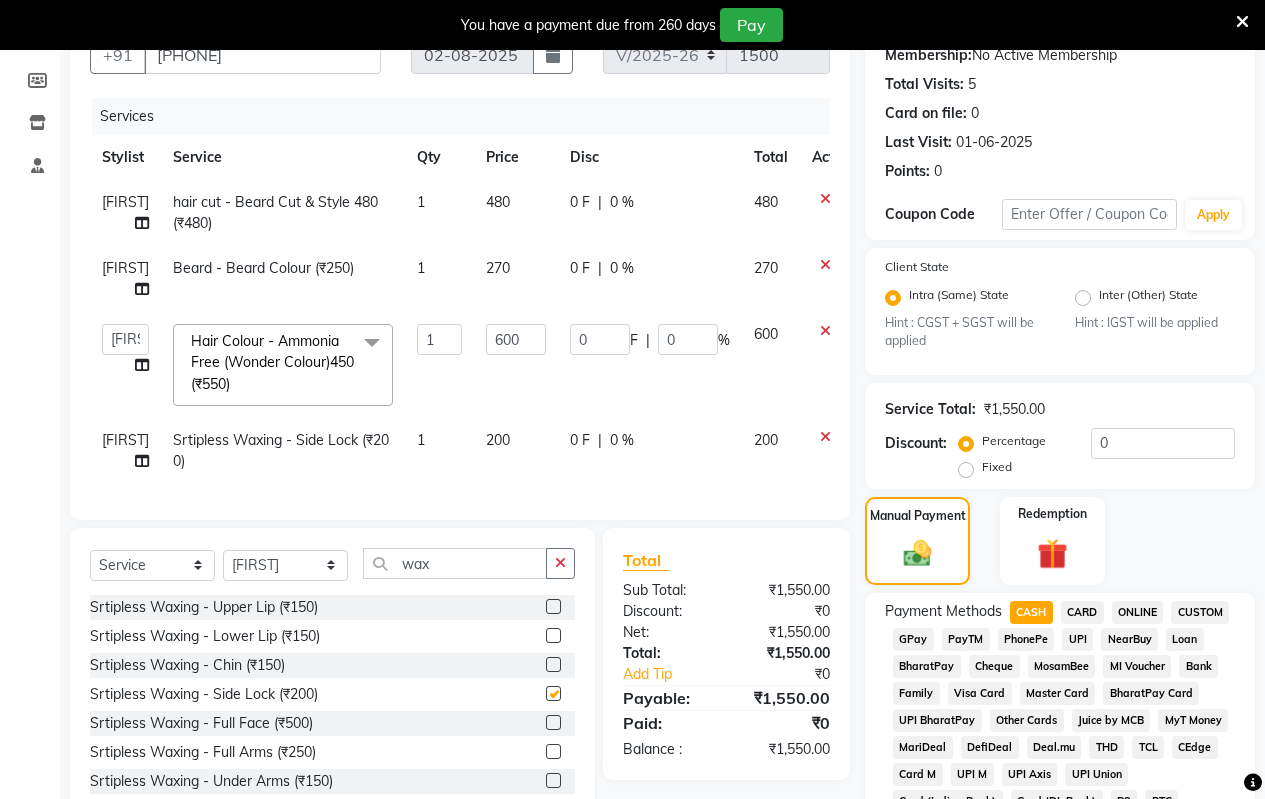 checkbox on "false" 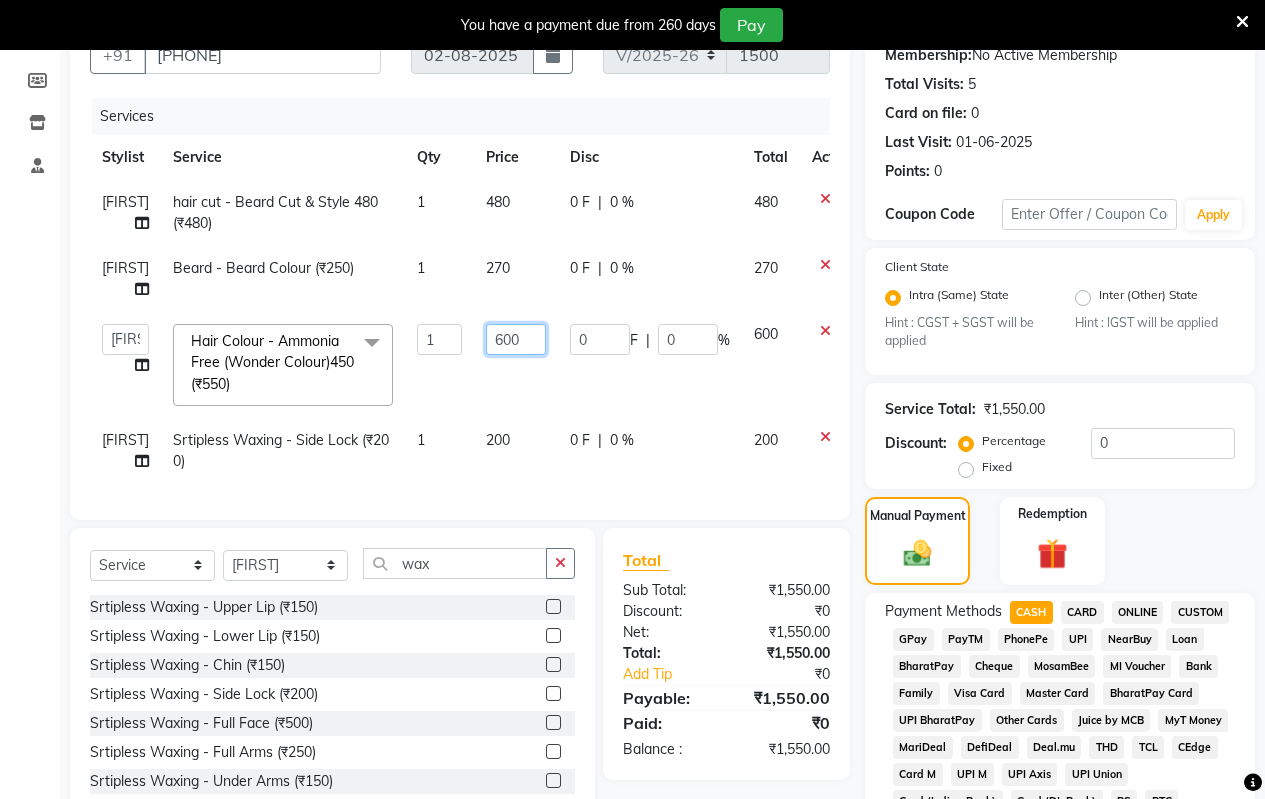 click on "600" 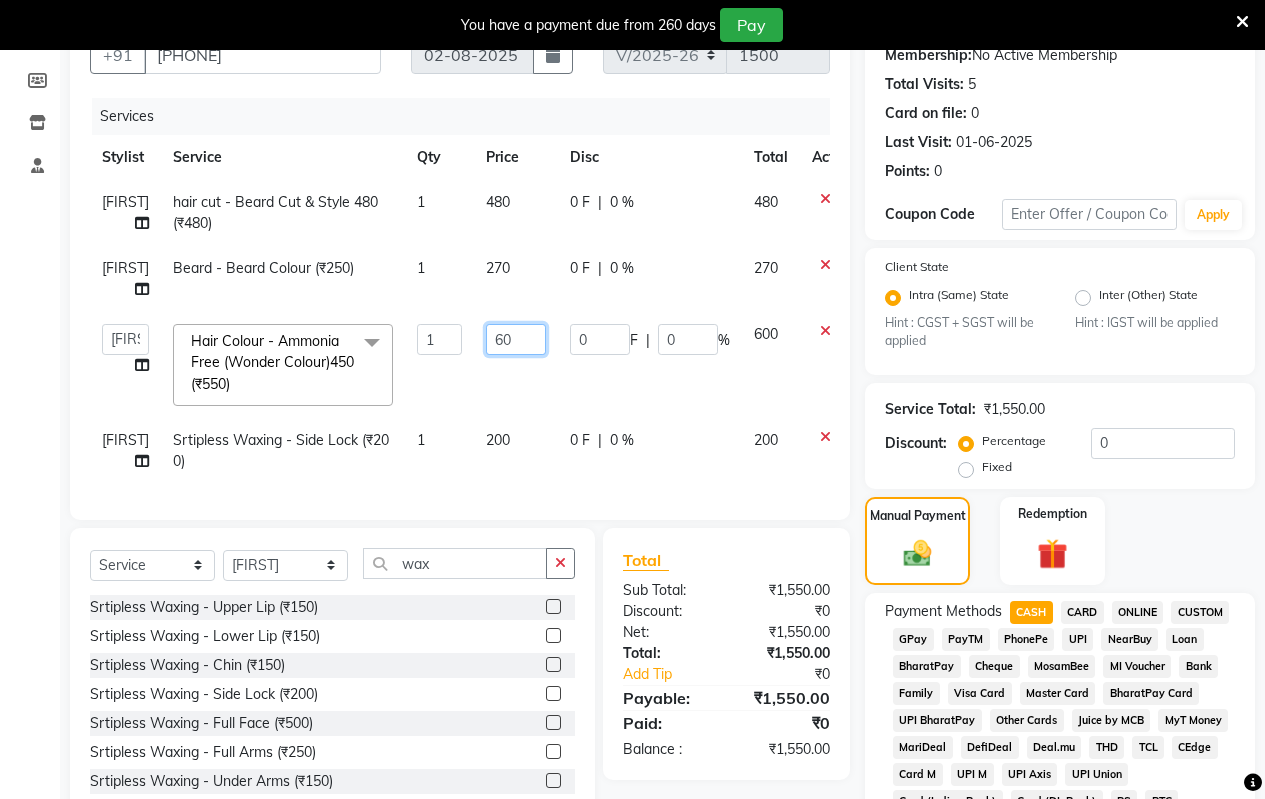 type on "6" 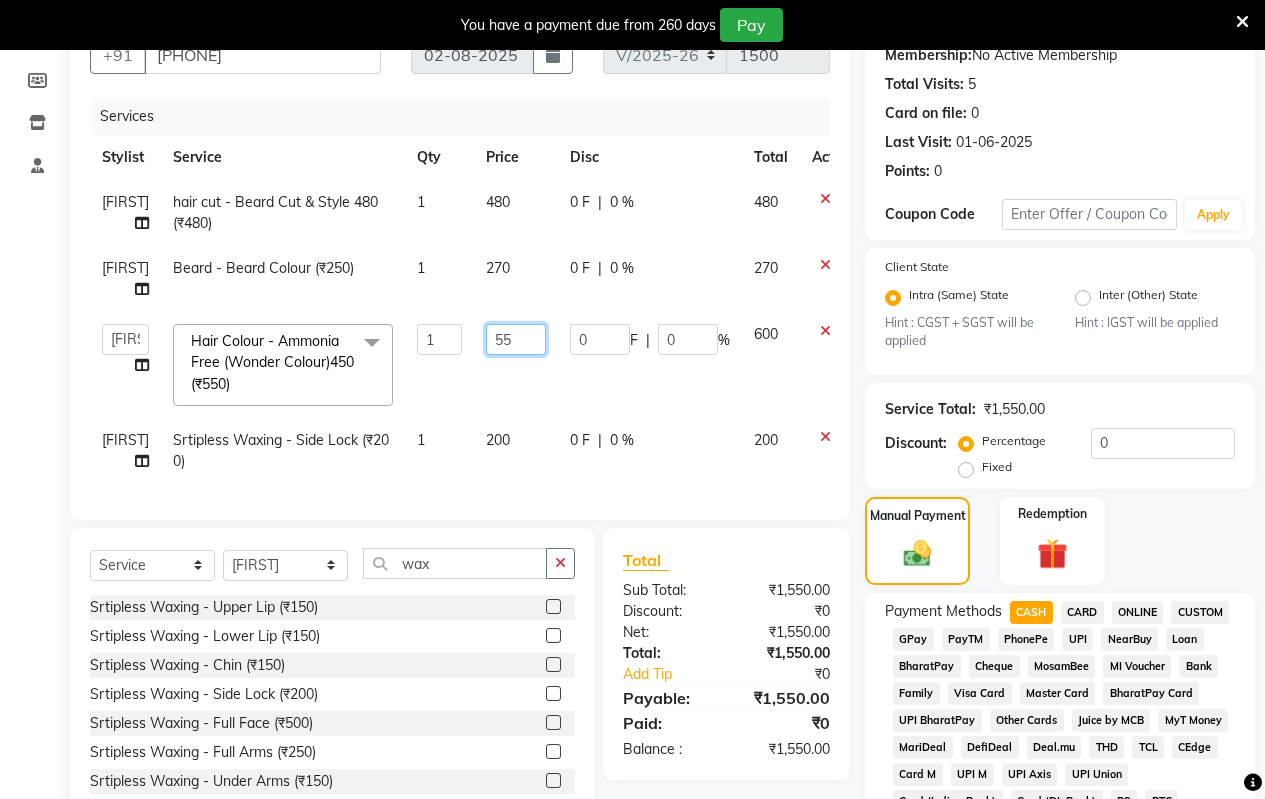 type on "550" 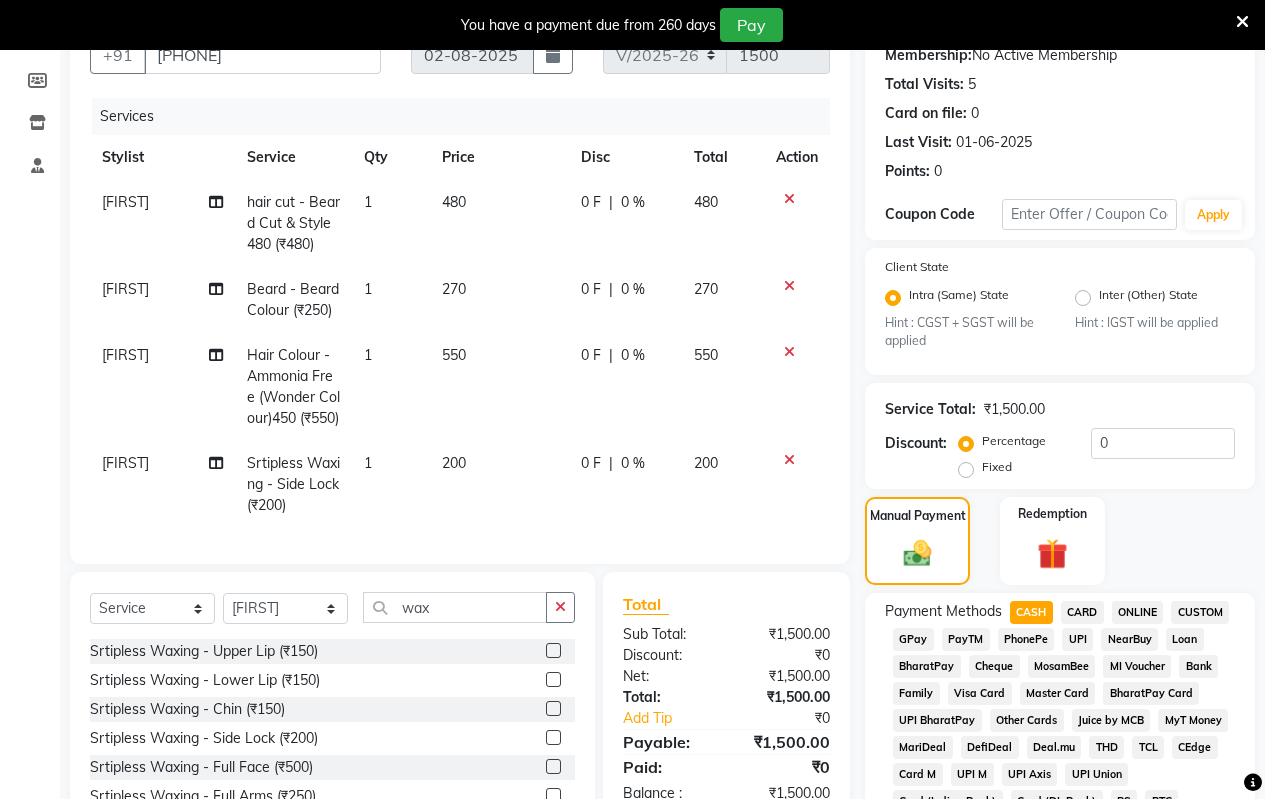 click on "270" 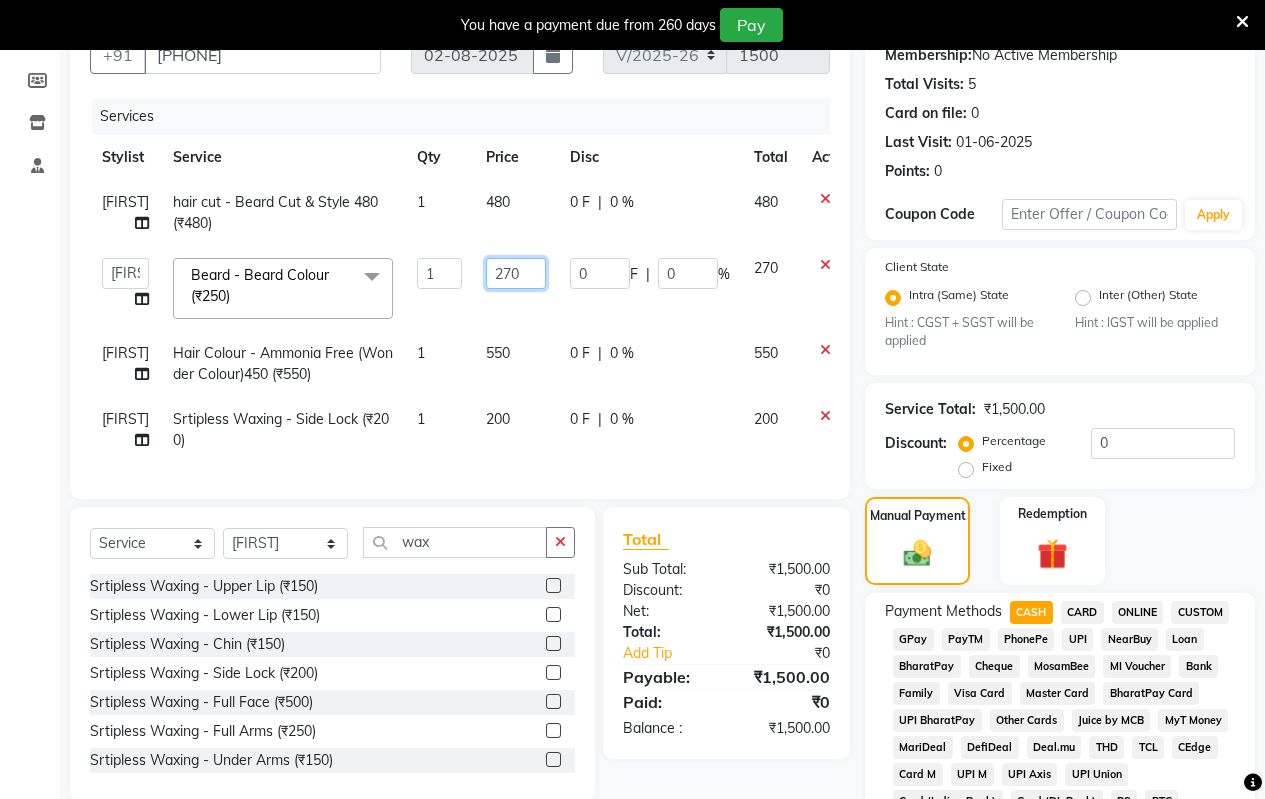 click on "270" 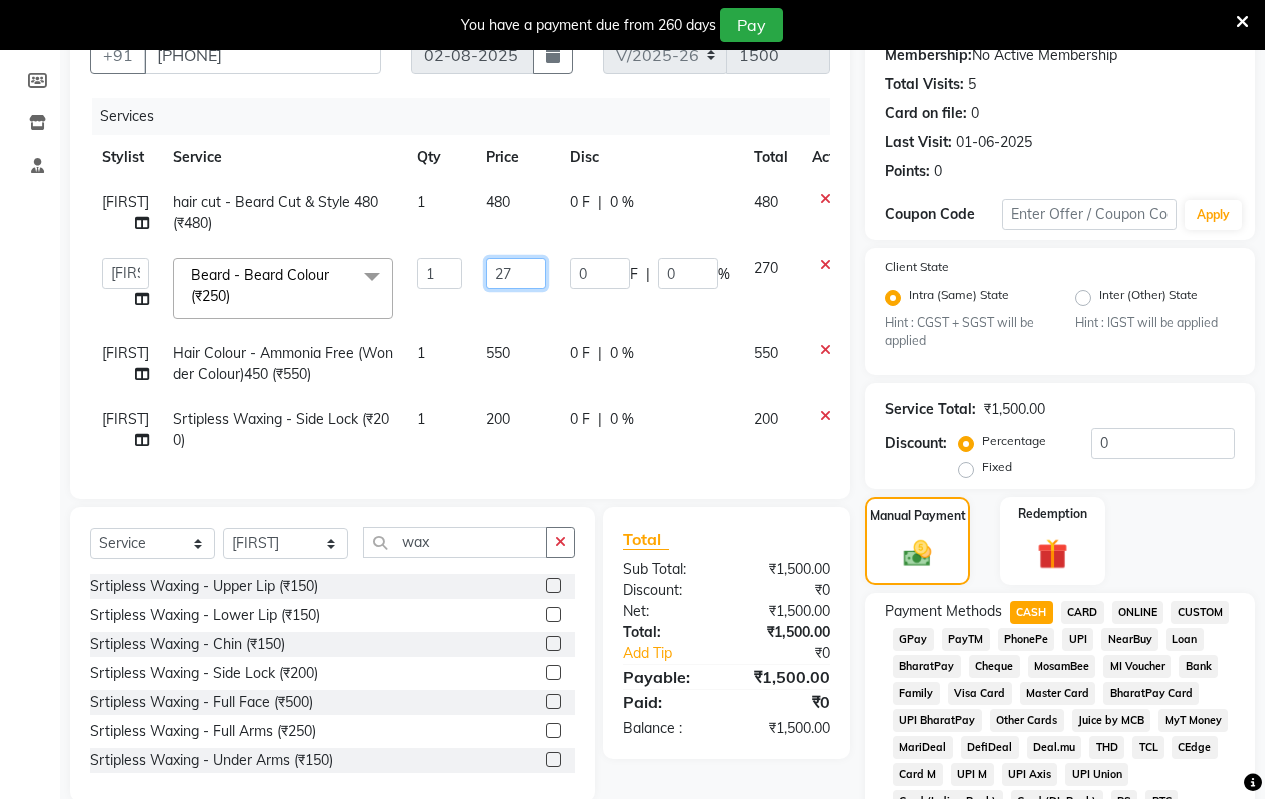 type on "2" 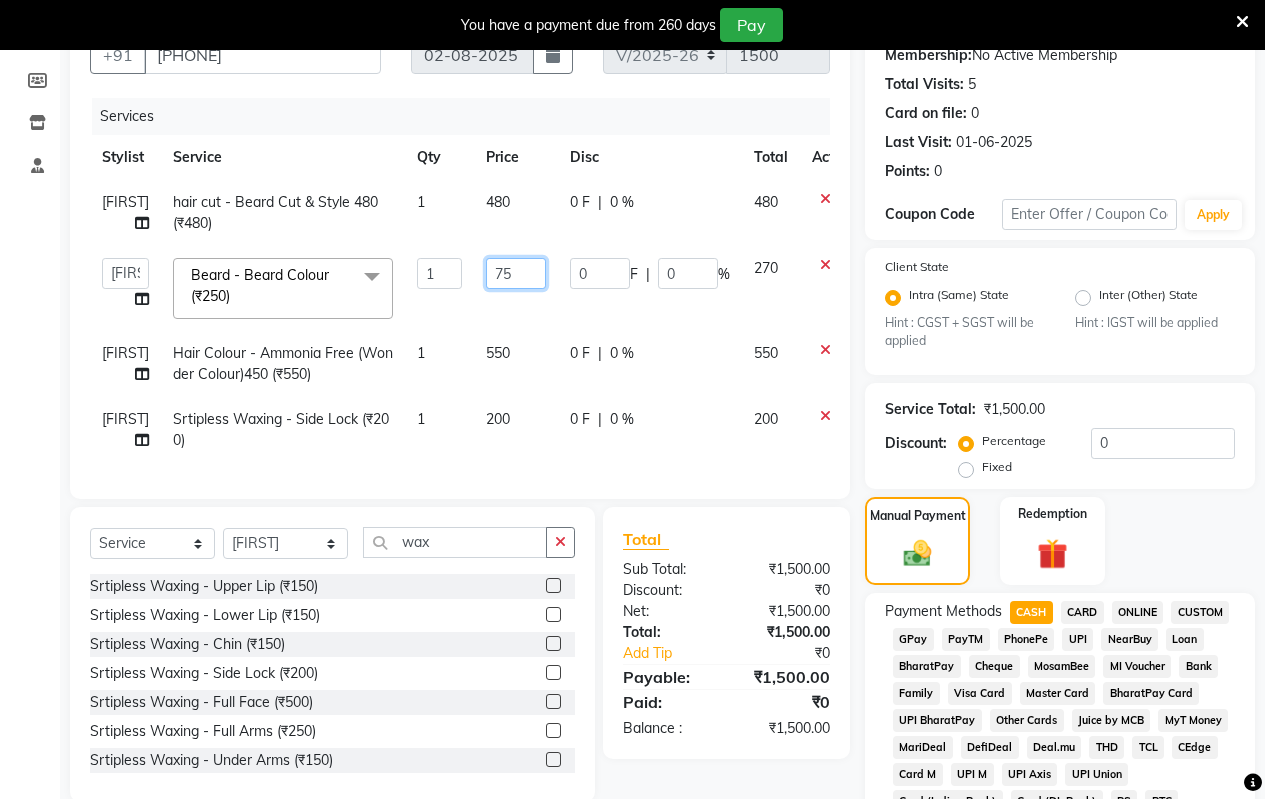 type on "7" 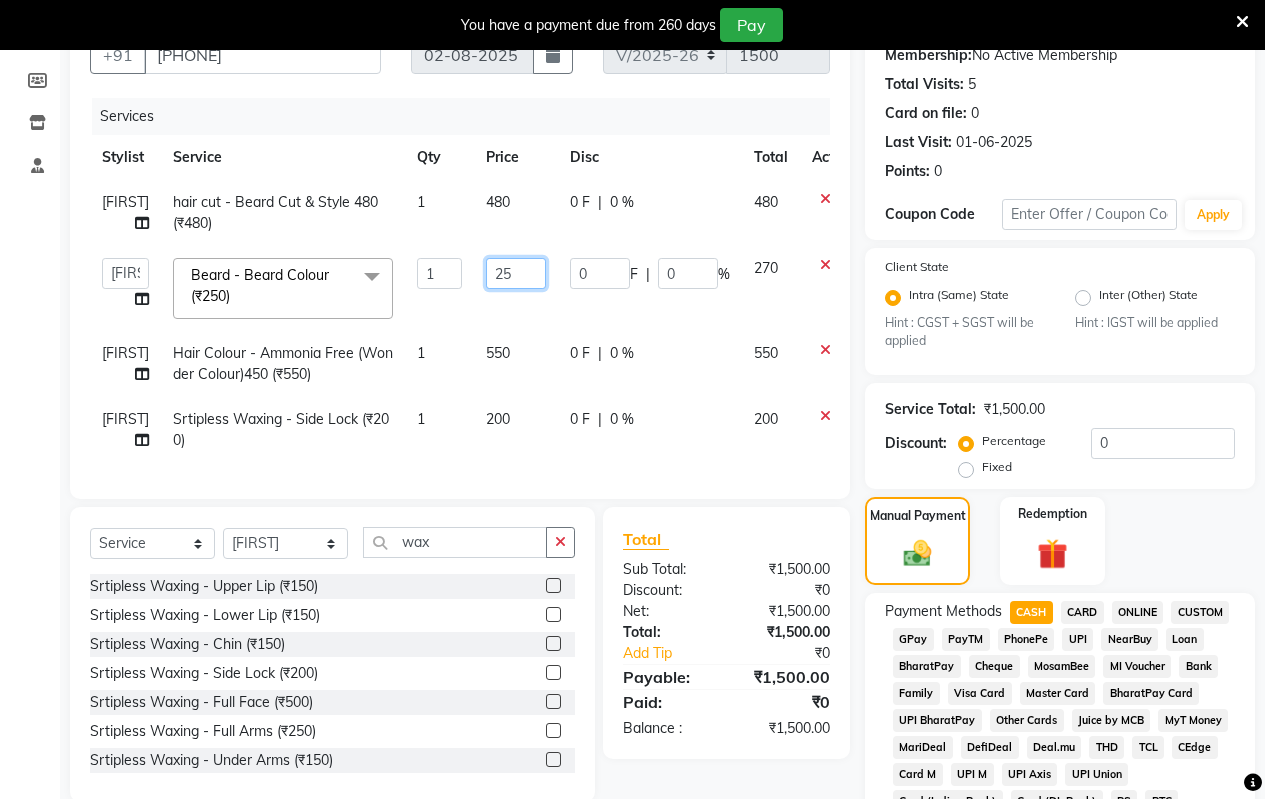 type on "250" 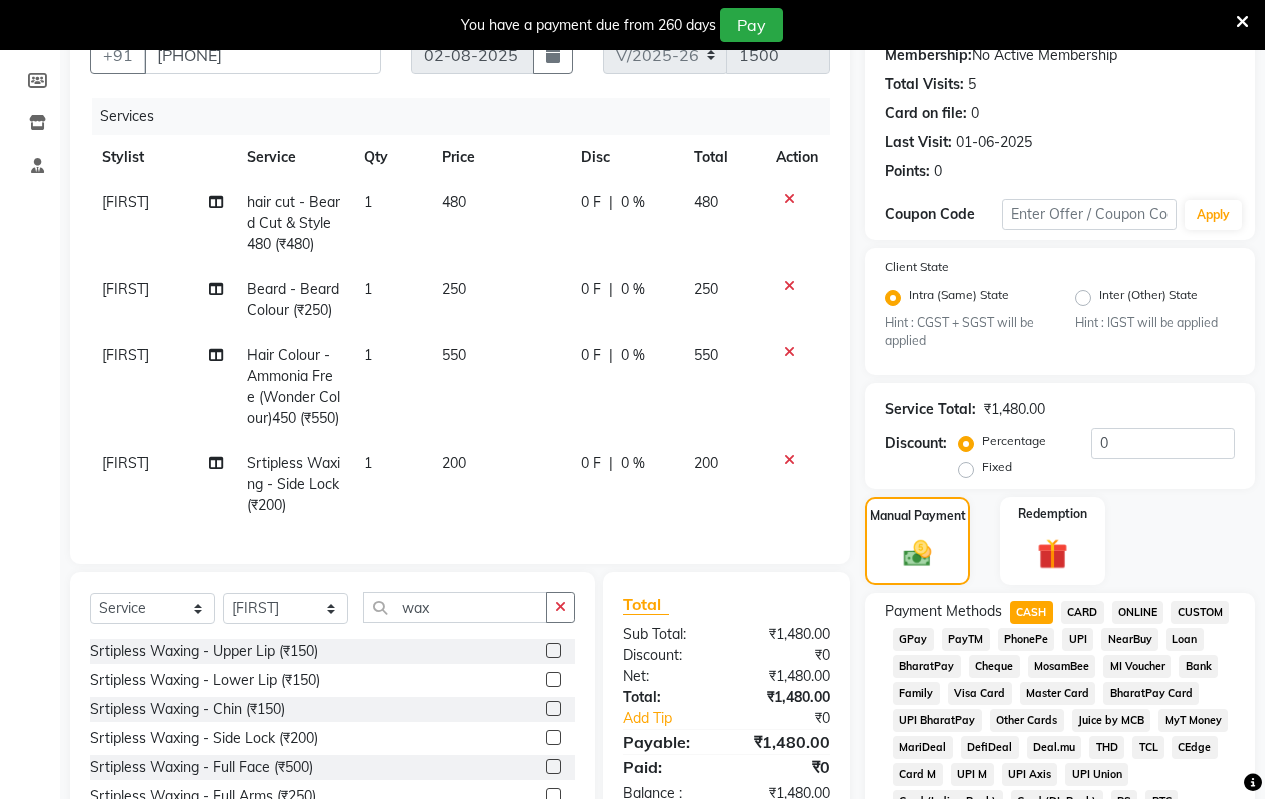 click on "Venesh hair cut - Beard Cut & Style 480 (₹480) 1 480 0 F | 0 % 480 Venesh Beard - Beard Colour (₹250) 1 250 0 F | 0 % 250 Venesh Hair Colour - Ammonia Free (Wonder Colour)450 (₹550) 1 550 0 F | 0 % 550 Venesh Srtipless Waxing - Side Lock (₹200) 1 200 0 F | 0 % 200" 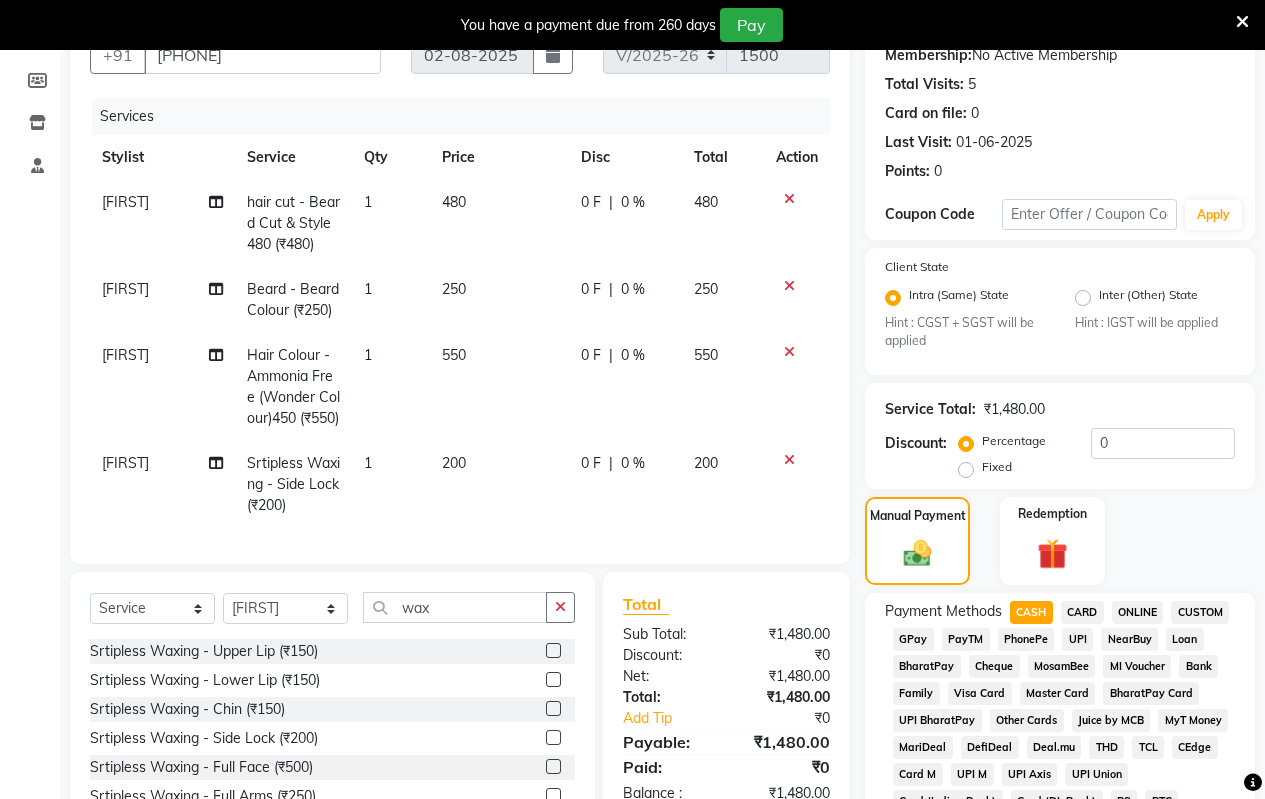 click on "200" 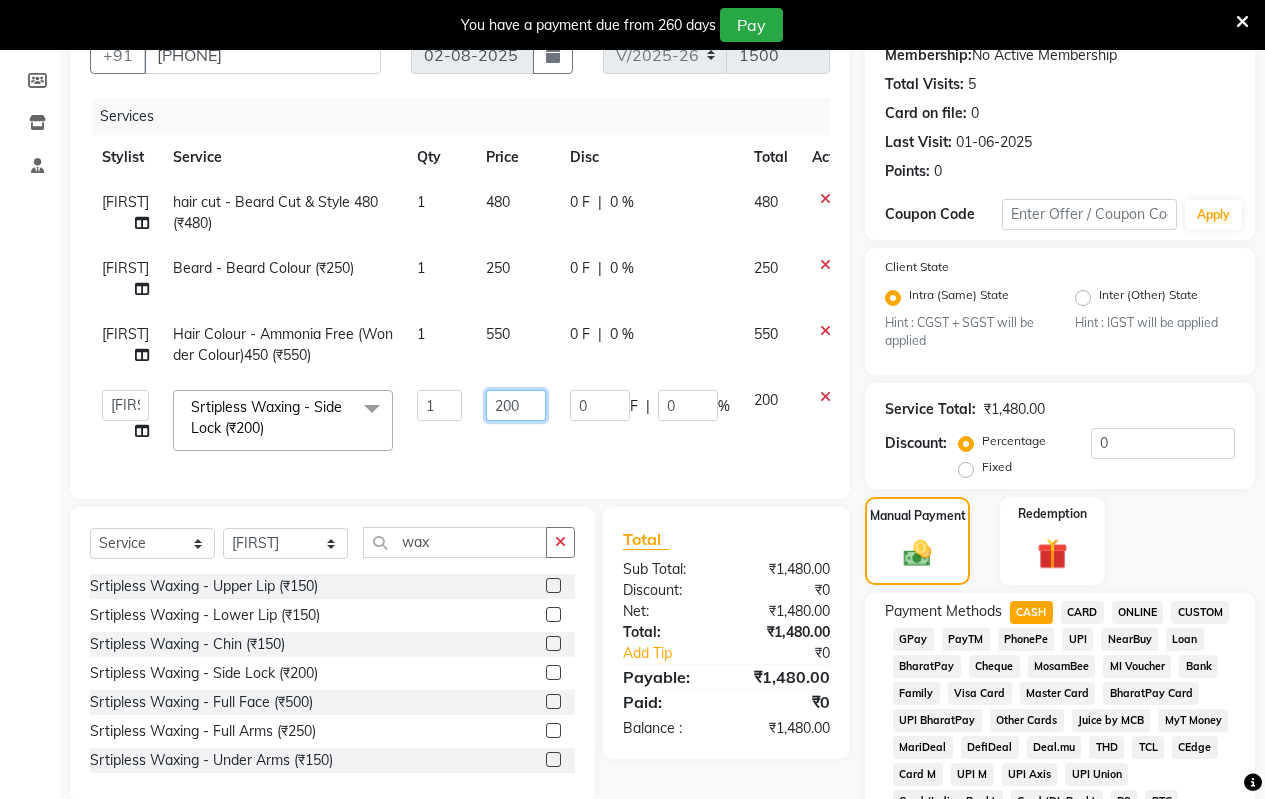 click on "200" 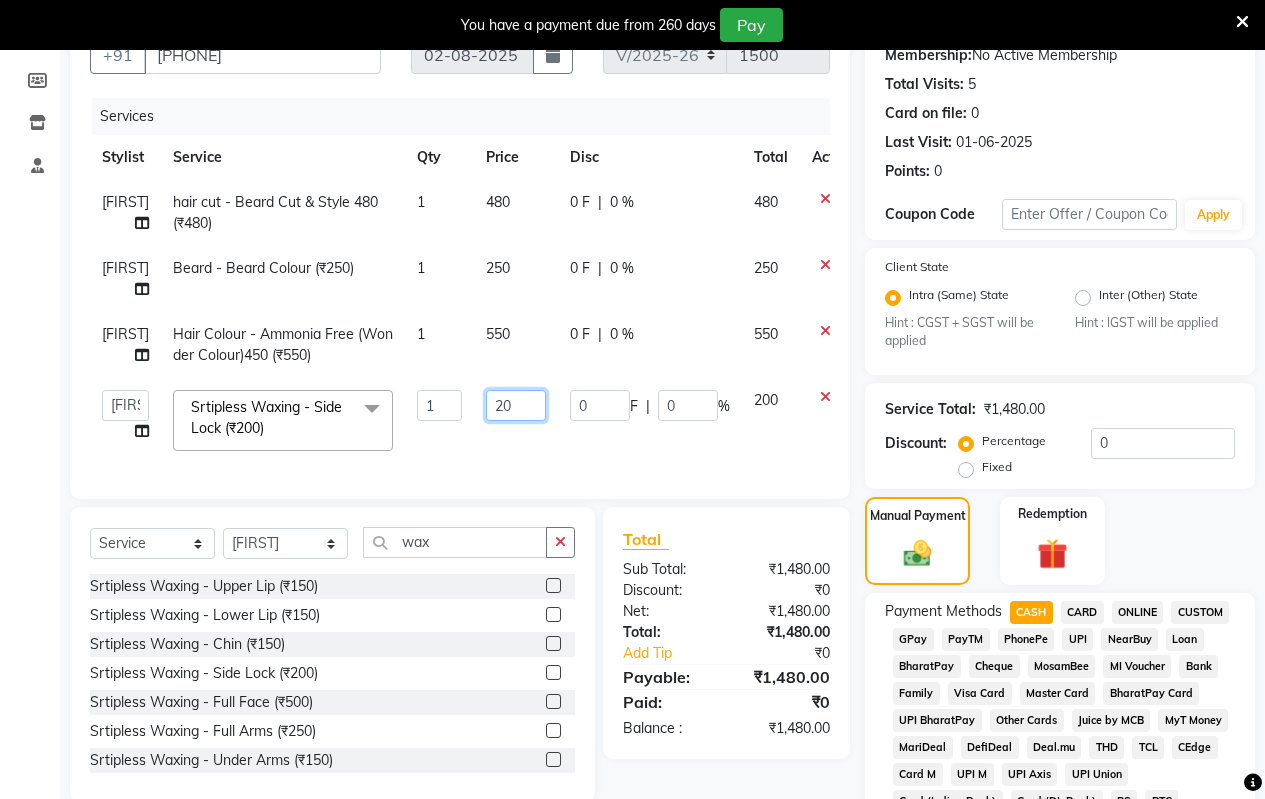 type on "2" 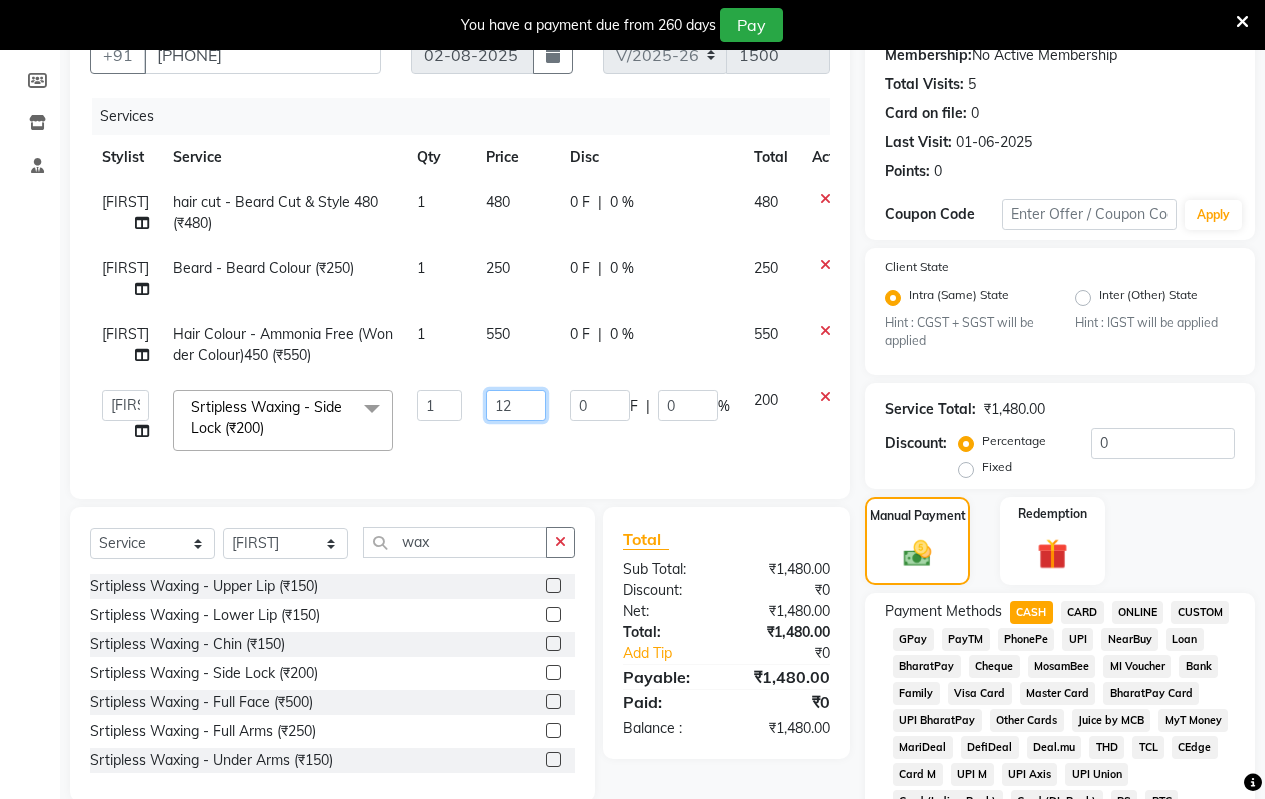 type on "120" 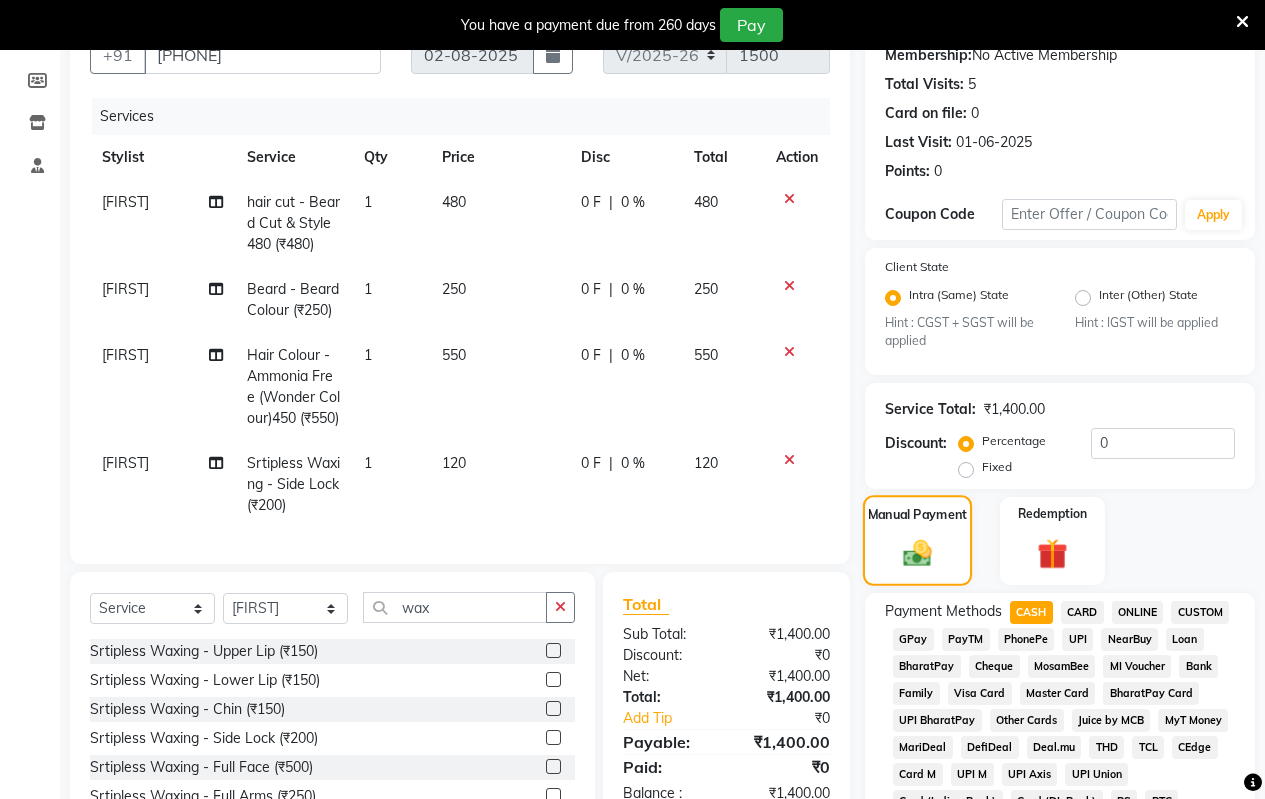 click 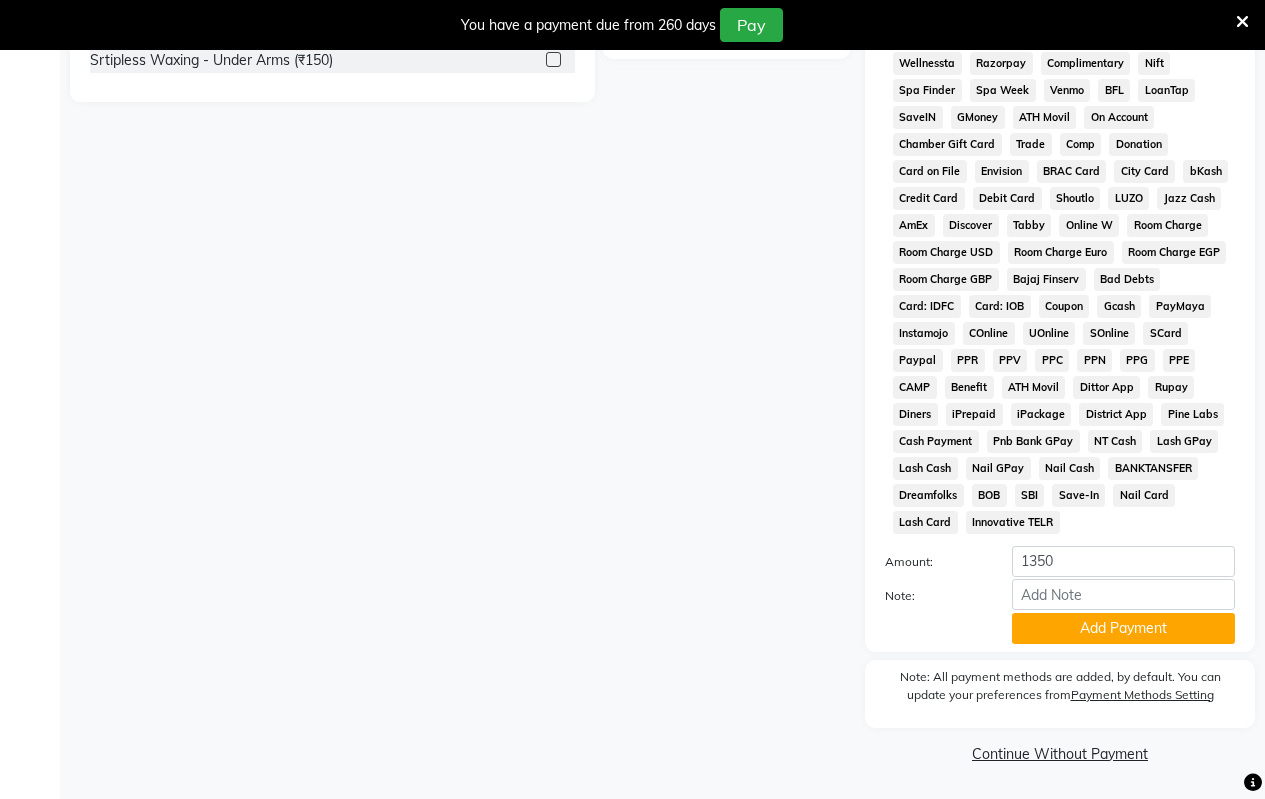 scroll, scrollTop: 465, scrollLeft: 0, axis: vertical 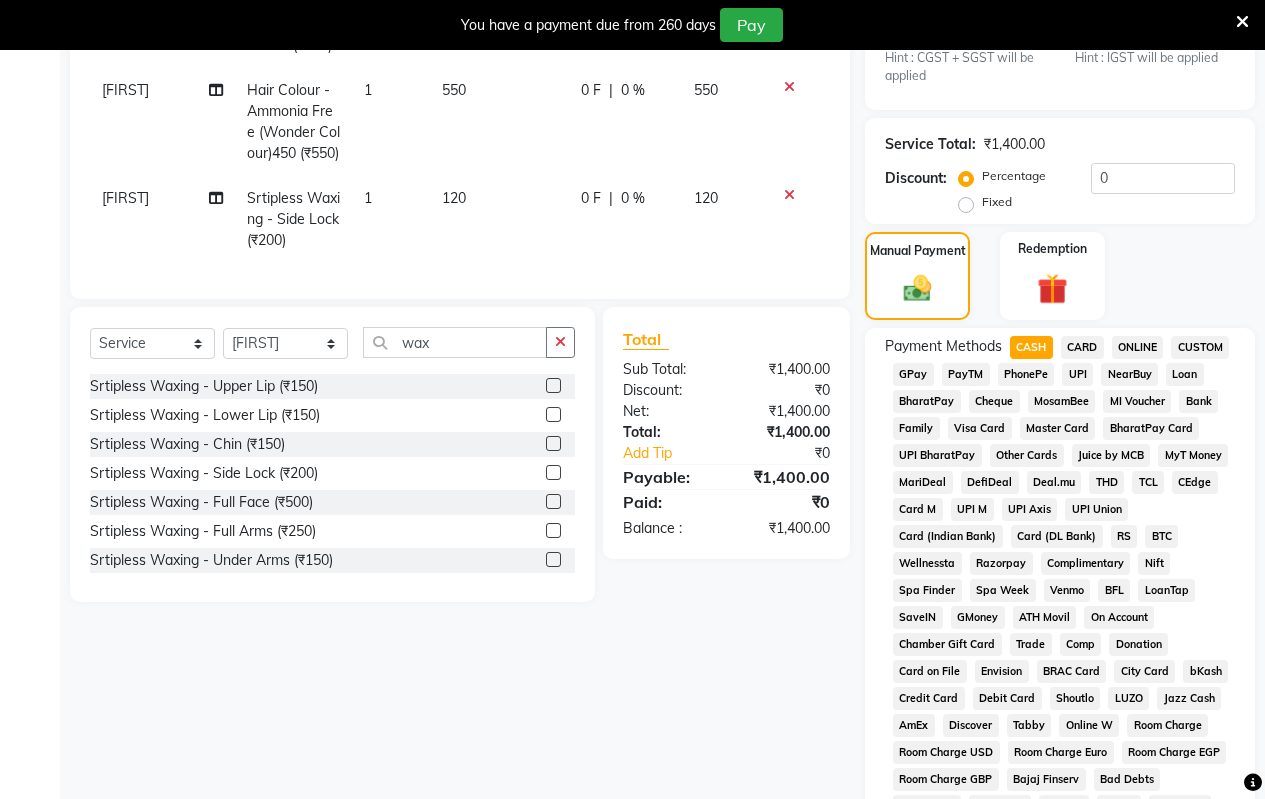 click on "ONLINE" 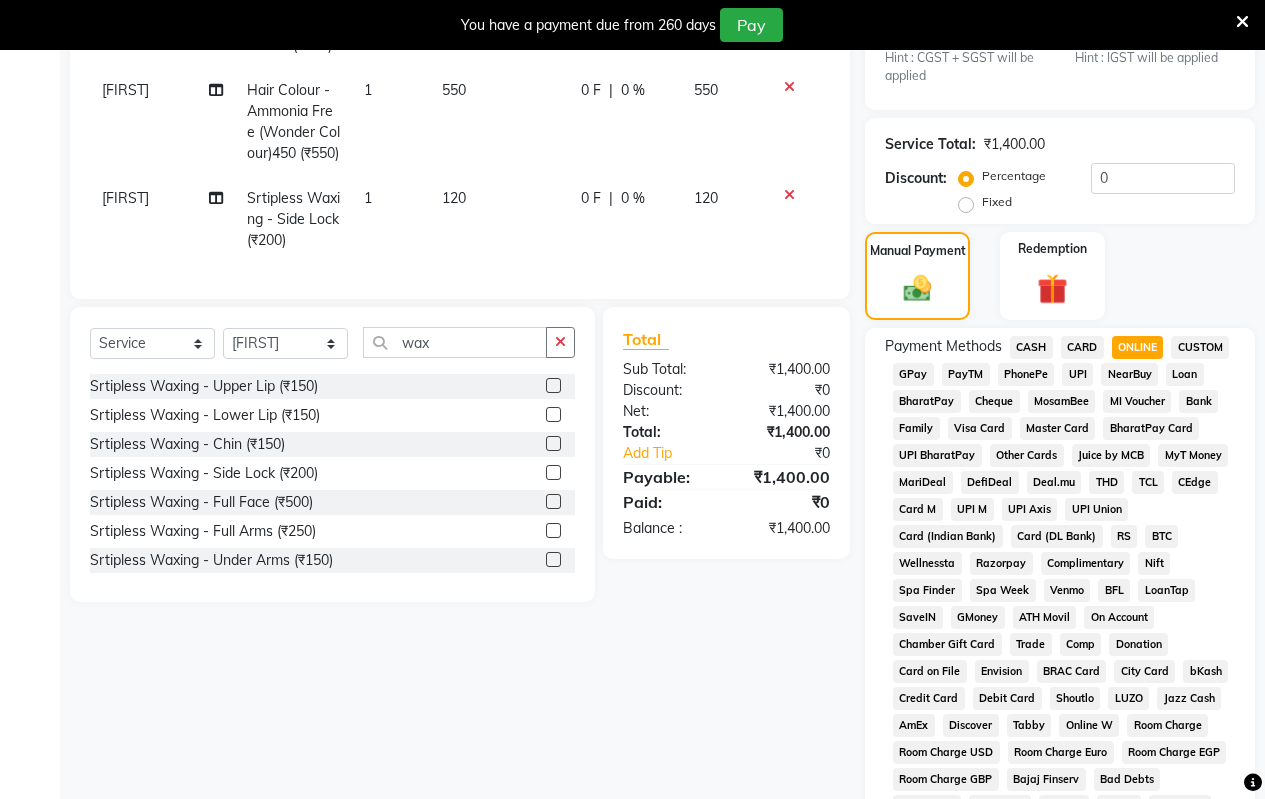 click on "CASH" 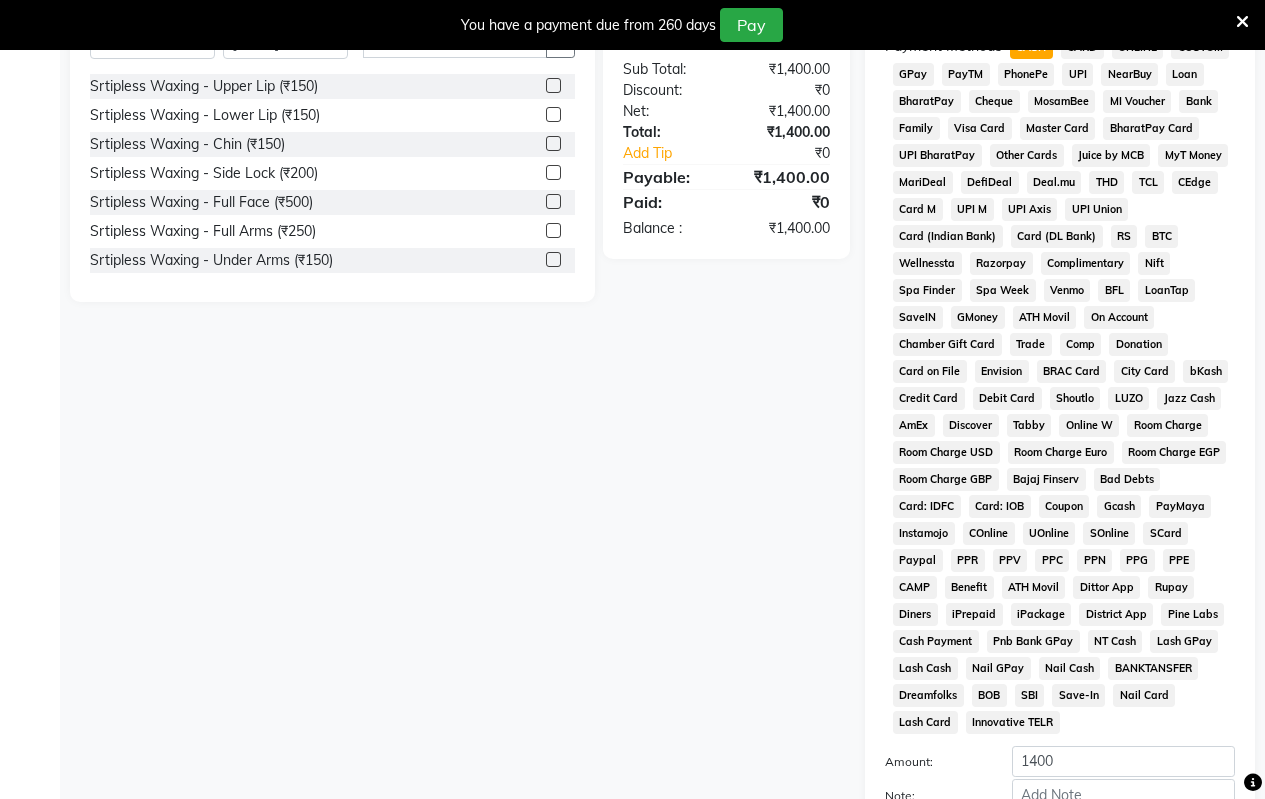 scroll, scrollTop: 965, scrollLeft: 0, axis: vertical 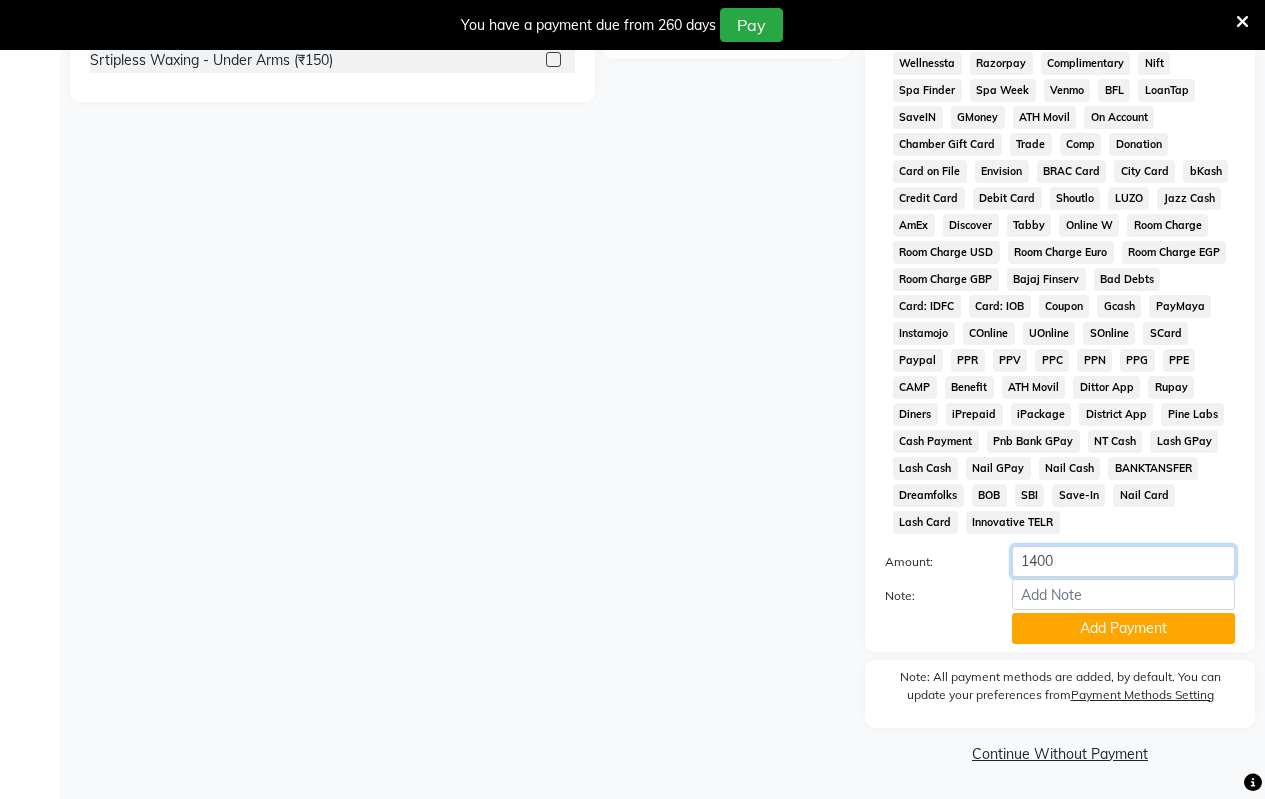 click on "1400" 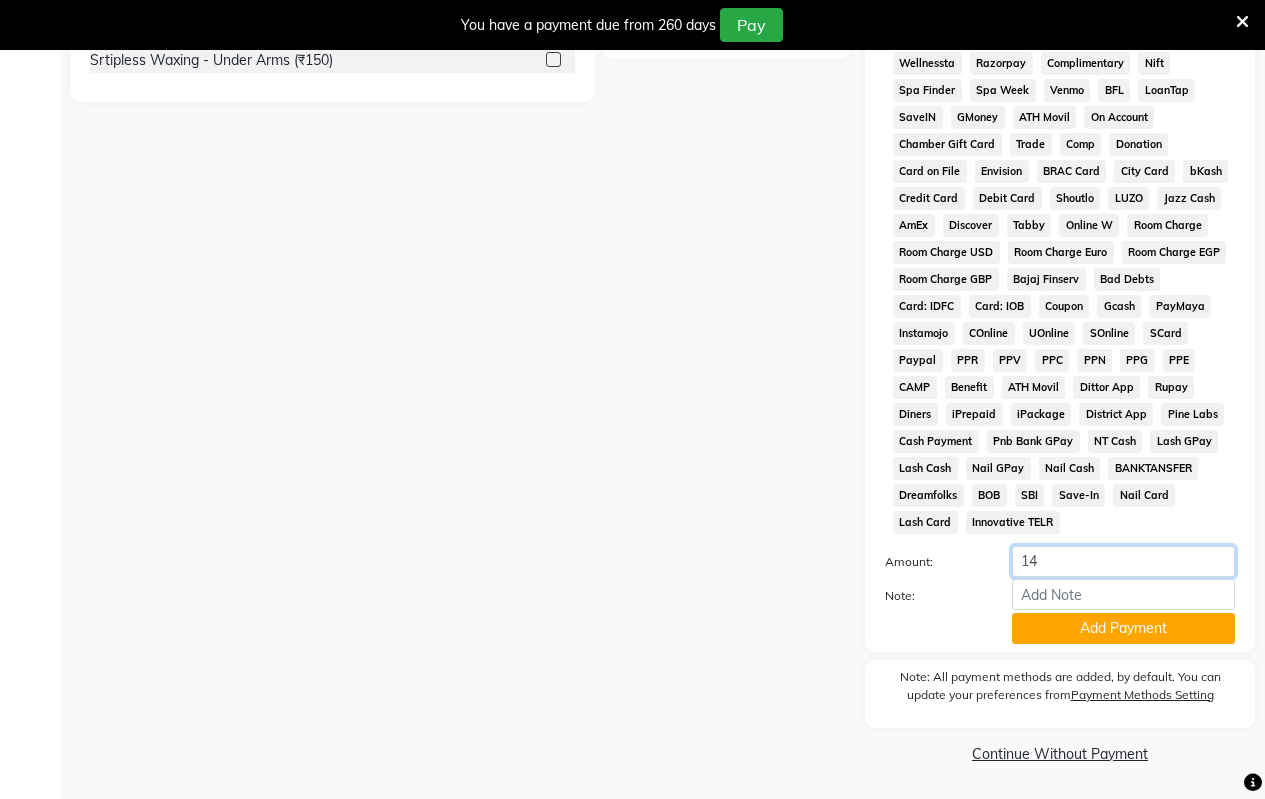type on "1" 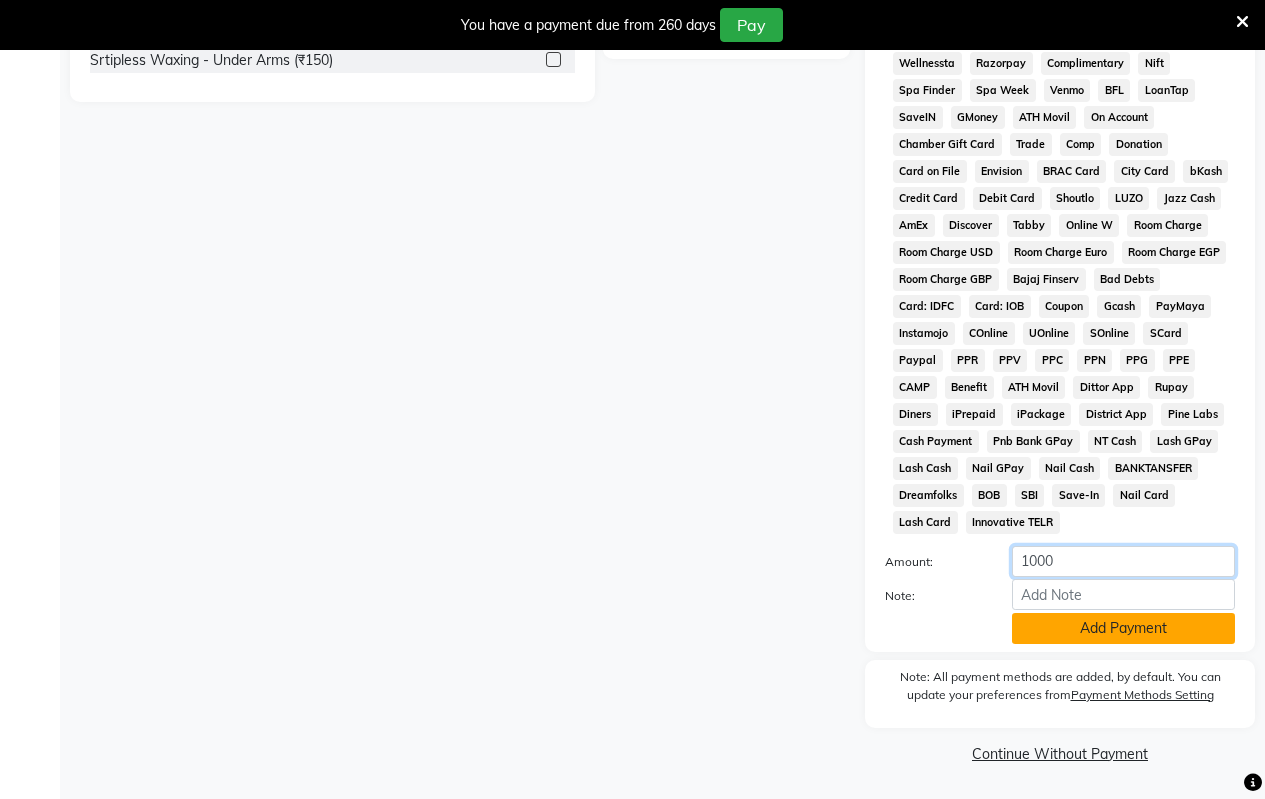 type on "1000" 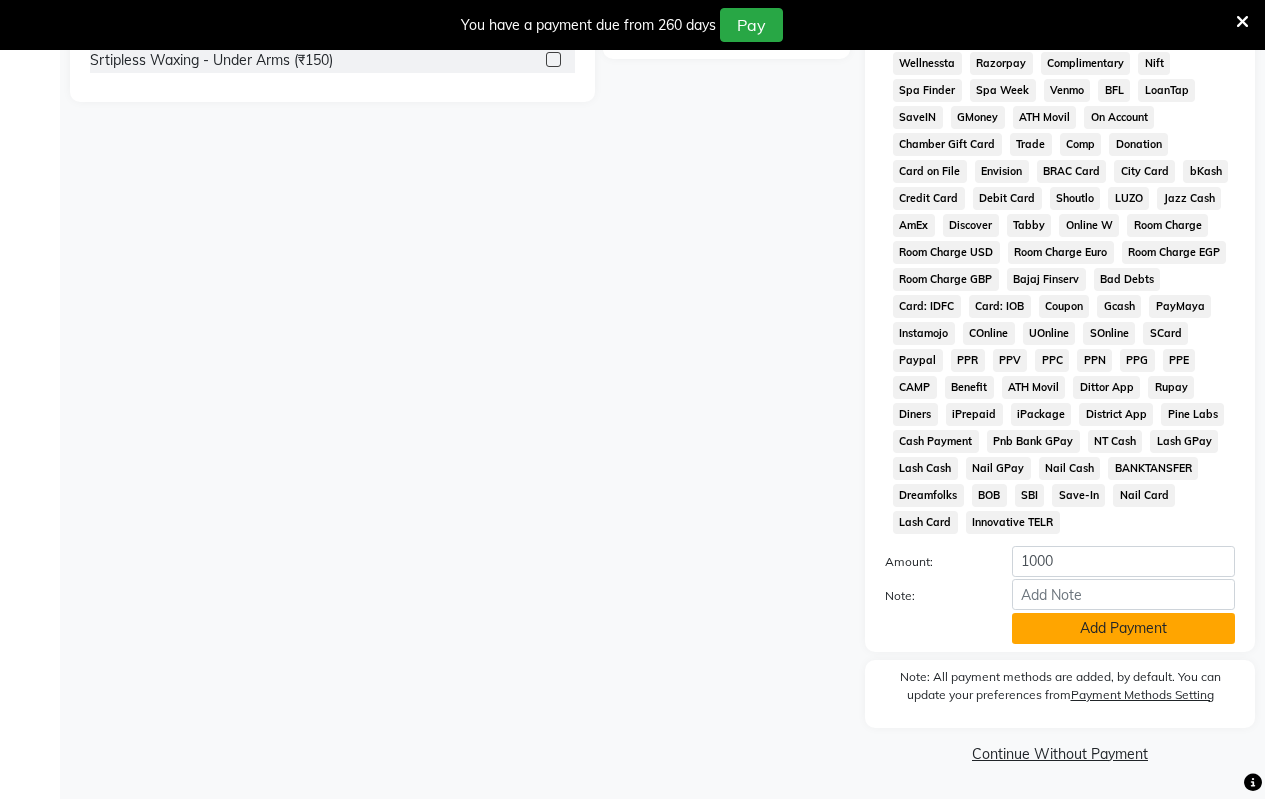 click on "Add Payment" 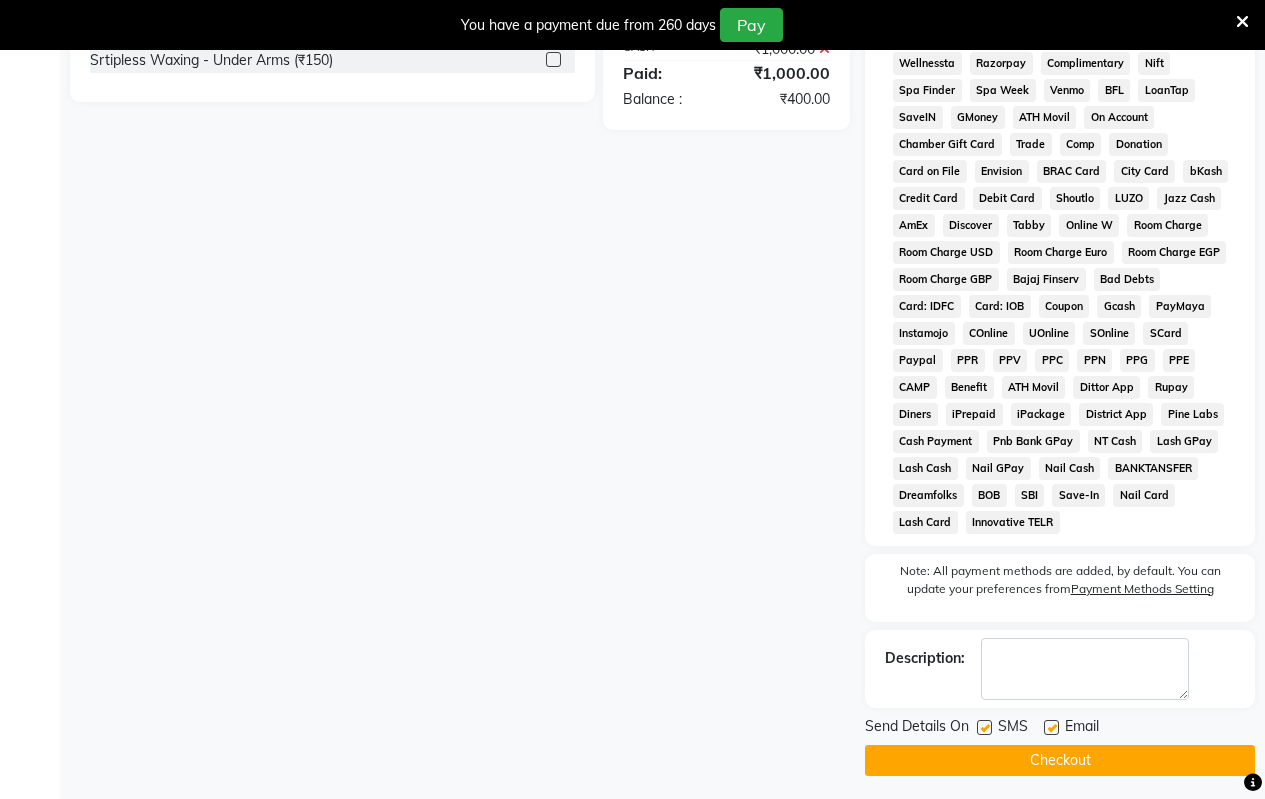 click on "Checkout" 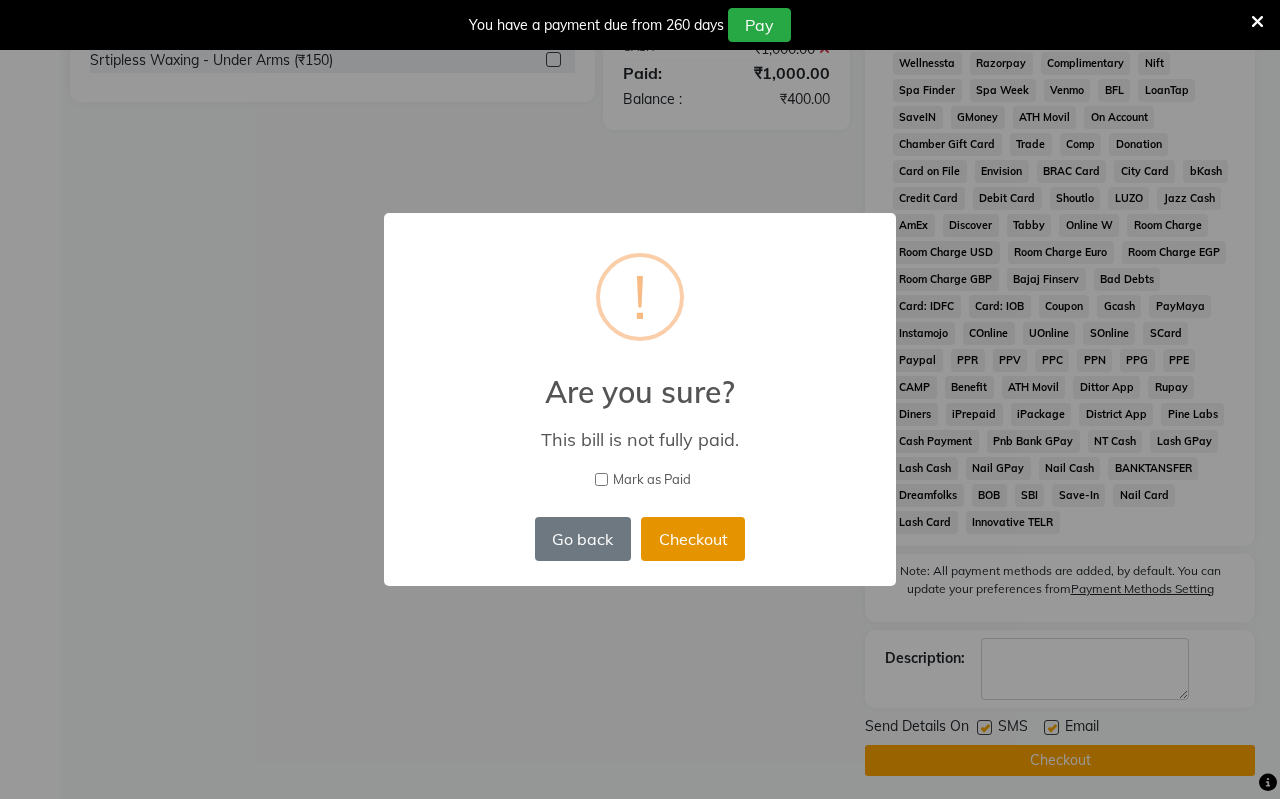 click on "Checkout" at bounding box center (693, 539) 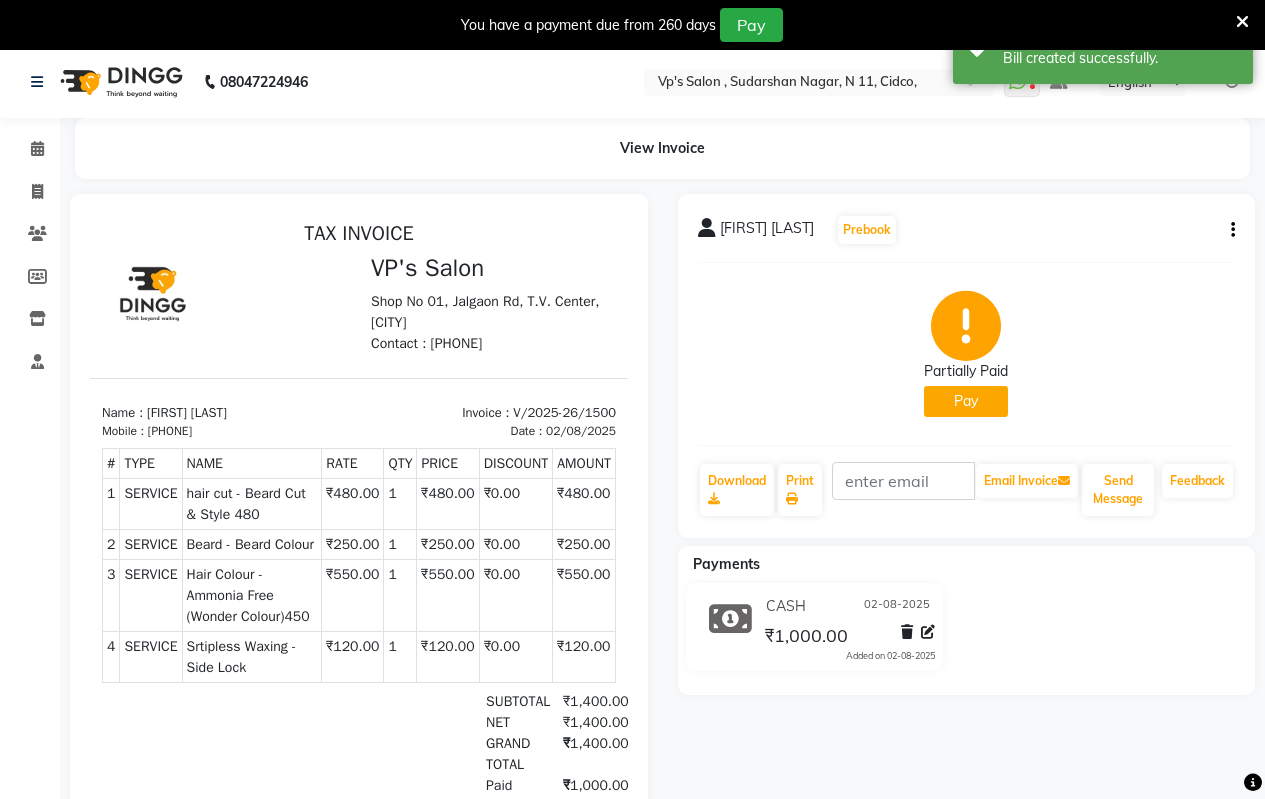 scroll, scrollTop: 0, scrollLeft: 0, axis: both 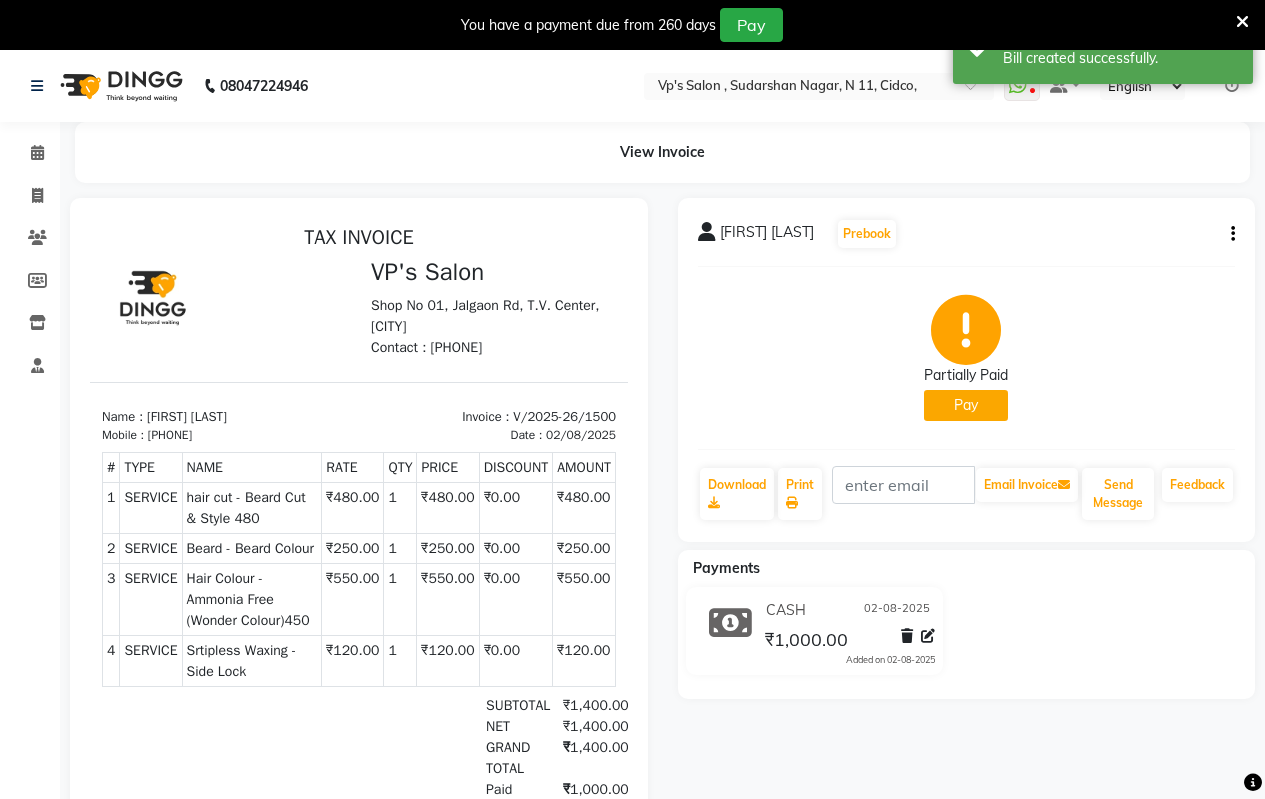 click 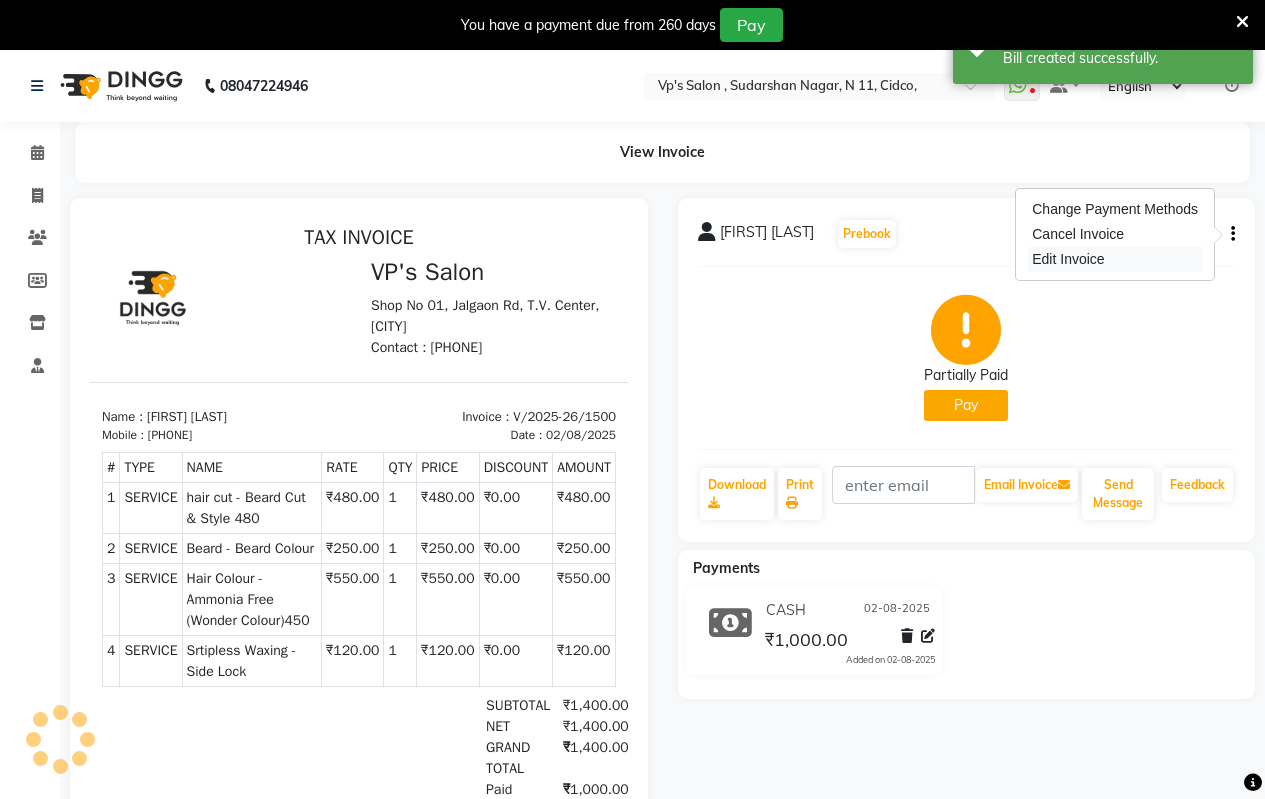 click on "Edit Invoice" at bounding box center (1115, 259) 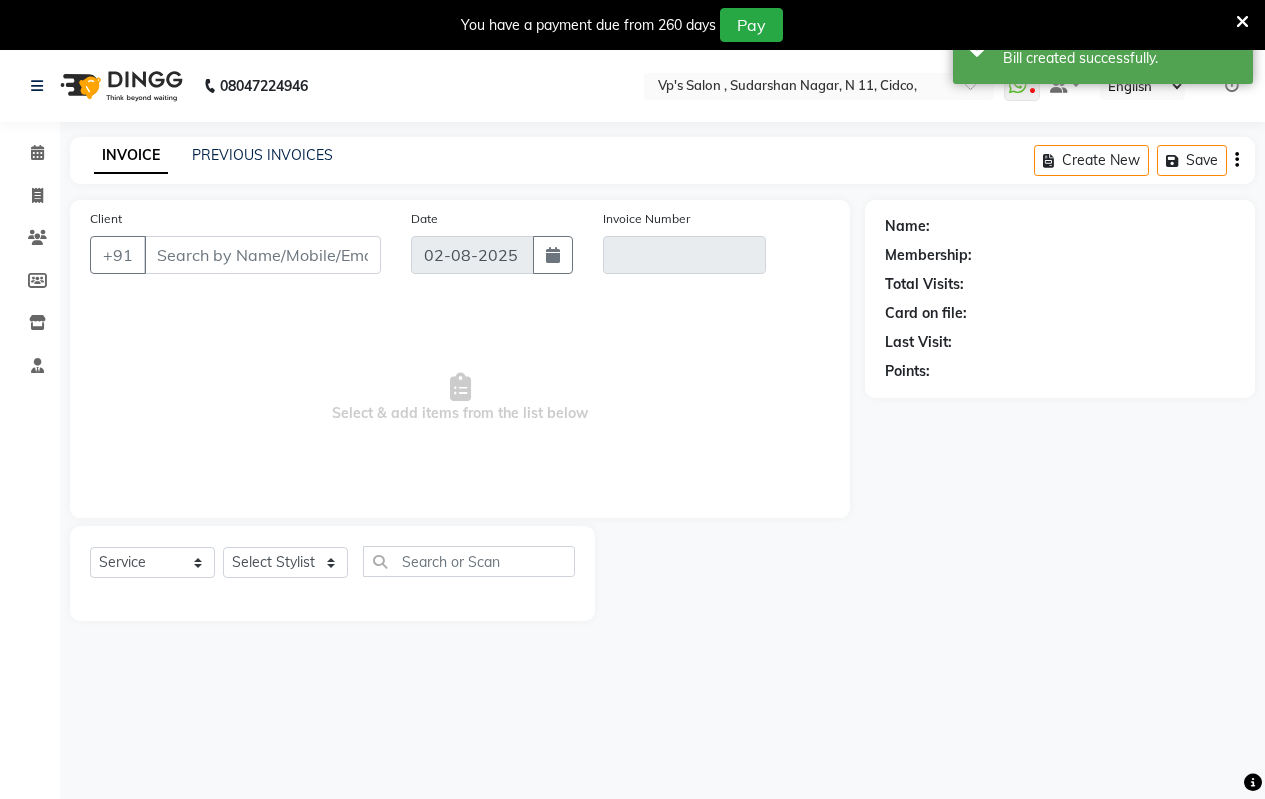scroll, scrollTop: 50, scrollLeft: 0, axis: vertical 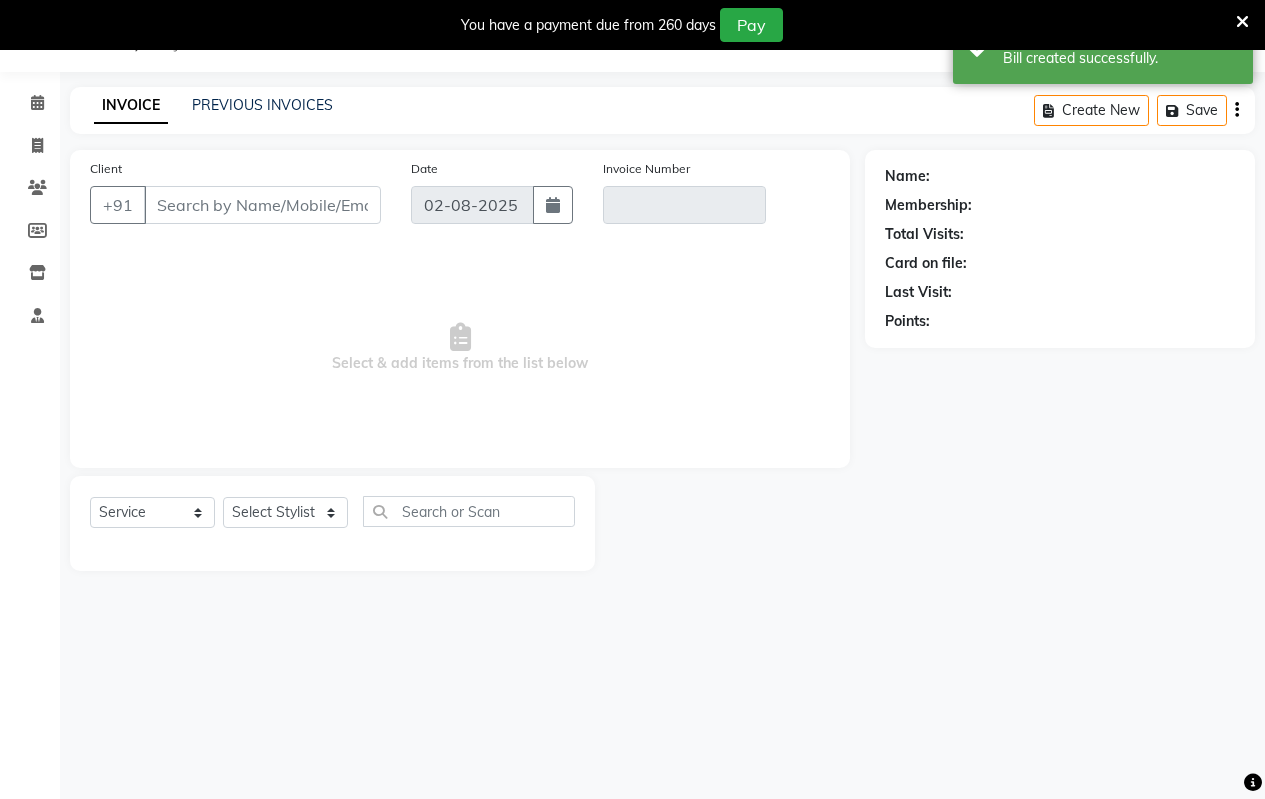 type on "[PHONE]" 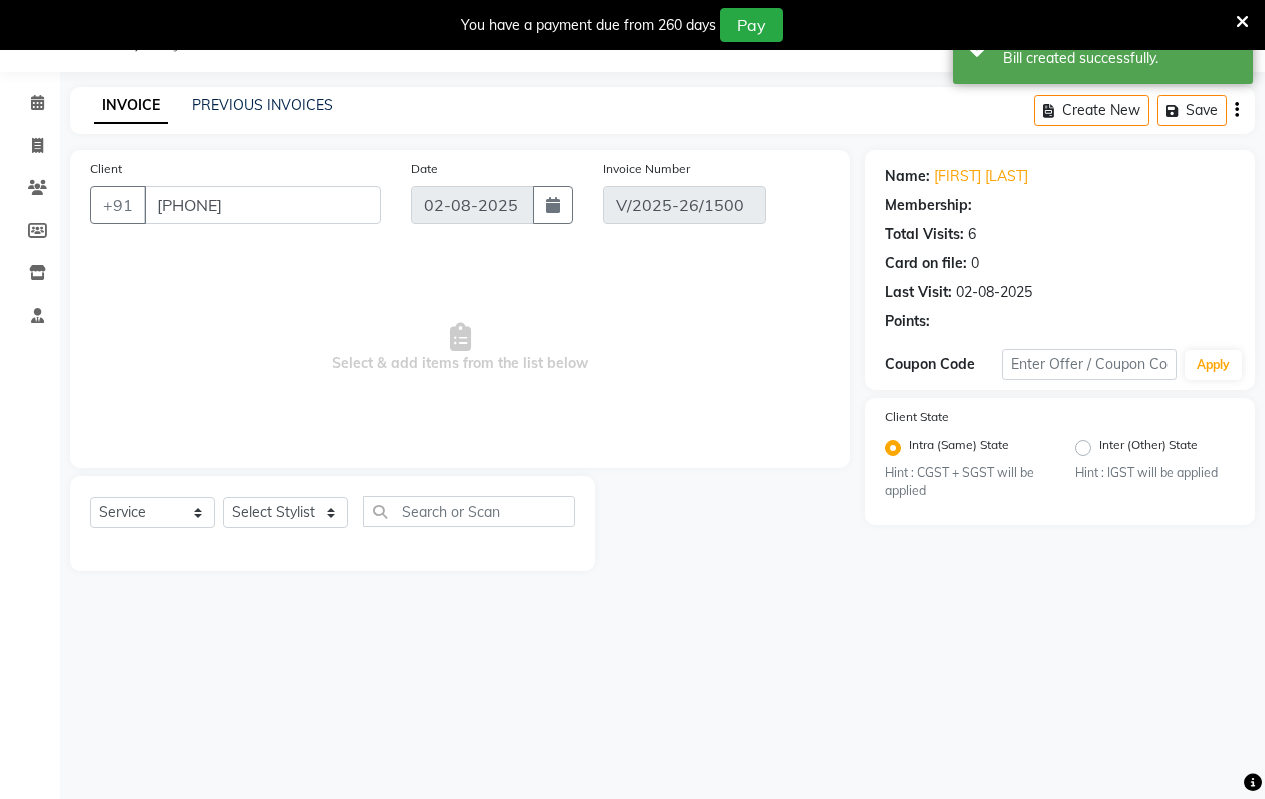 select on "select" 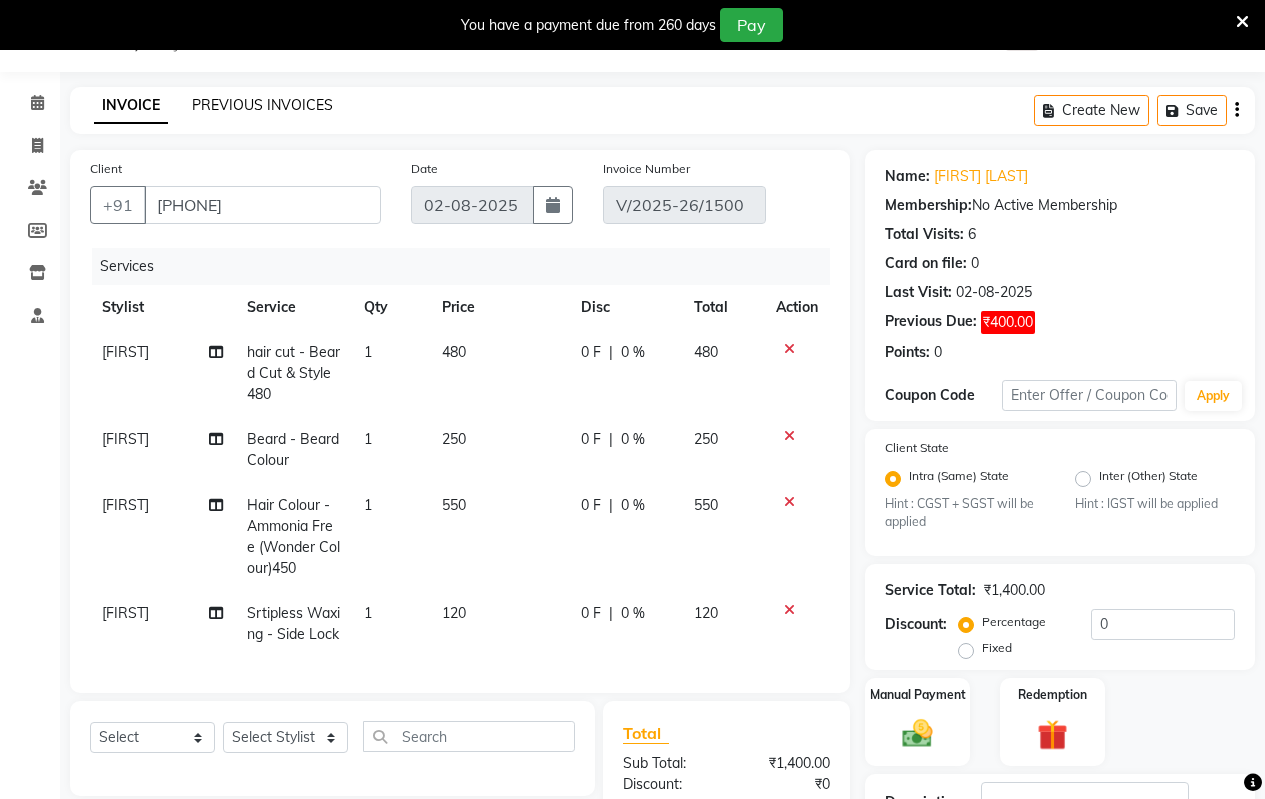 click on "PREVIOUS INVOICES" 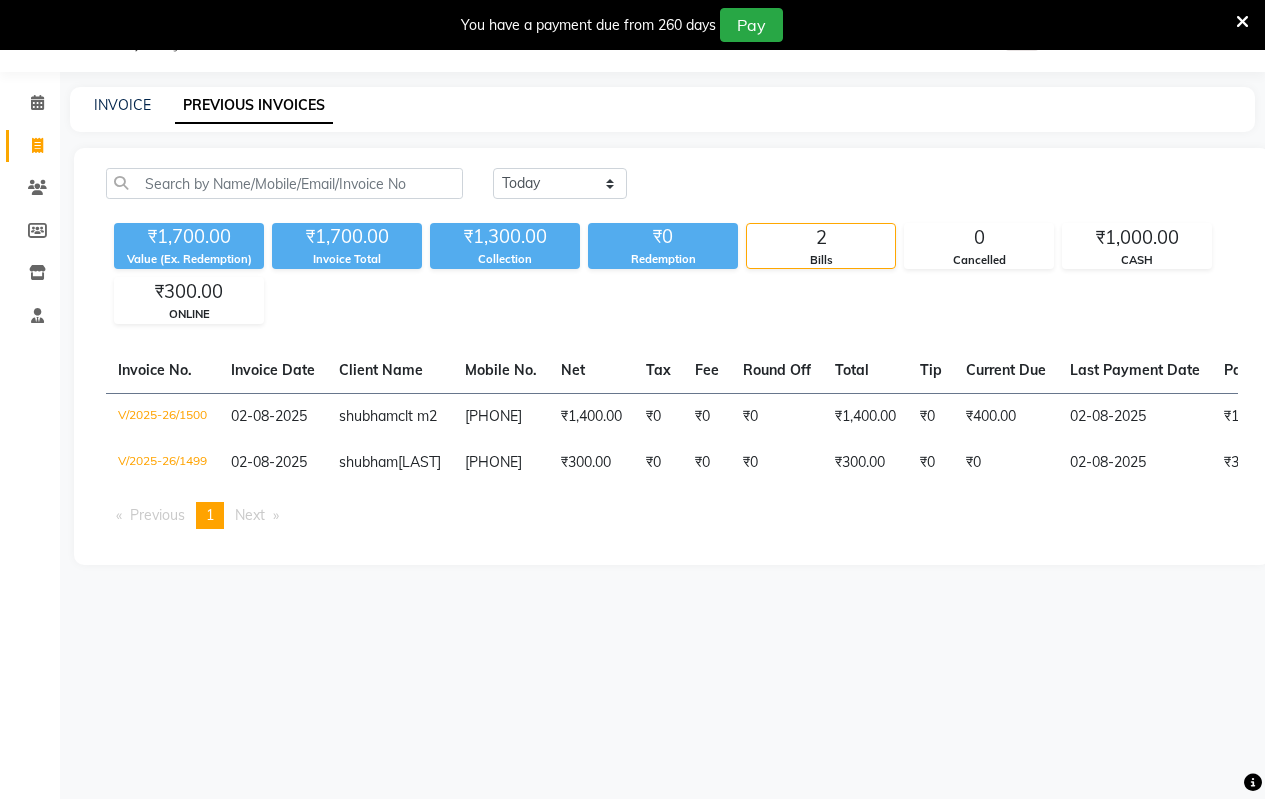 click on "INVOICE PREVIOUS INVOICES" 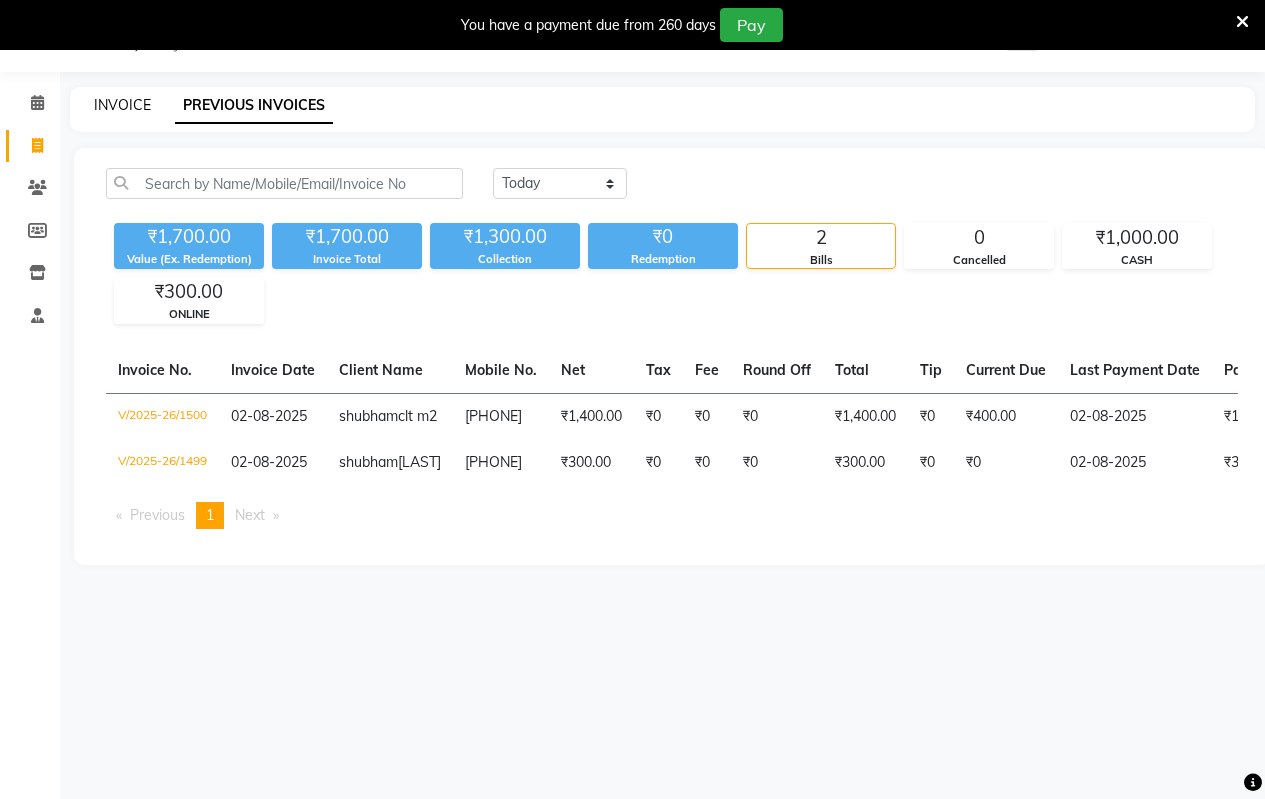 click on "INVOICE" 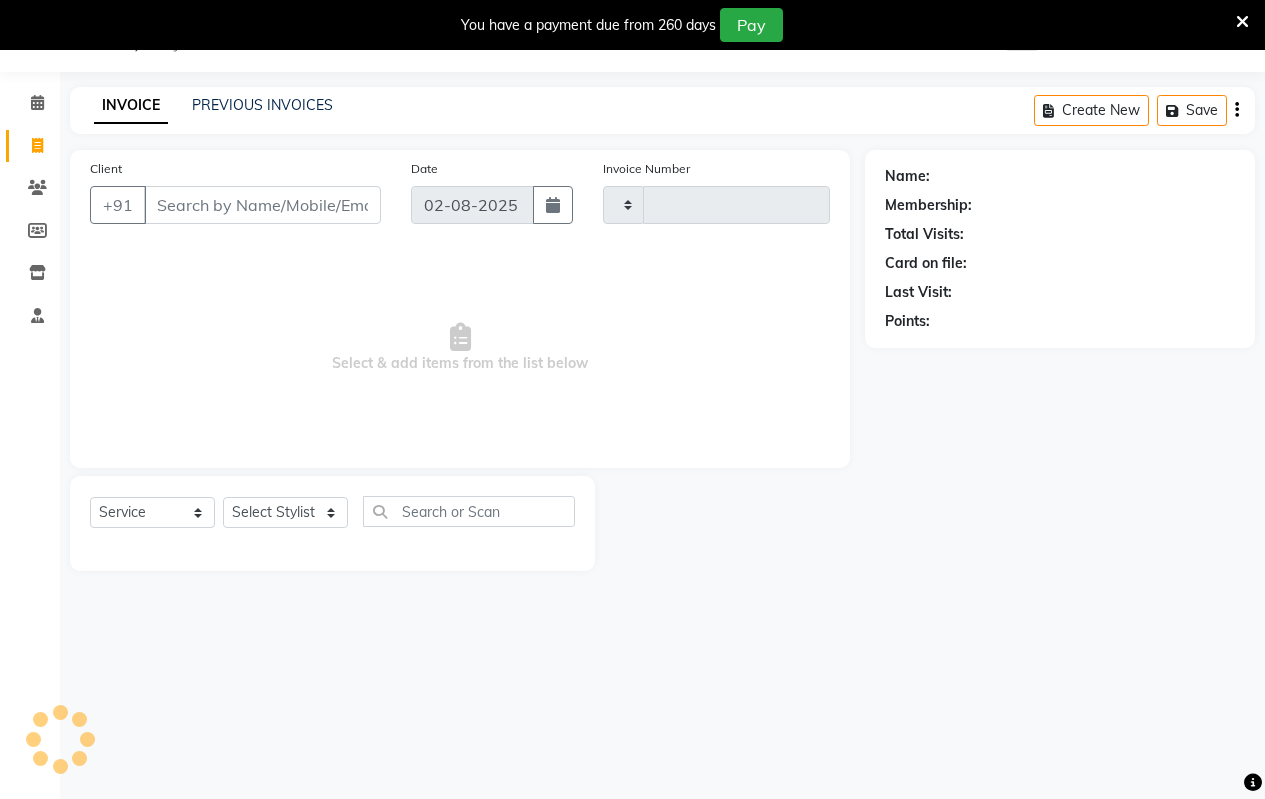 type on "1501" 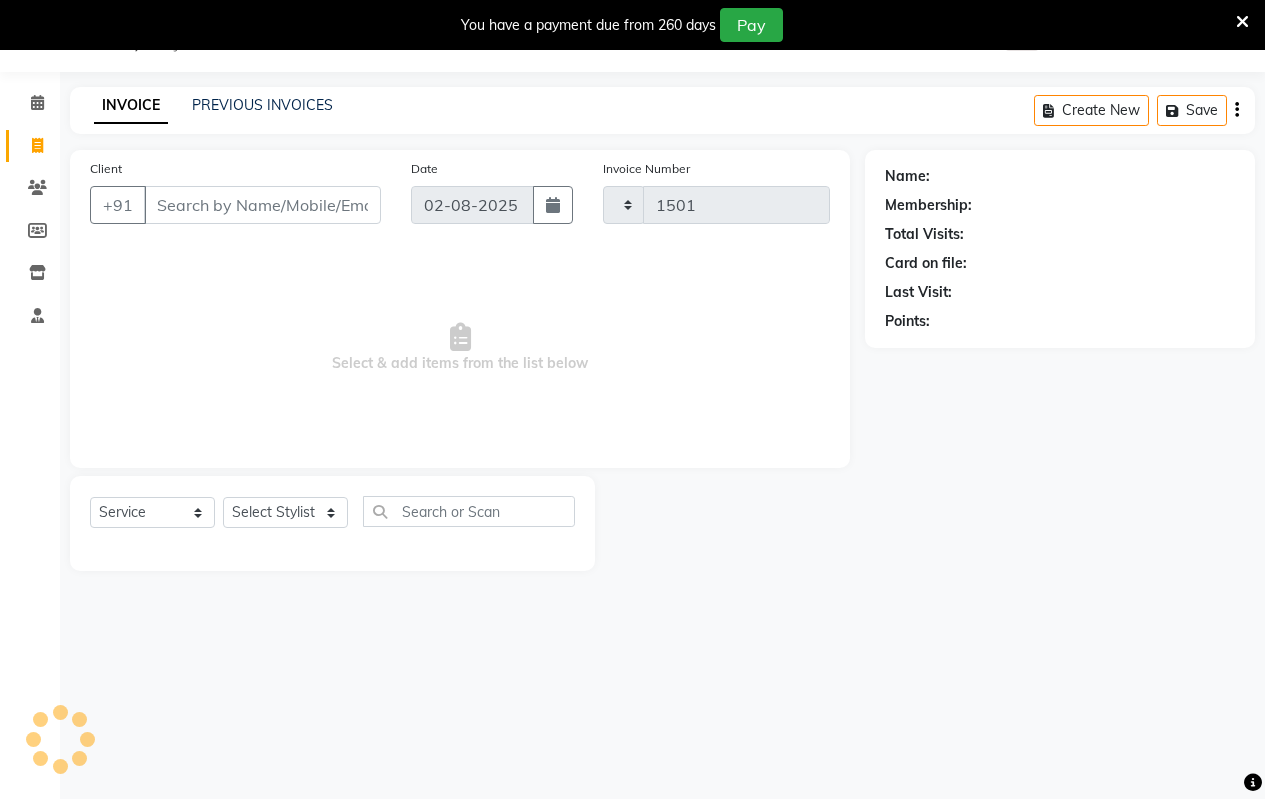 select on "4917" 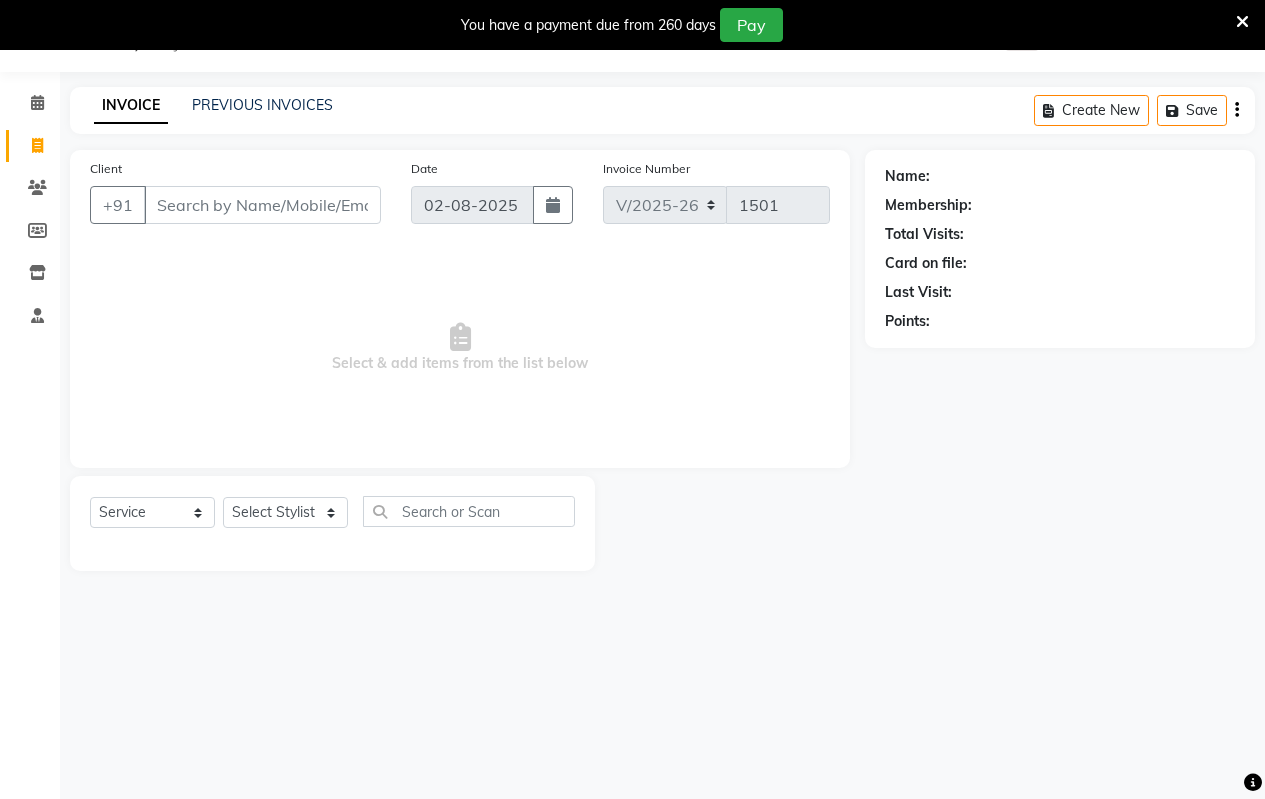 click on "Client" at bounding box center [262, 205] 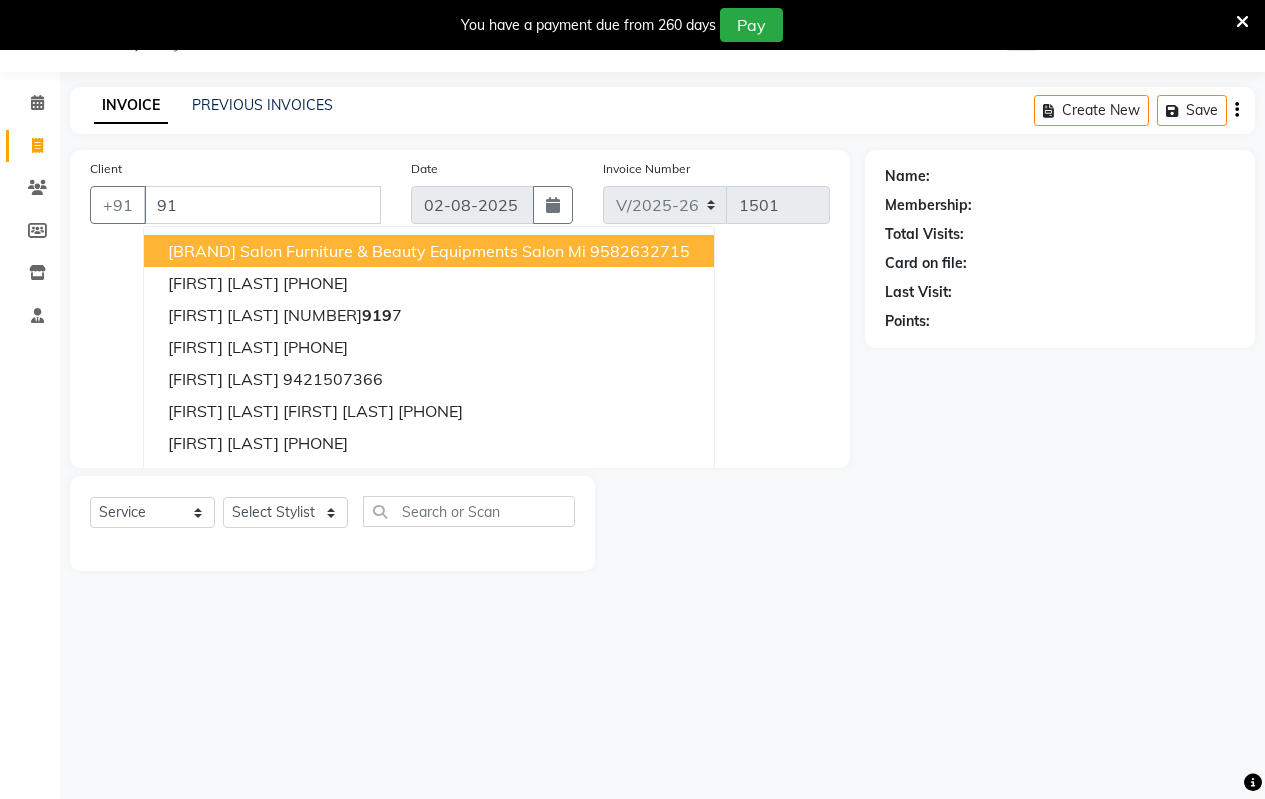 type on "9" 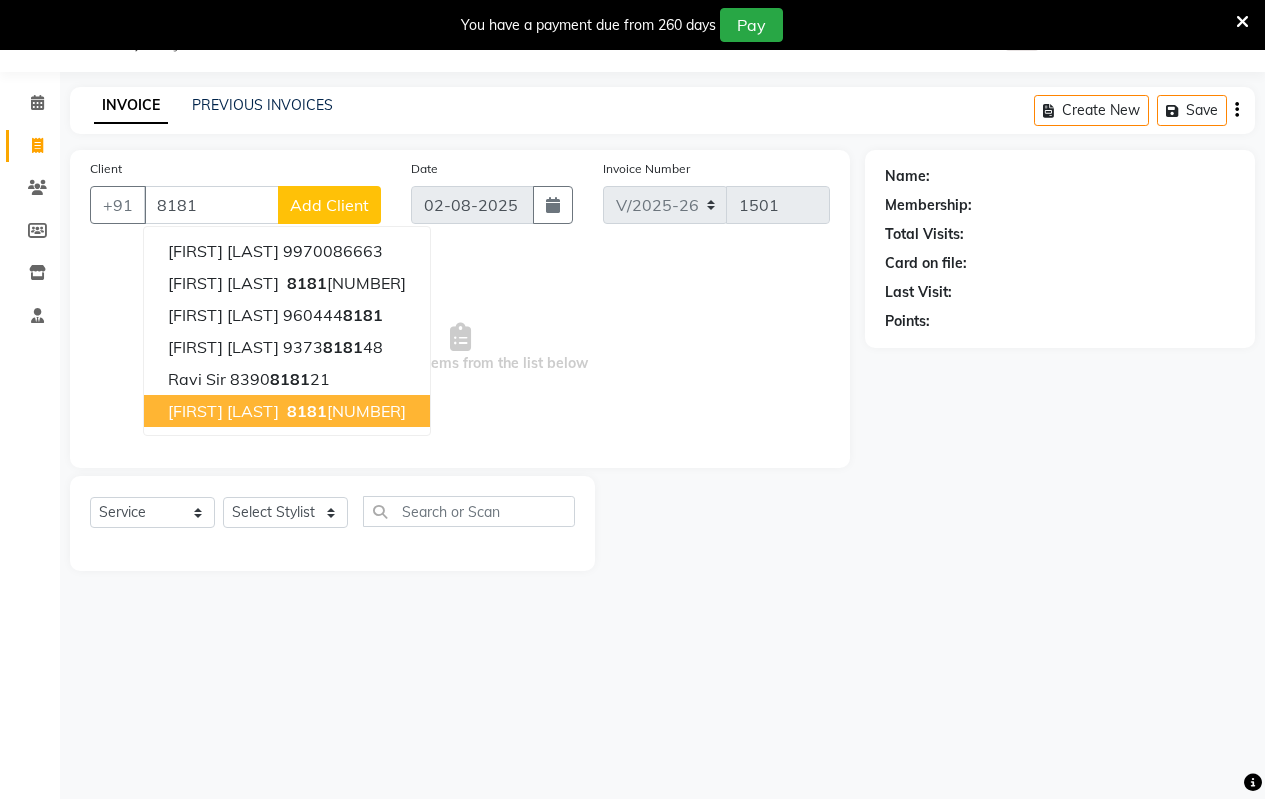 drag, startPoint x: 210, startPoint y: 406, endPoint x: 211, endPoint y: 420, distance: 14.035668 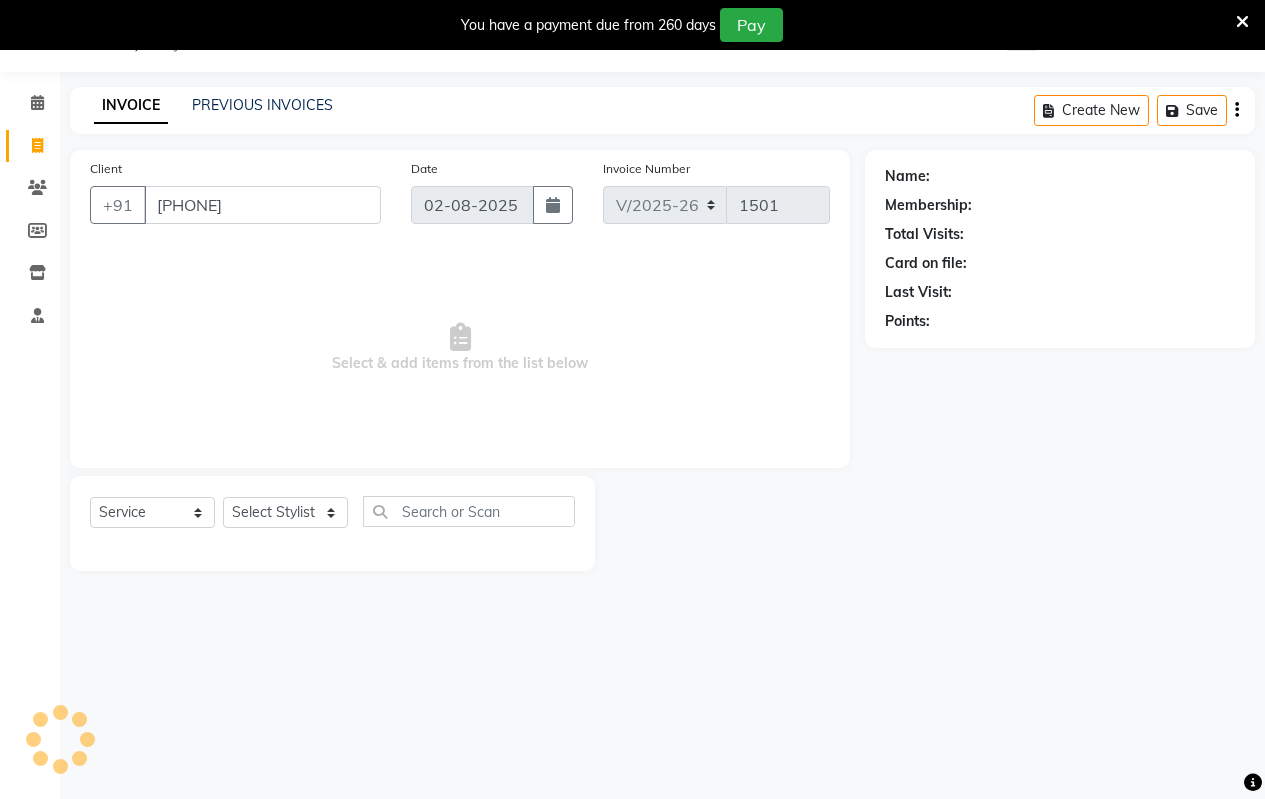 type on "[PHONE]" 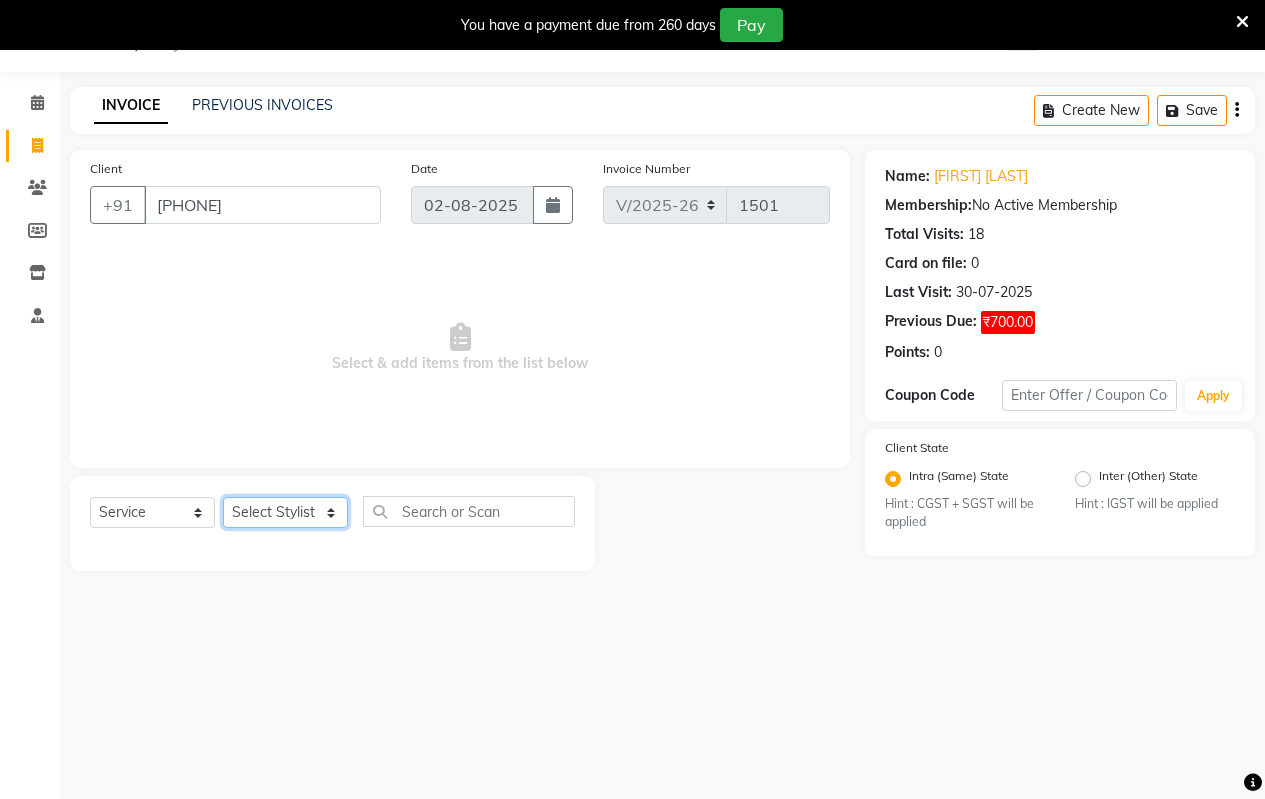 click on "Select Stylist Arati kamlesh b  karan  Krushna pramila jadhav priyanka bawaskar  rohit  rushi  Venesh" 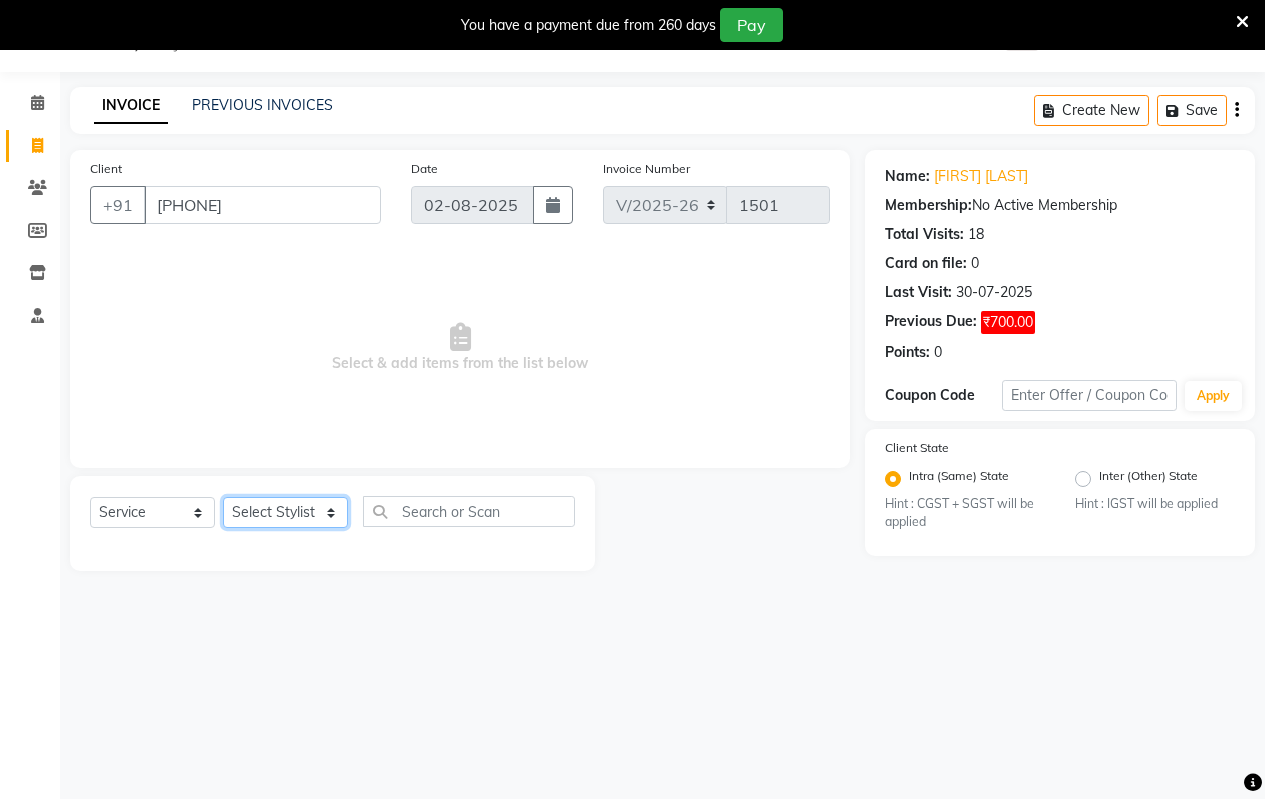 select on "59995" 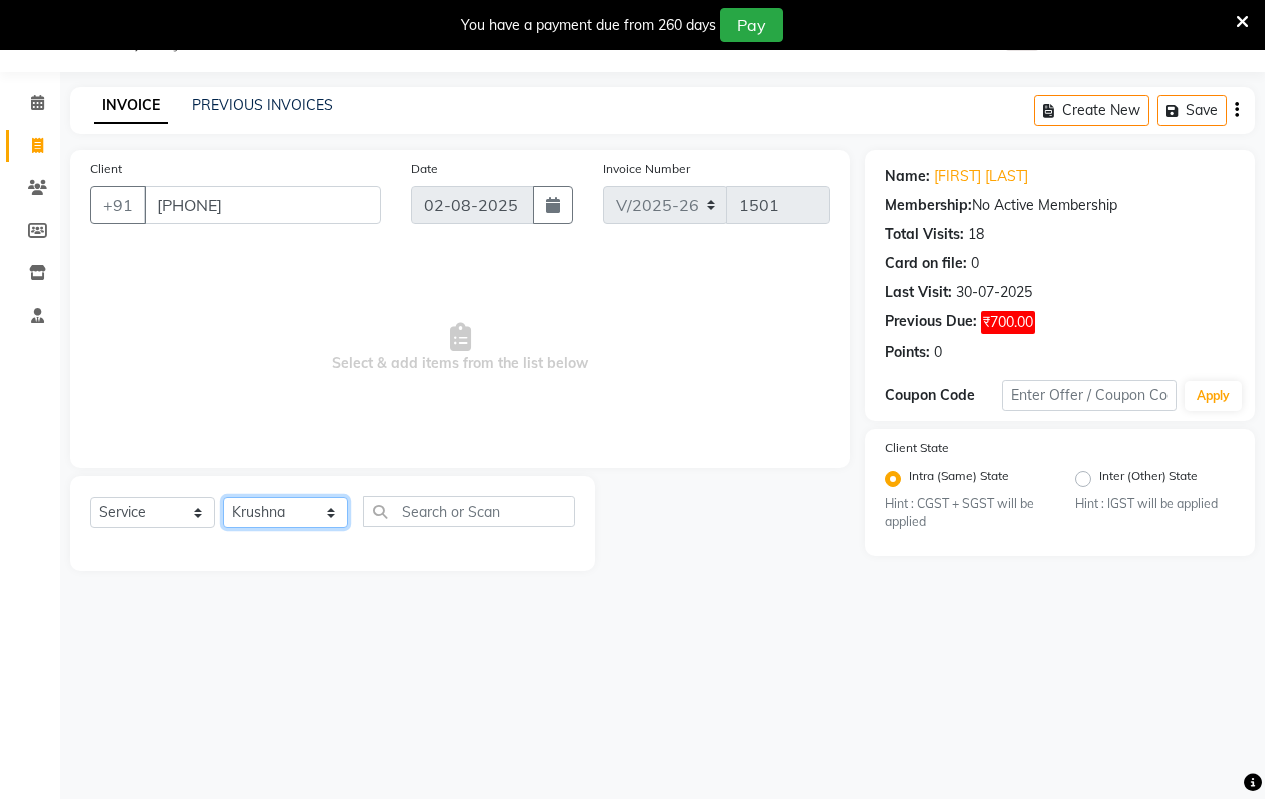 click on "Select Stylist Arati kamlesh b  karan  Krushna pramila jadhav priyanka bawaskar  rohit  rushi  Venesh" 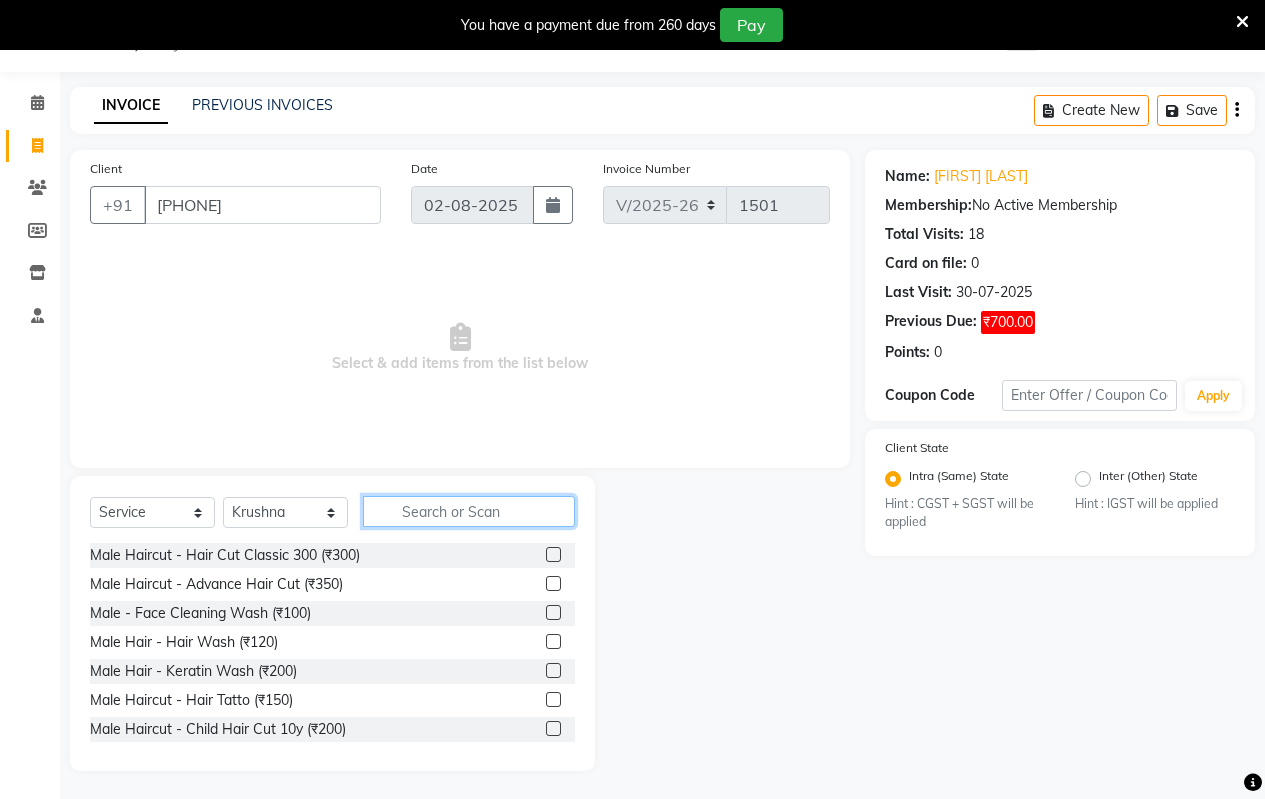 click 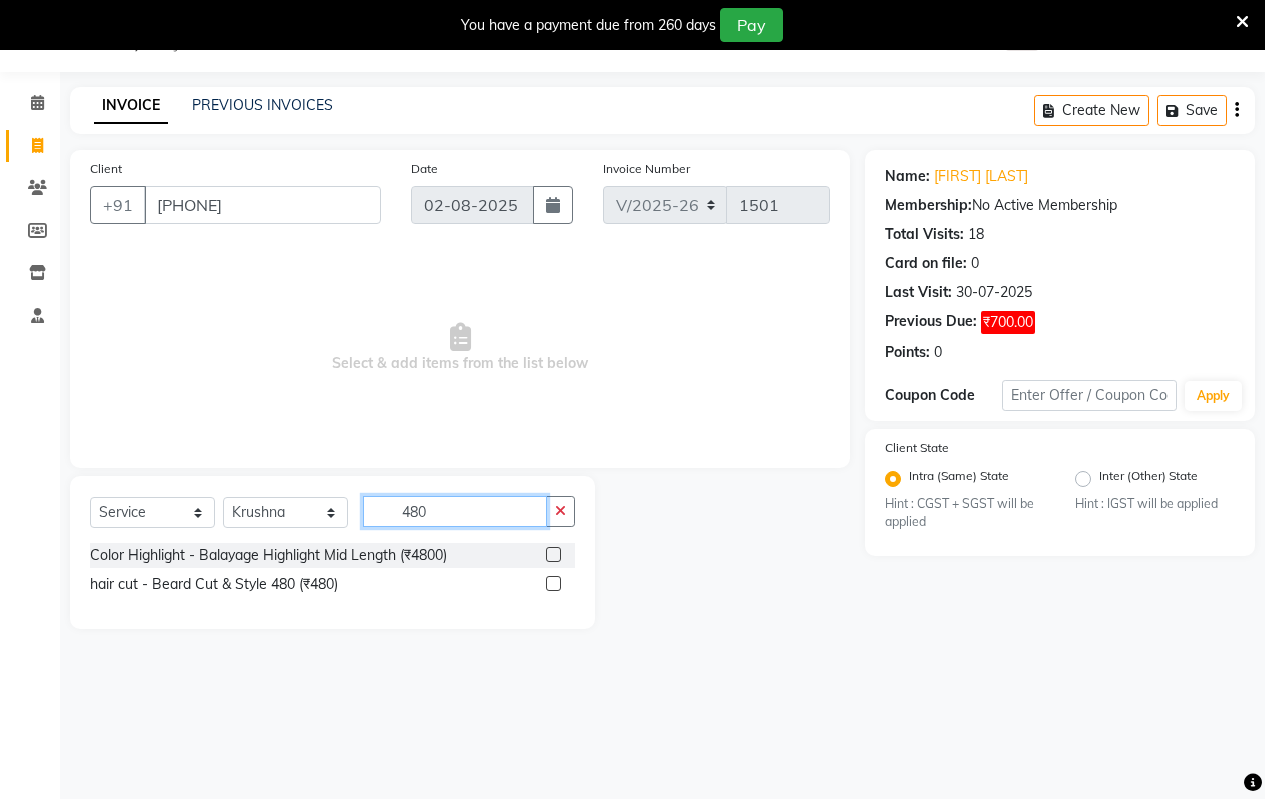 type on "480" 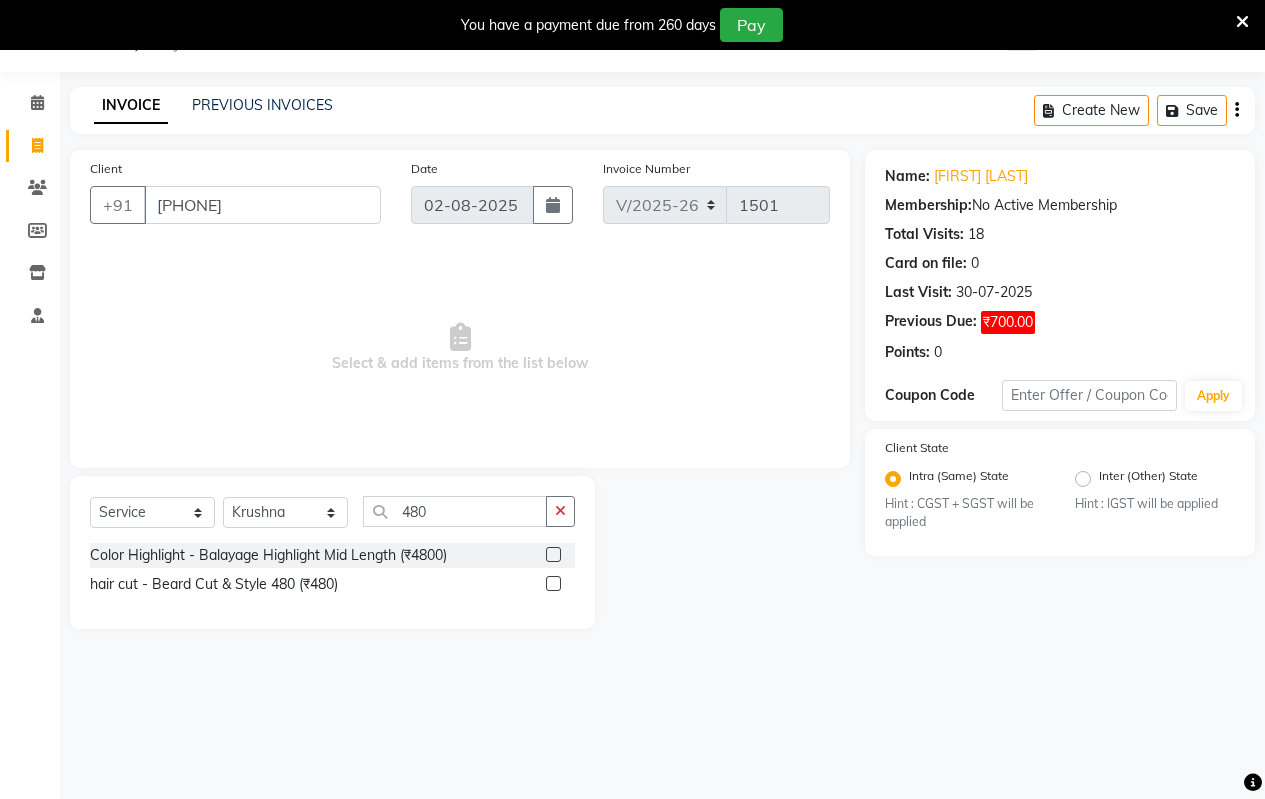 click 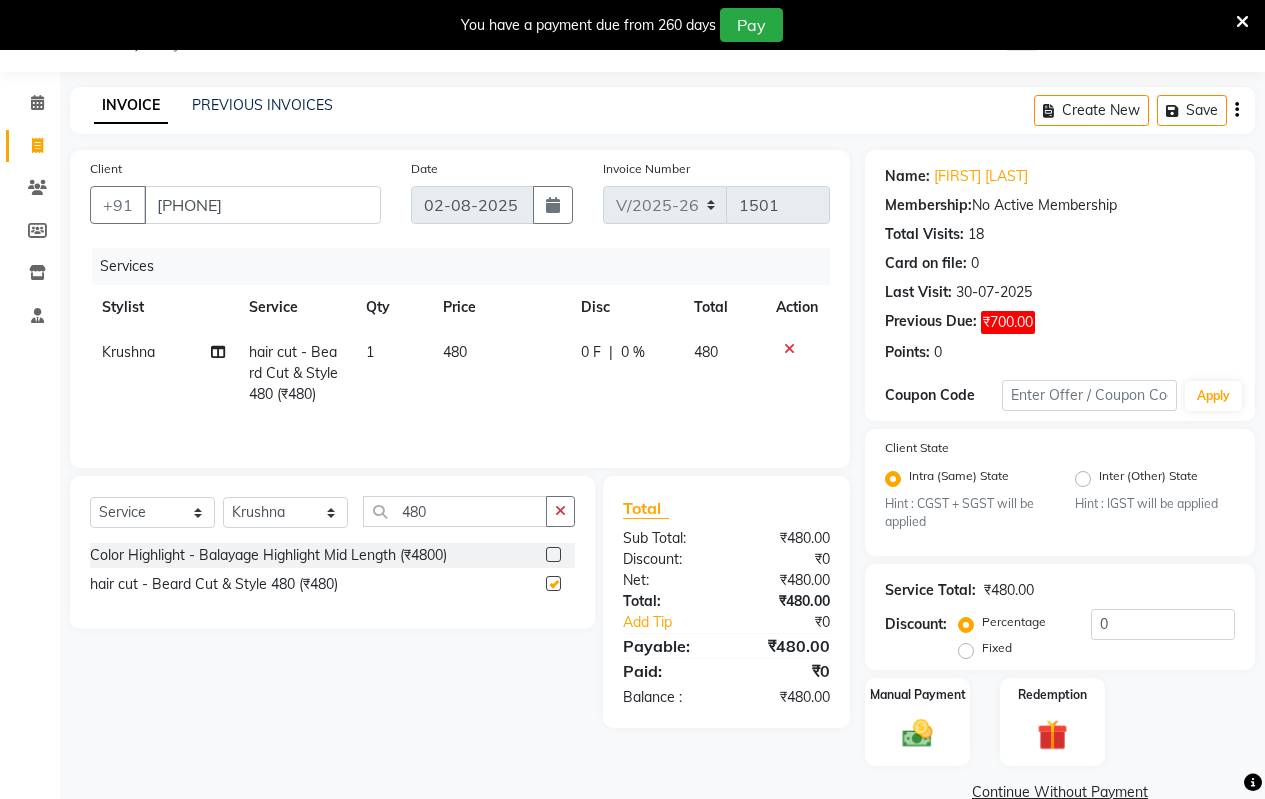 checkbox on "false" 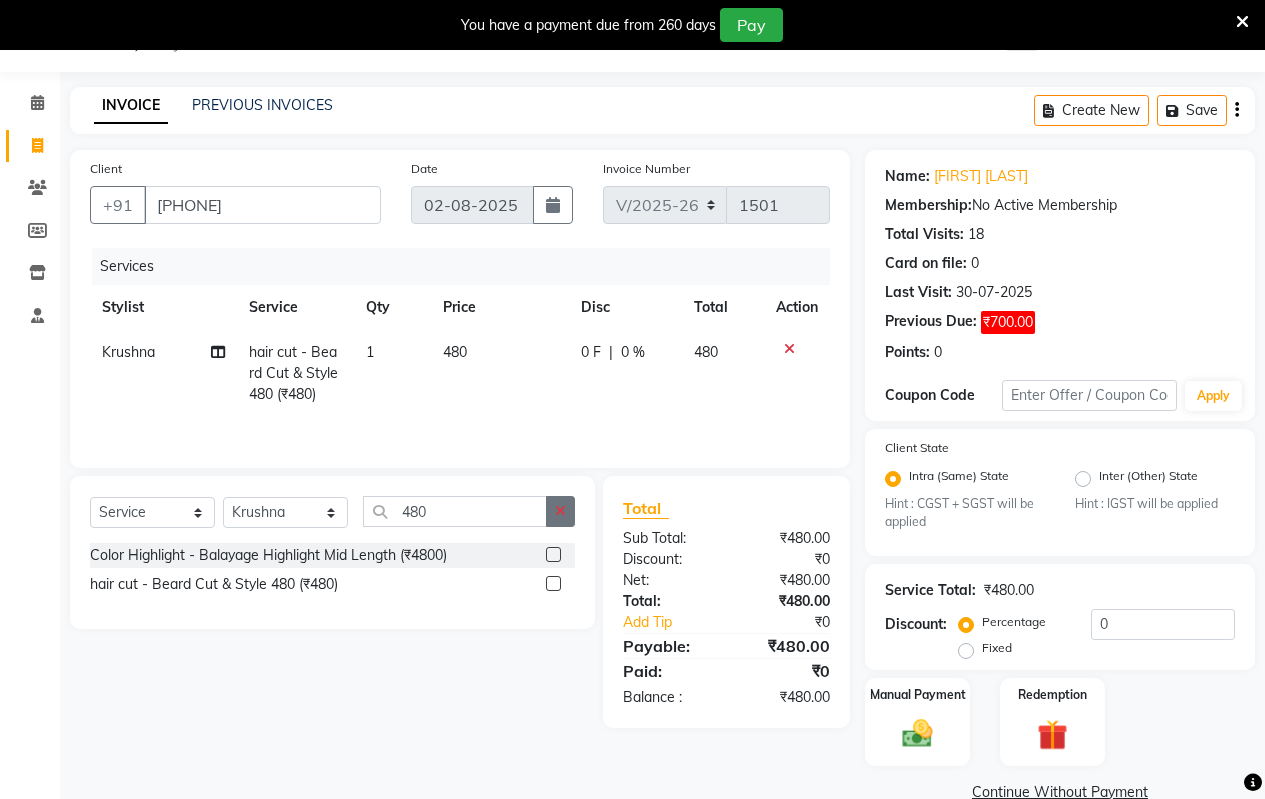 click 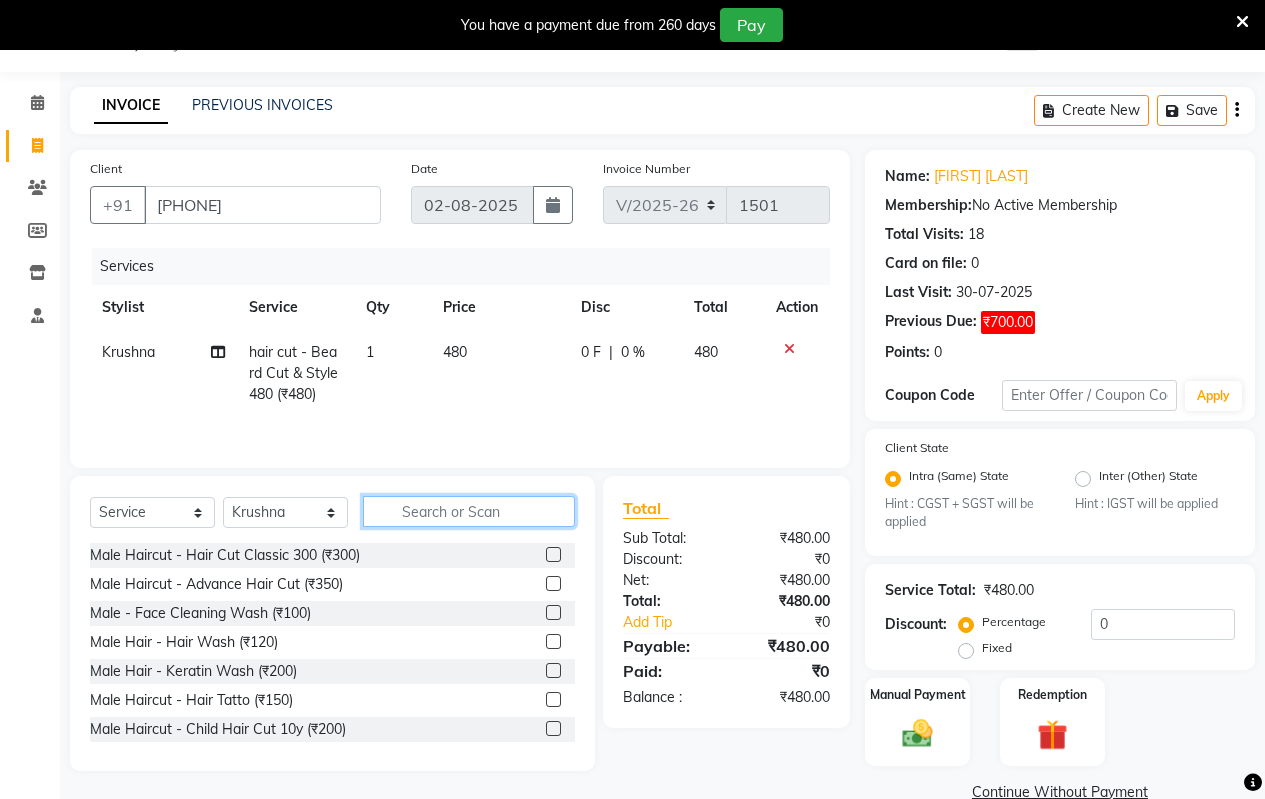 click 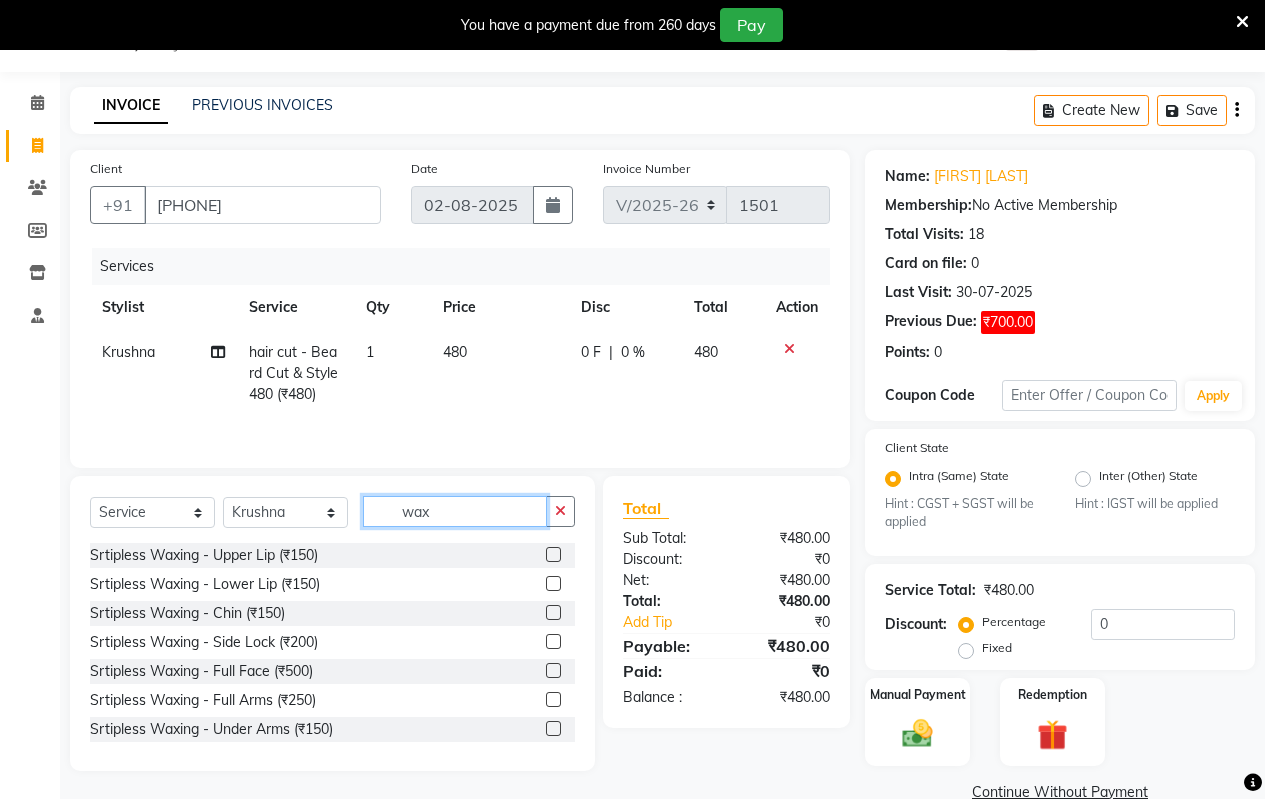 type on "wax" 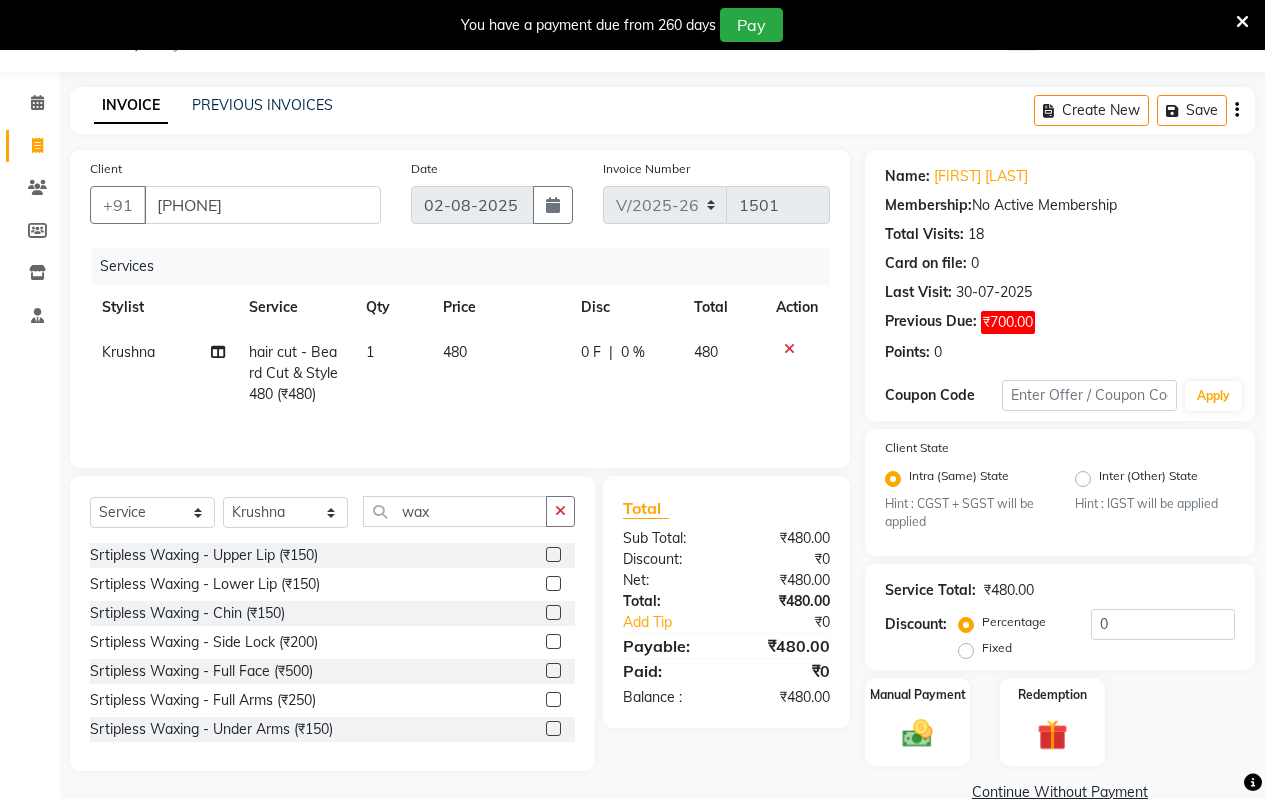 click 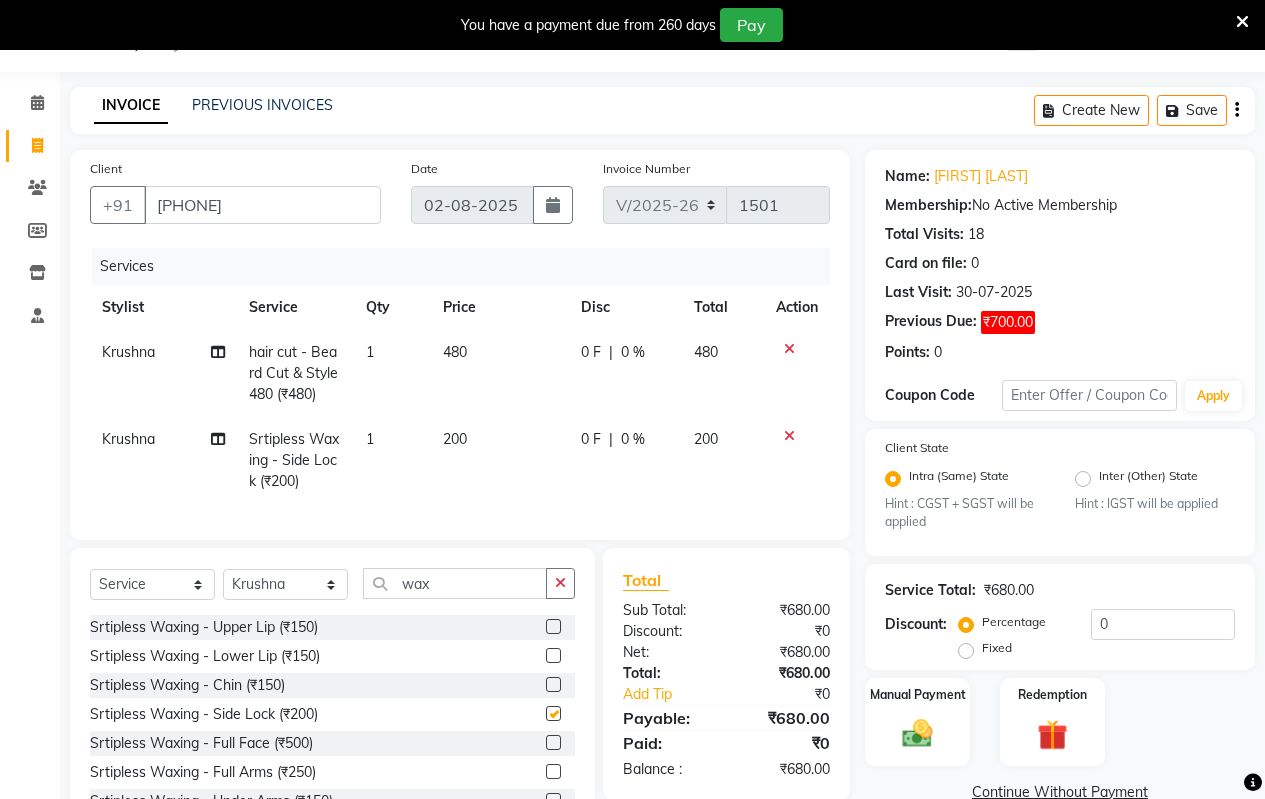 checkbox on "false" 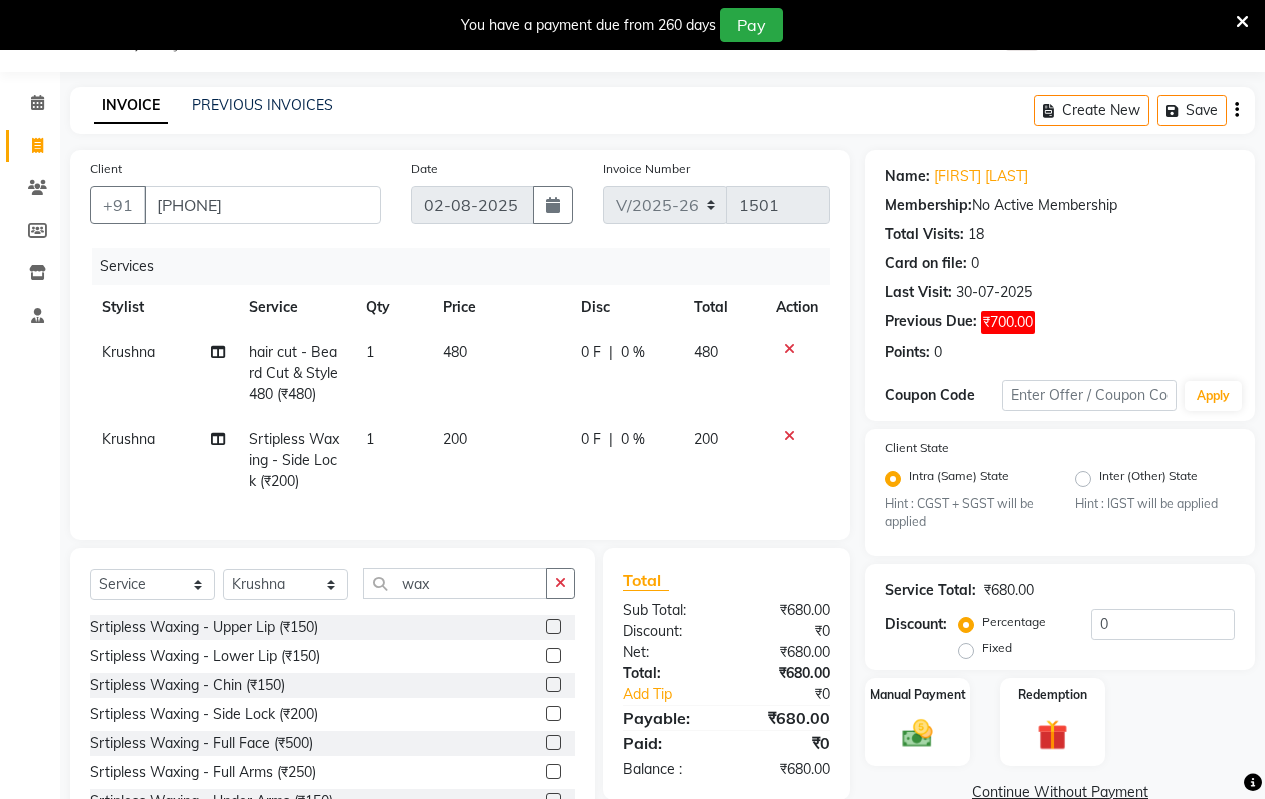 click on "200" 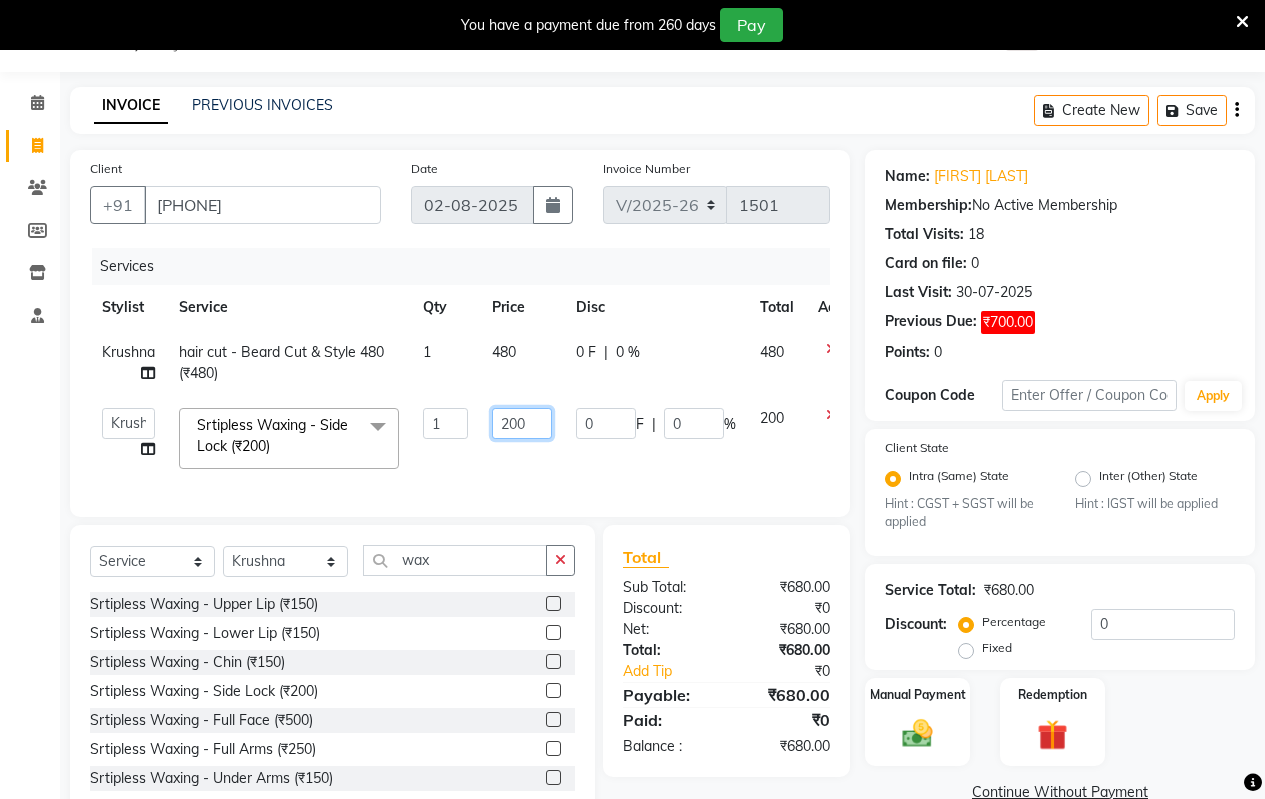 click on "200" 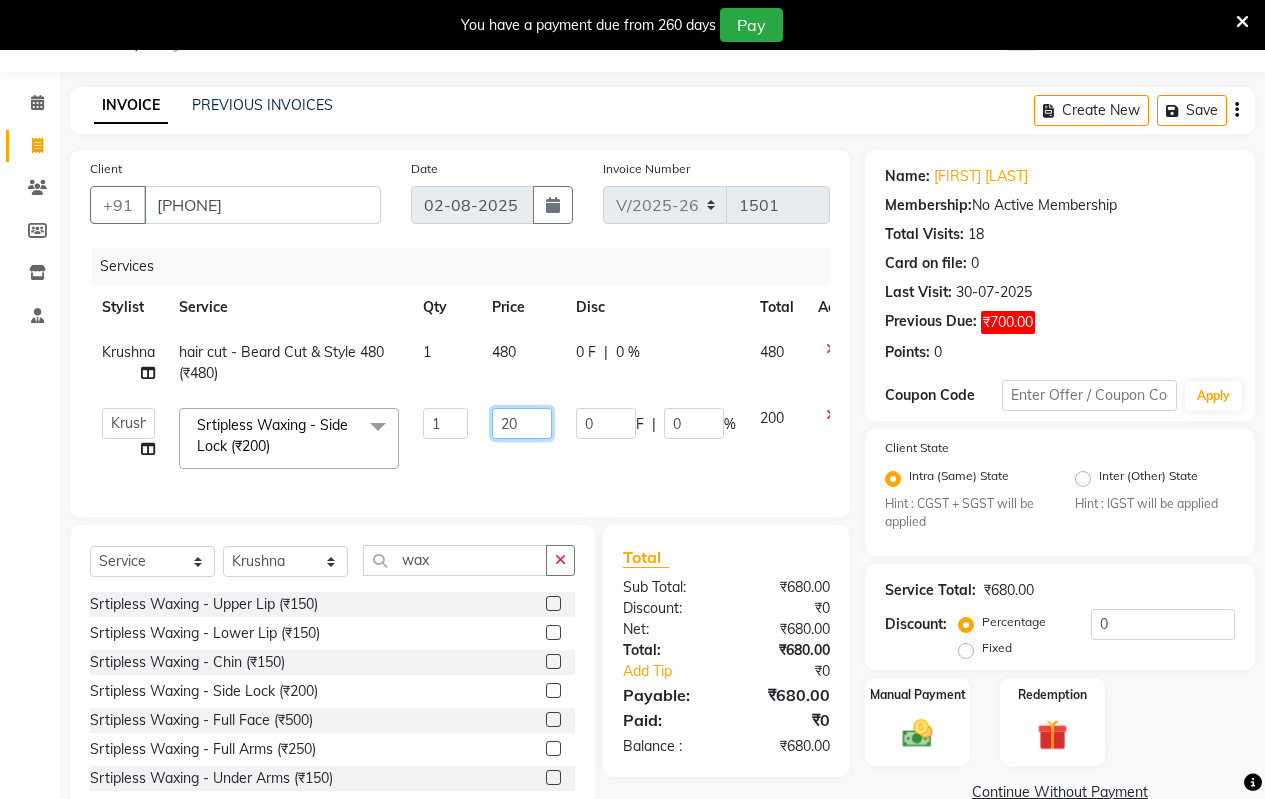 type on "2" 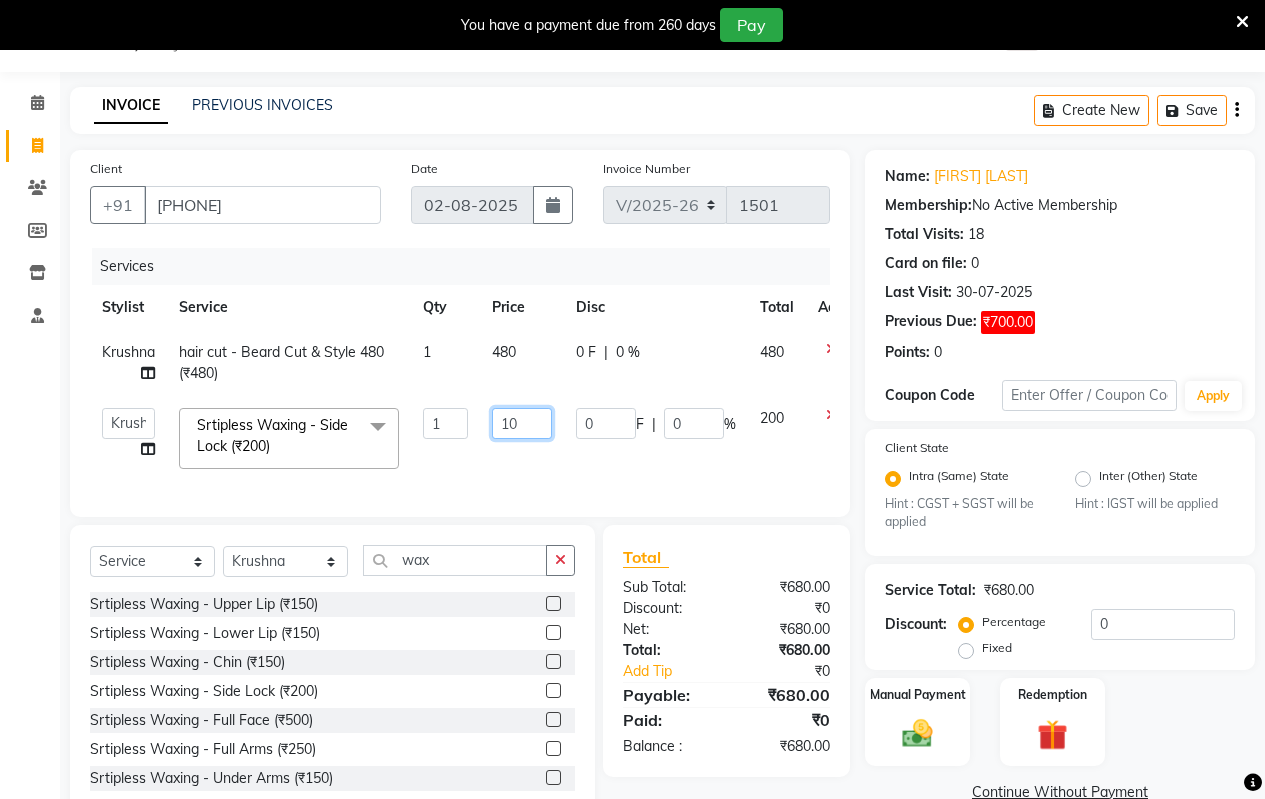 type on "100" 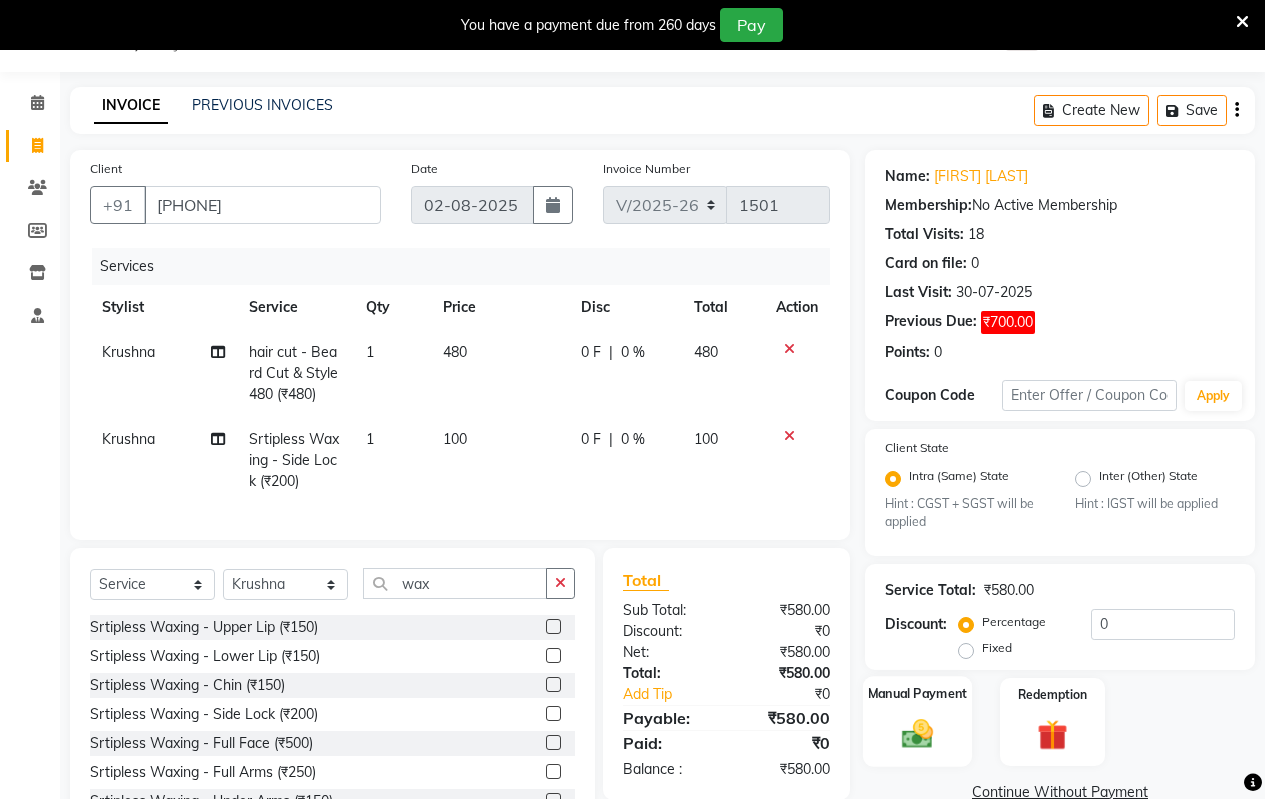 click 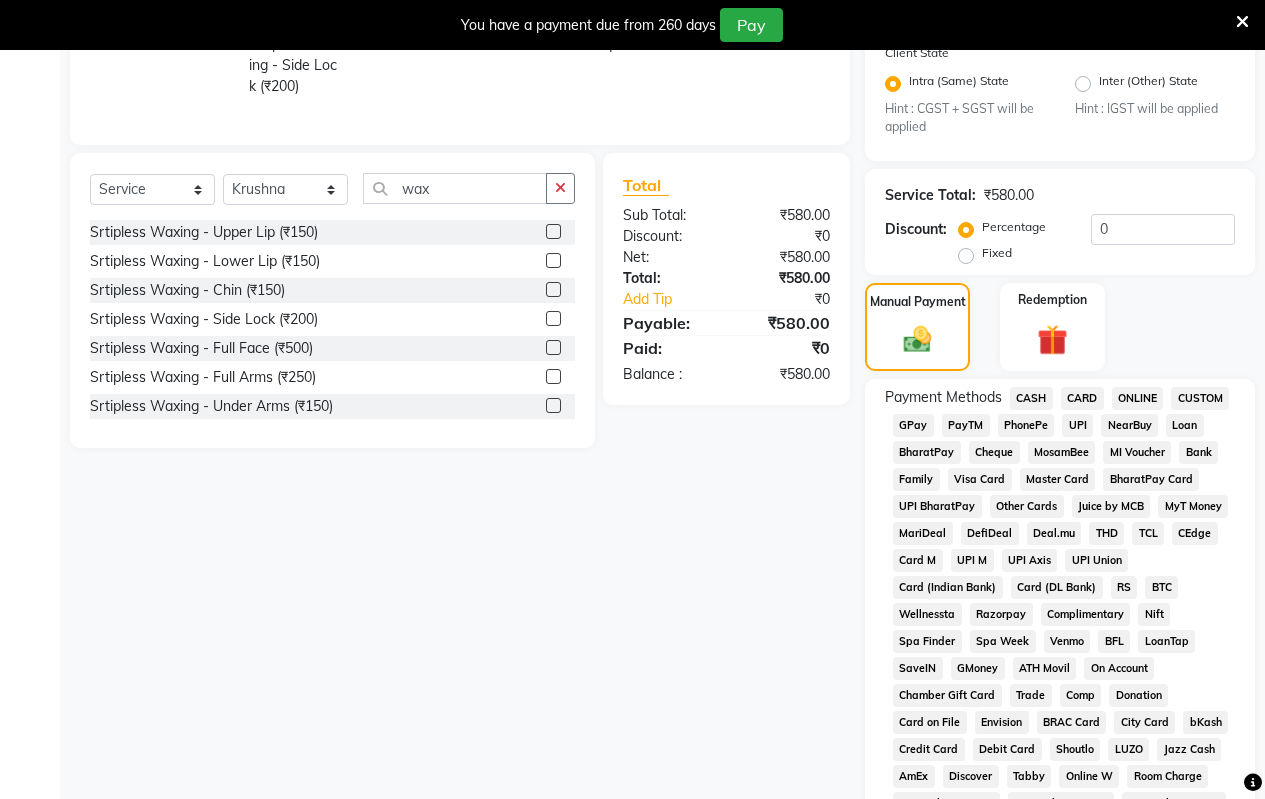 scroll, scrollTop: 450, scrollLeft: 0, axis: vertical 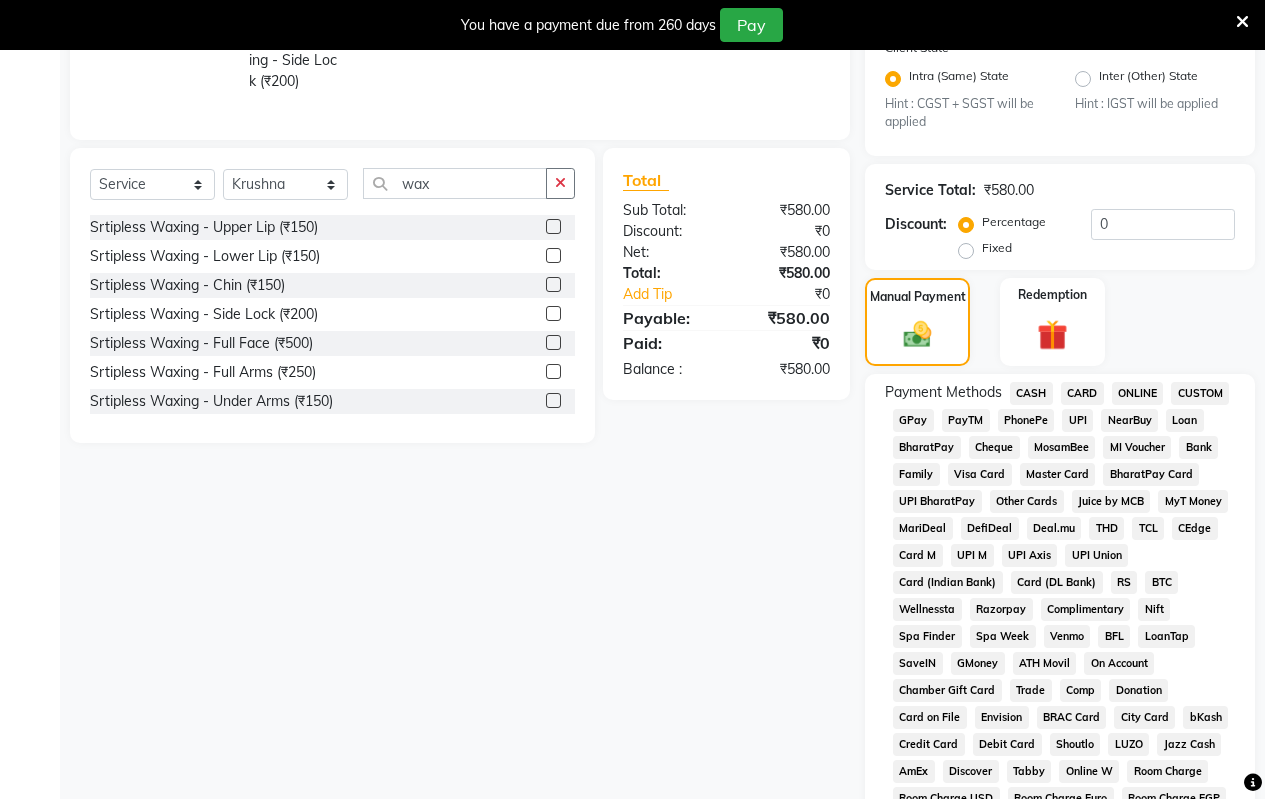 click on "CASH" 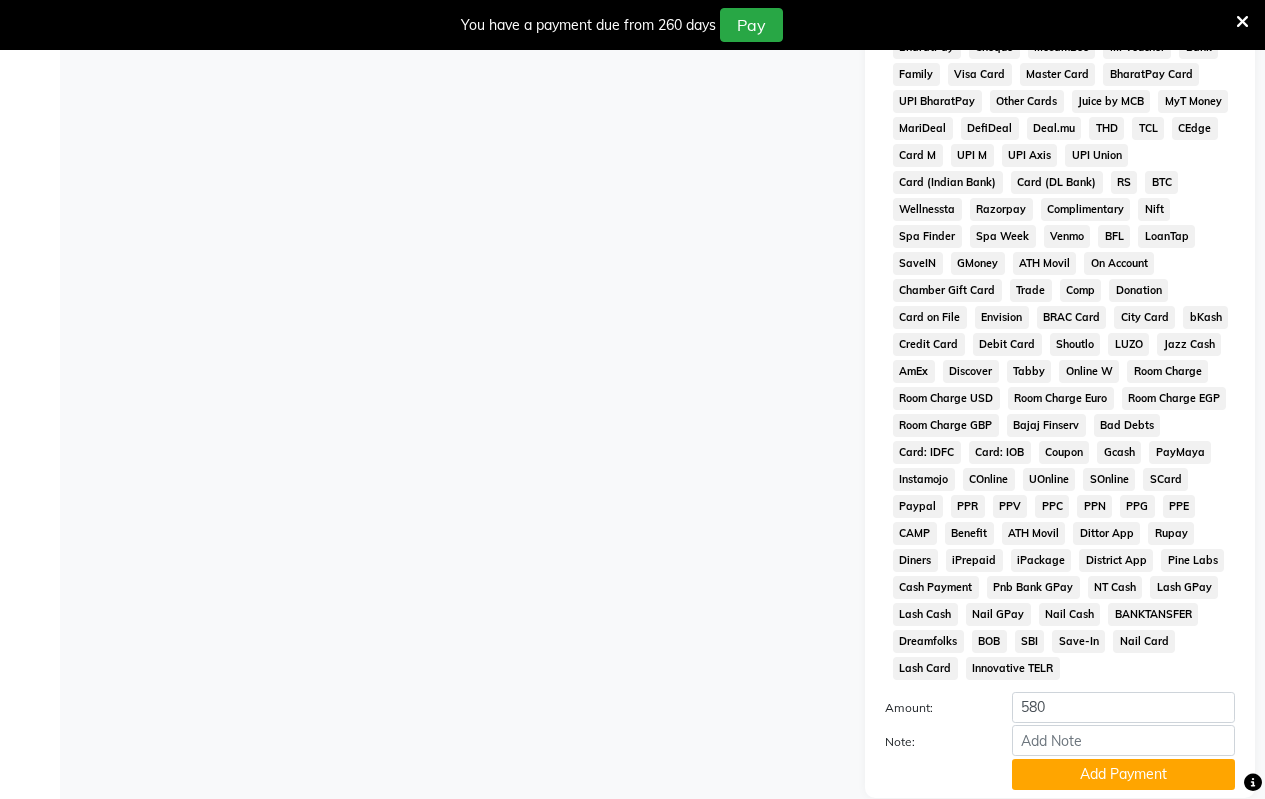 scroll, scrollTop: 996, scrollLeft: 0, axis: vertical 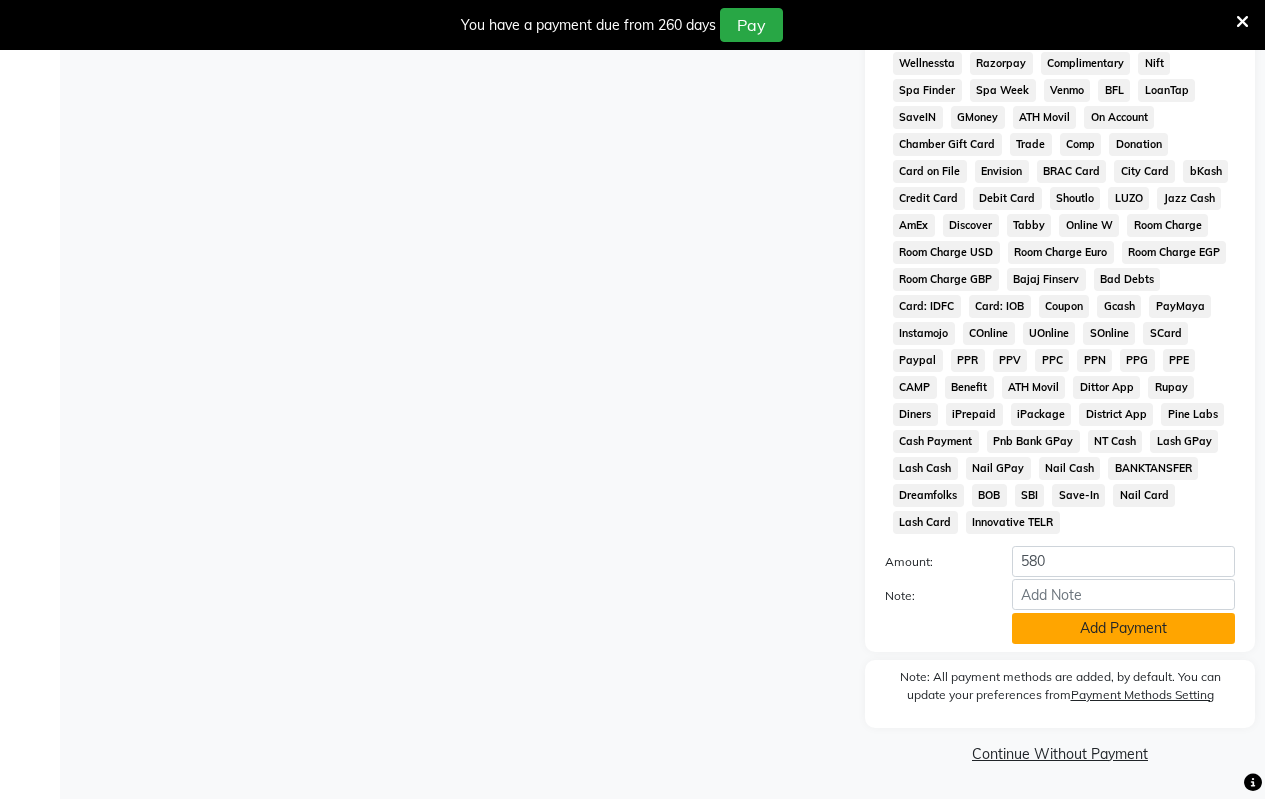 click on "Add Payment" 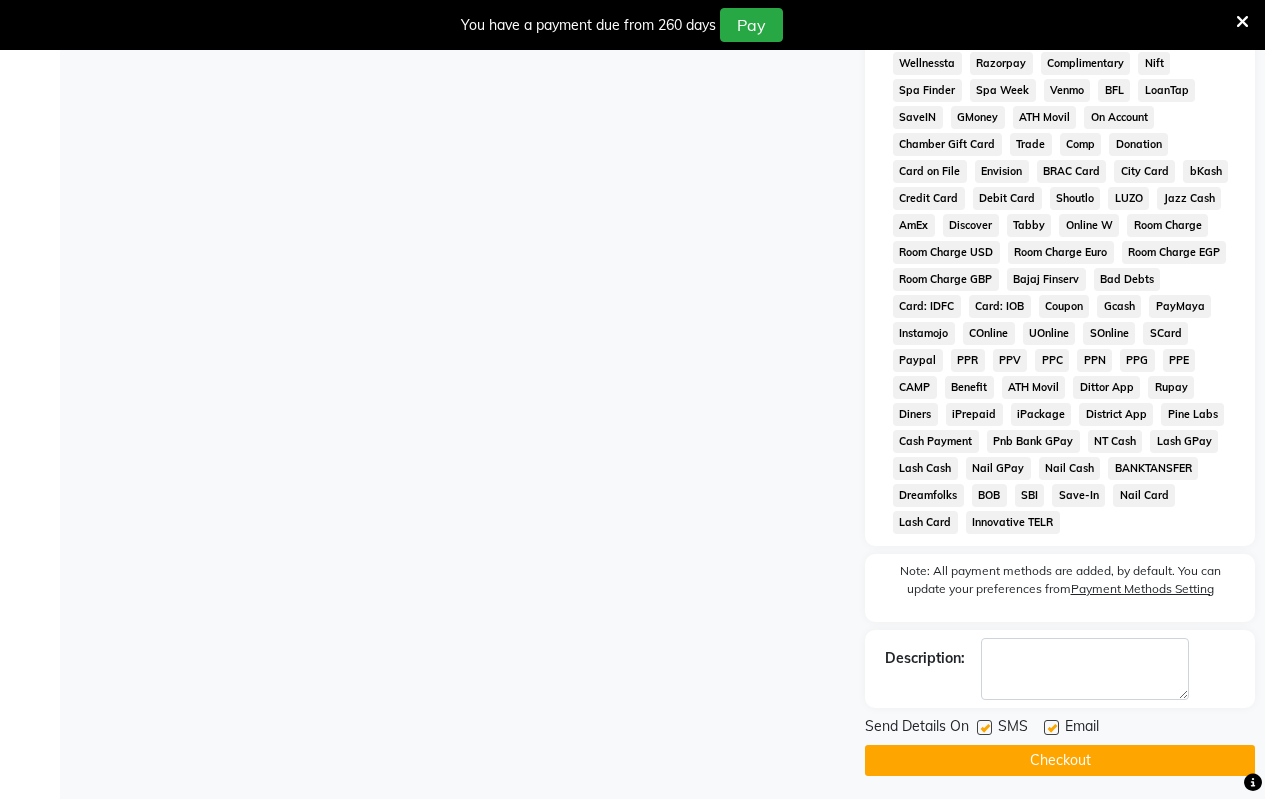 click on "Checkout" 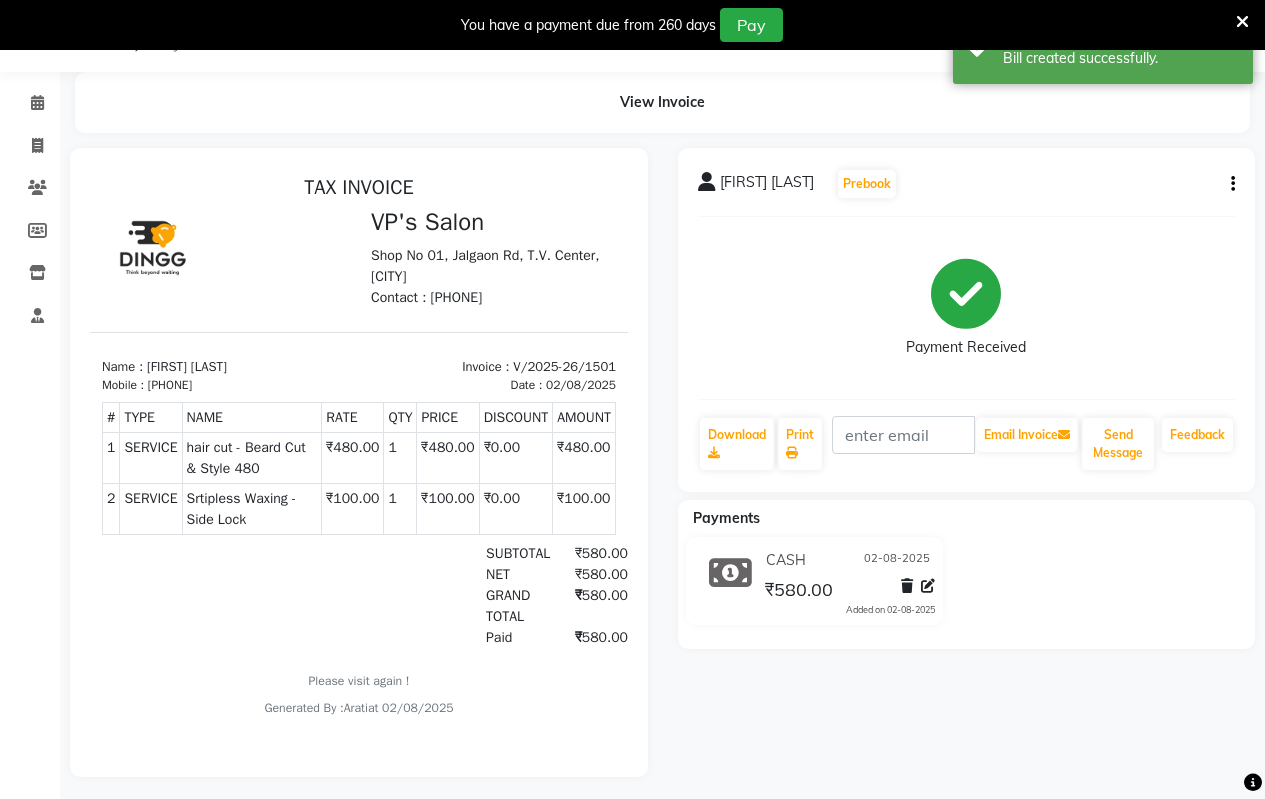 scroll, scrollTop: 73, scrollLeft: 0, axis: vertical 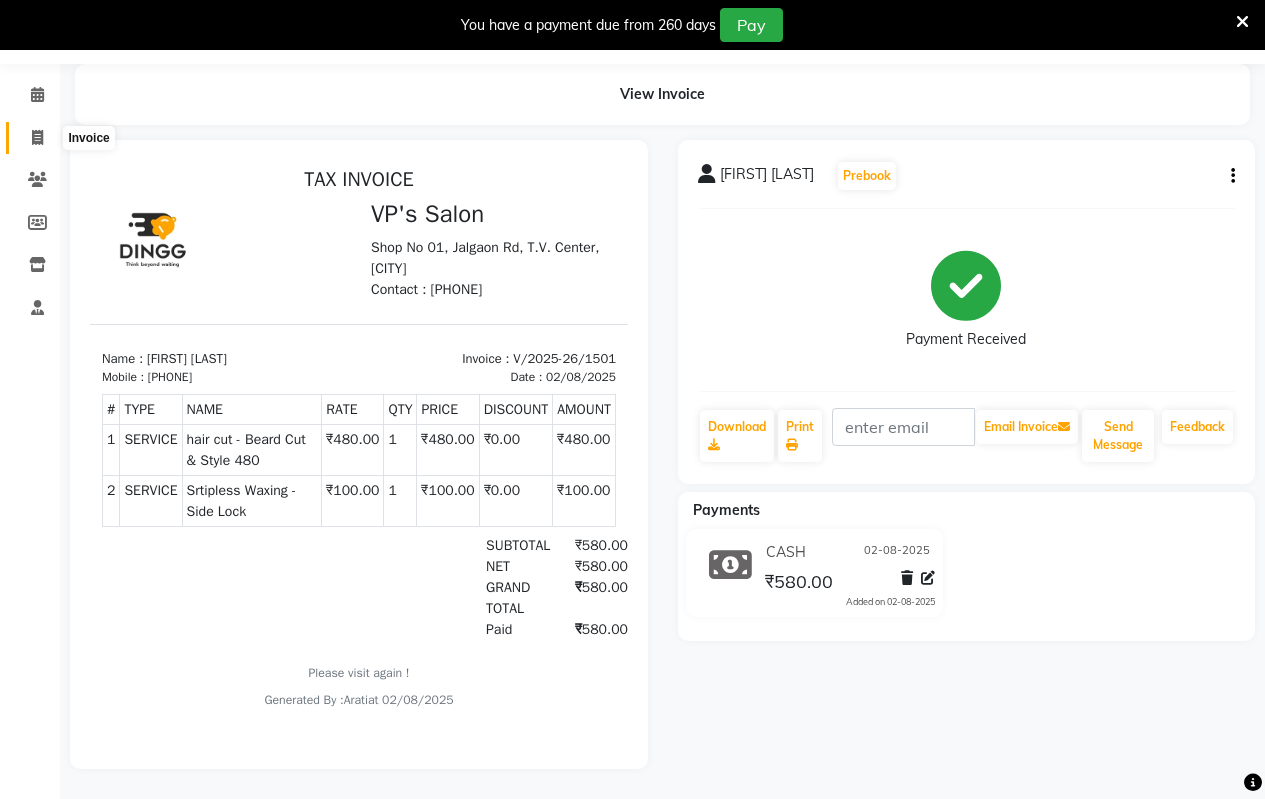 click 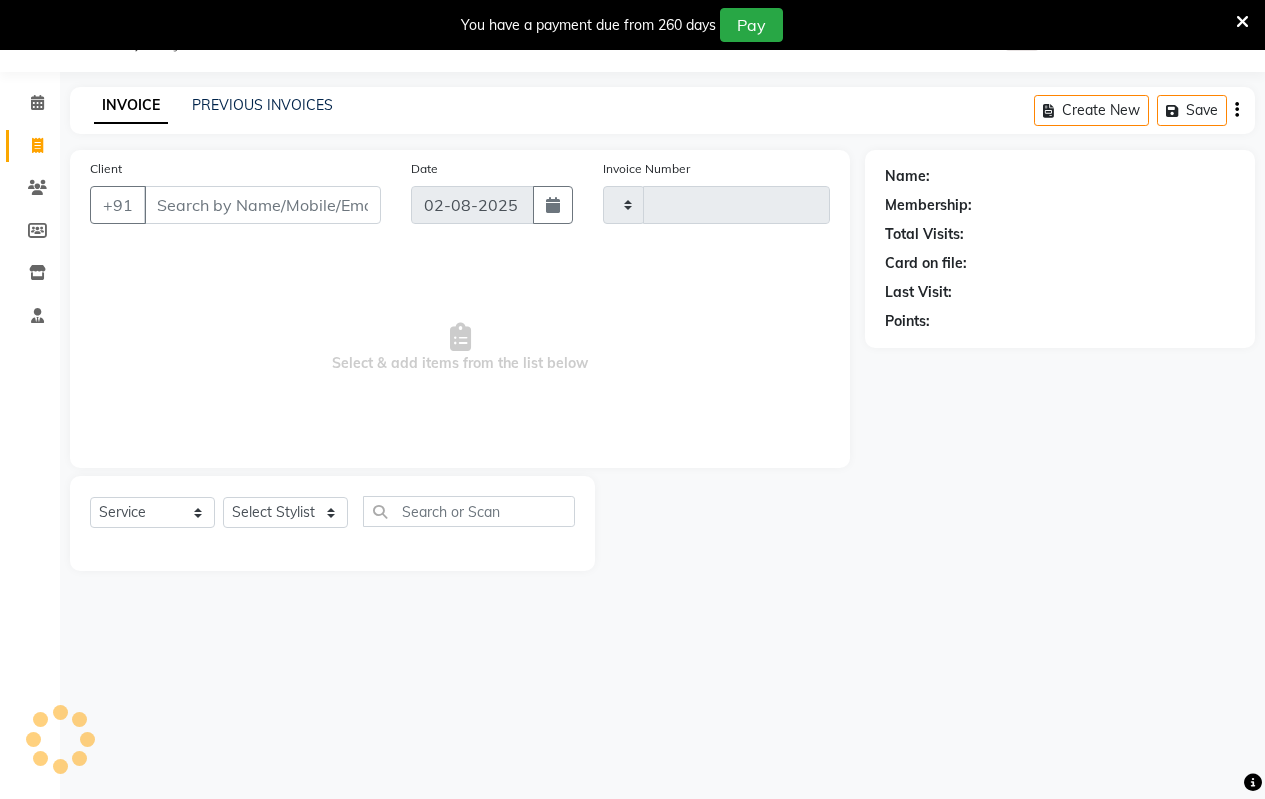 scroll, scrollTop: 50, scrollLeft: 0, axis: vertical 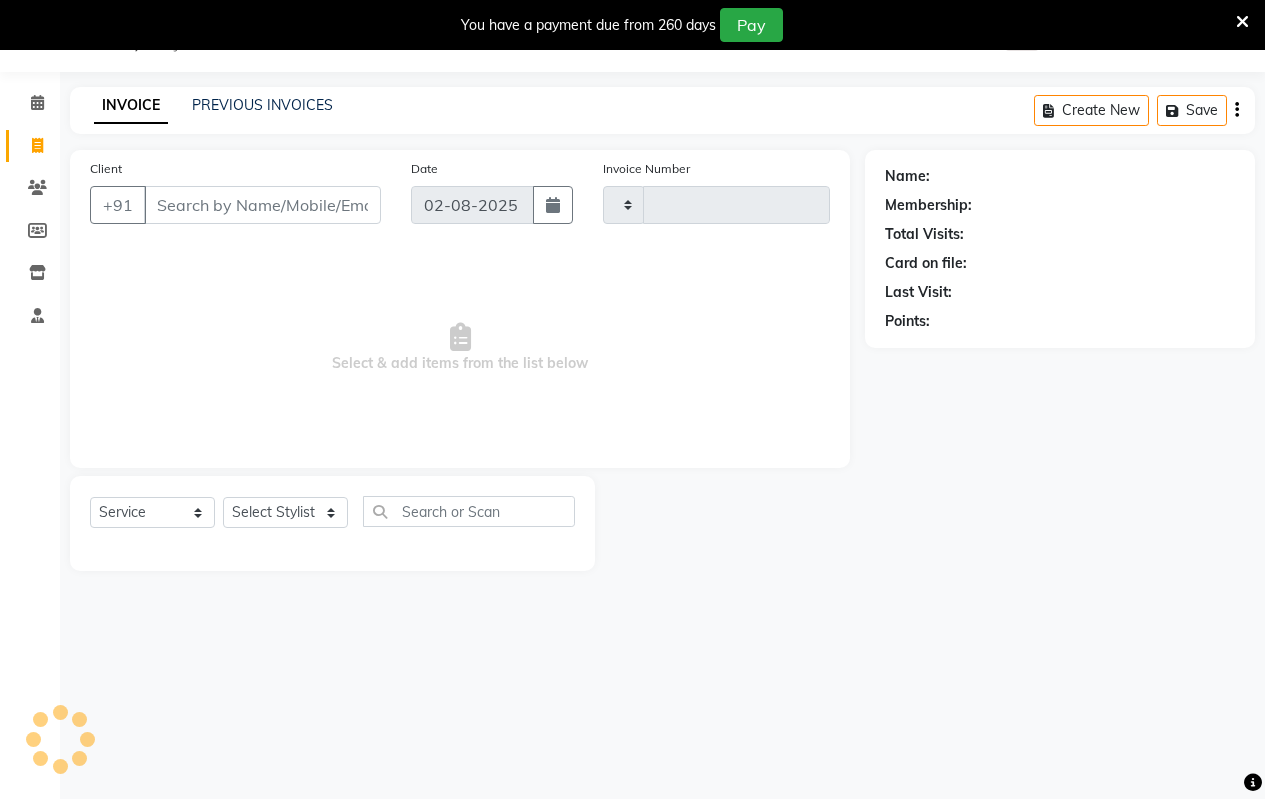 type on "1502" 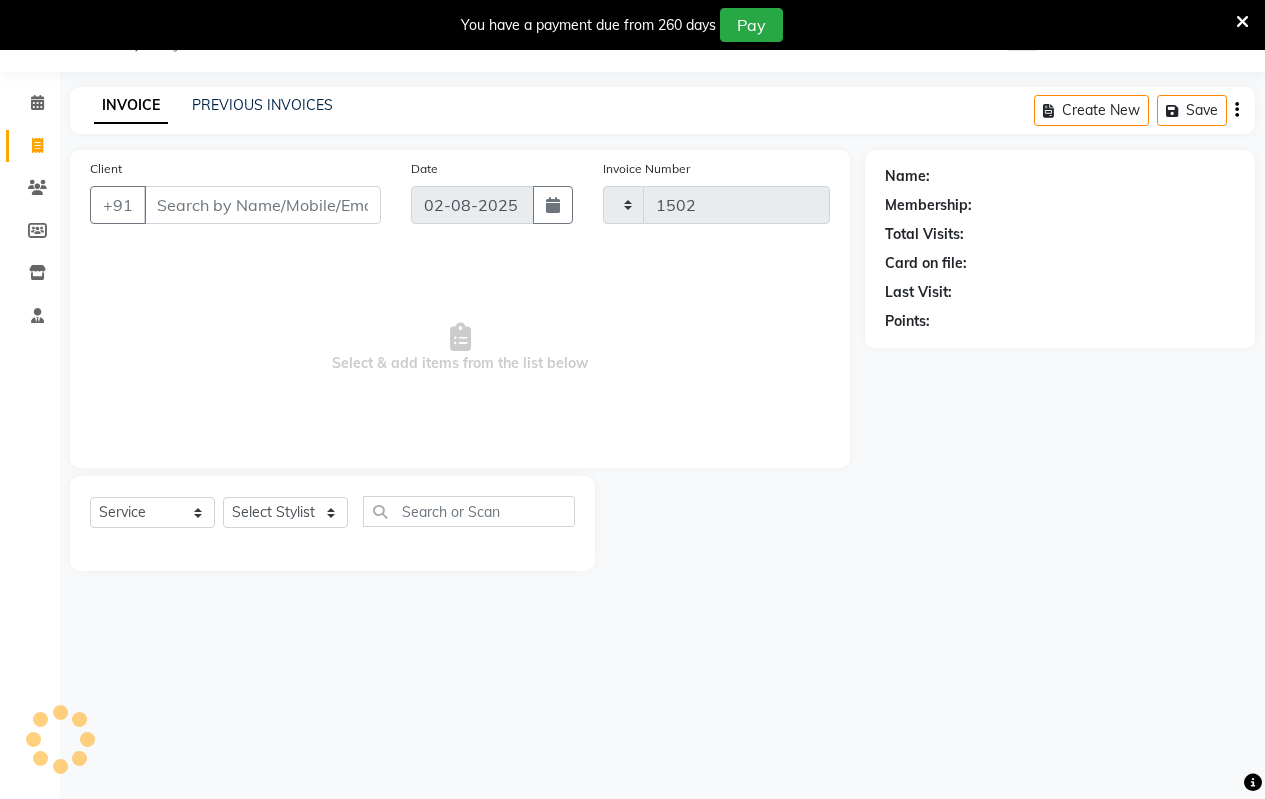 select on "4917" 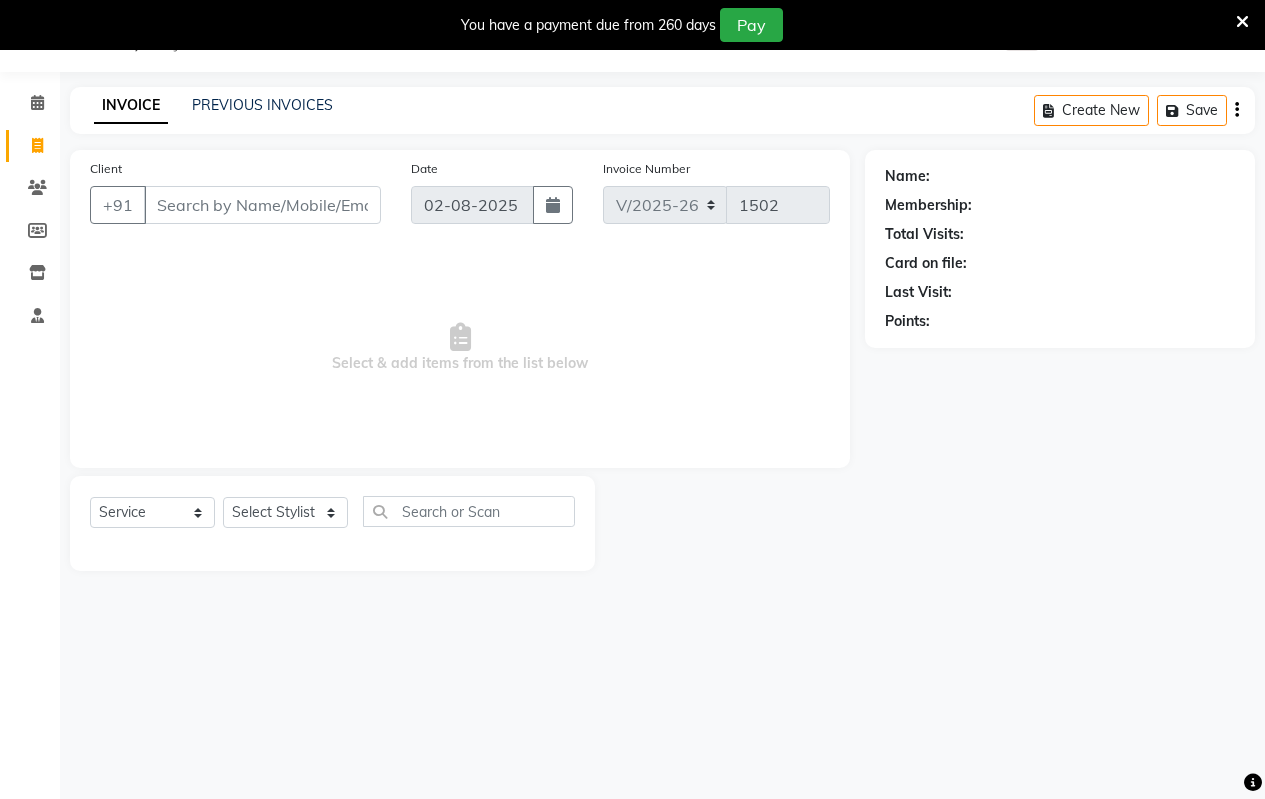 click on "Client" at bounding box center (262, 205) 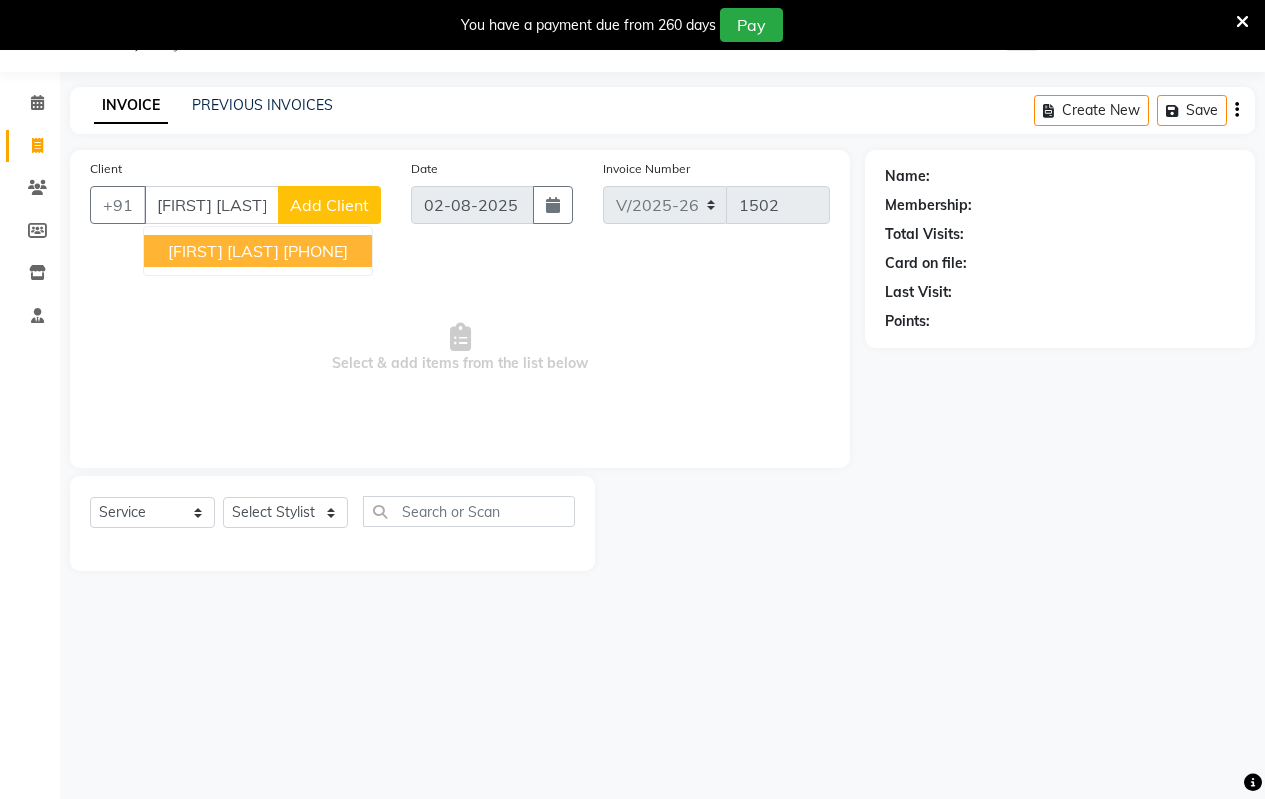 click on "[FIRST] [LAST]" at bounding box center [223, 251] 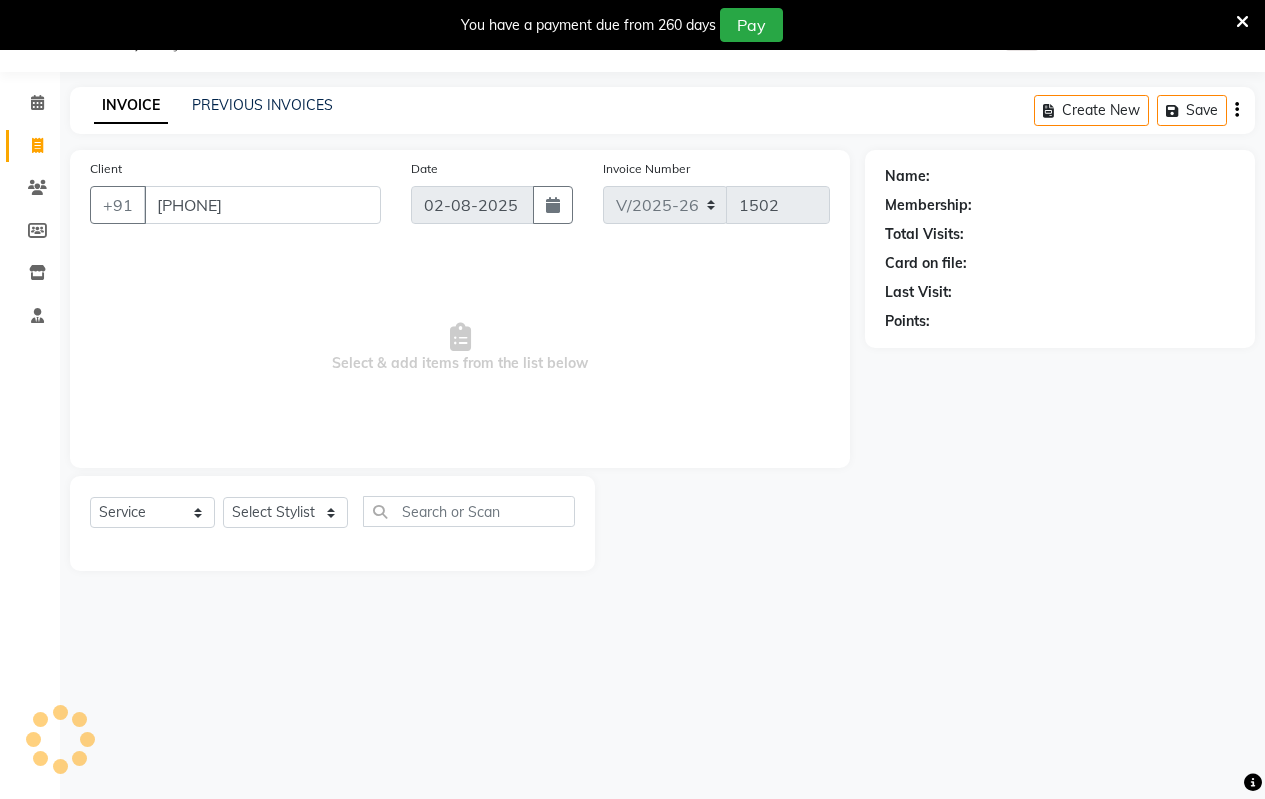 type on "[PHONE]" 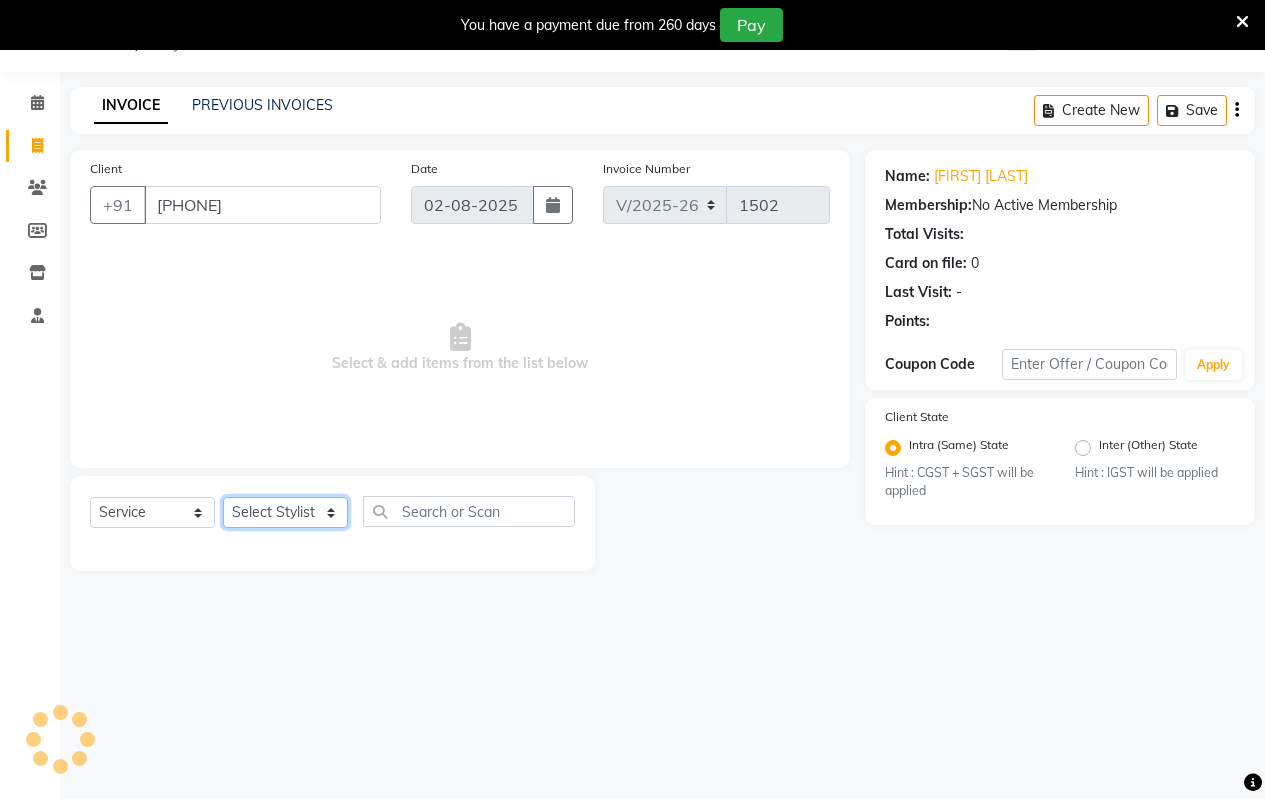 click on "Select Stylist Arati kamlesh b  karan  Krushna pramila jadhav priyanka bawaskar  rohit  rushi  Venesh" 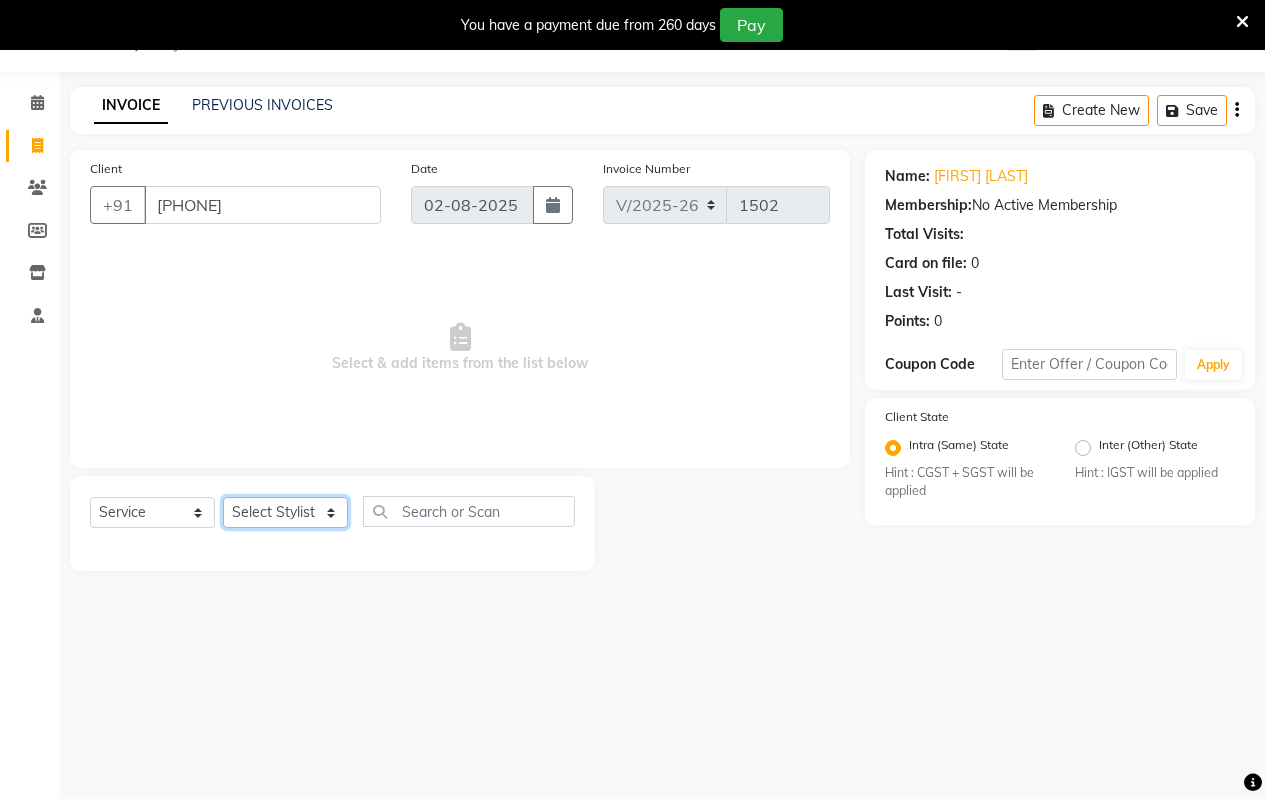 select on "59995" 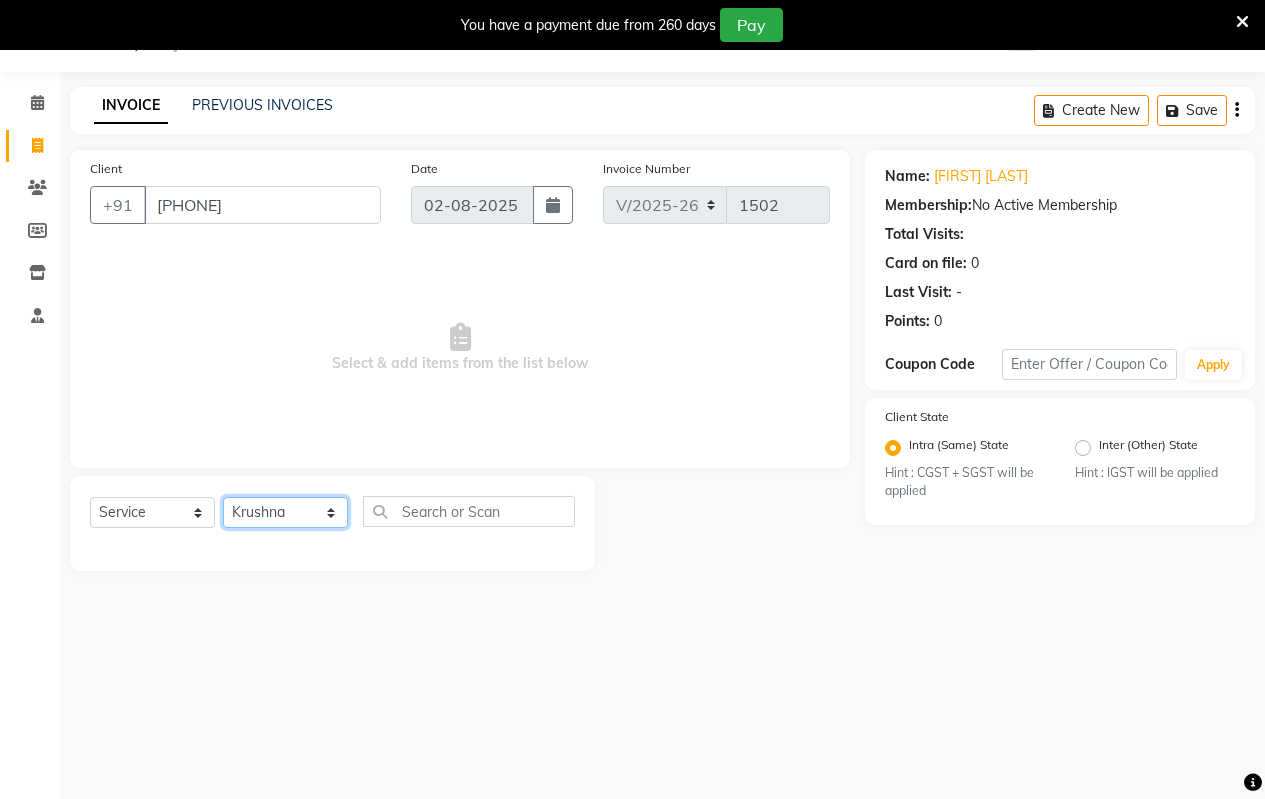 click on "Select Stylist Arati kamlesh b  karan  Krushna pramila jadhav priyanka bawaskar  rohit  rushi  Venesh" 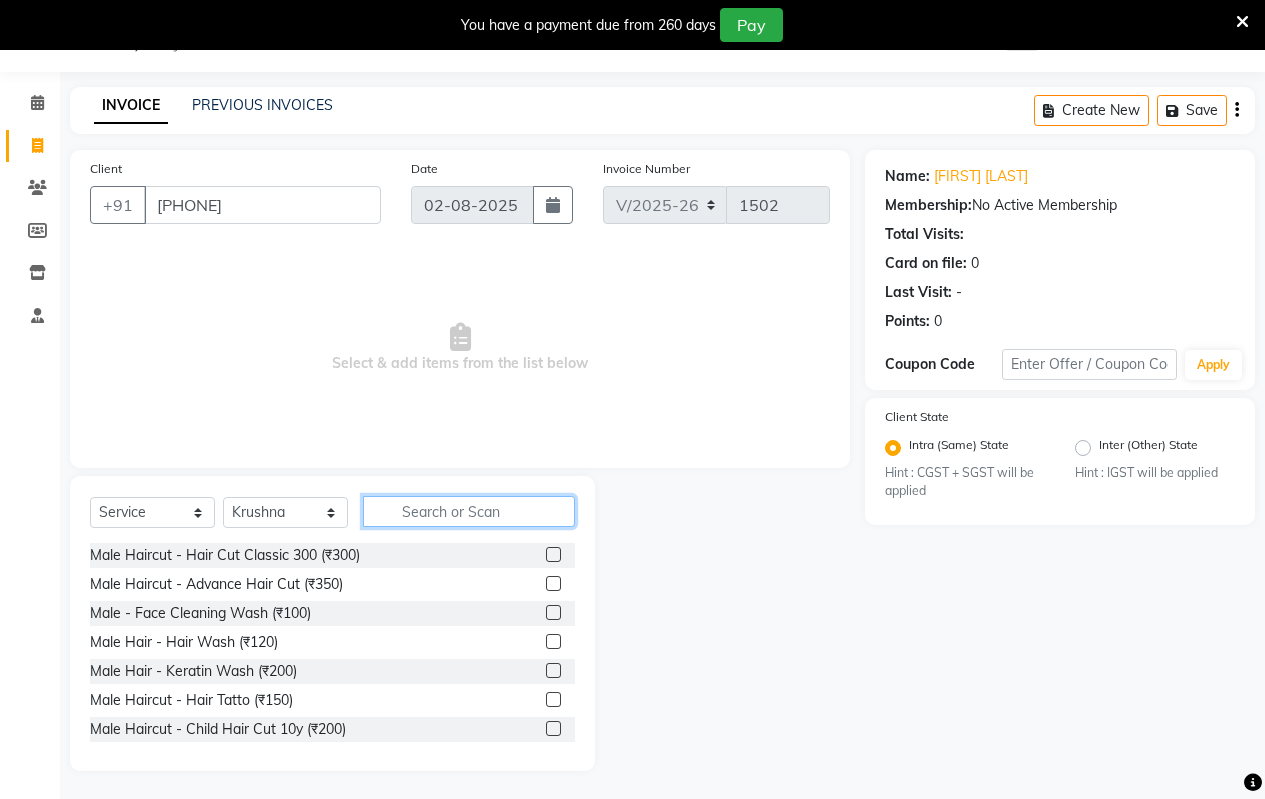 click 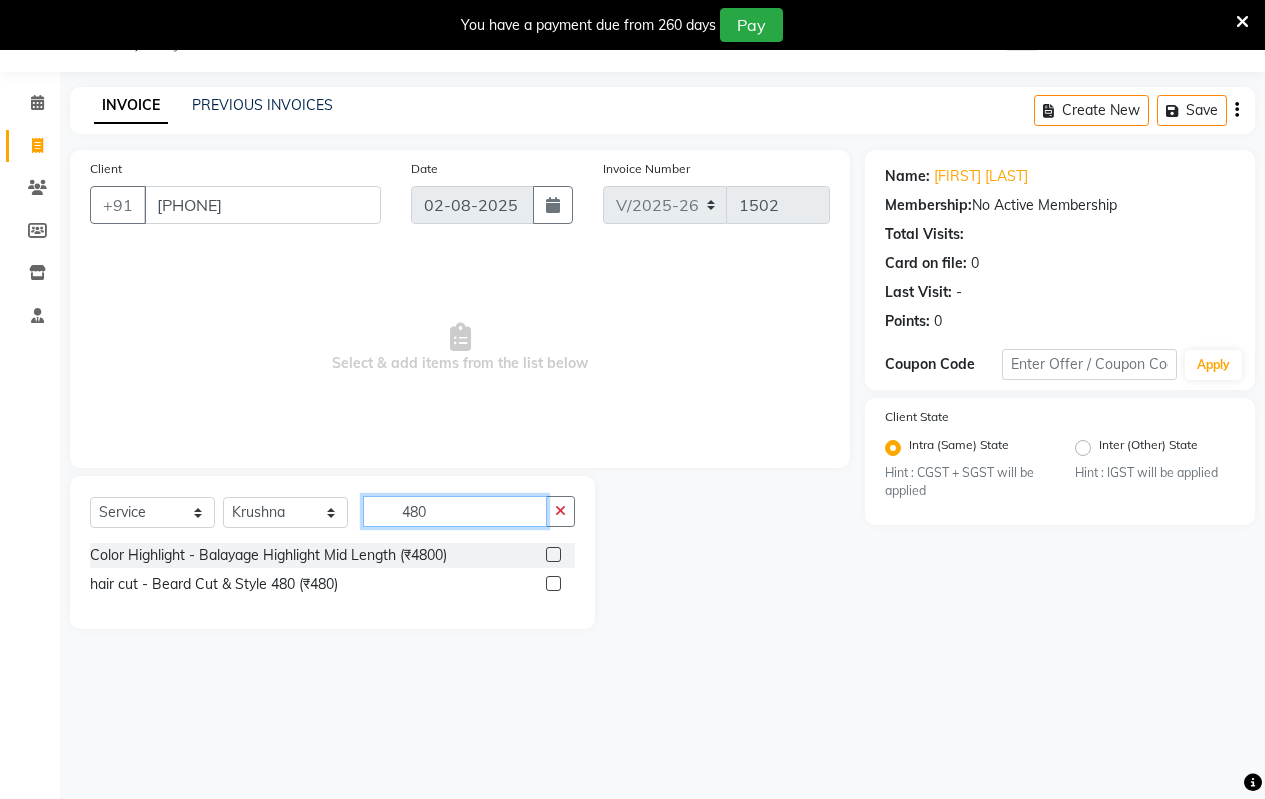 type on "480" 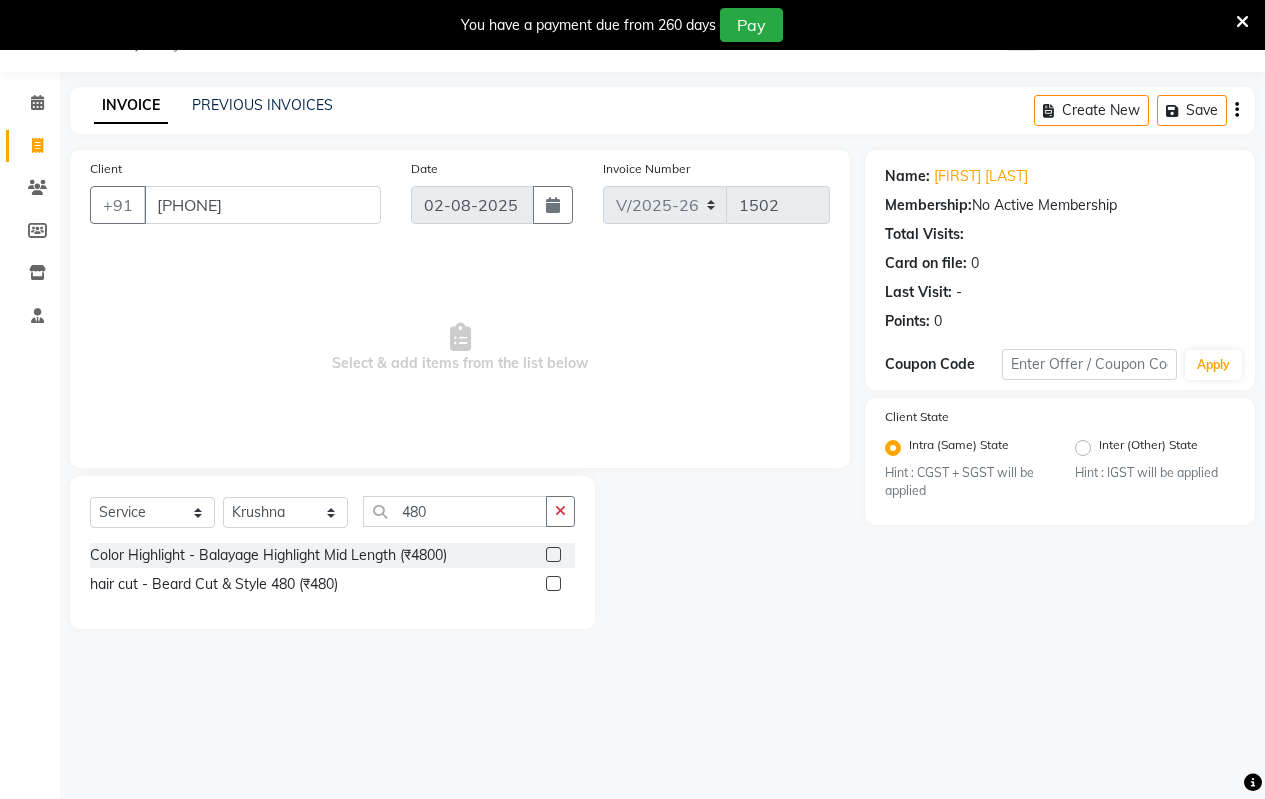 click 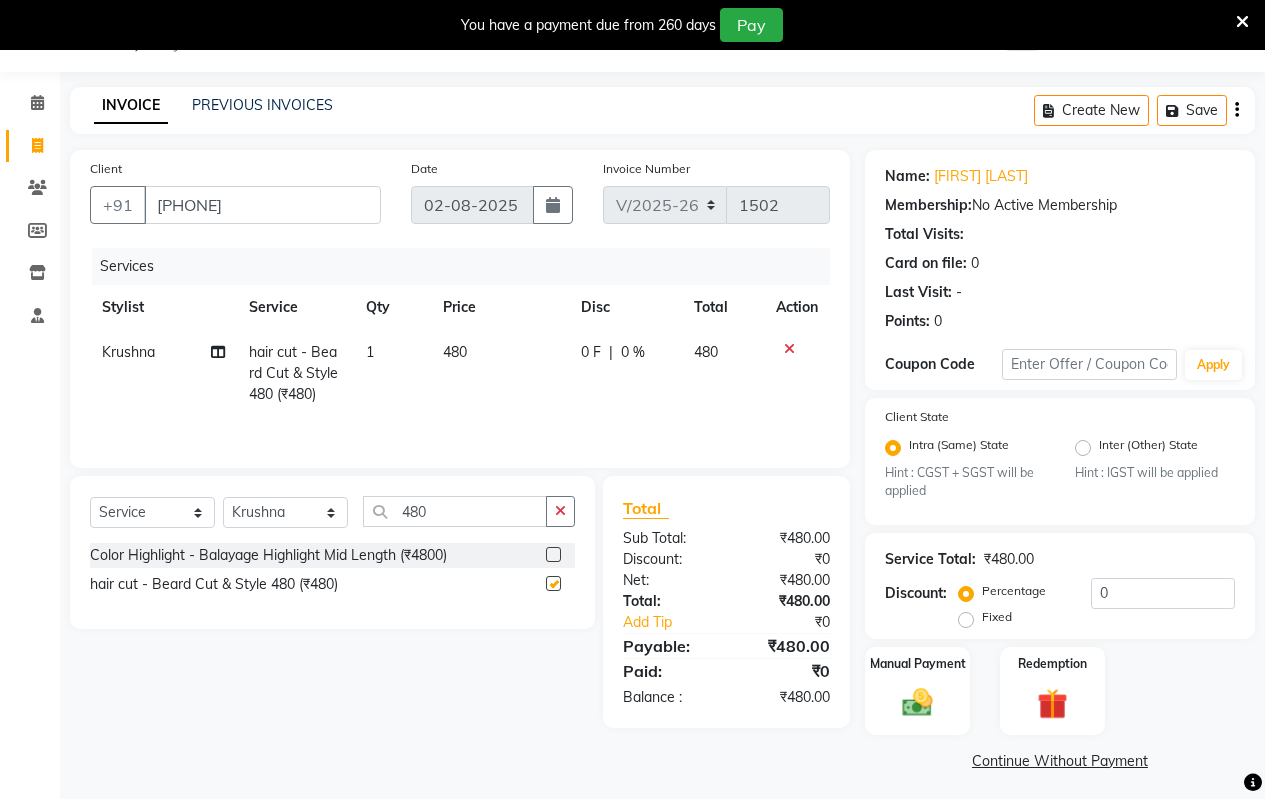 checkbox on "false" 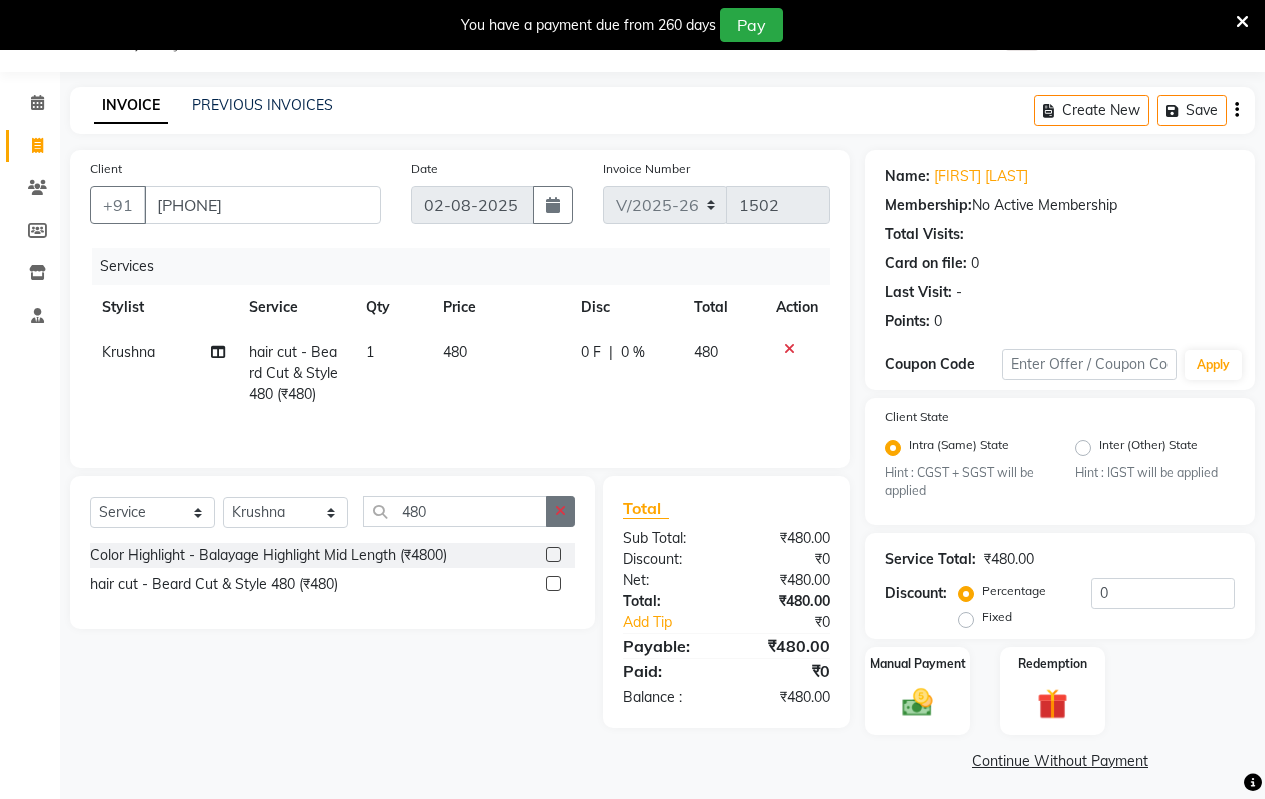click 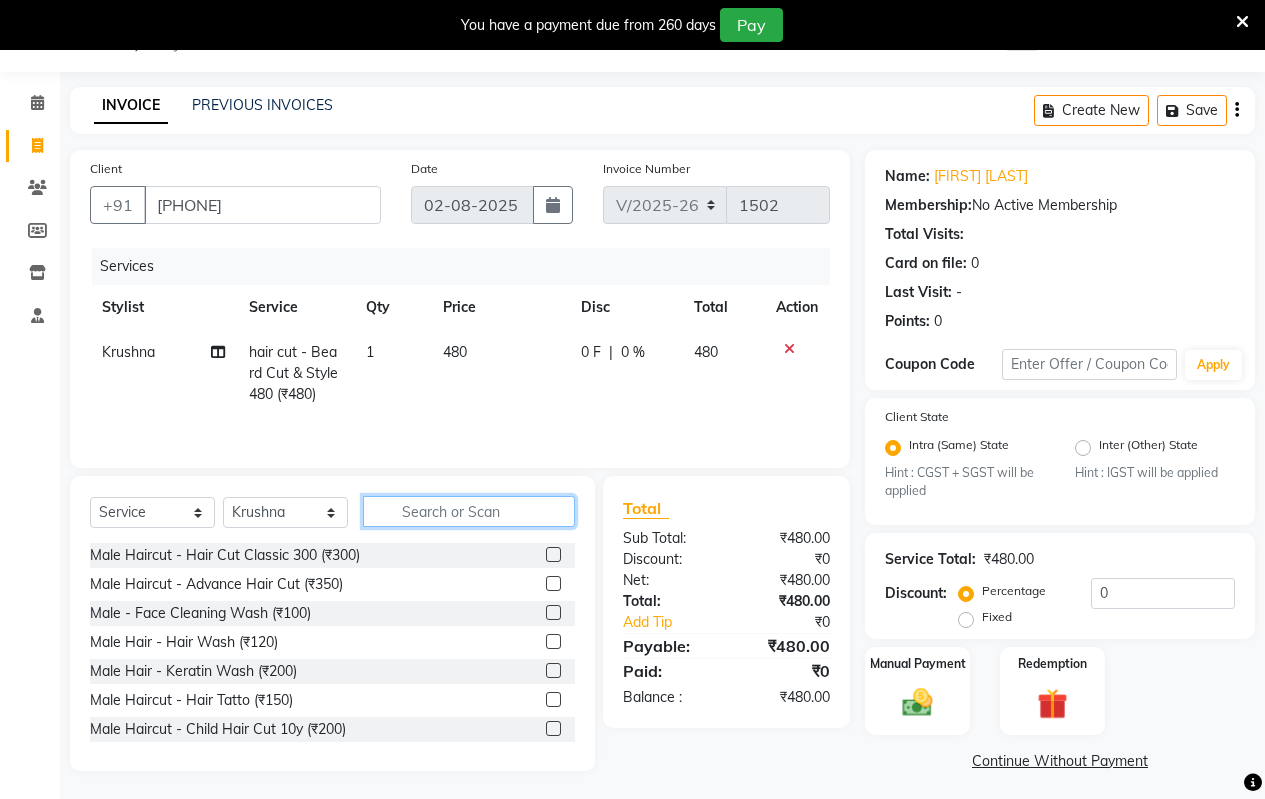 click 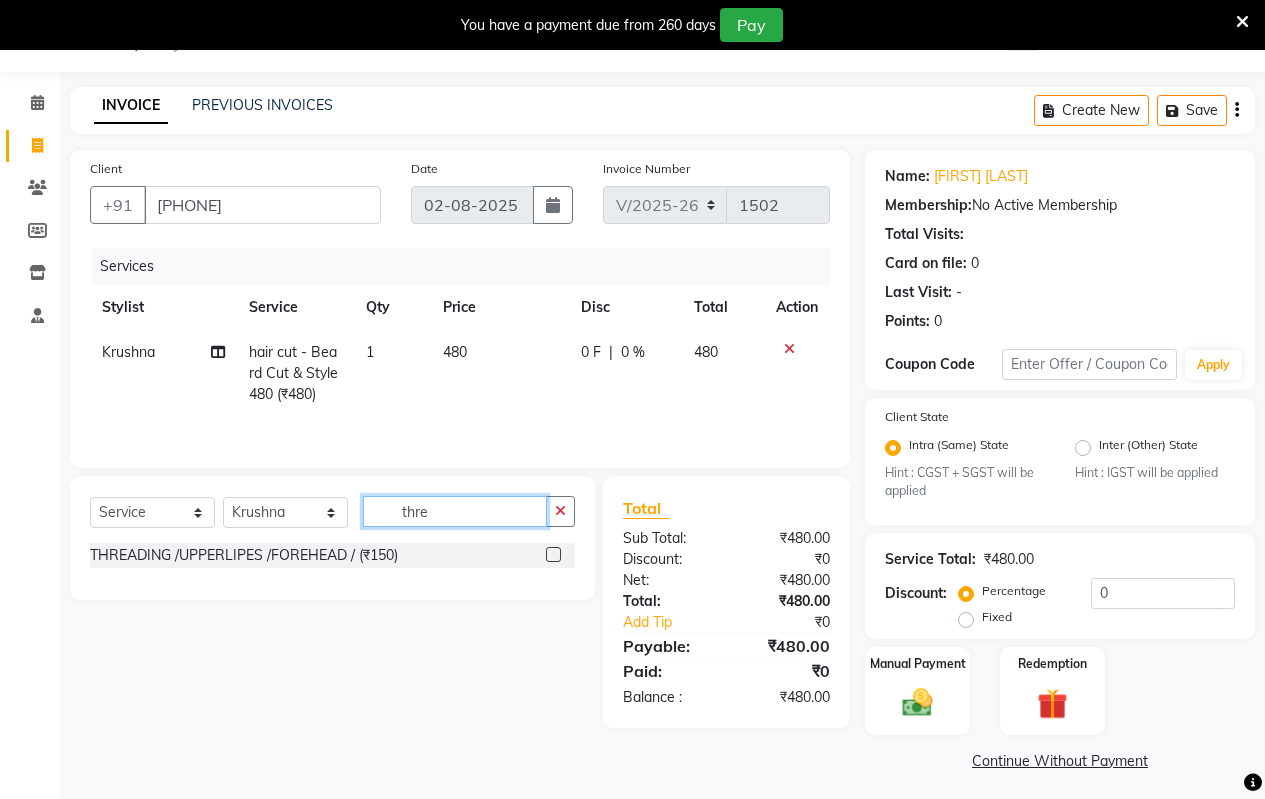 type on "thre" 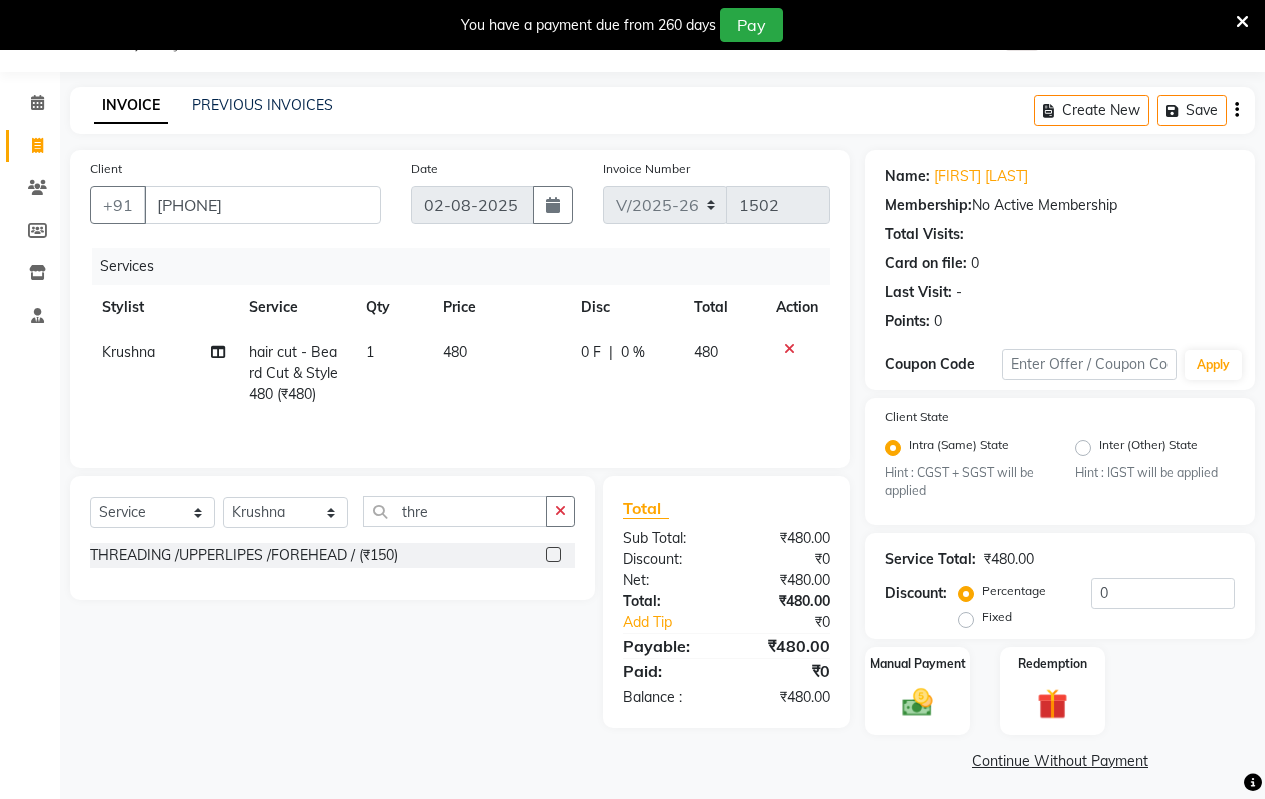 click 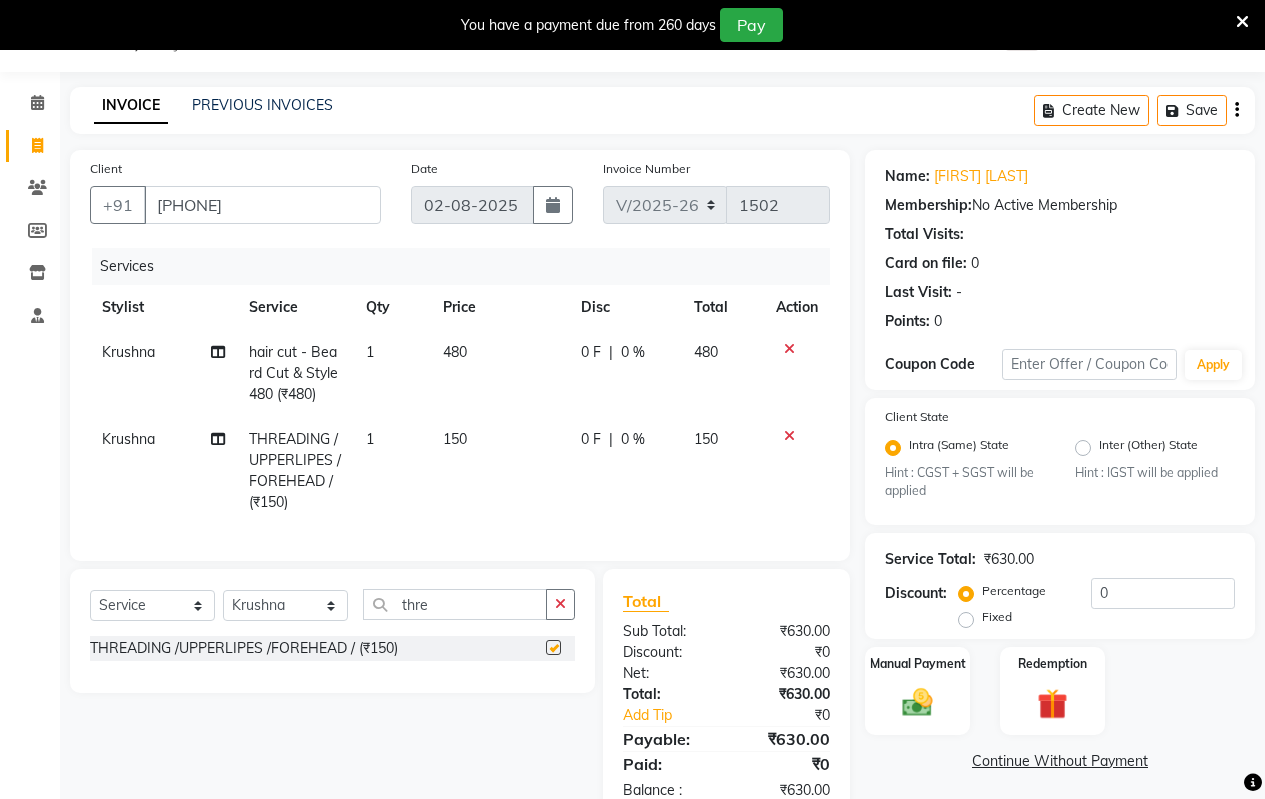 checkbox on "false" 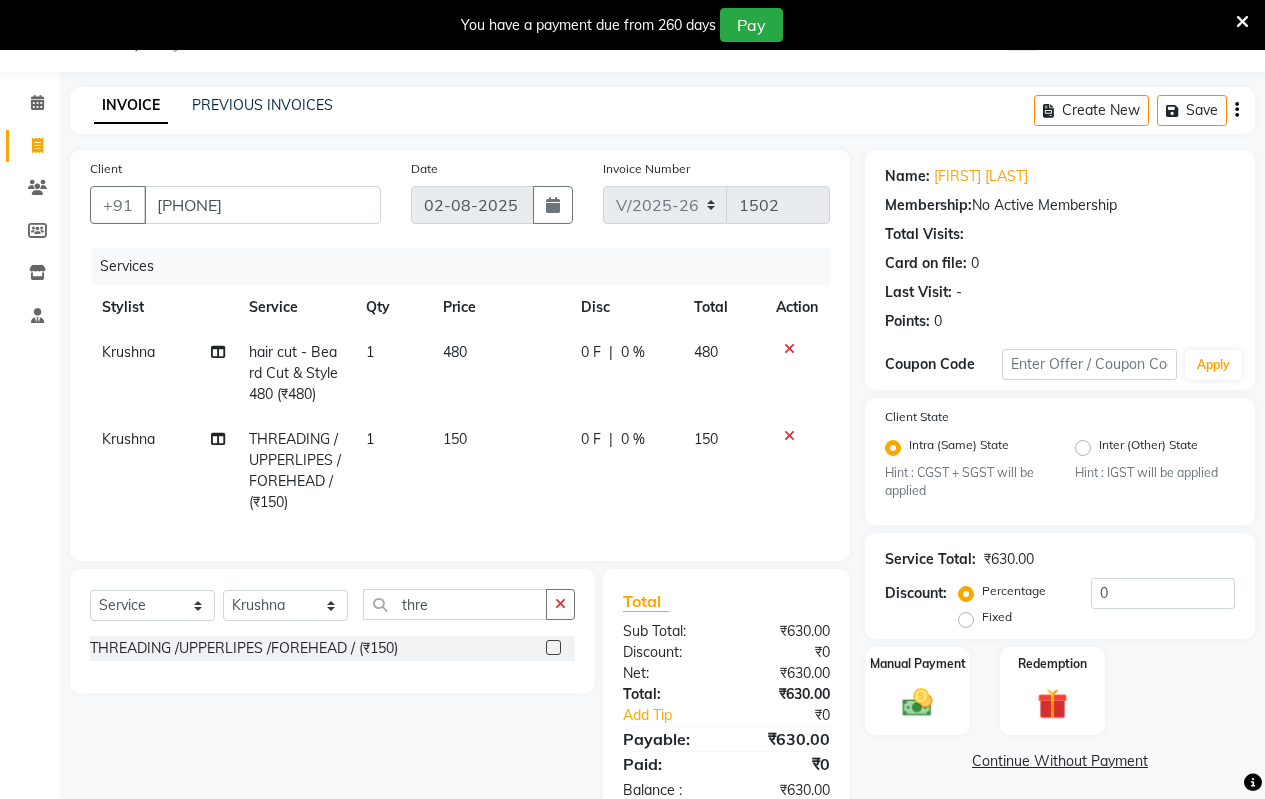 drag, startPoint x: 468, startPoint y: 434, endPoint x: 484, endPoint y: 438, distance: 16.492422 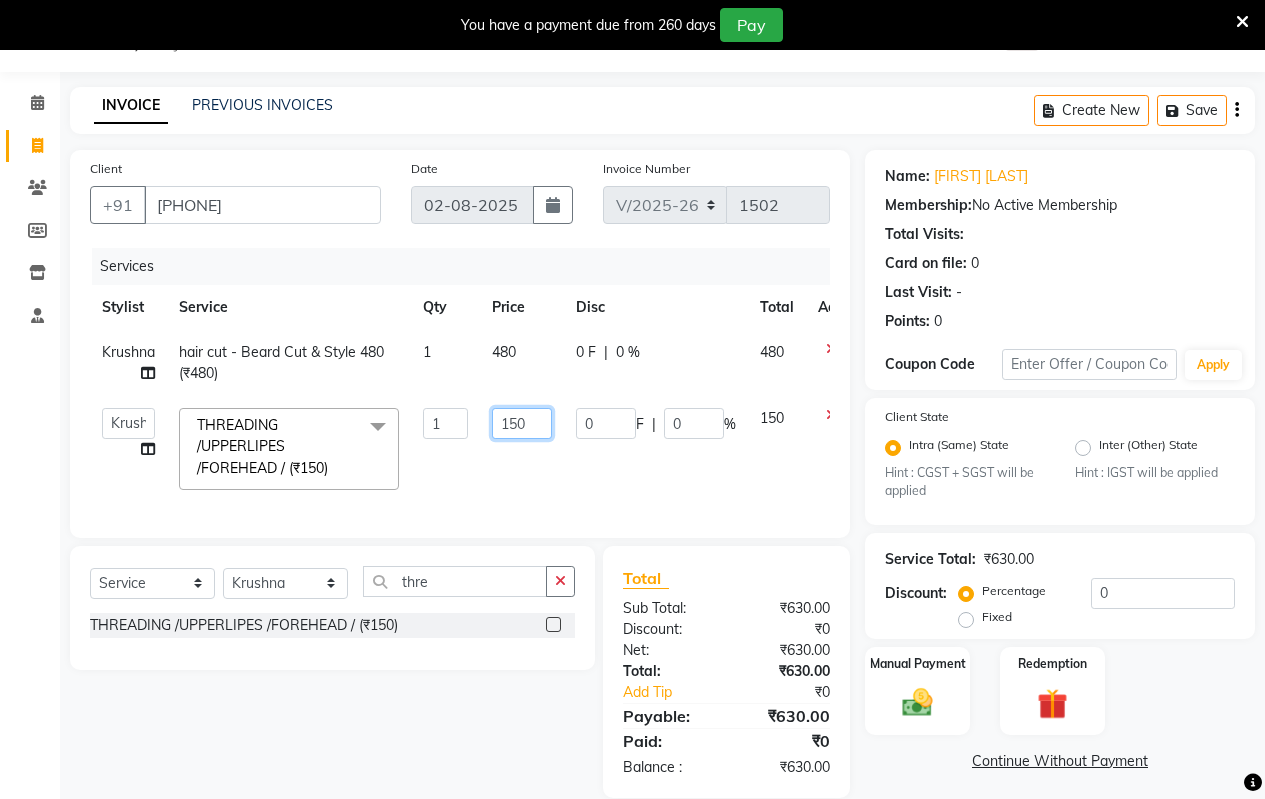 click on "150" 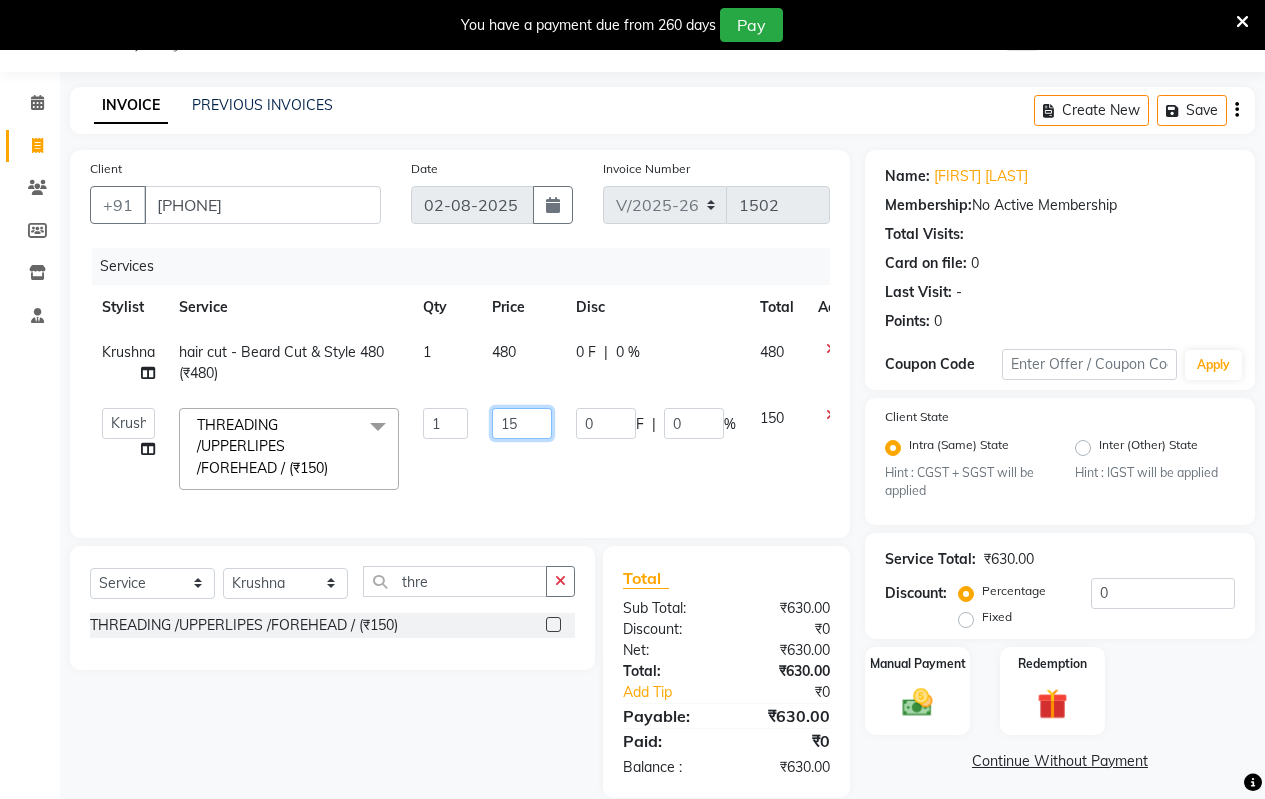 type on "1" 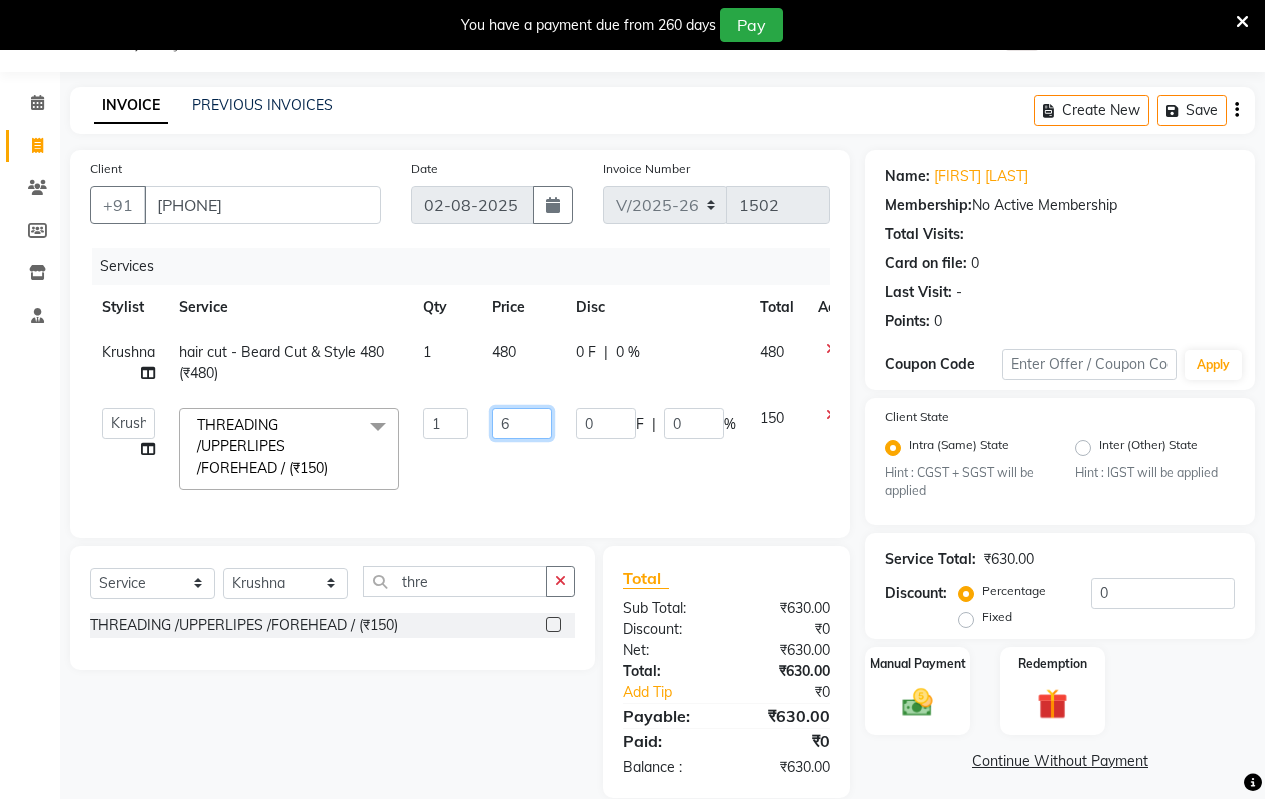 type on "60" 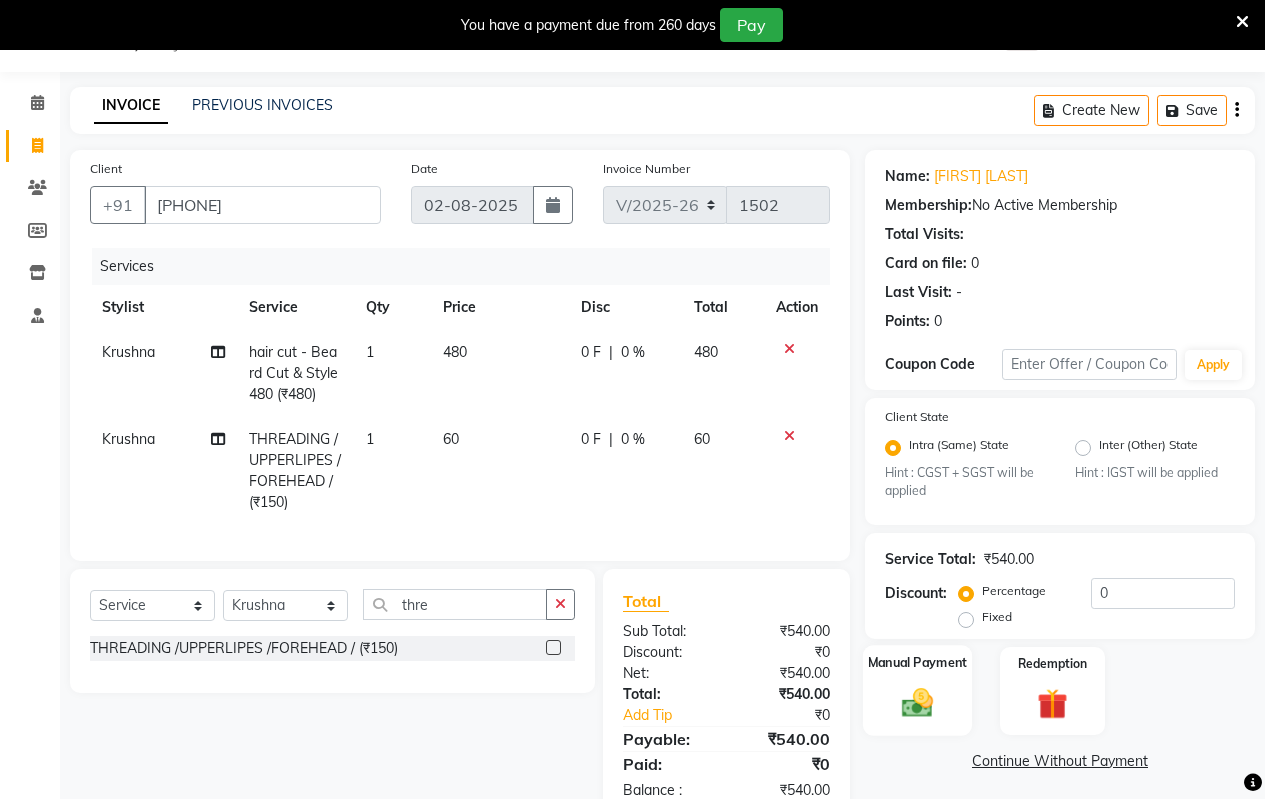 click 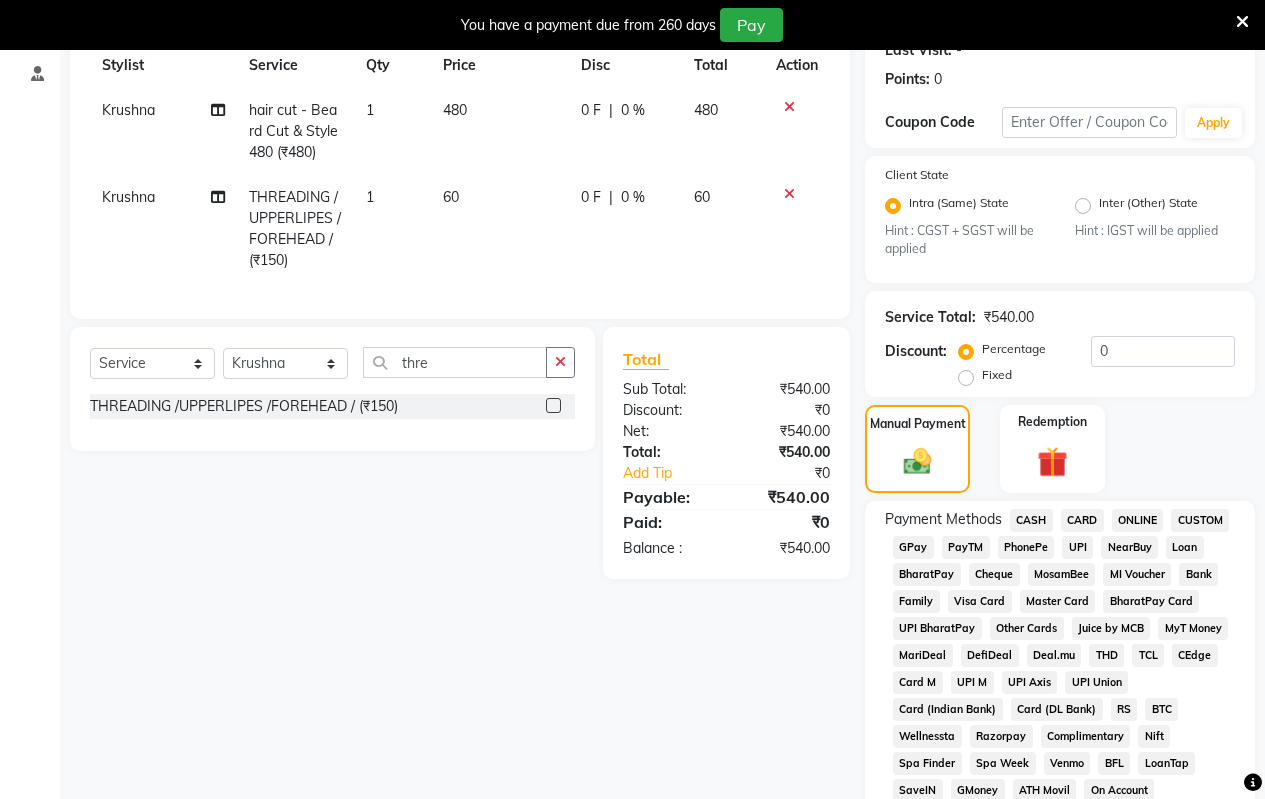 scroll, scrollTop: 450, scrollLeft: 0, axis: vertical 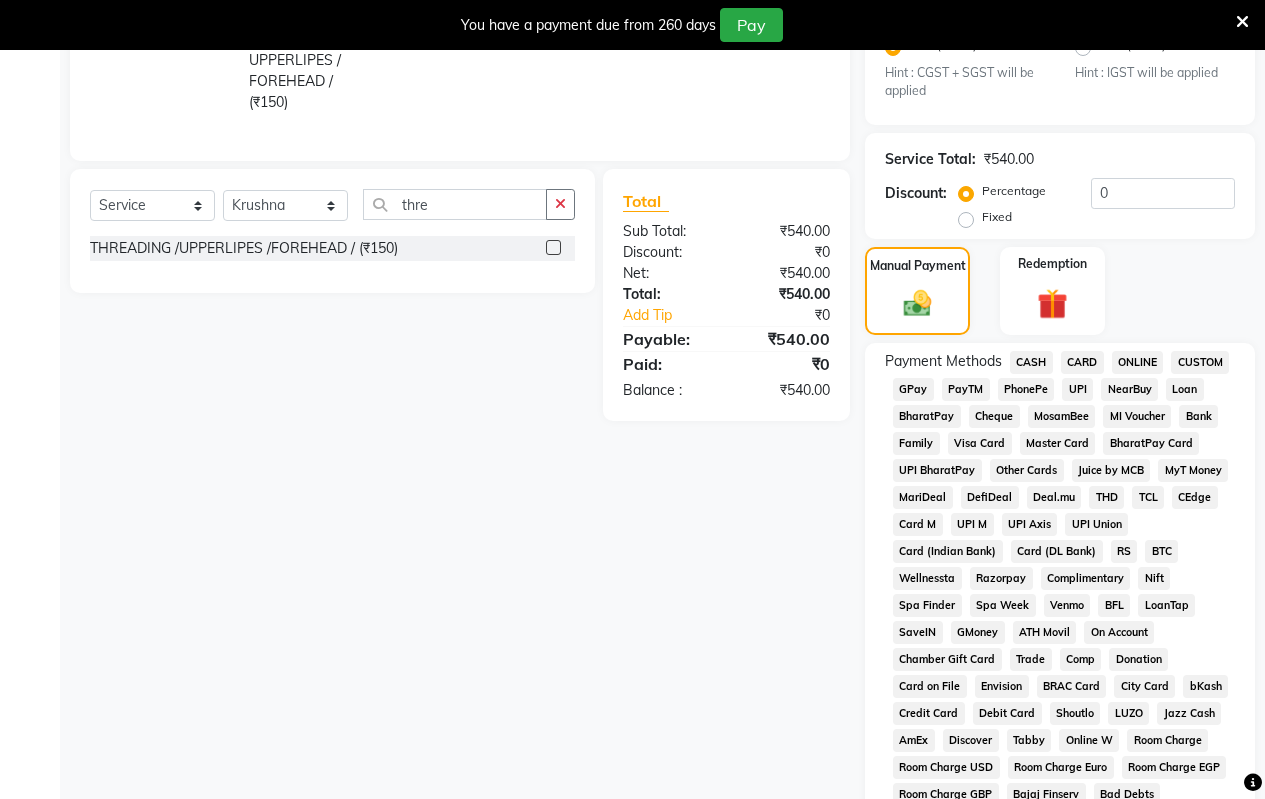 click on "CASH" 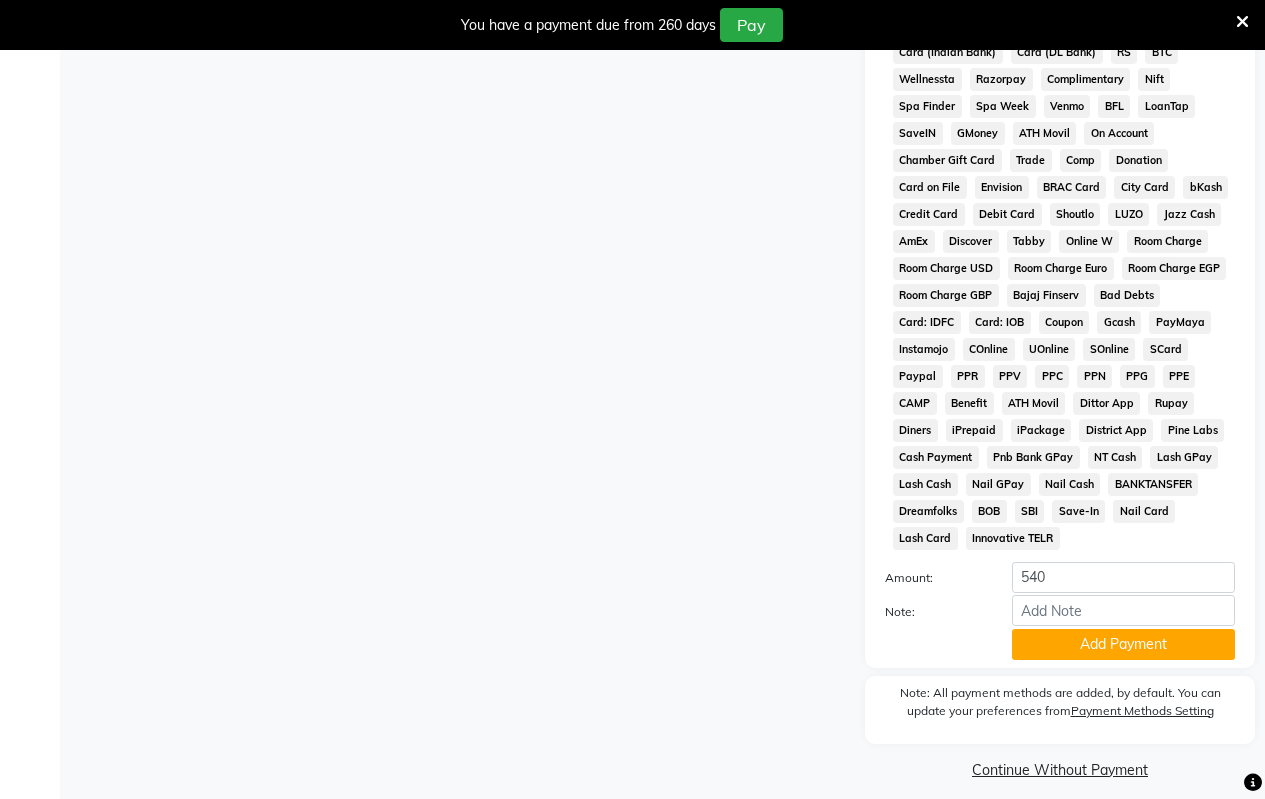 scroll, scrollTop: 950, scrollLeft: 0, axis: vertical 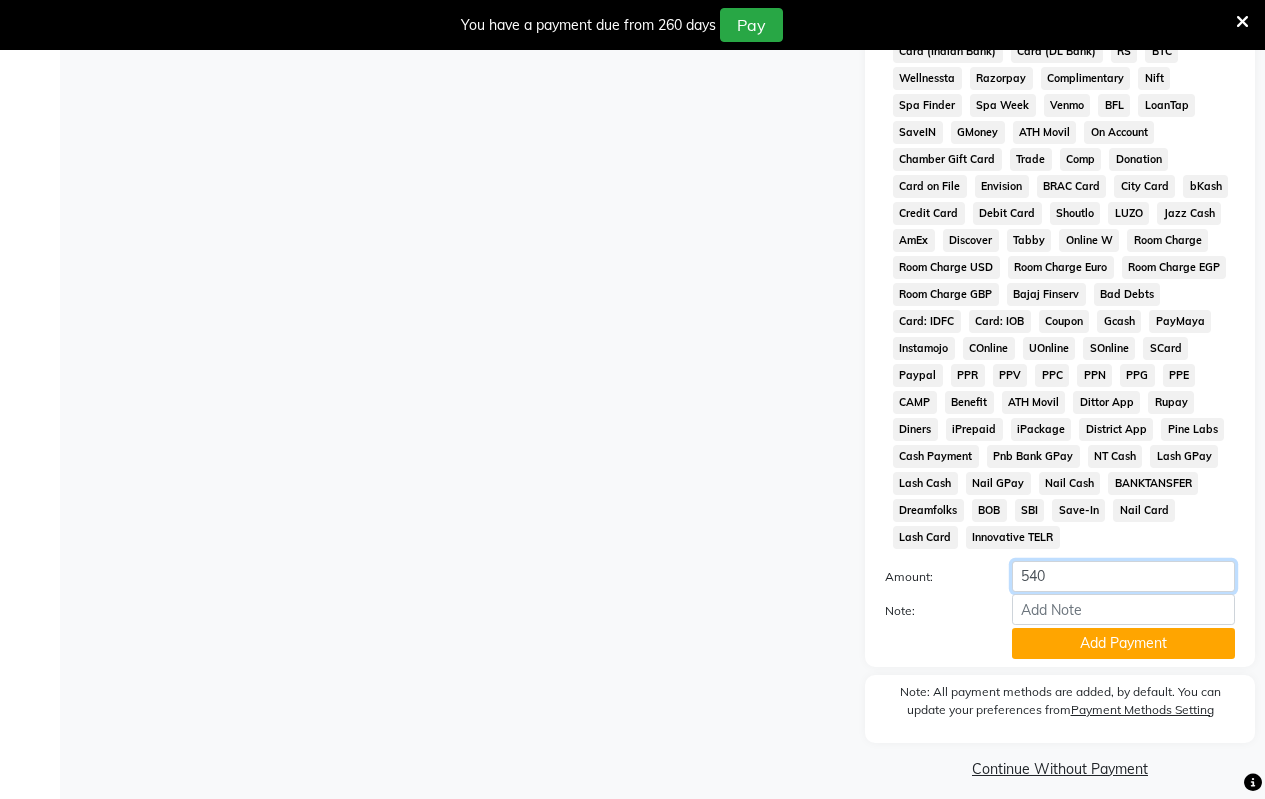 drag, startPoint x: 1067, startPoint y: 572, endPoint x: 1068, endPoint y: 593, distance: 21.023796 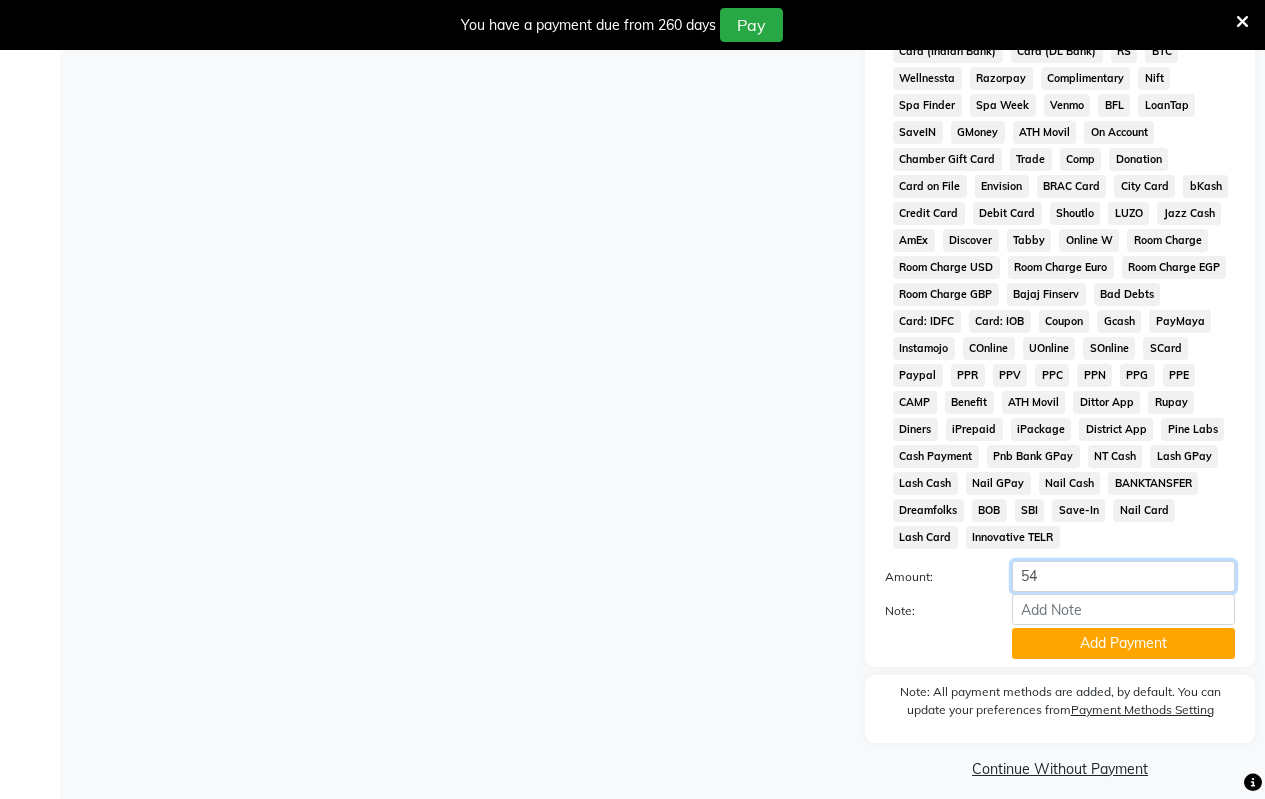 type on "5" 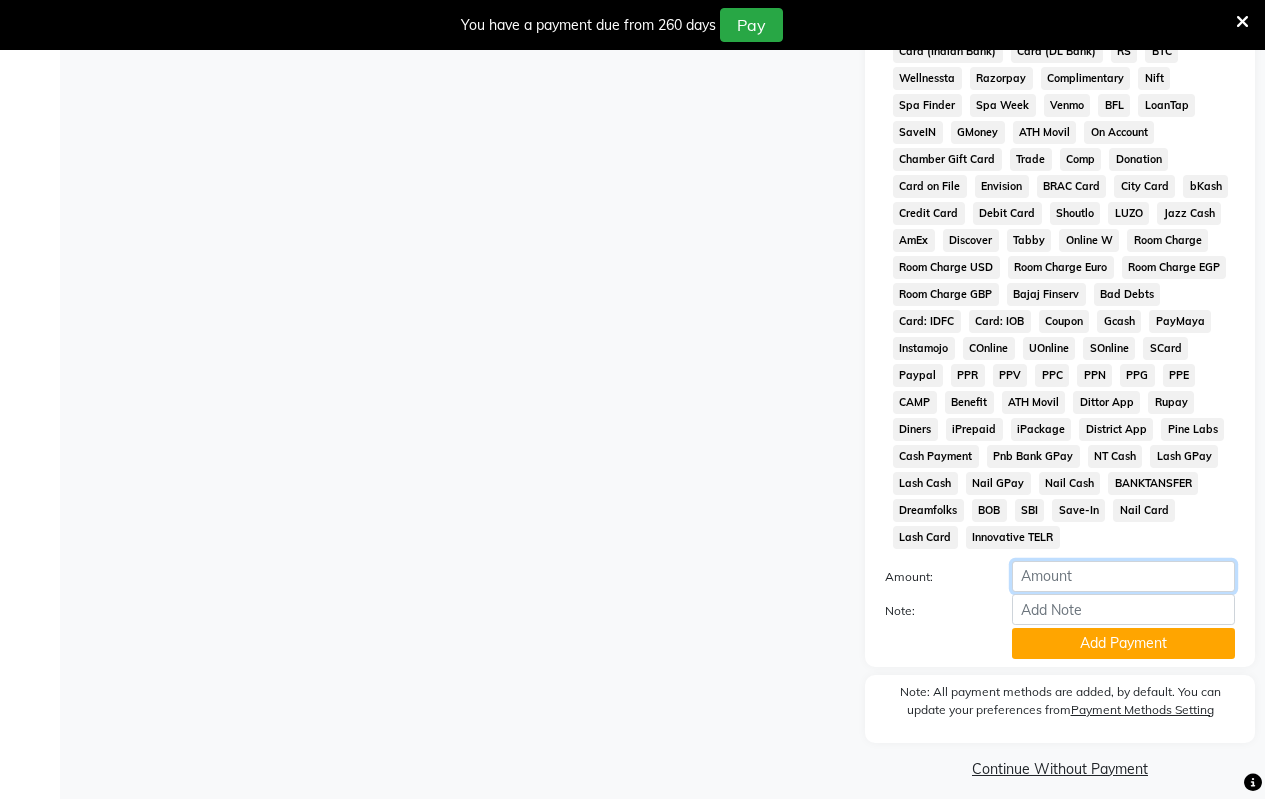 type on "4" 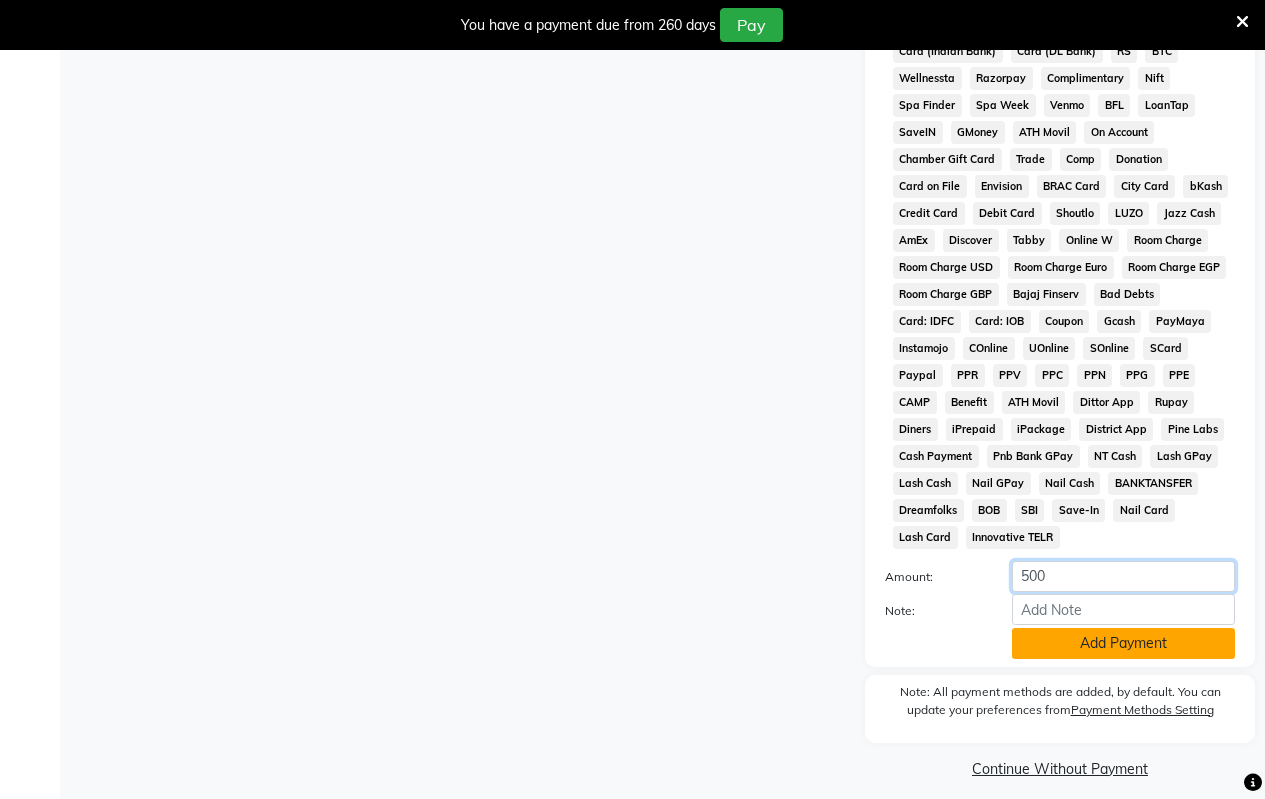 type on "500" 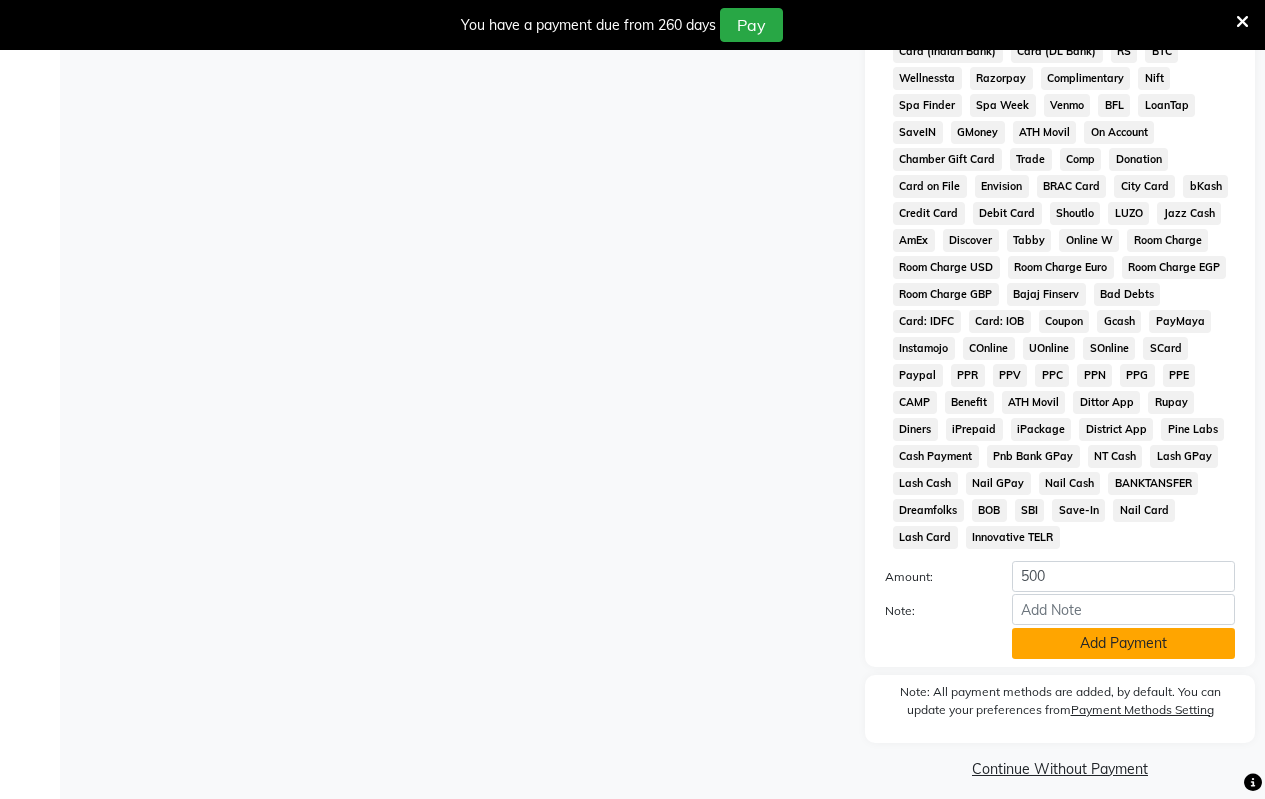 click on "Add Payment" 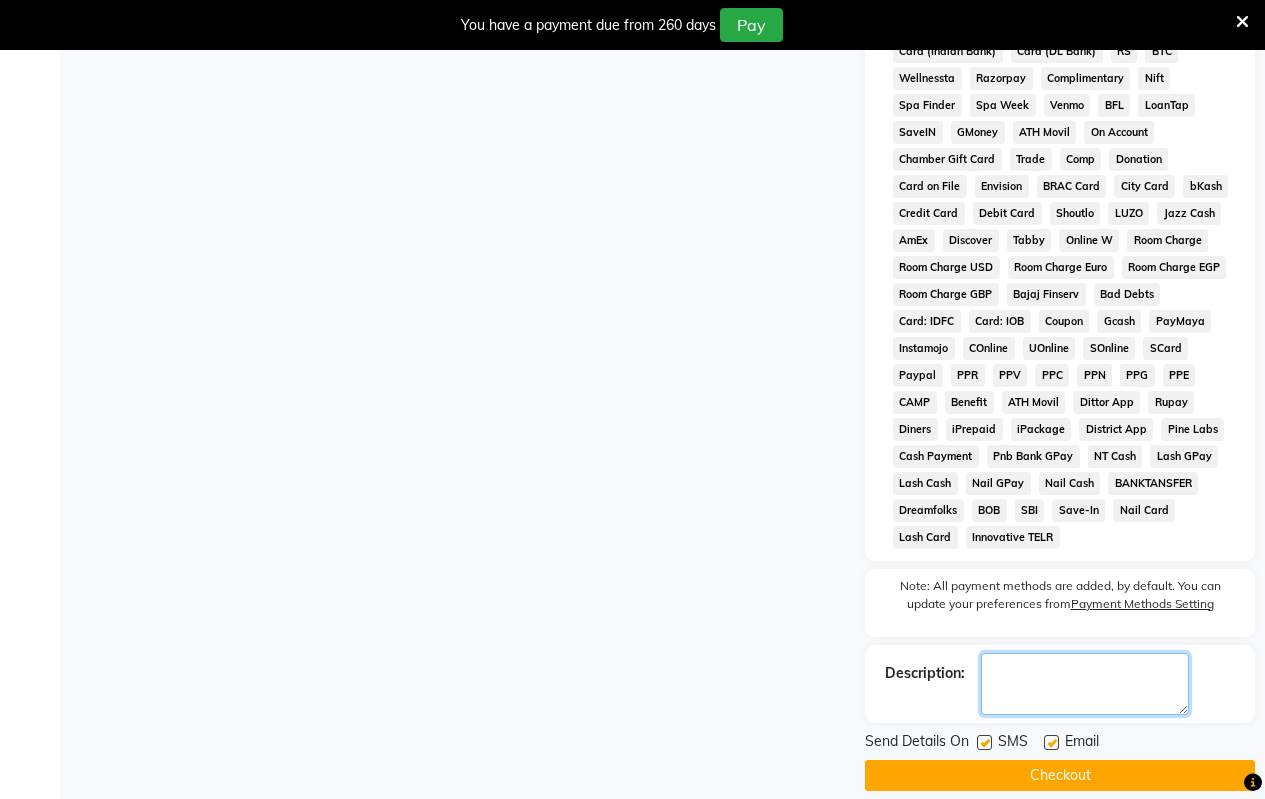 click 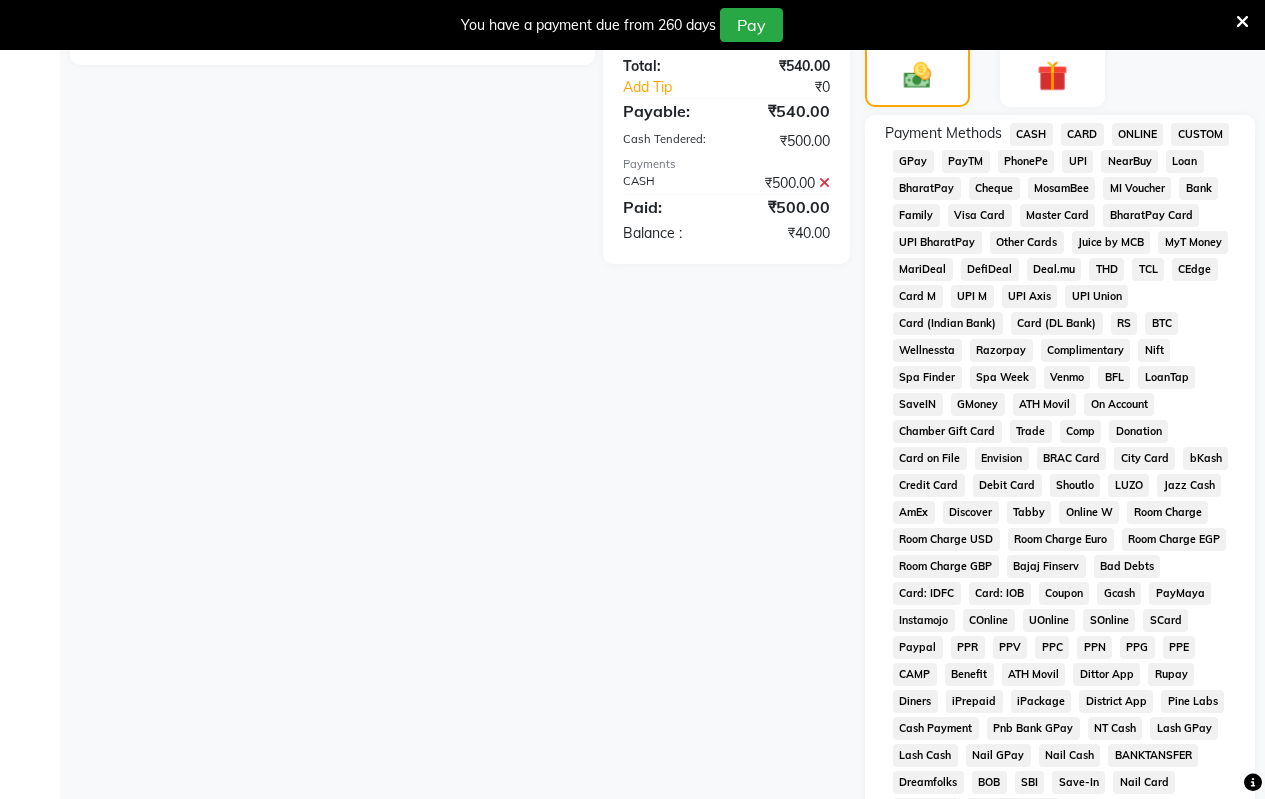 scroll, scrollTop: 472, scrollLeft: 0, axis: vertical 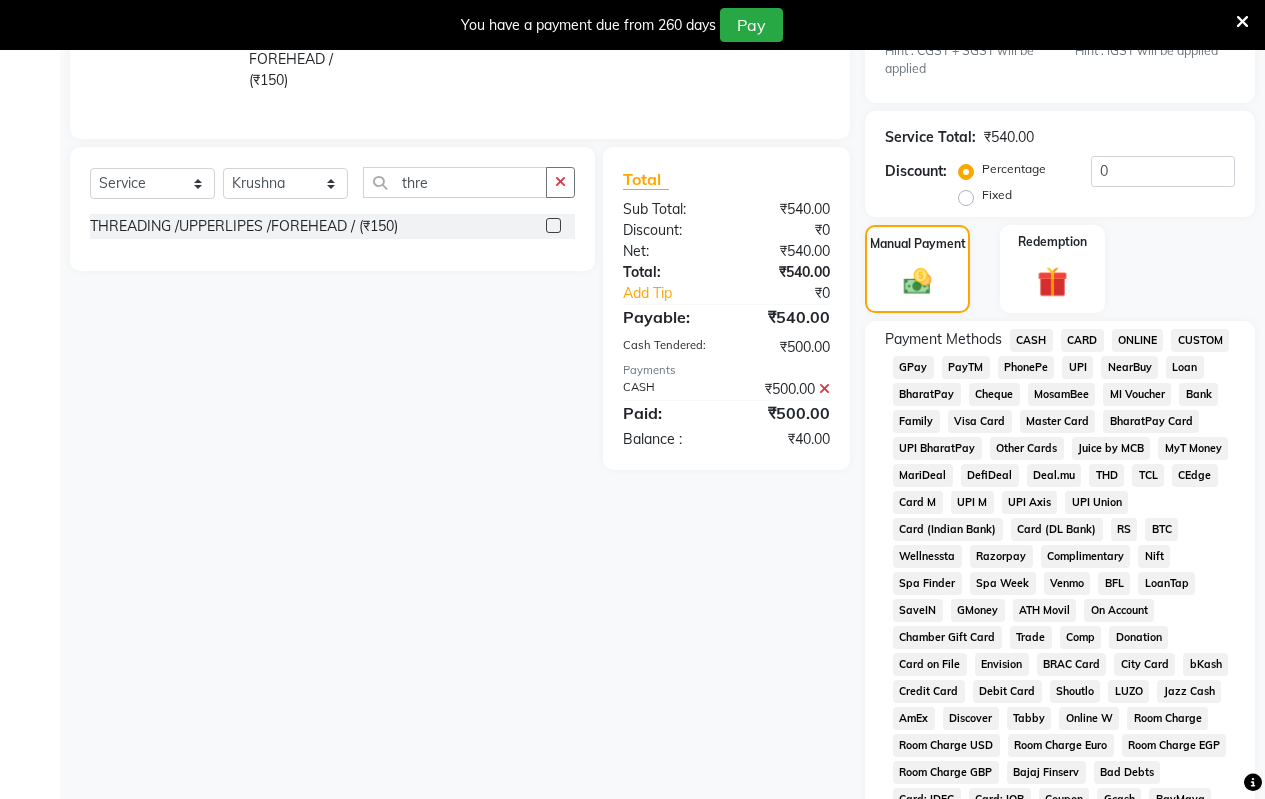 click on "ONLINE" 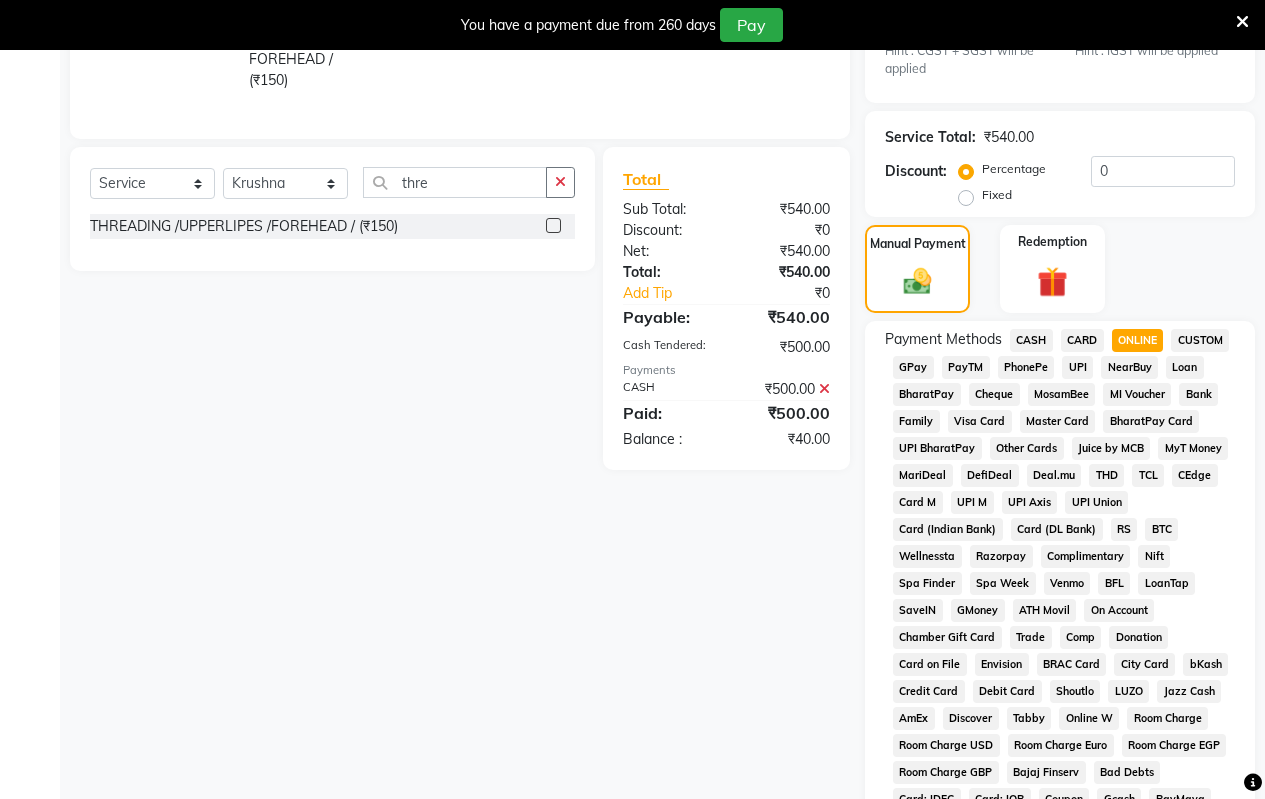 scroll, scrollTop: 1072, scrollLeft: 0, axis: vertical 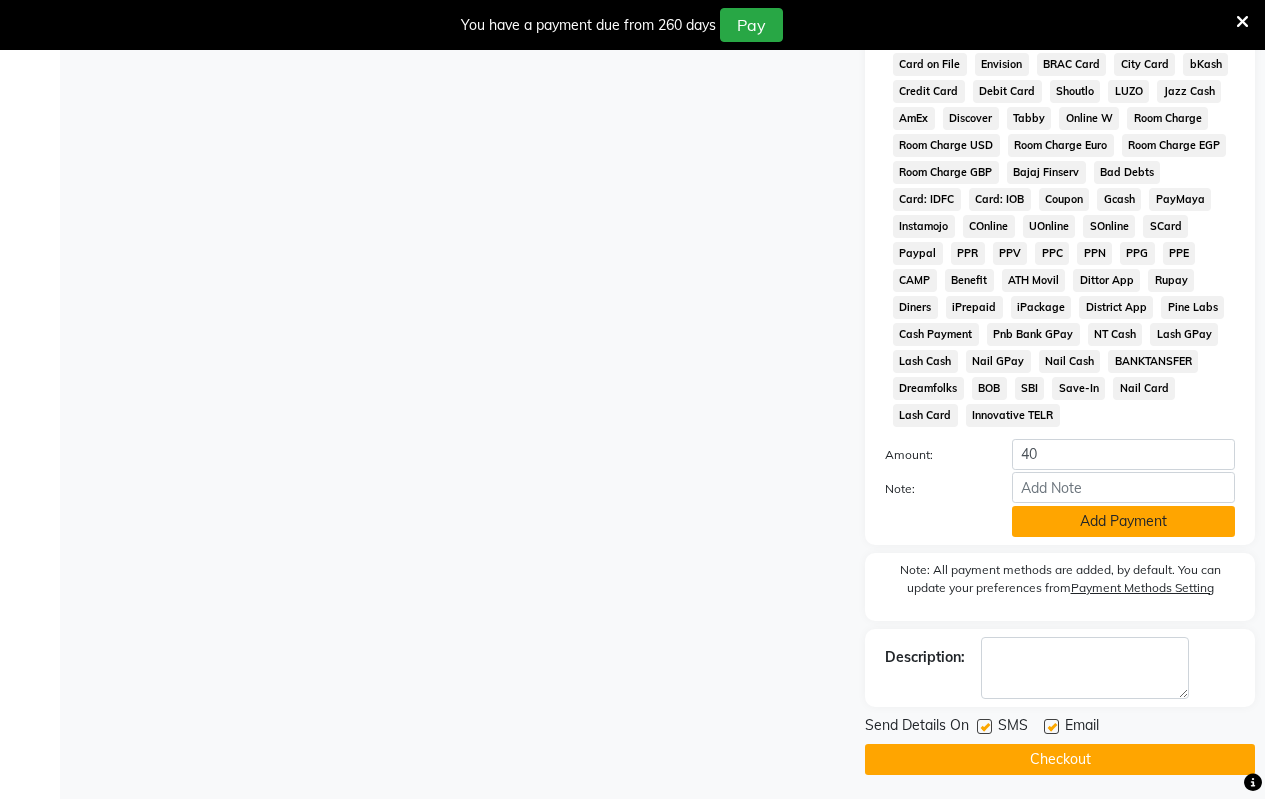 click on "Add Payment" 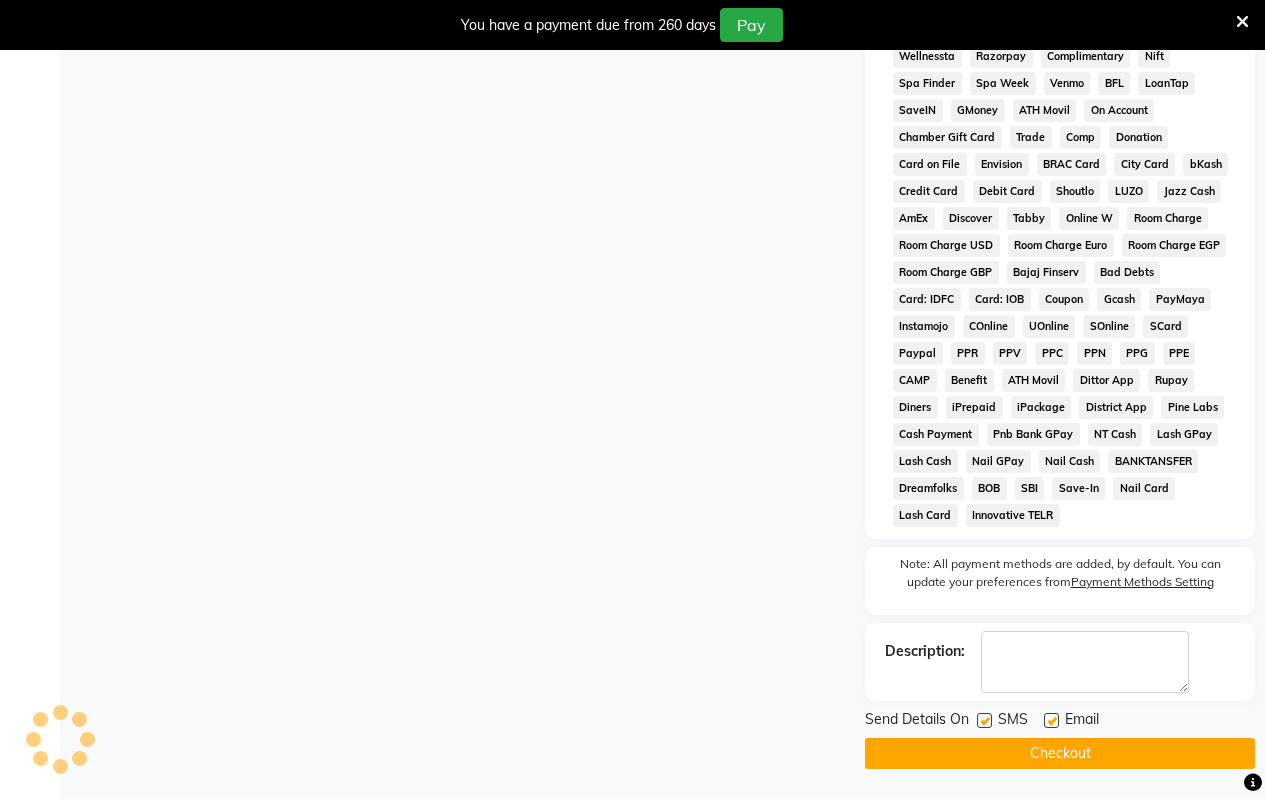 click on "Checkout" 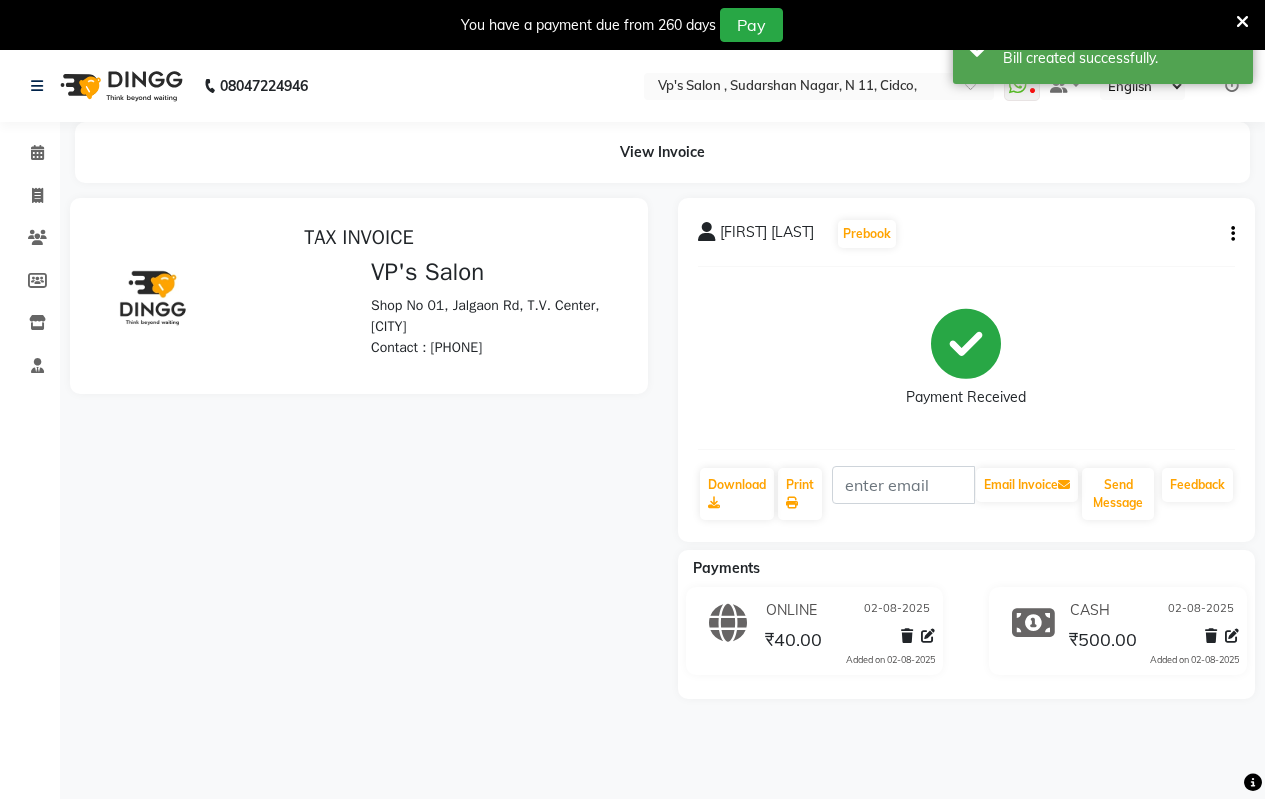 scroll, scrollTop: 0, scrollLeft: 0, axis: both 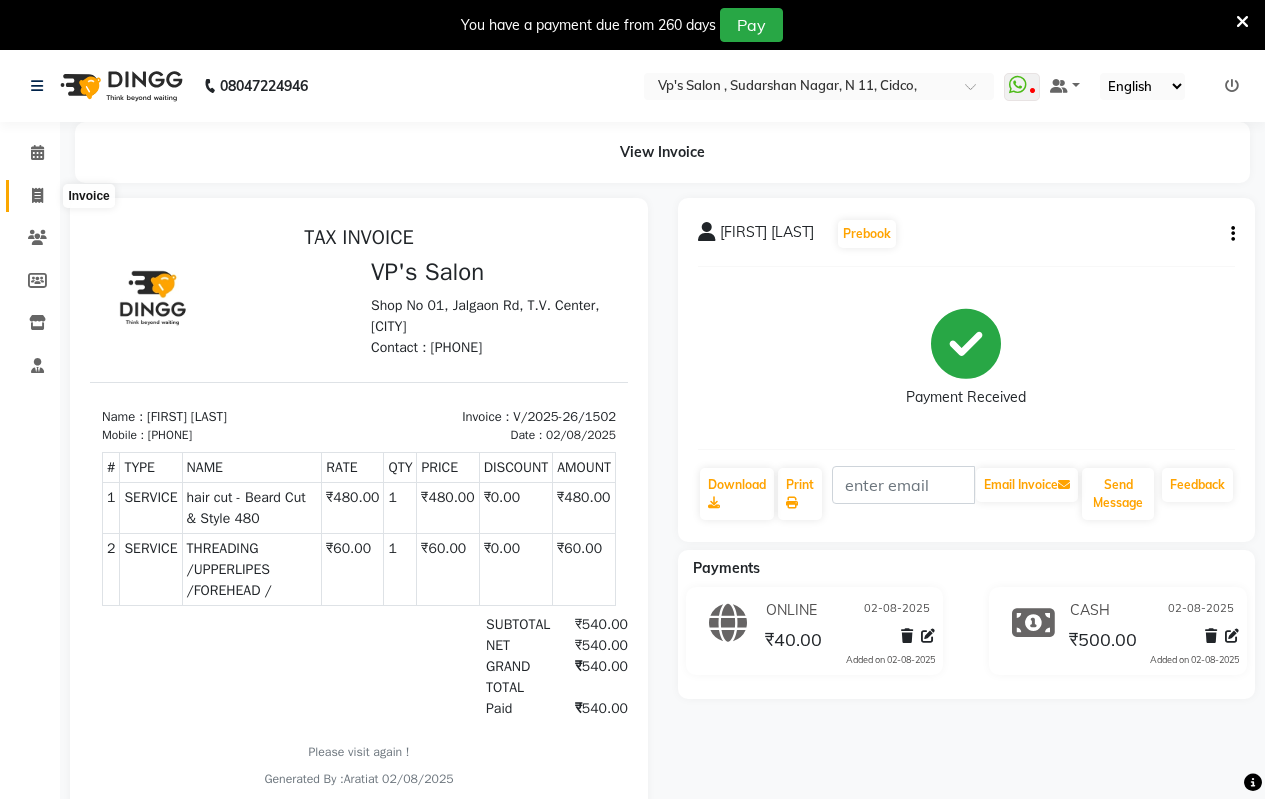 click 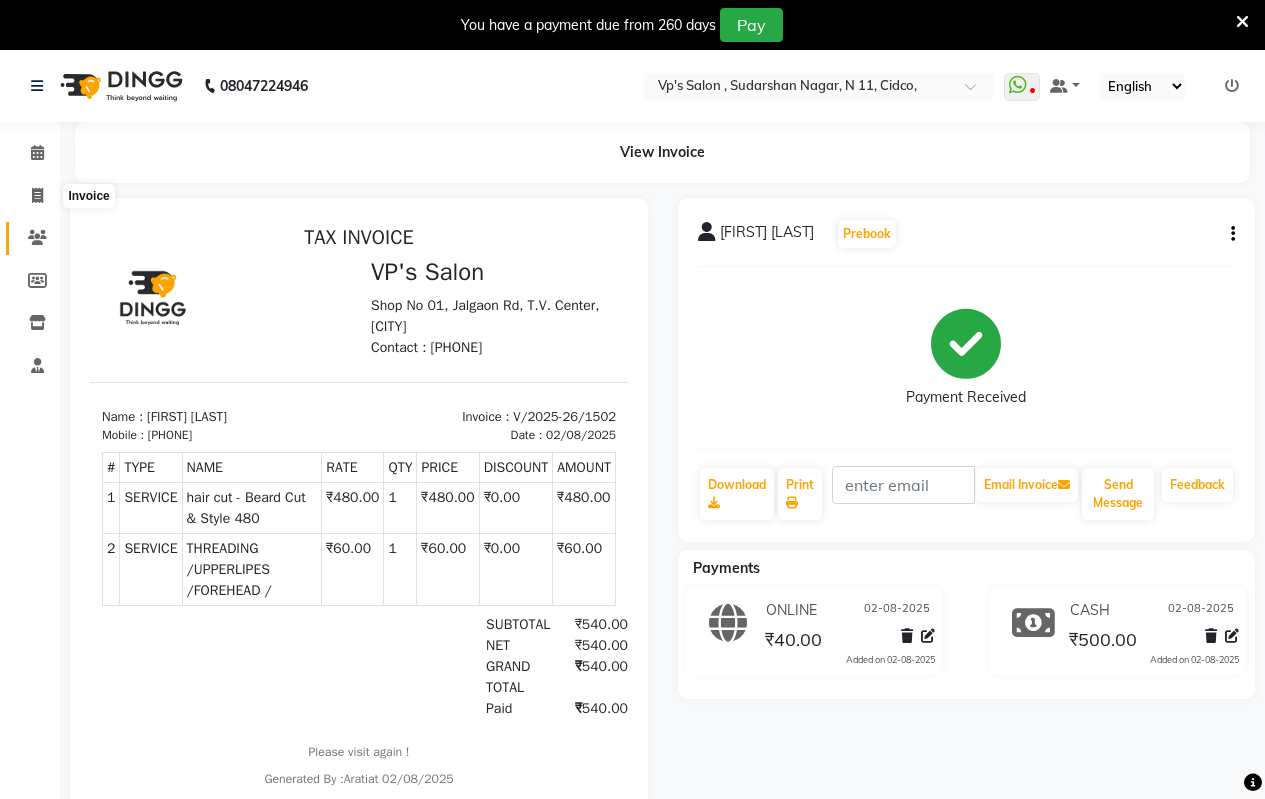 select on "service" 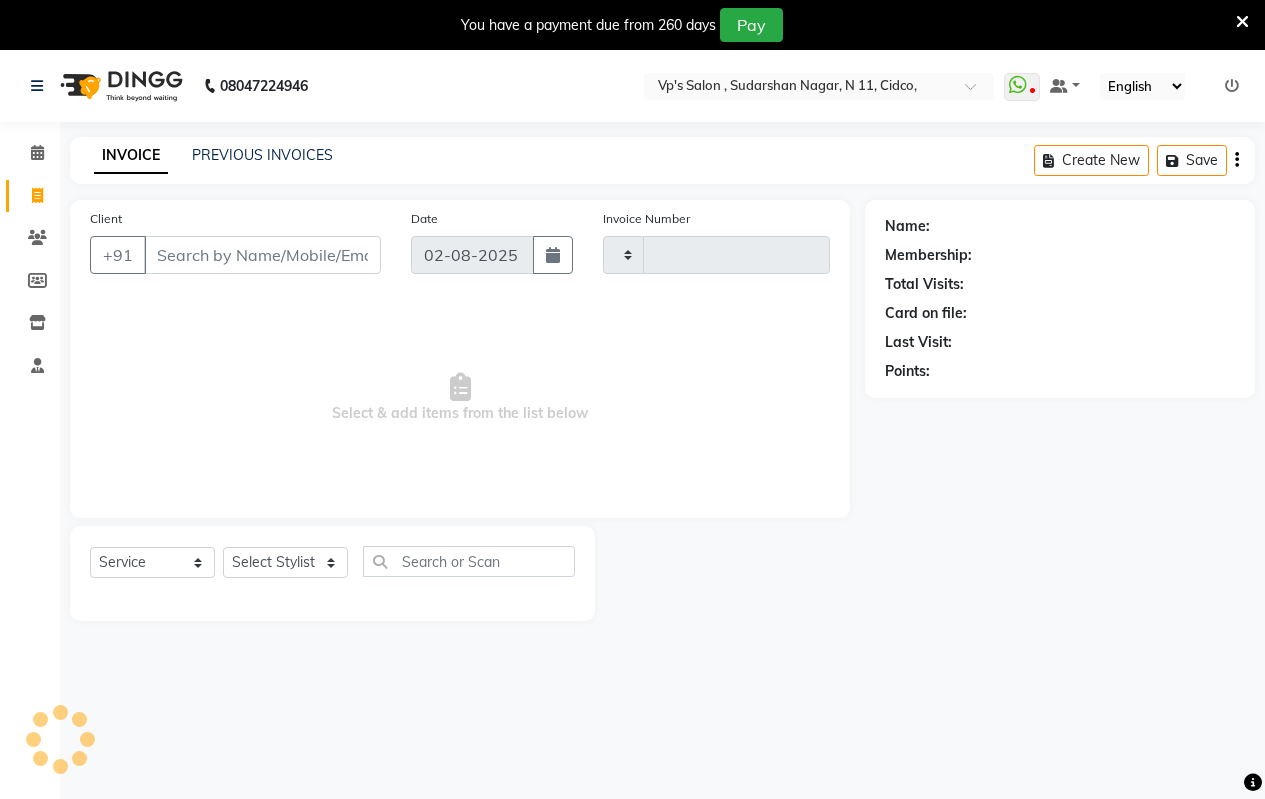 type on "1503" 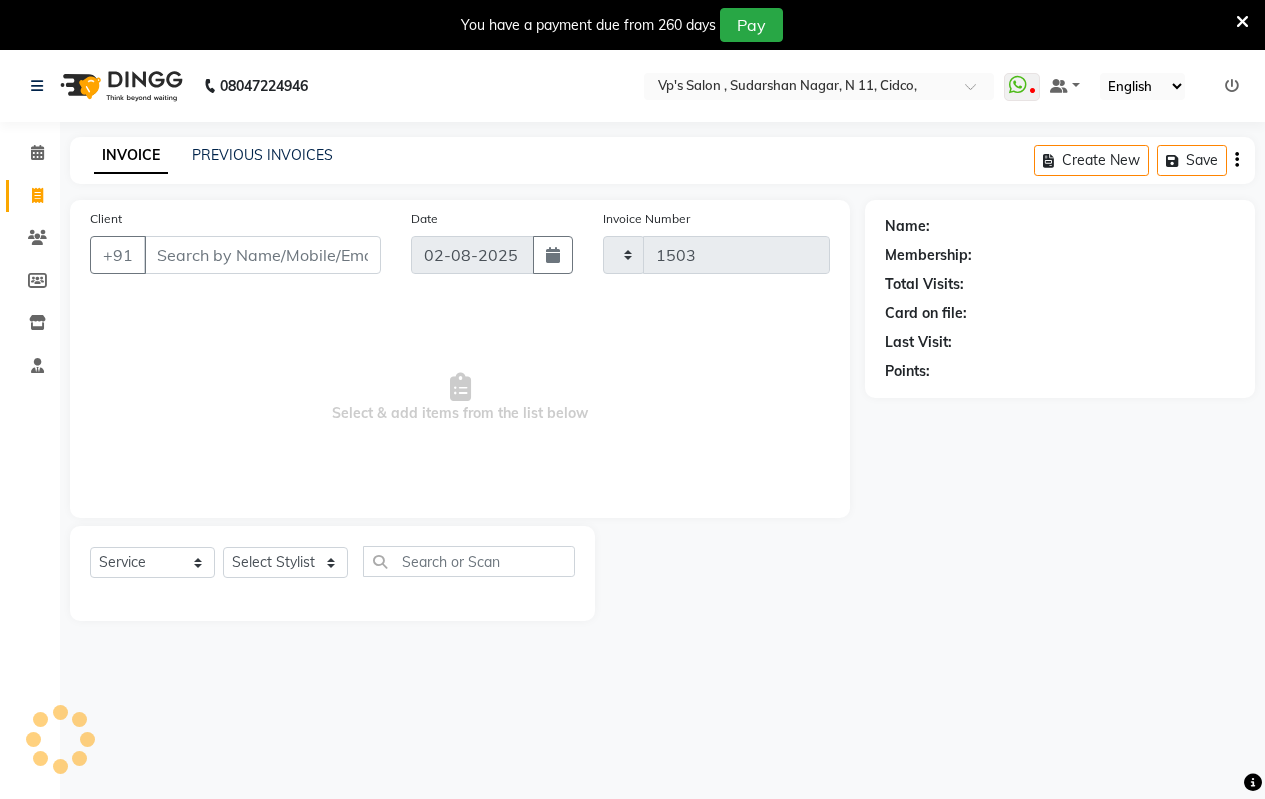select on "4917" 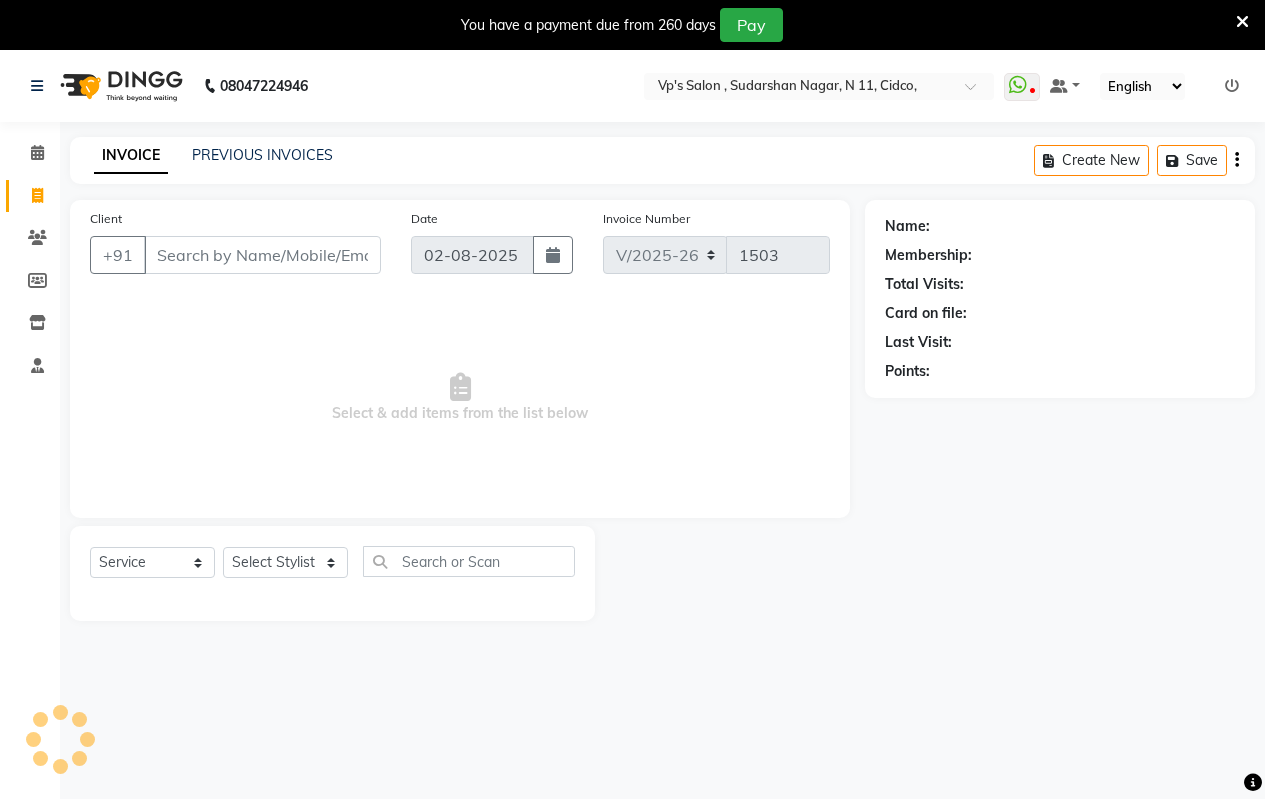scroll, scrollTop: 50, scrollLeft: 0, axis: vertical 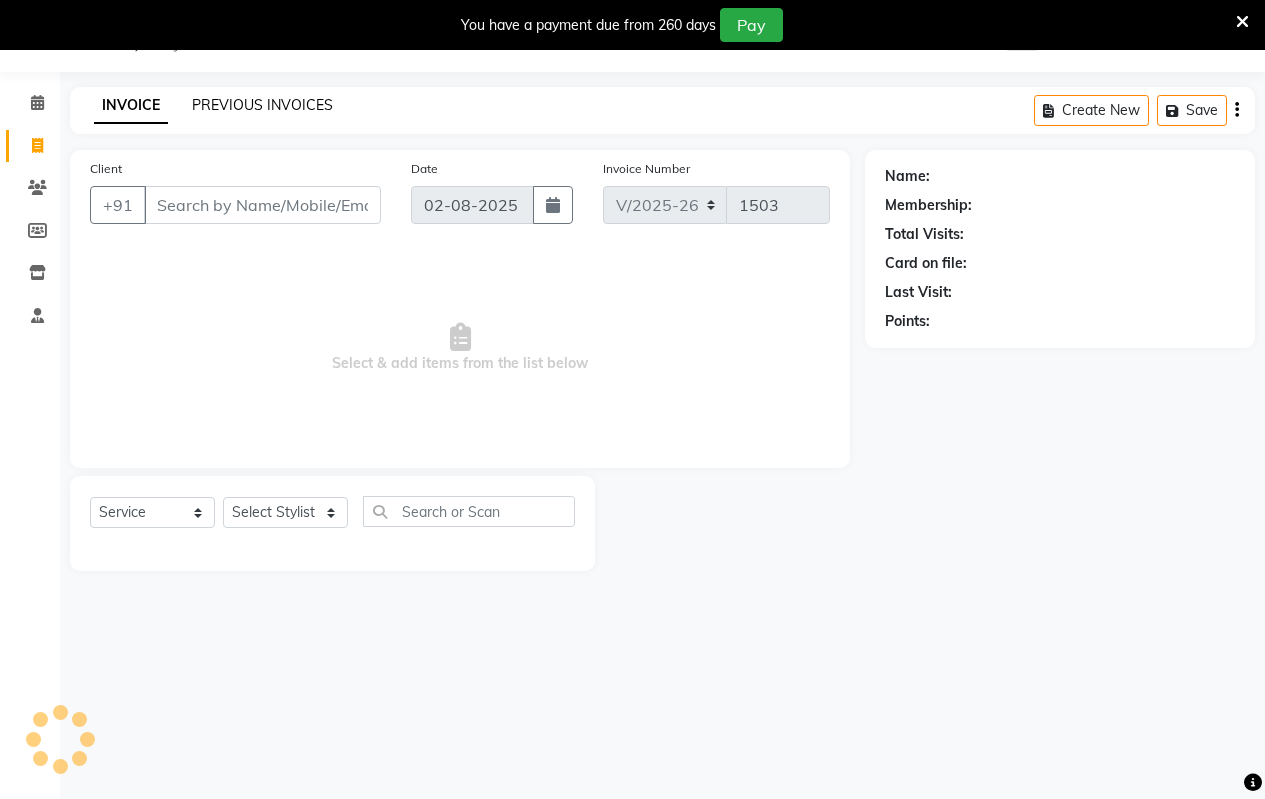 click on "PREVIOUS INVOICES" 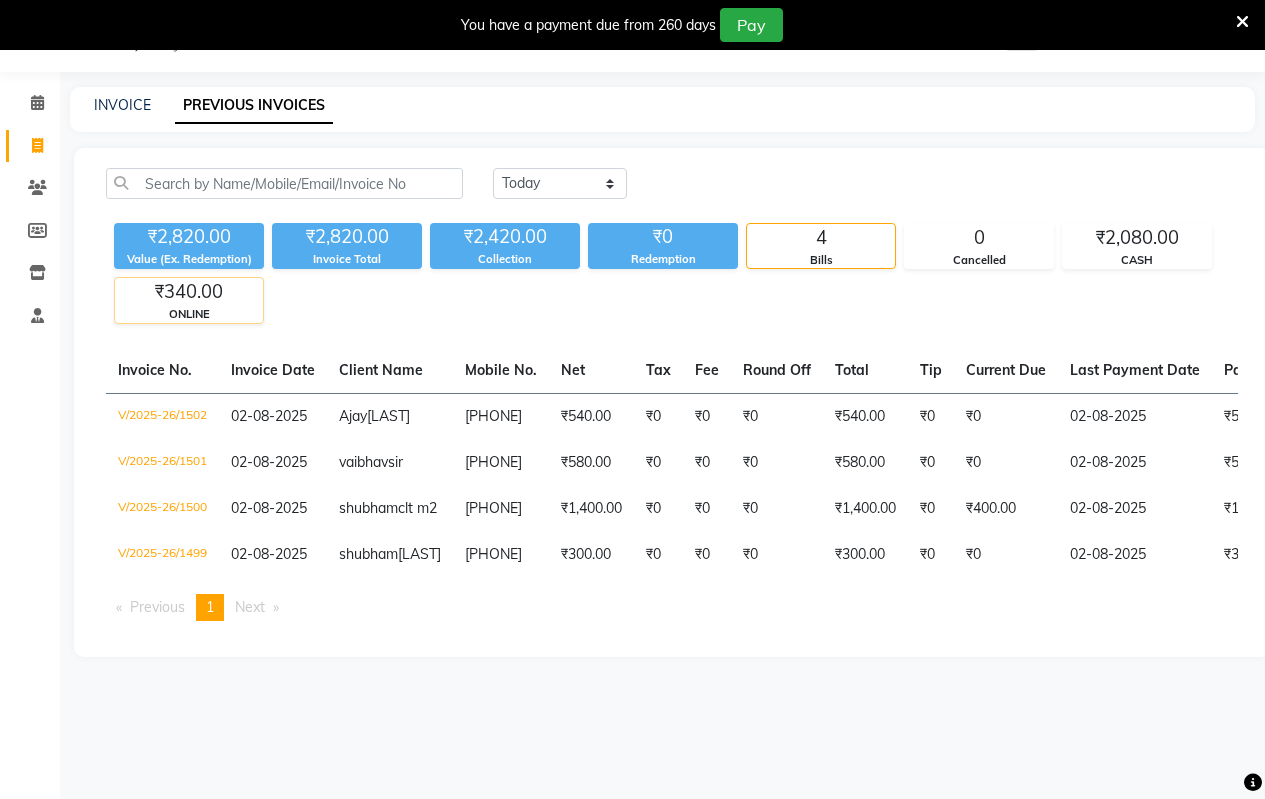 click on "₹340.00" 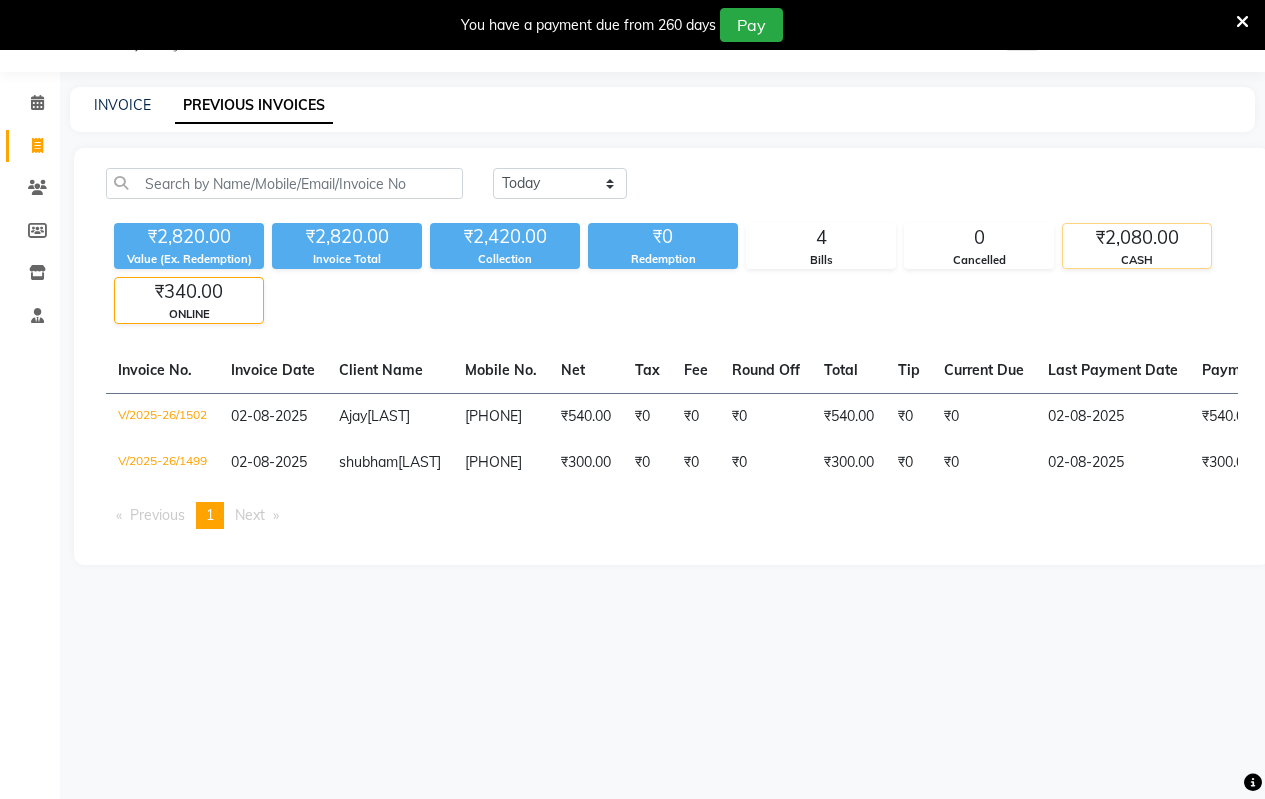 click on "₹2,080.00" 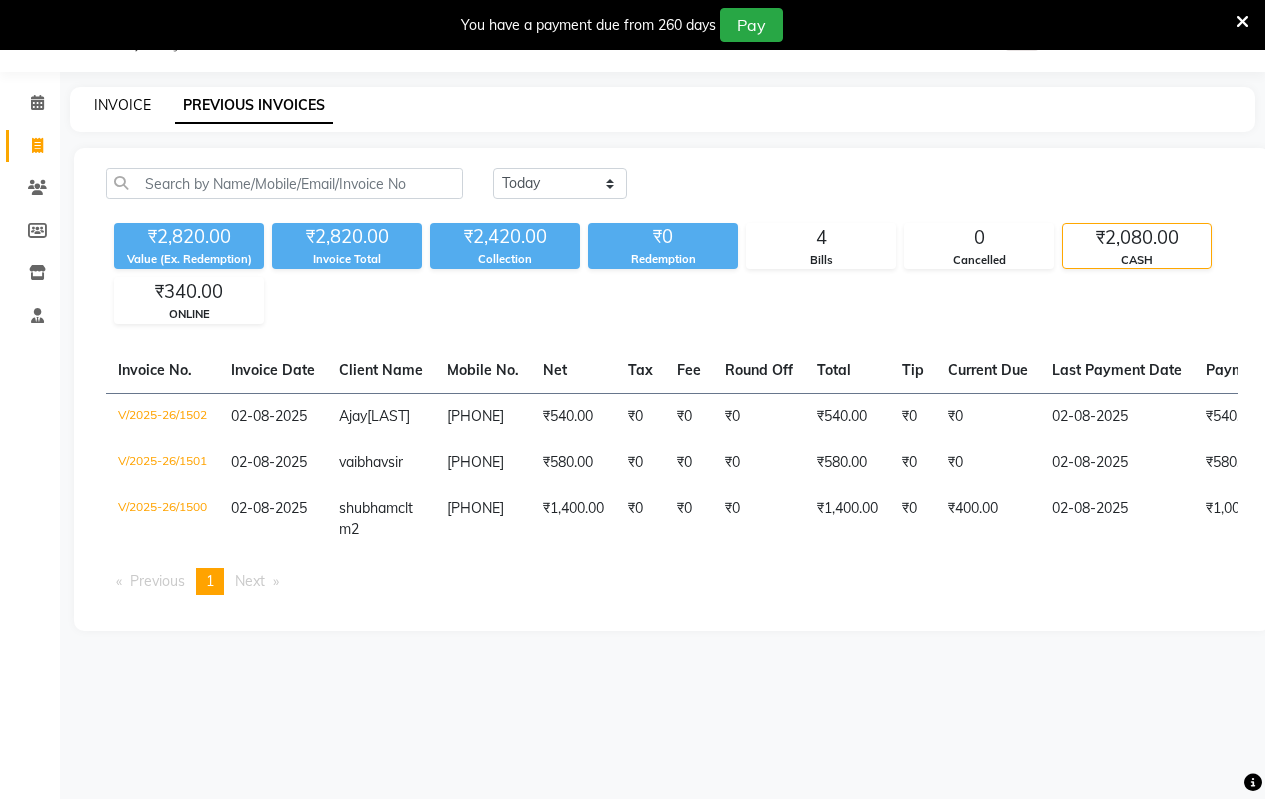 click on "INVOICE" 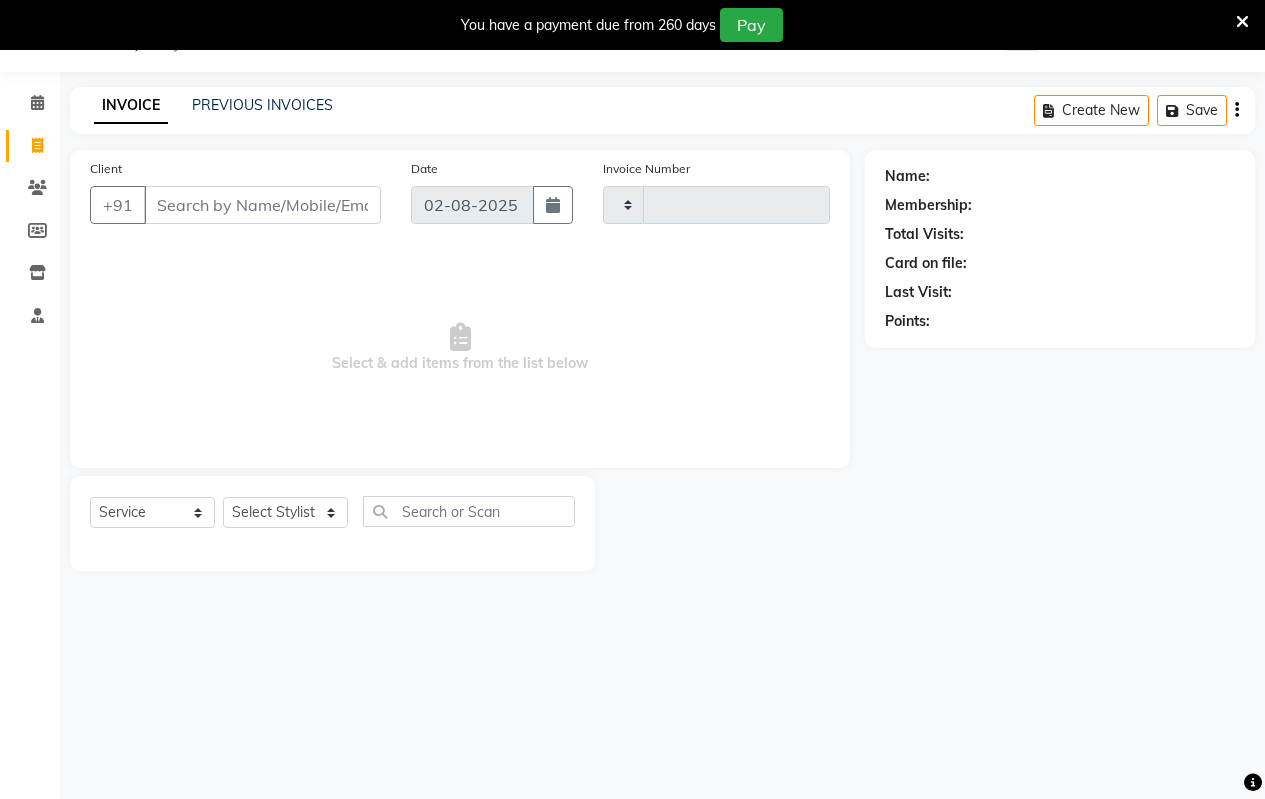 type on "1503" 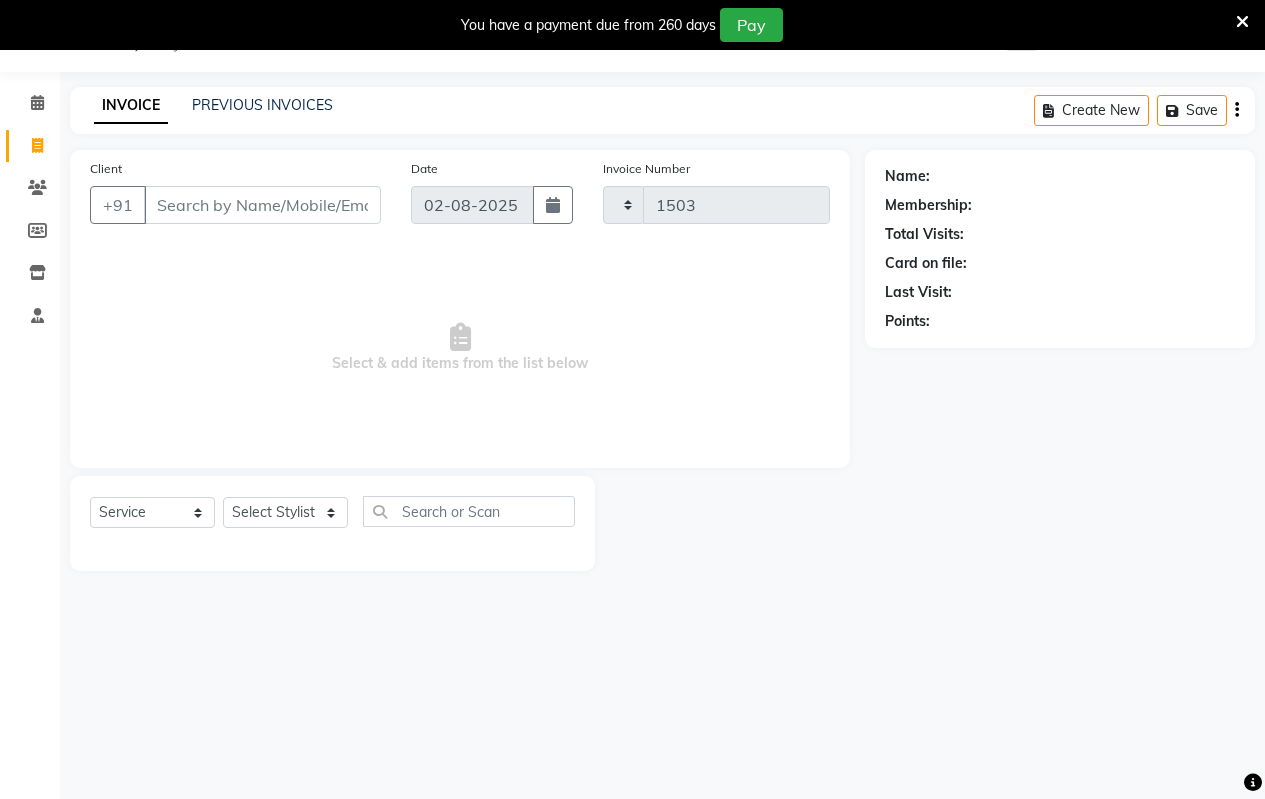 select on "4917" 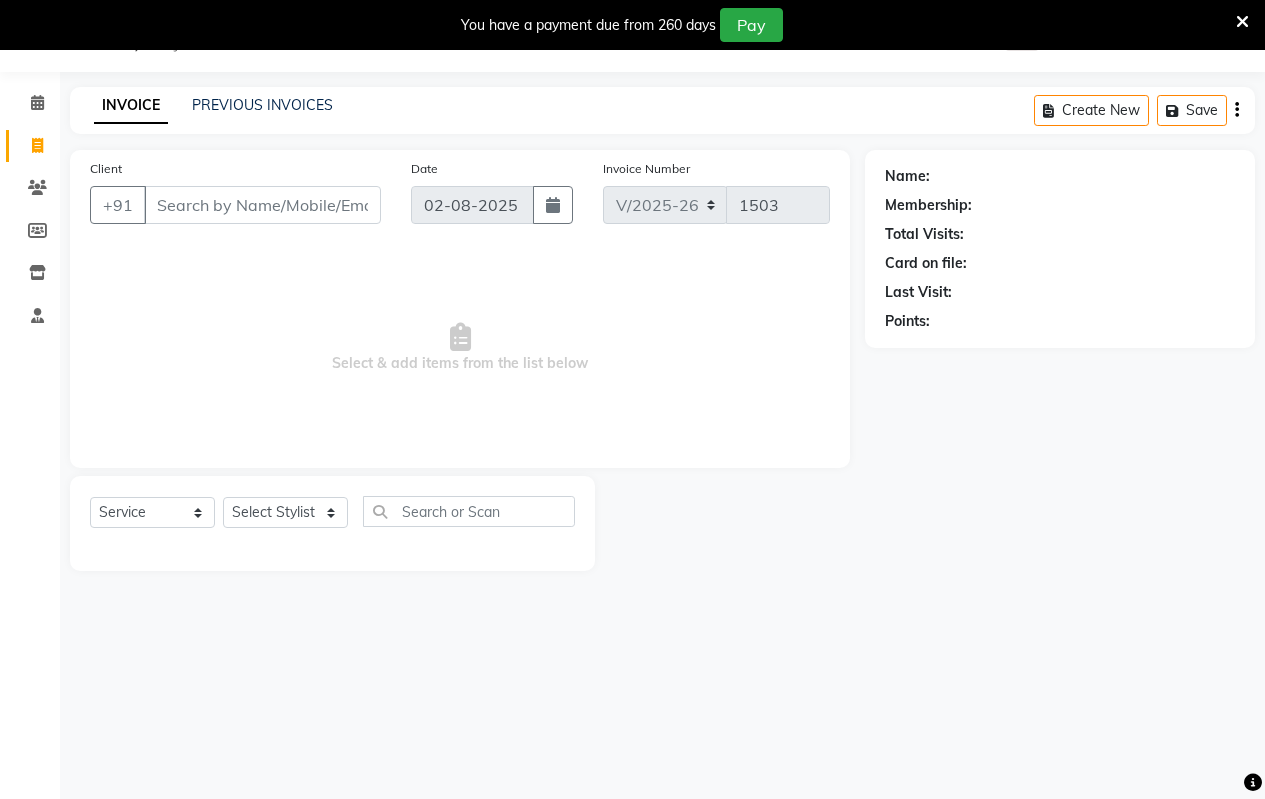 click on "Client" at bounding box center (262, 205) 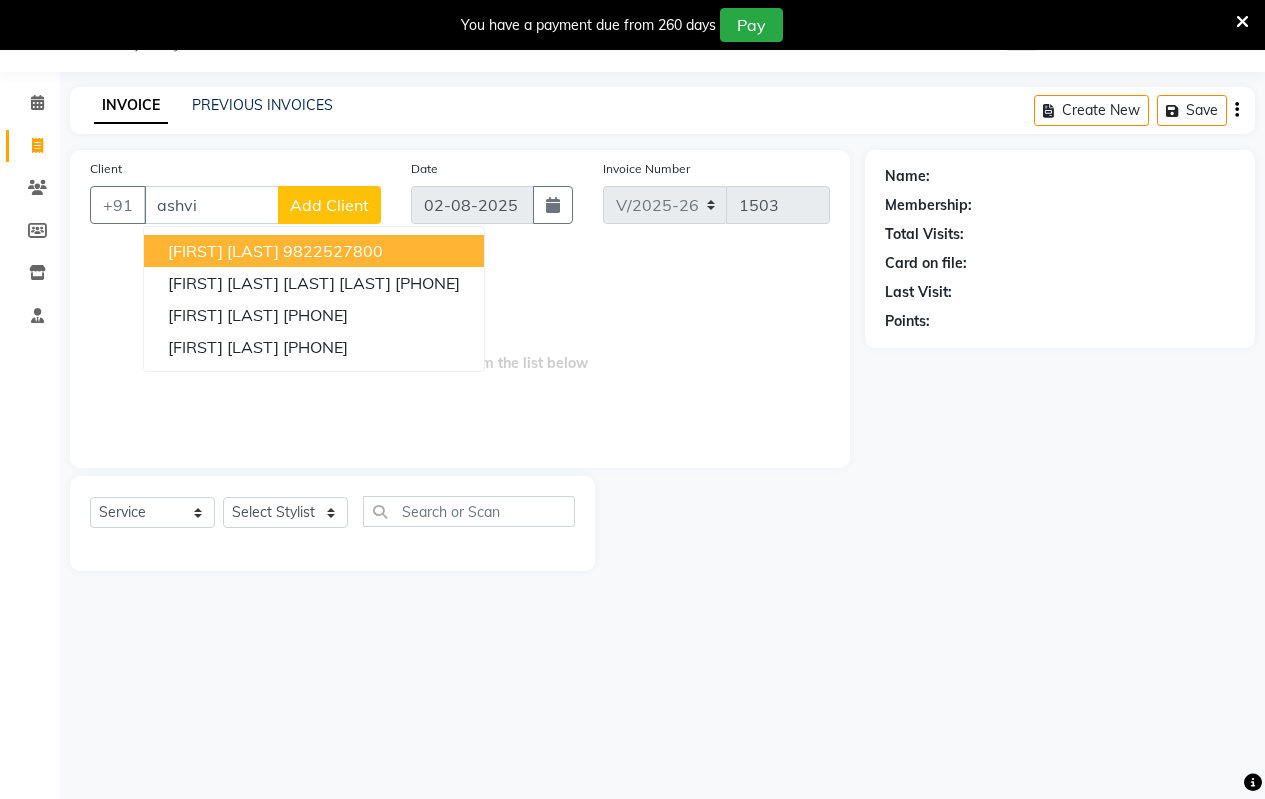 click on "[FIRST] [LAST]" at bounding box center [223, 251] 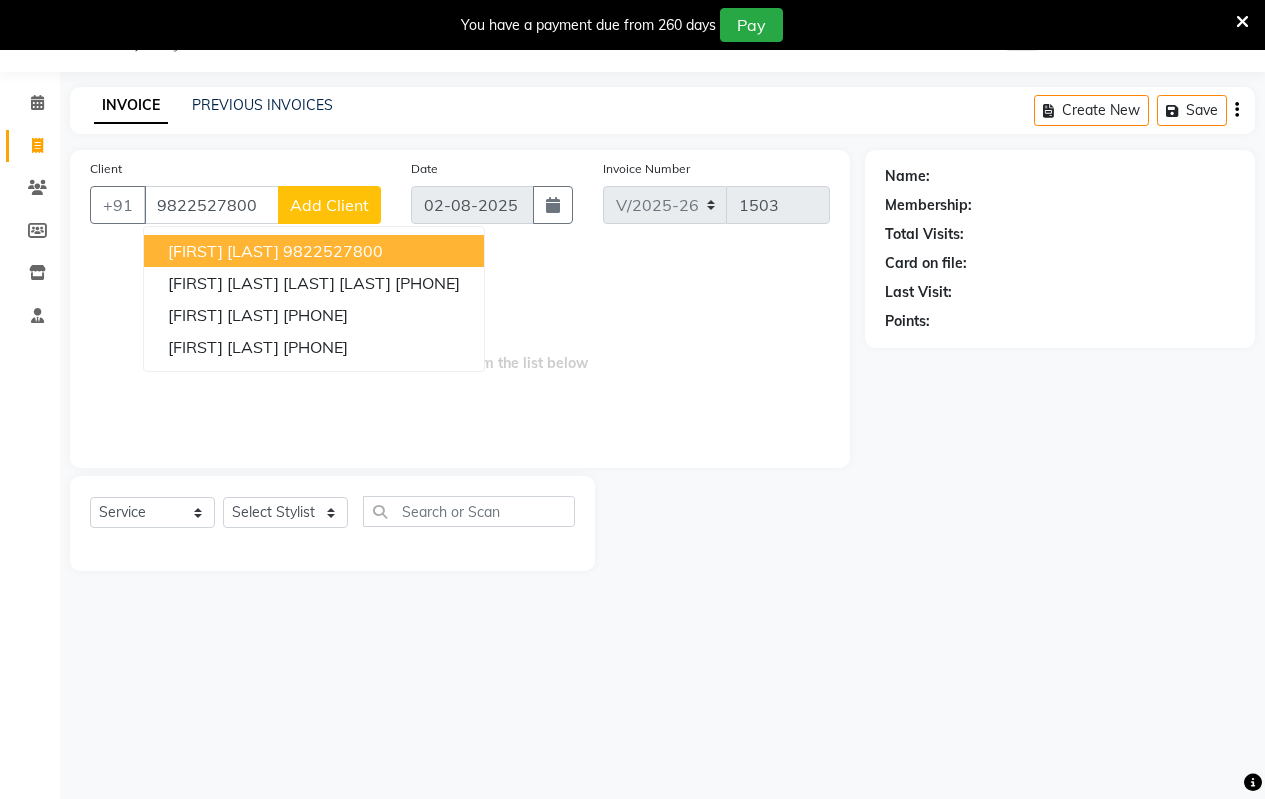 type on "9822527800" 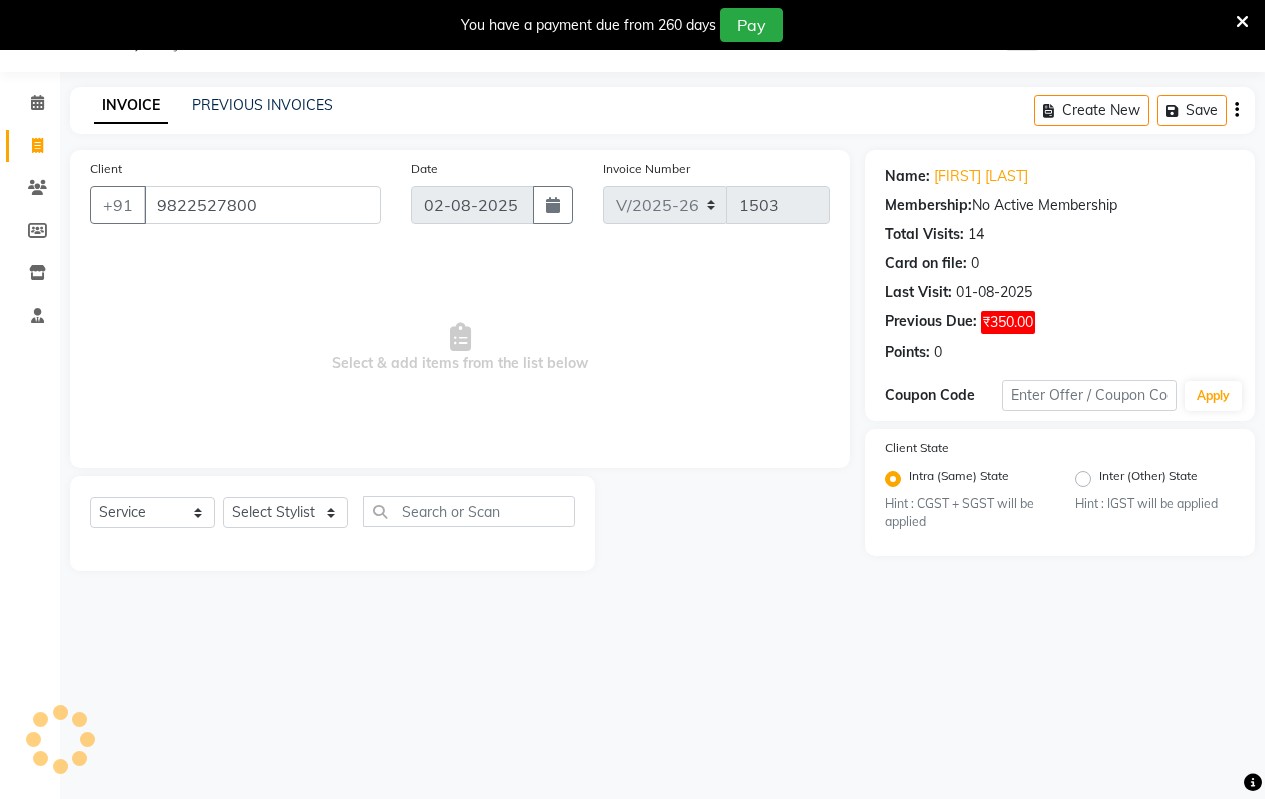 click on "Select & add items from the list below" at bounding box center [460, 348] 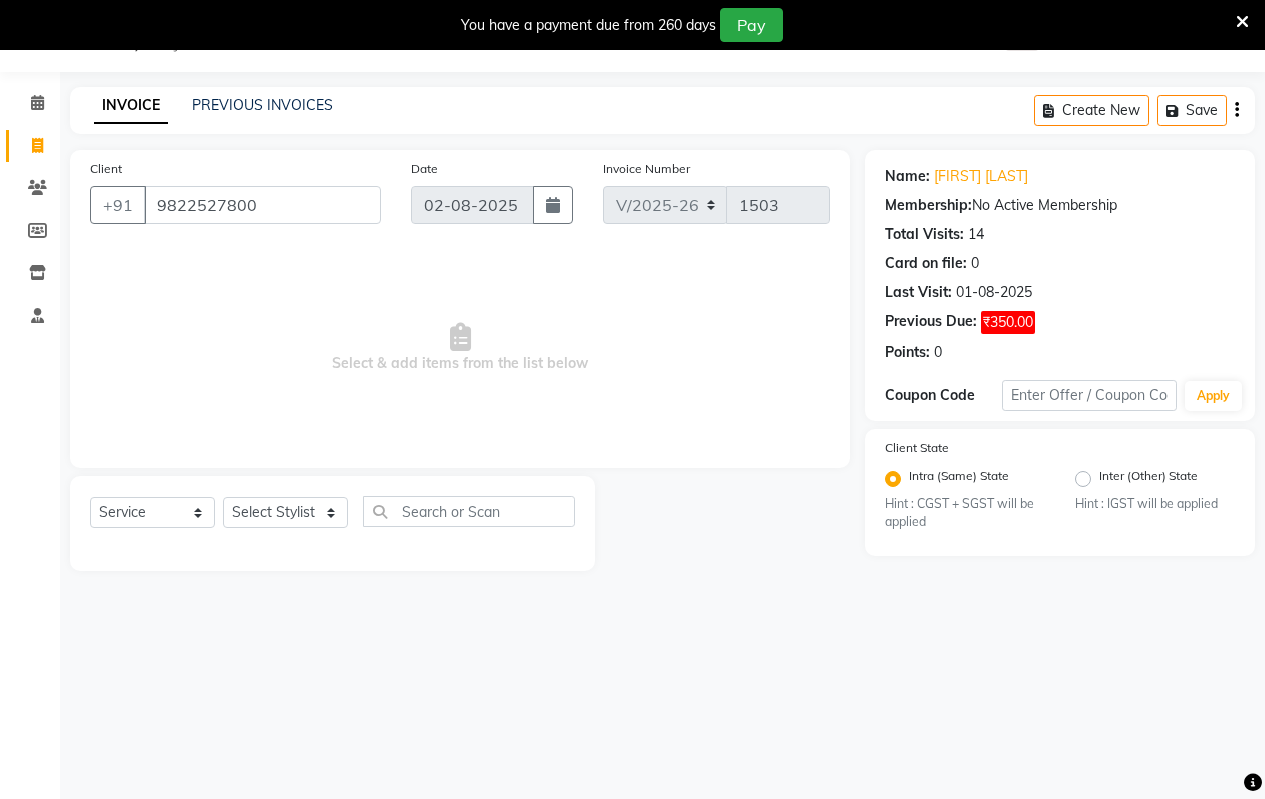 click on "You have a payment due from [NUMBER] days Pay" at bounding box center [622, 25] 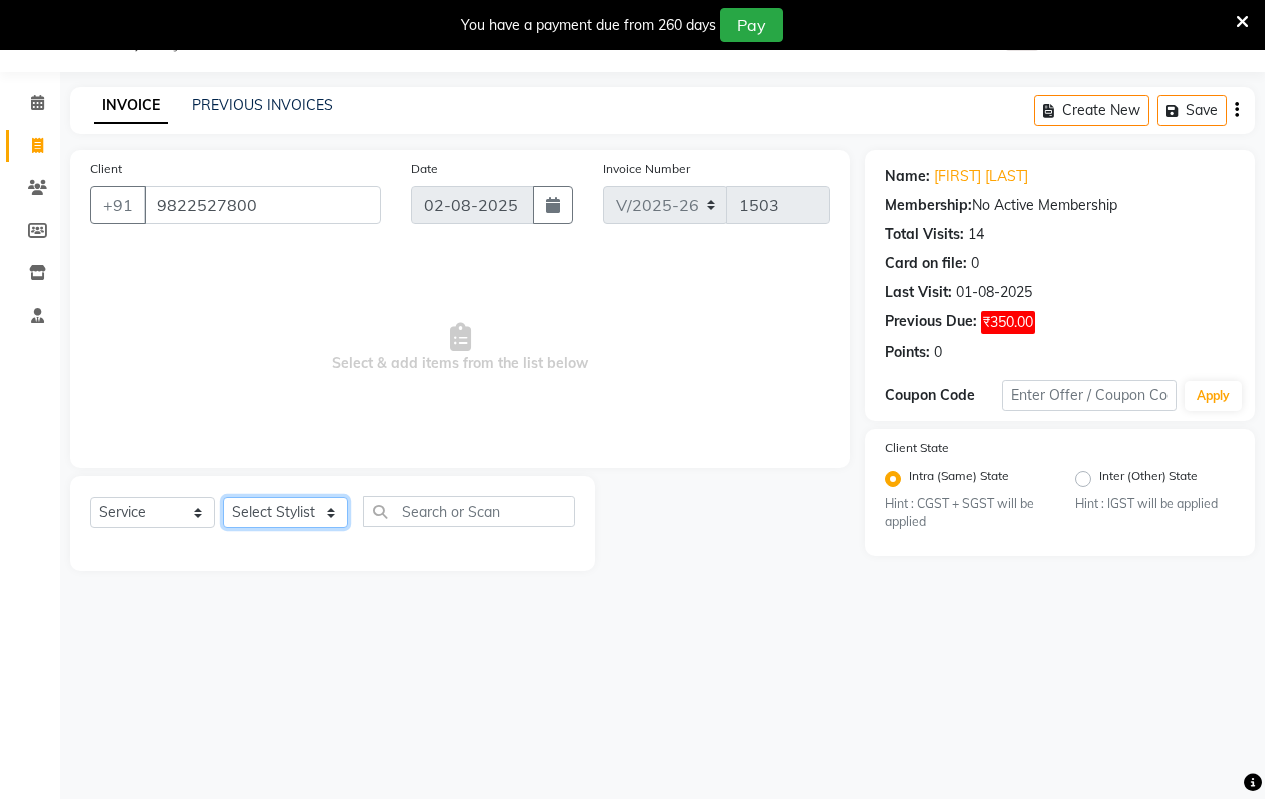 click on "Select Stylist Arati kamlesh b  karan  Krushna pramila jadhav priyanka bawaskar  rohit  rushi  Venesh" 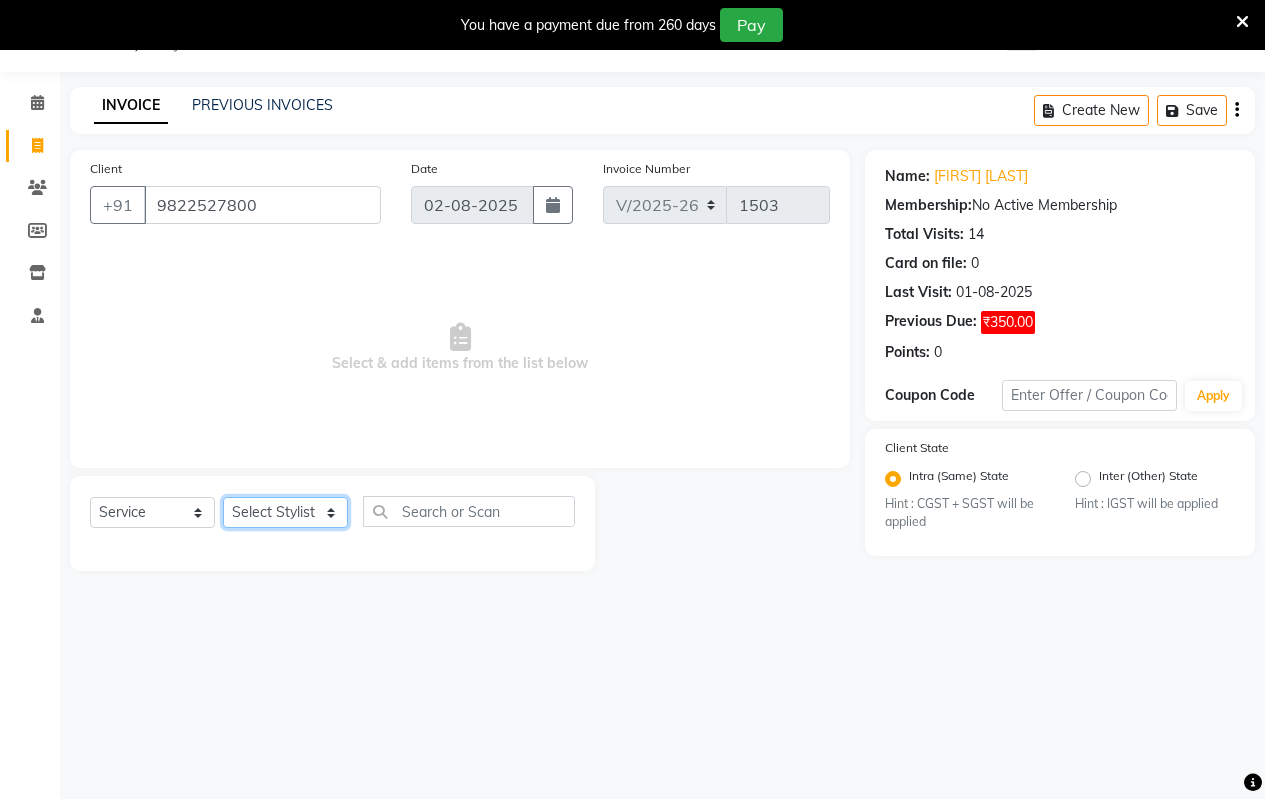 select on "59995" 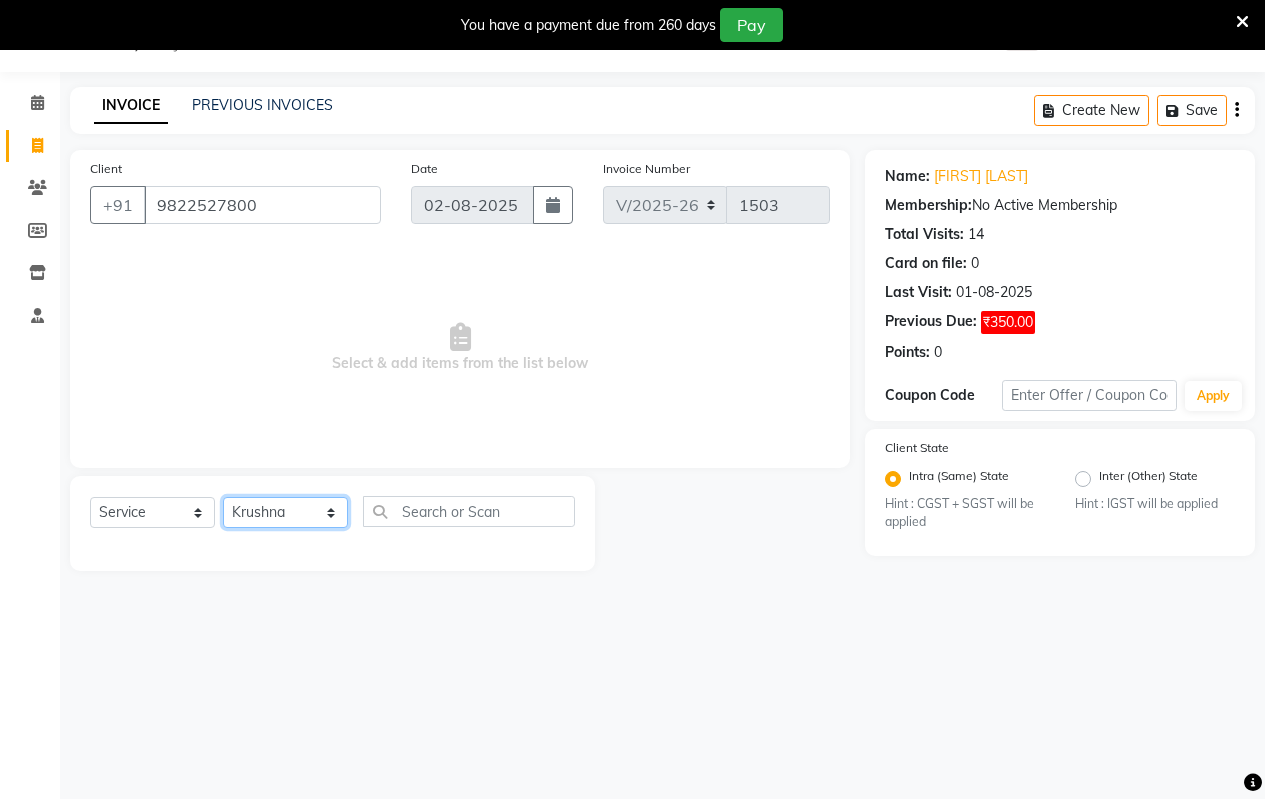 click on "Select Stylist Arati kamlesh b  karan  Krushna pramila jadhav priyanka bawaskar  rohit  rushi  Venesh" 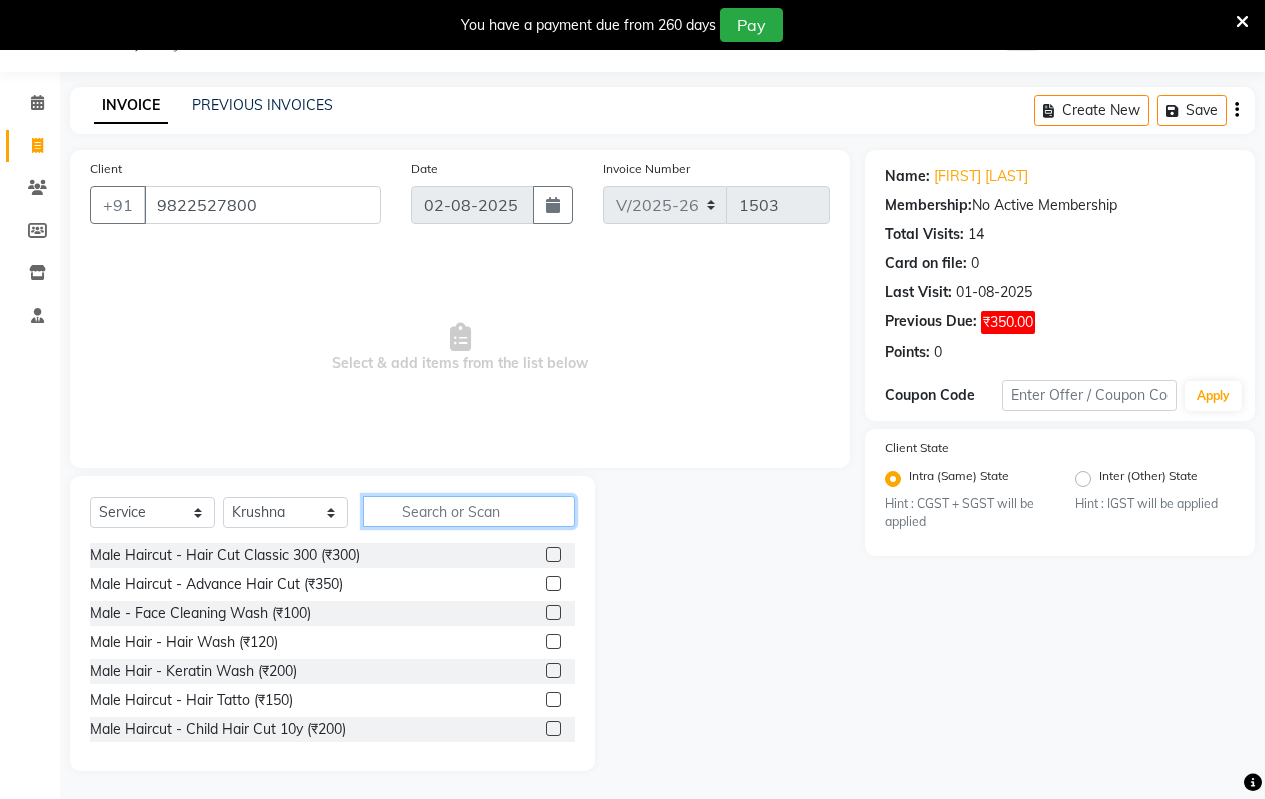 click 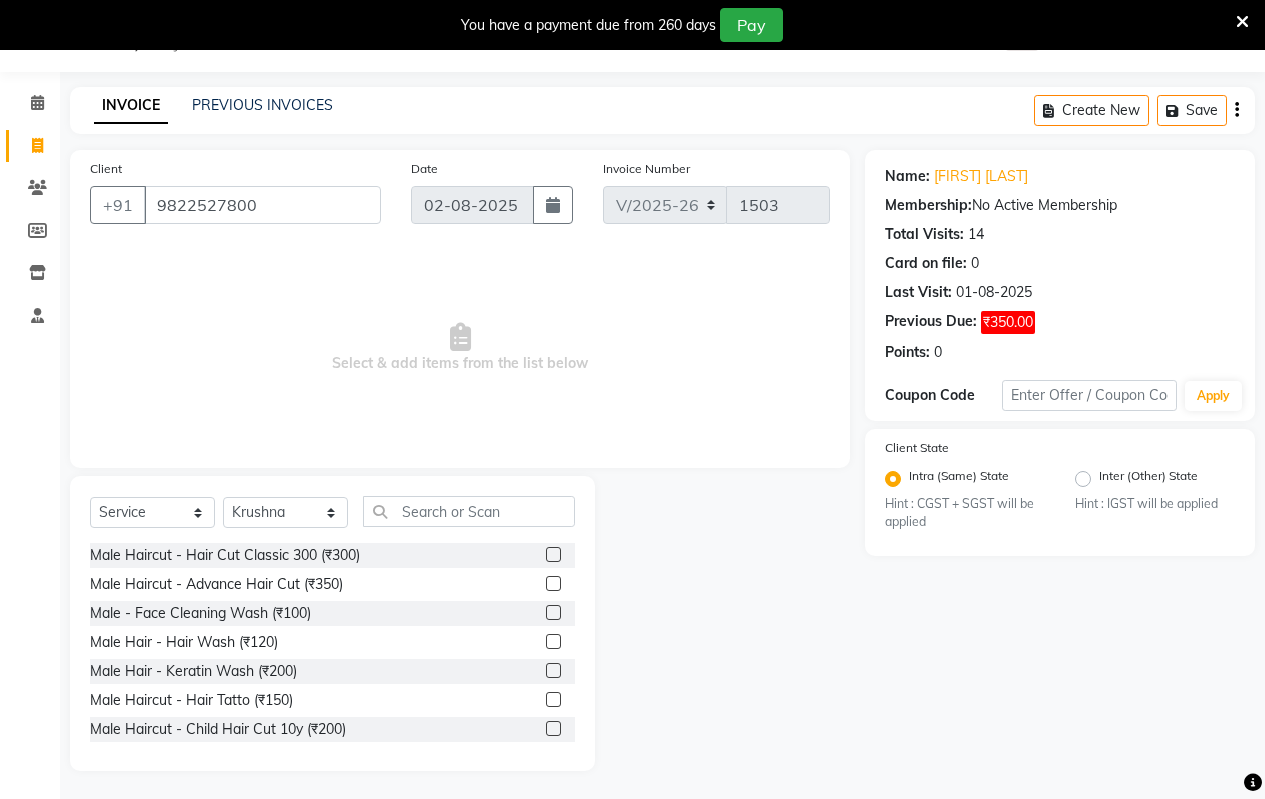 click 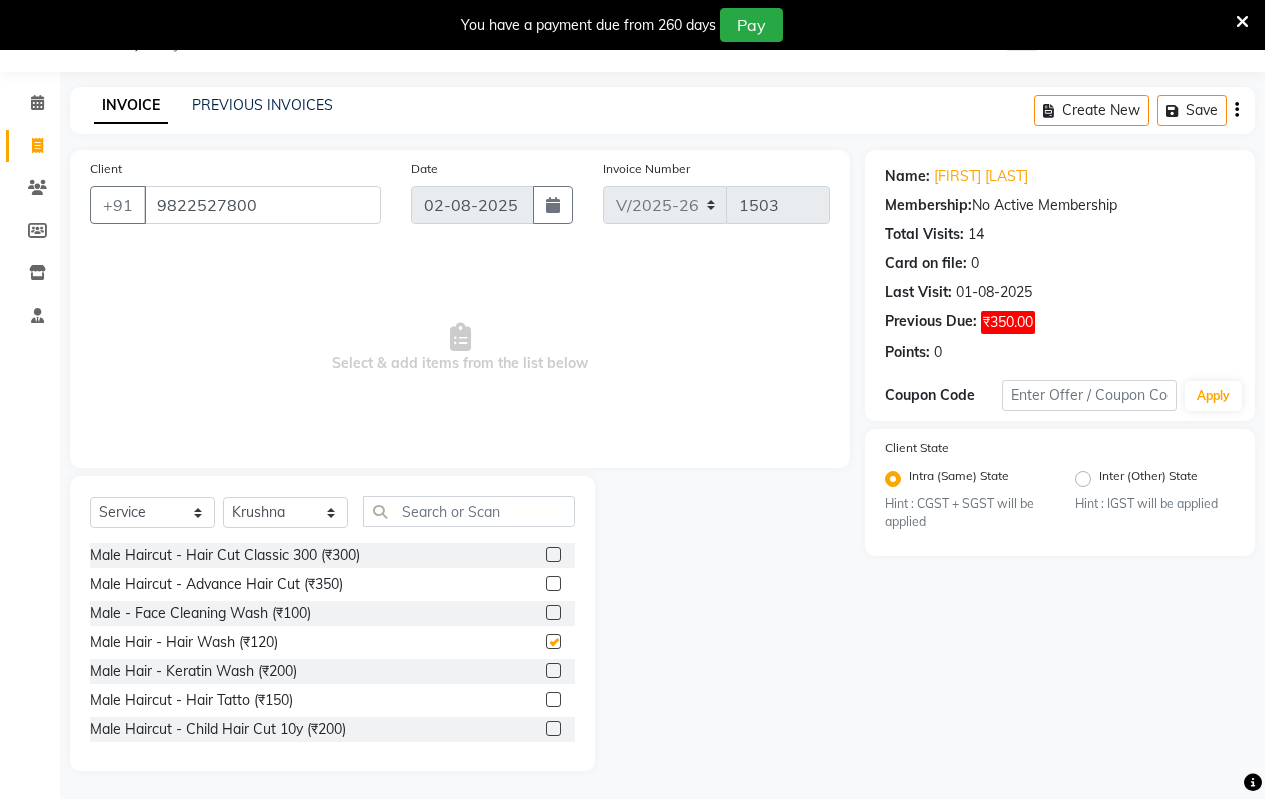 click 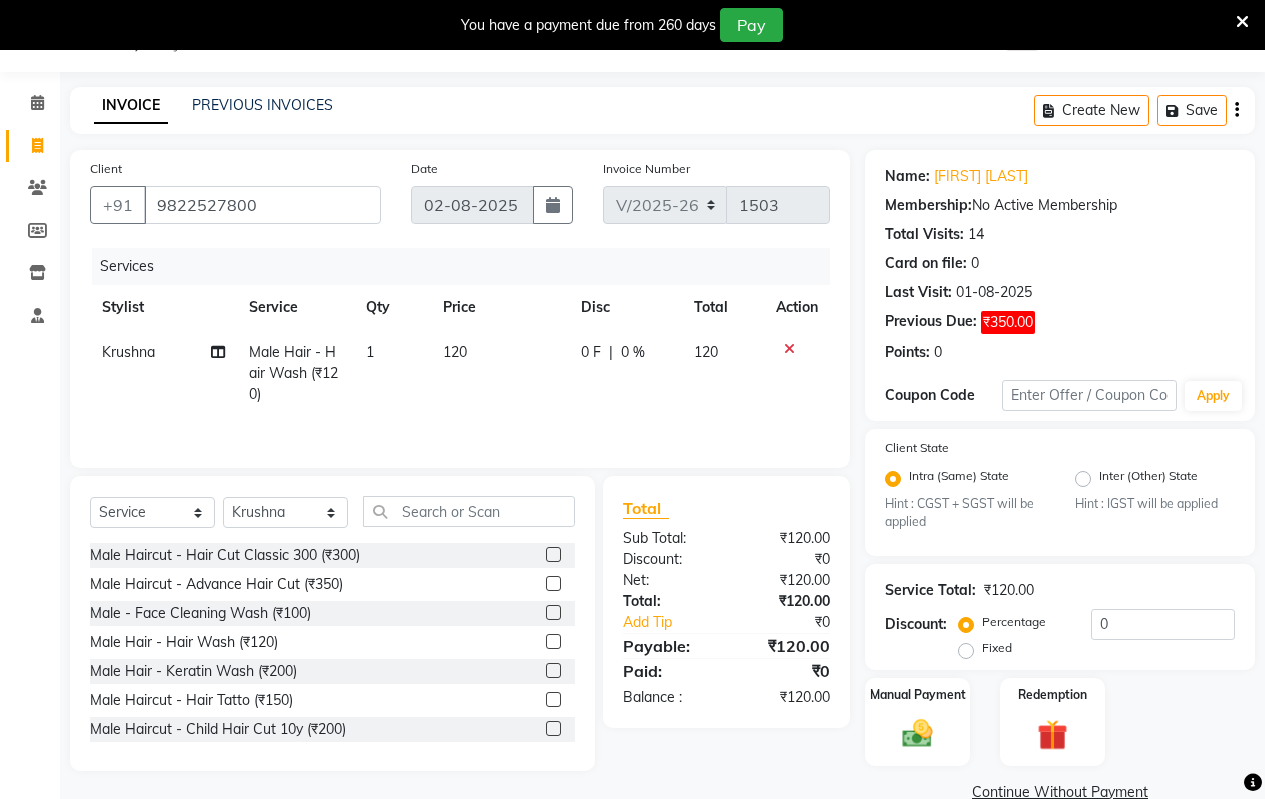 click on "120" 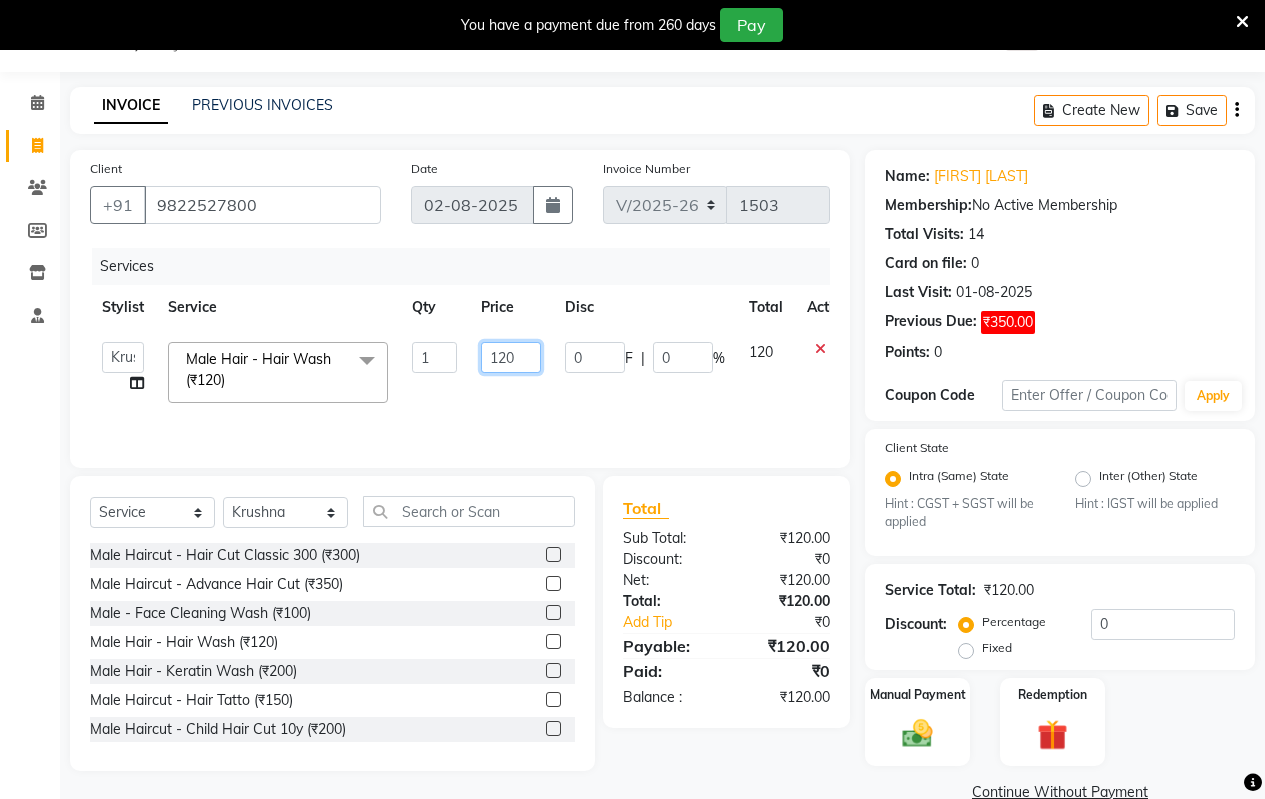 click on "120" 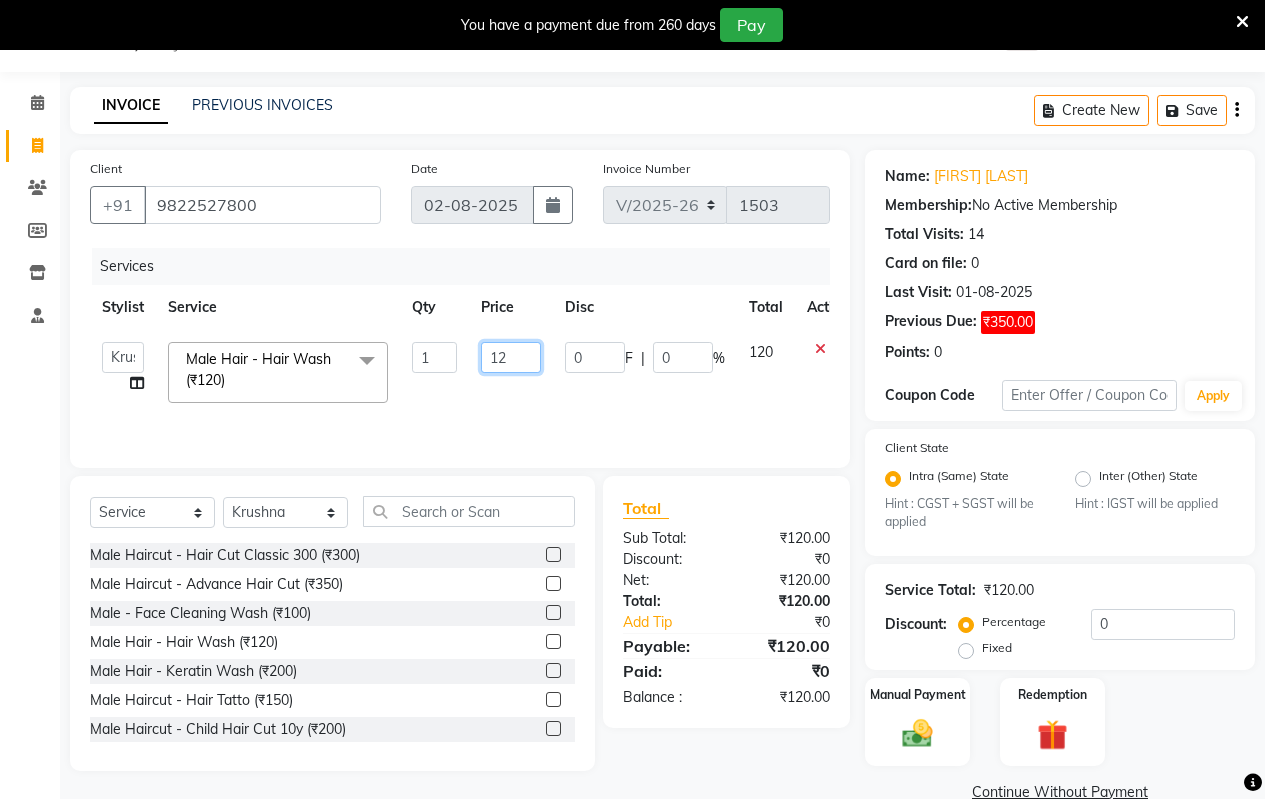 type on "1" 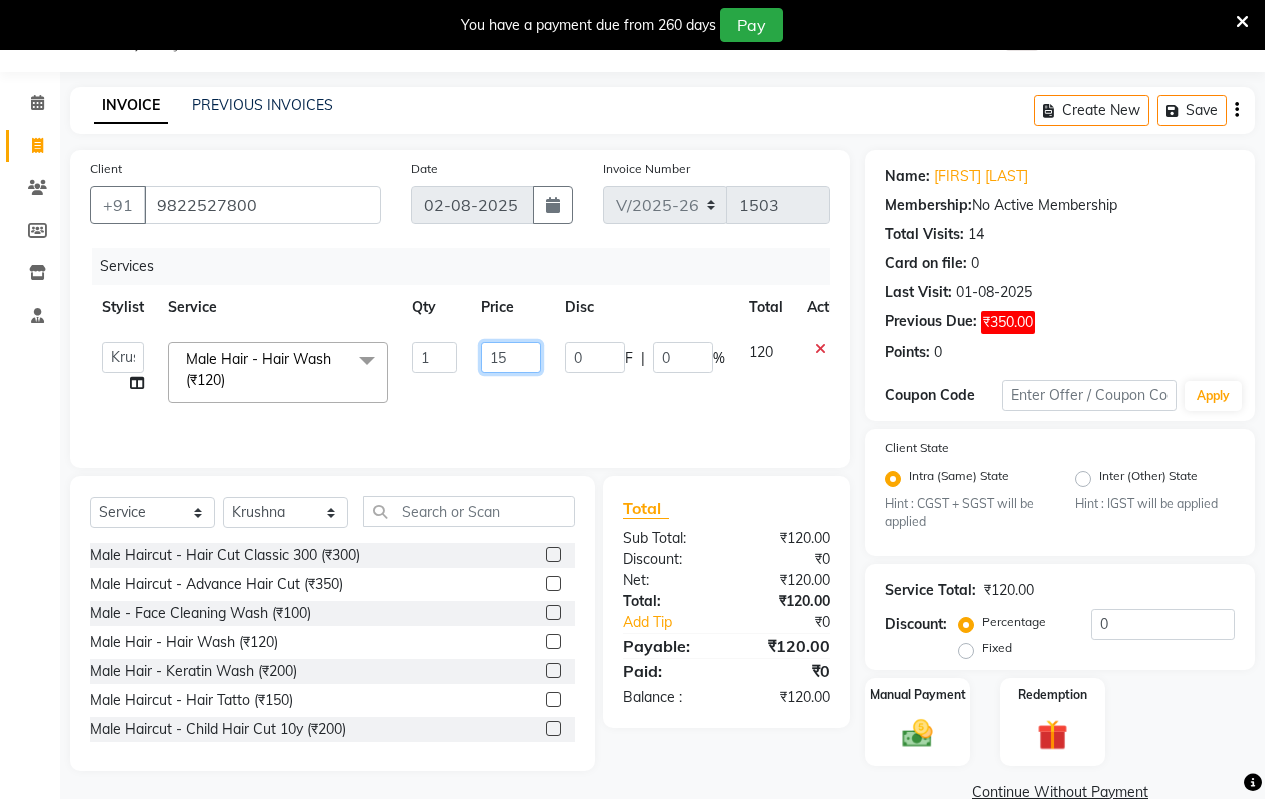 type on "1" 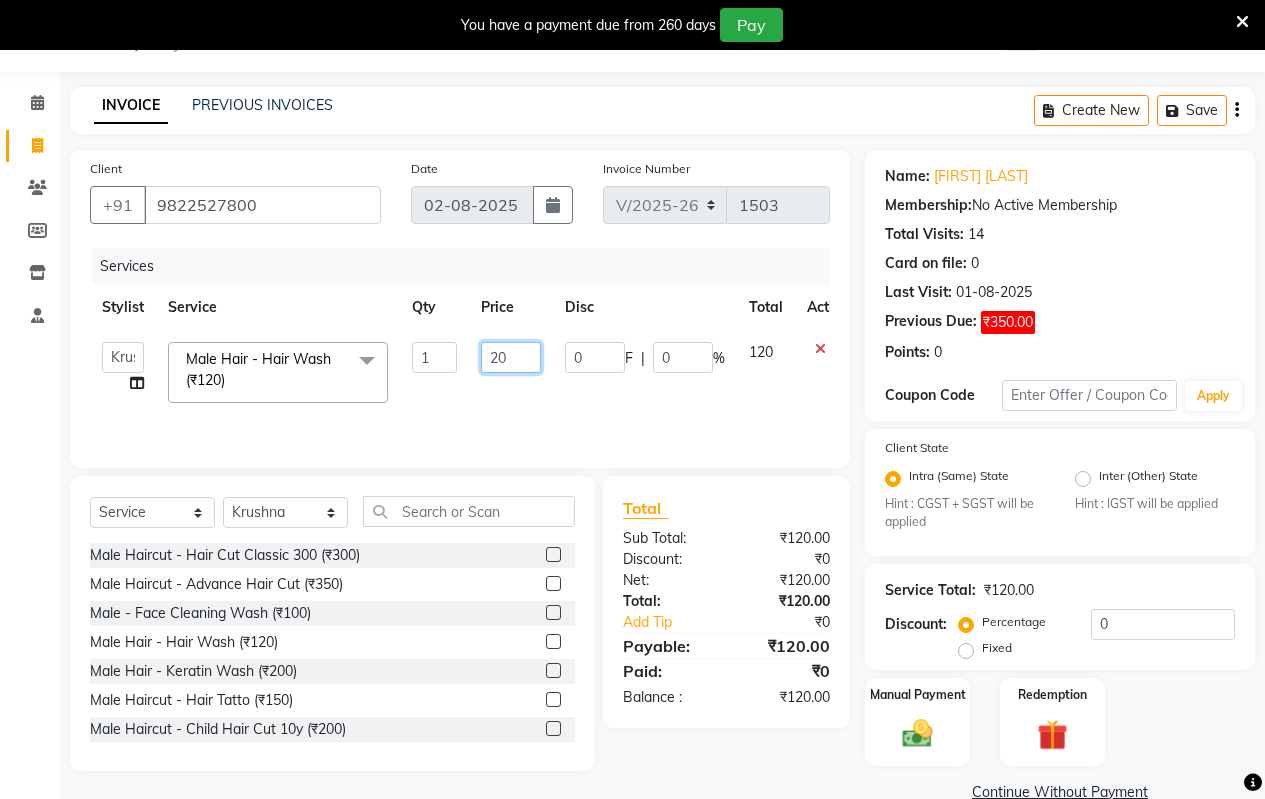 type on "200" 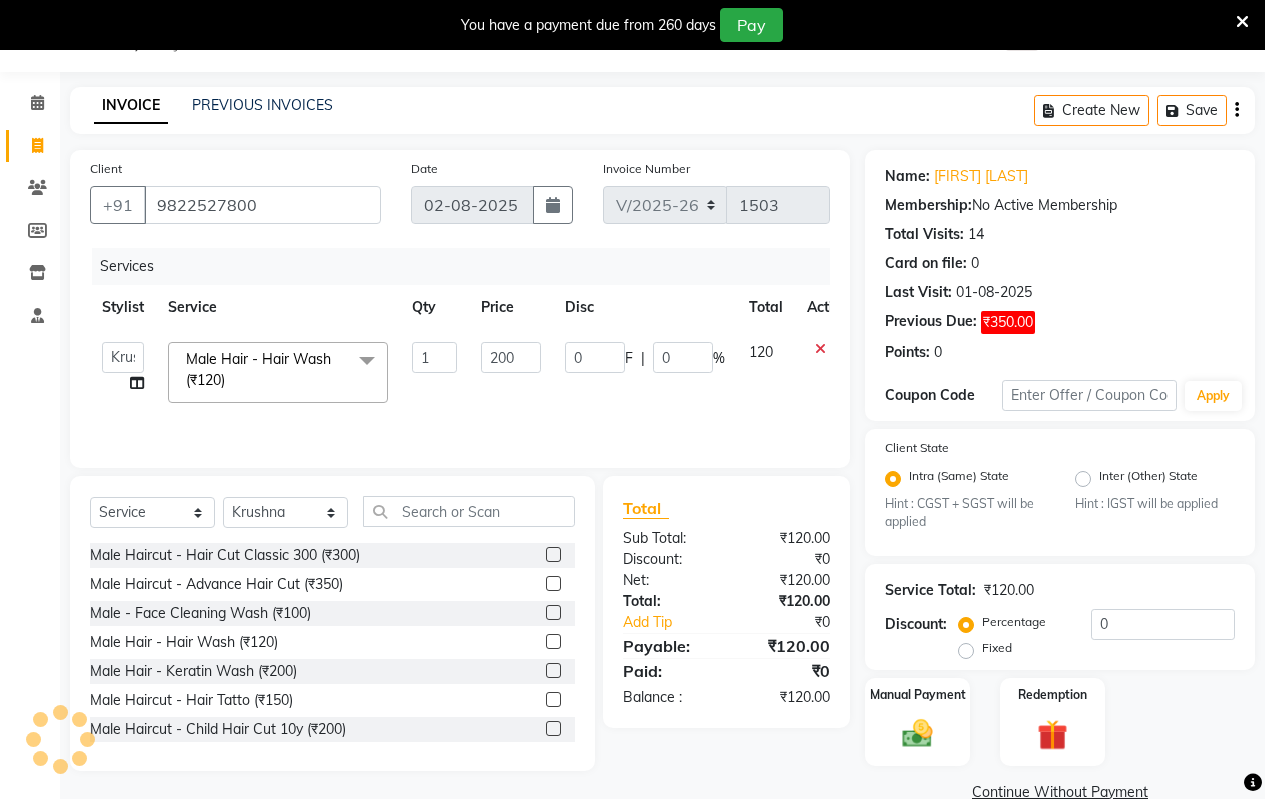 click on "Client +[COUNTRYCODE] [PHONE] Date [DATE] Invoice Number V/2025 V/2025-26 1503 Services Stylist Service Qty Price Disc Total Action Arati kamlesh b karan Krushna pramila jadhav priyanka bawaskar rohit rushi Venesh Male Hair - Hair Wash (₹[PRICE]) x Male Haircut - Hair Cut Classic 300 (₹[PRICE]) Male Haircut - Advance Hair Cut (₹[PRICE]) Male - Face Cleaning Wash (₹[PRICE]) Male Hair - Hair Wash (₹[PRICE]) Male Hair - Keratin Wash (₹[PRICE]) Male Haircut - Hair Tatto (₹[PRICE]) Male Haircut - Child Hair Cut 10y (₹[PRICE]) Hair Colour - Hair Colour Global (Socolor)400 (₹[PRICE]) Hair Colour - Ammonia Free (Wonder Colour)450 (₹[PRICE]) Hair Colour - Side Lotus (₹[PRICE]) Hair Colour - Highlight Per Stricks (₹[PRICE]) Hair Colour - Global Highlight (Socolor) (₹[PRICE]) Hair Colour - Global Highlight (Wonder Colour) (₹[PRICE]) Hair Spa - Chami Massage (Head Massage) (₹[PRICE]) Hair Spa - Smooth Proof (Frizzy & Unruly Hair) (₹[PRICE]) Hair Spa - Ultra Hydra Source (Dry to very Dry Hair) (₹[PRICE]) SPA Pedicure (₹[PRICE]) 1" 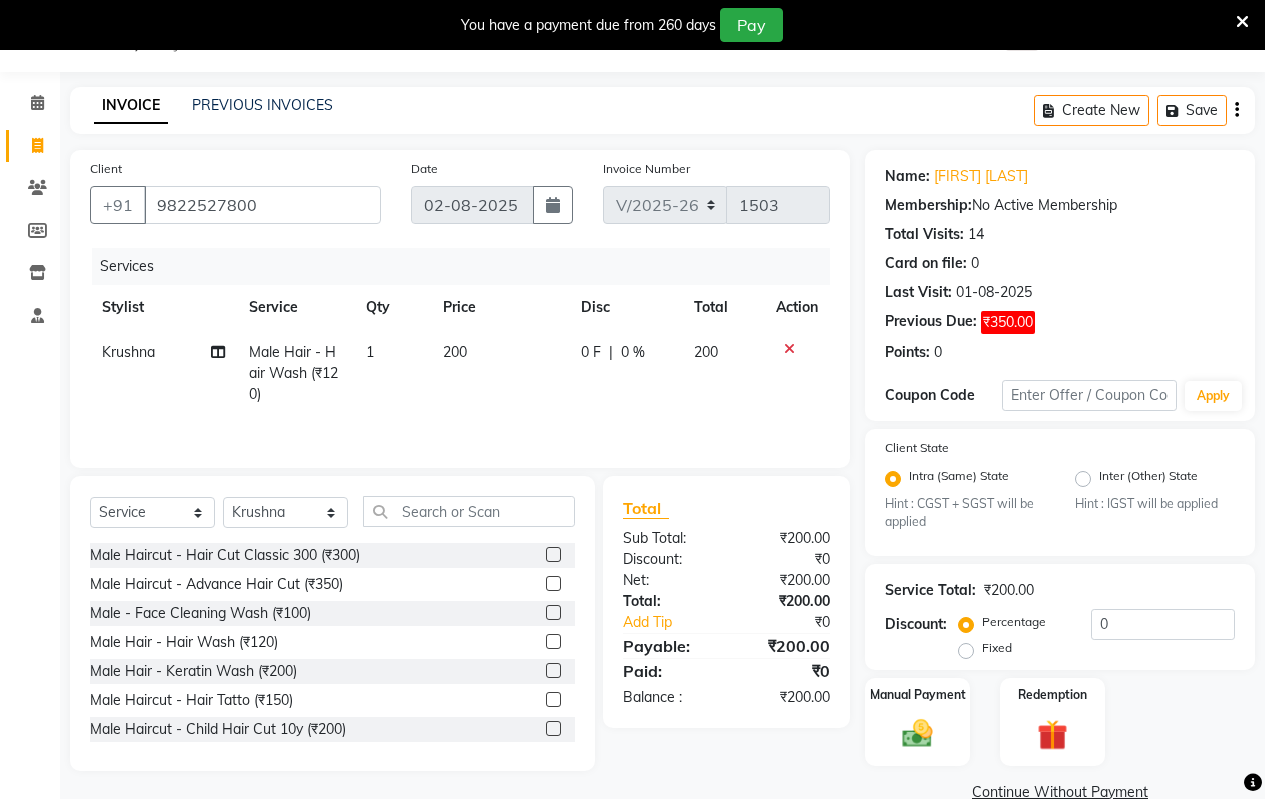 drag, startPoint x: 1184, startPoint y: 507, endPoint x: 1178, endPoint y: 525, distance: 18.973665 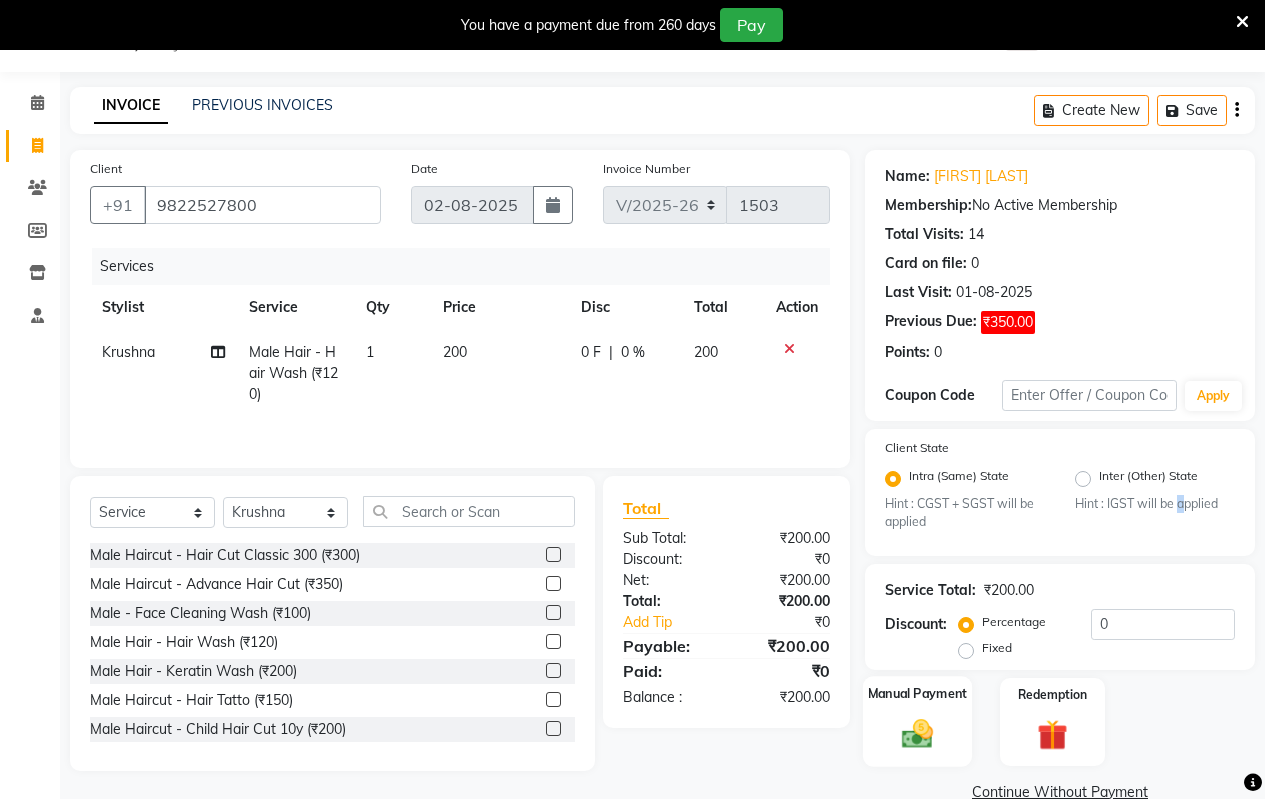 click 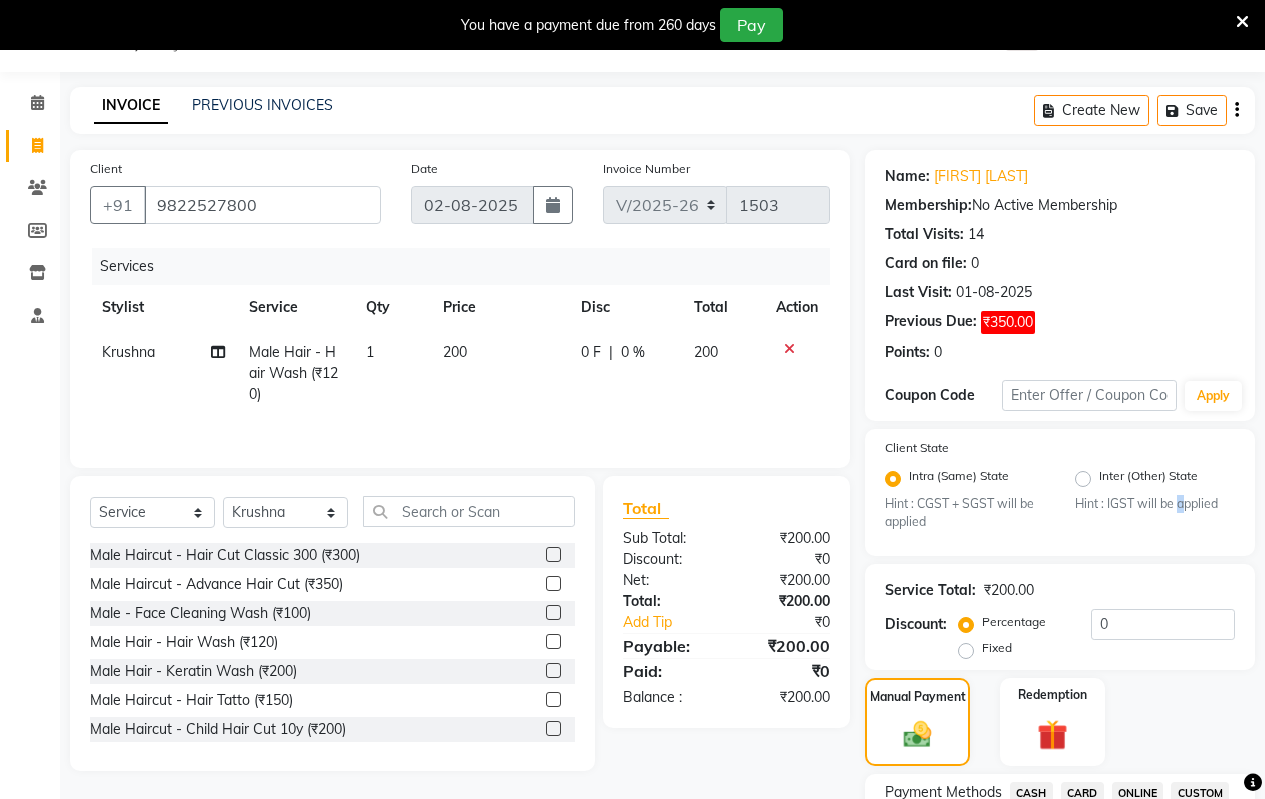 scroll, scrollTop: 550, scrollLeft: 0, axis: vertical 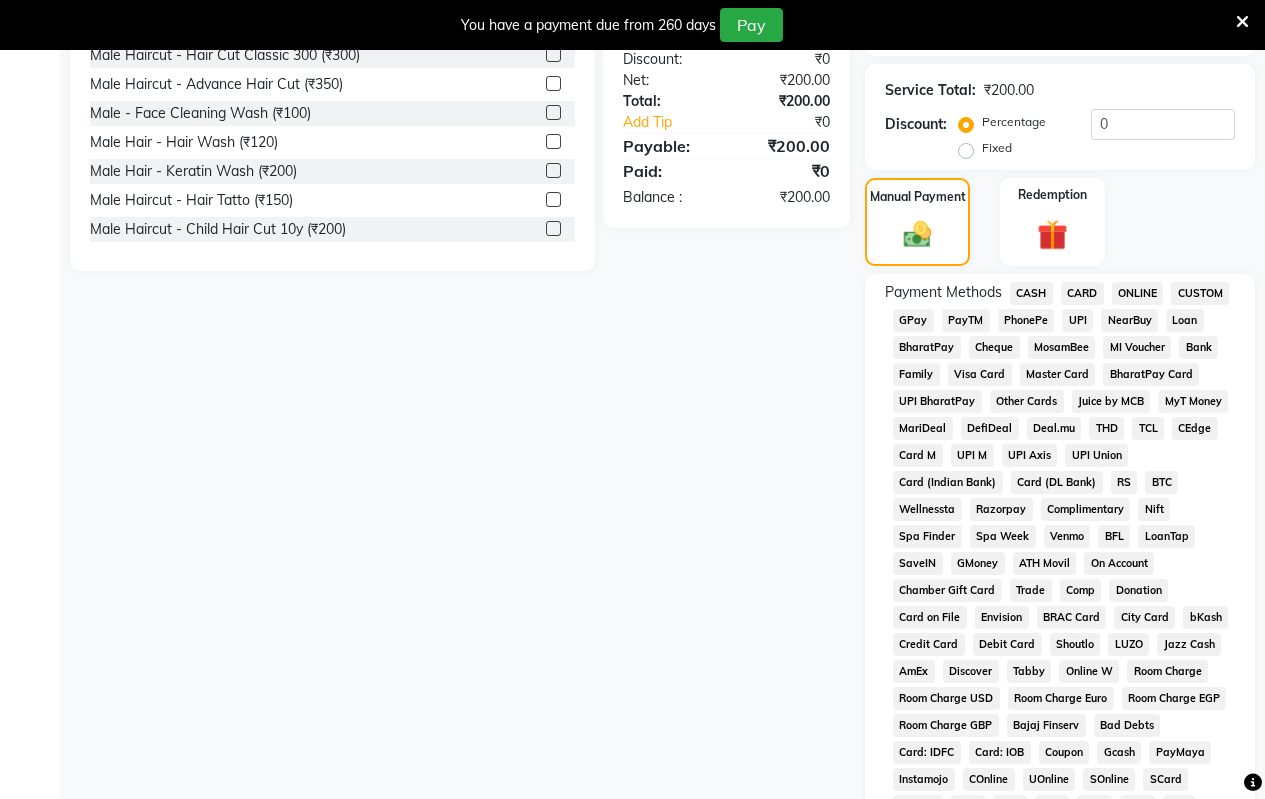 click on "CASH" 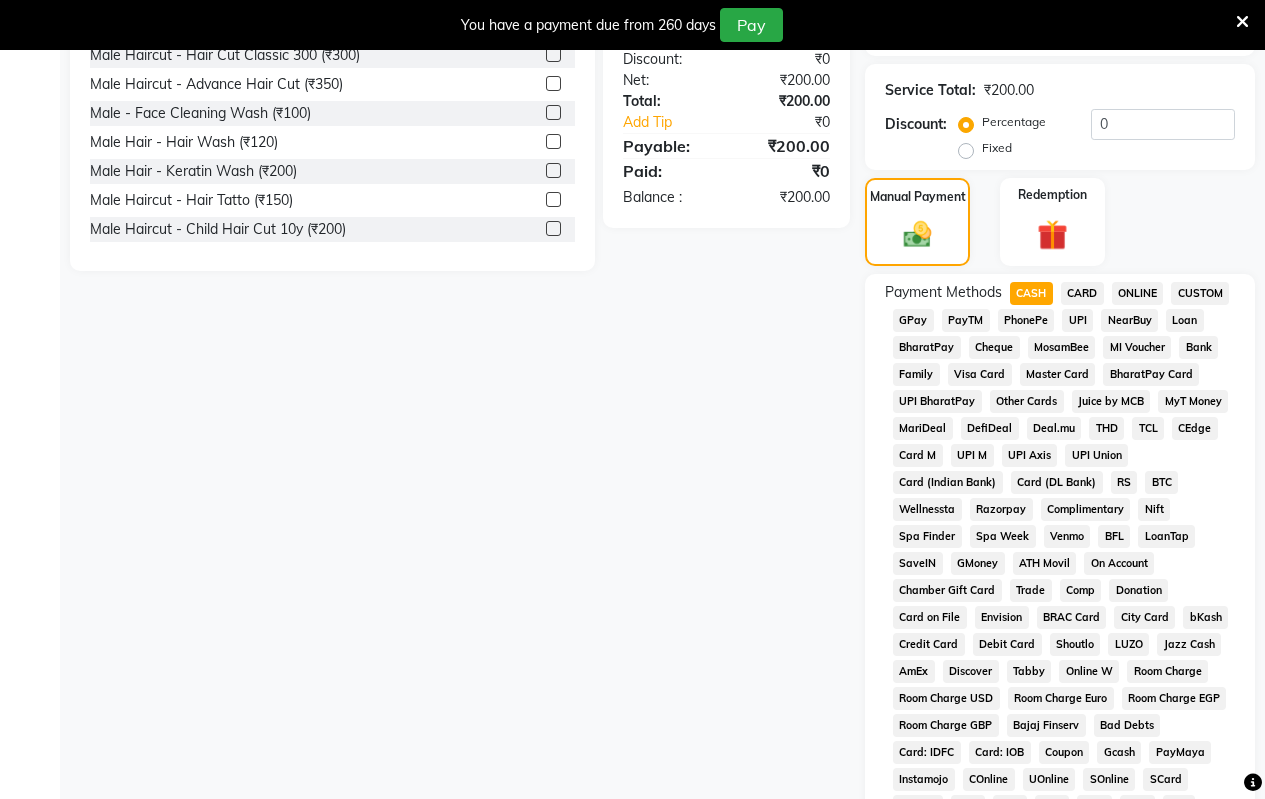 scroll, scrollTop: 996, scrollLeft: 0, axis: vertical 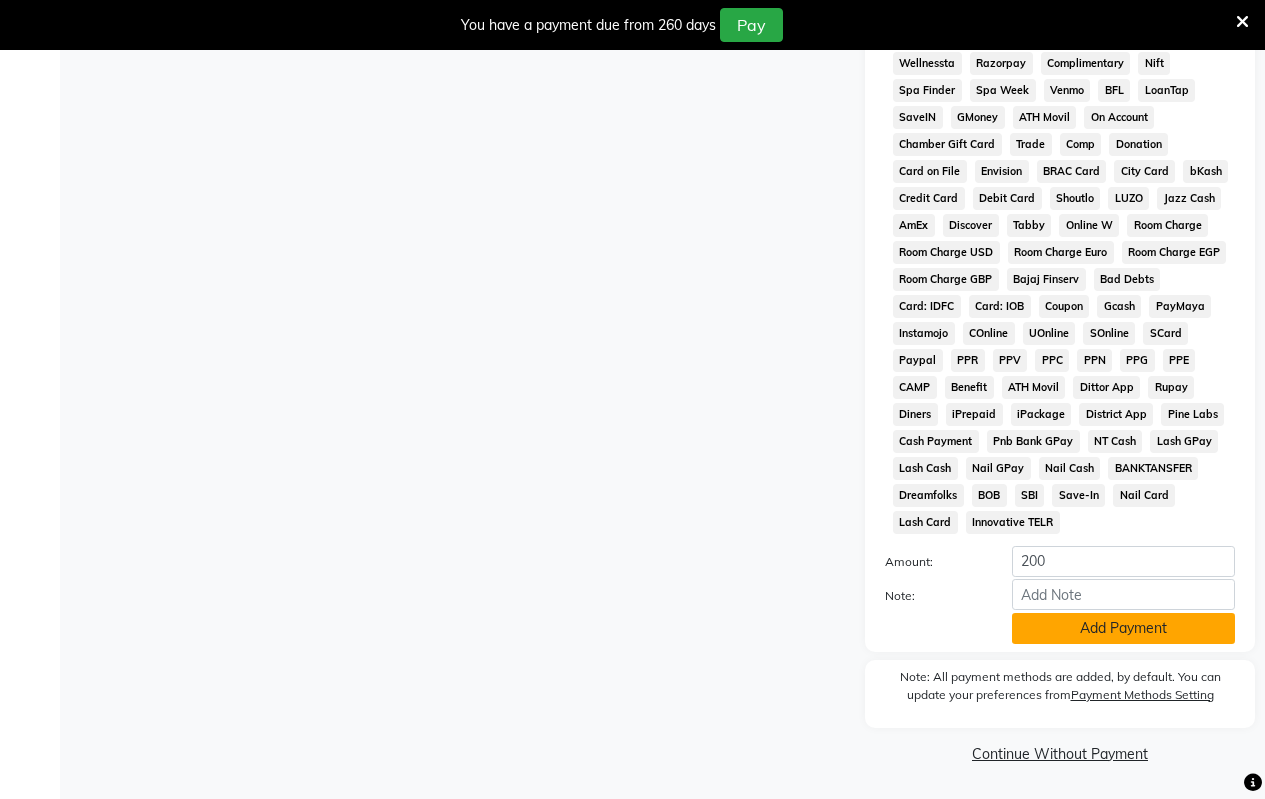 click on "Add Payment" 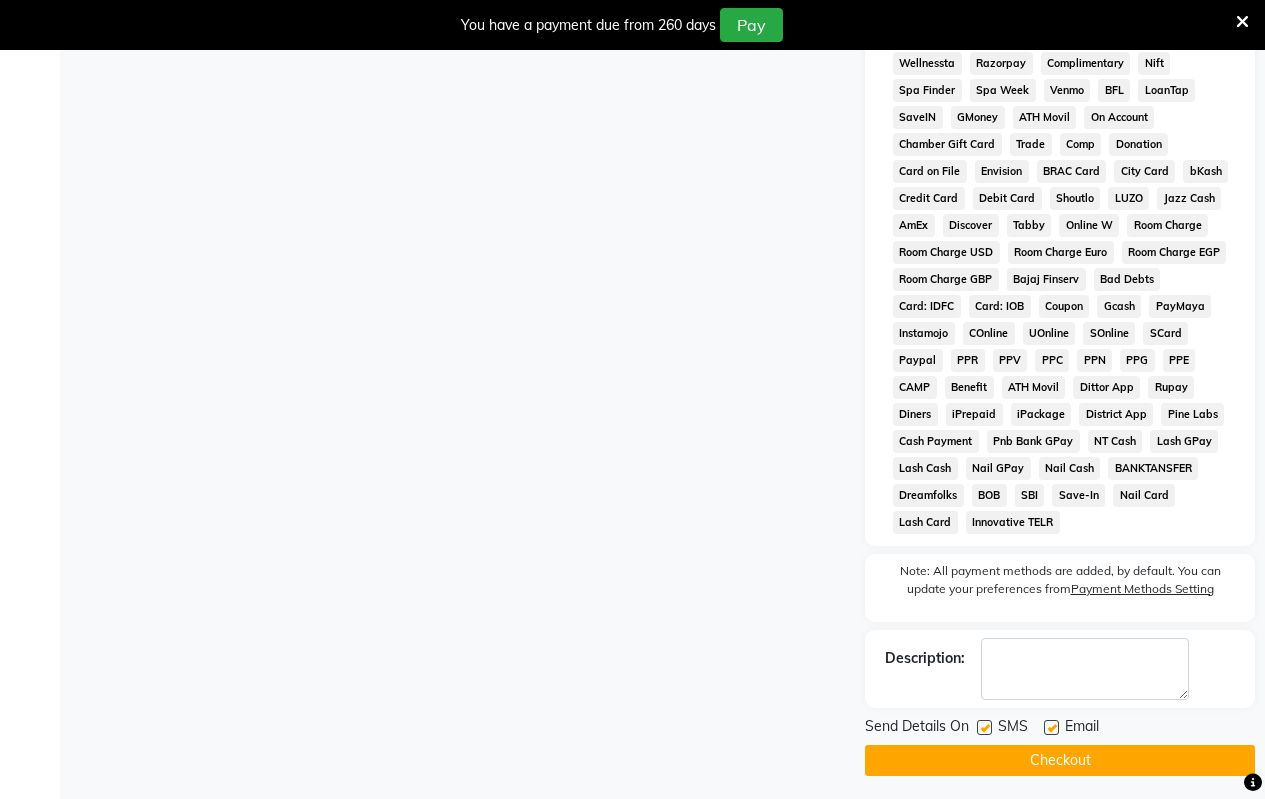 click on "Checkout" 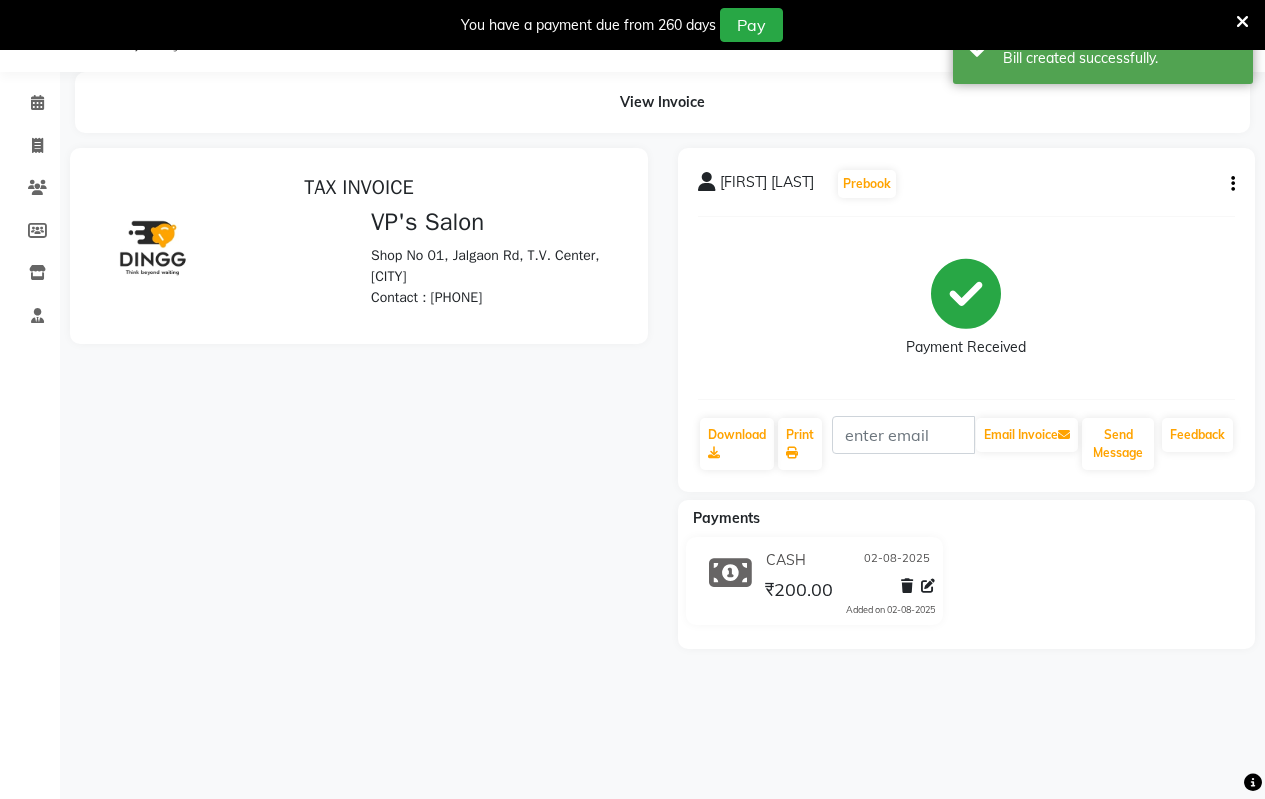 scroll, scrollTop: 0, scrollLeft: 0, axis: both 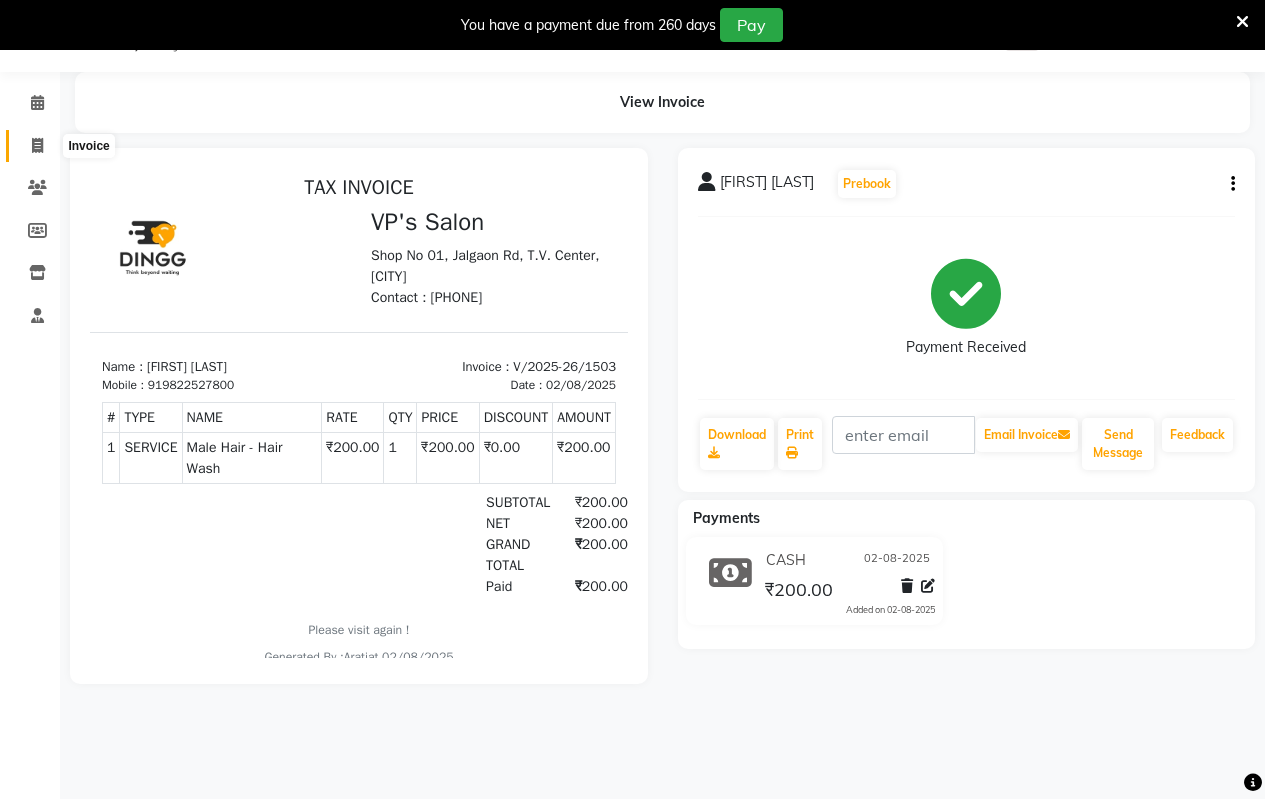 click 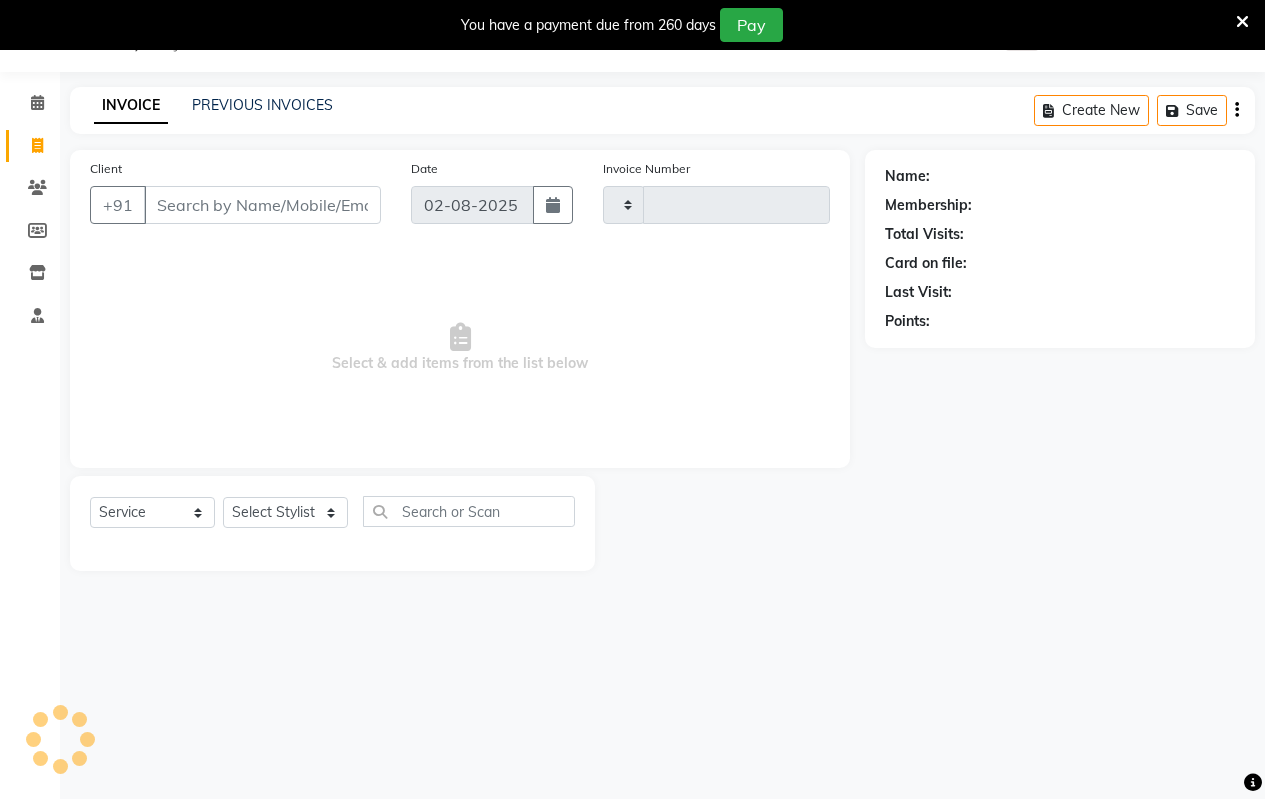 type on "1504" 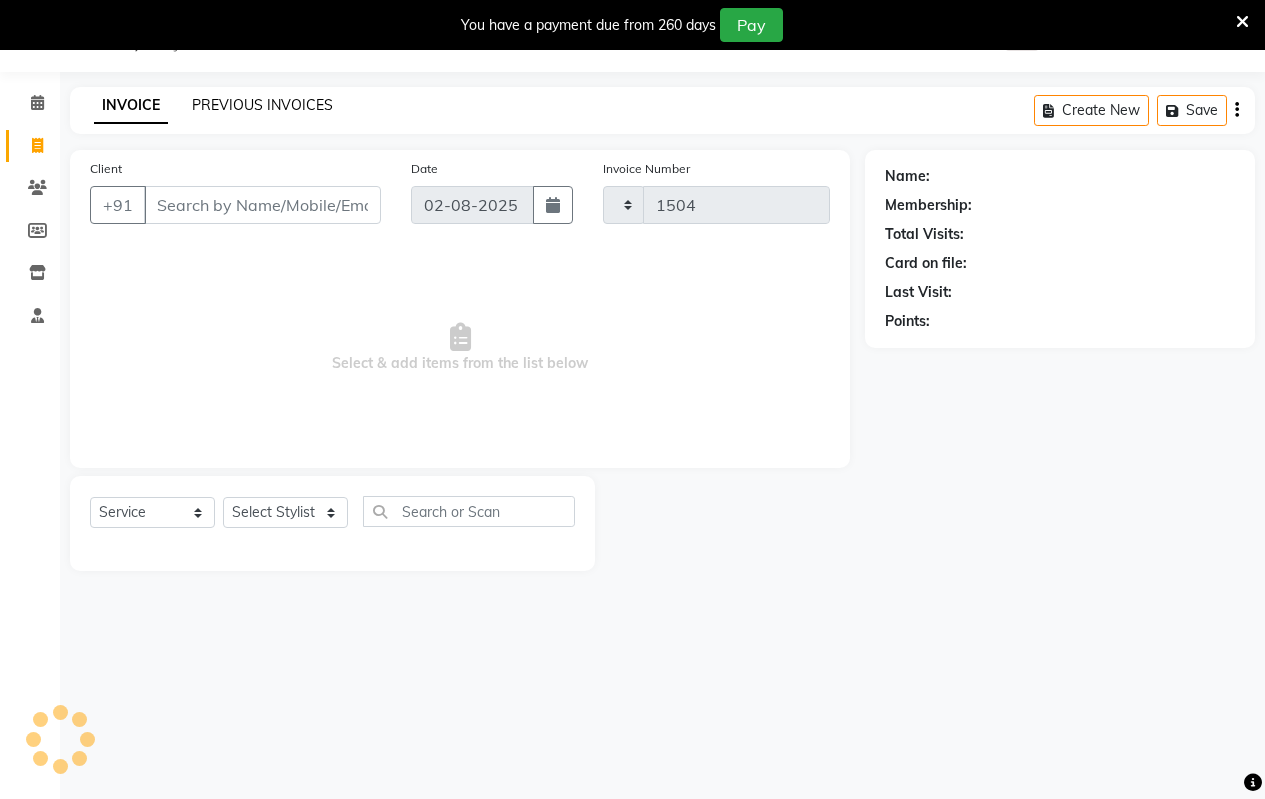 select on "4917" 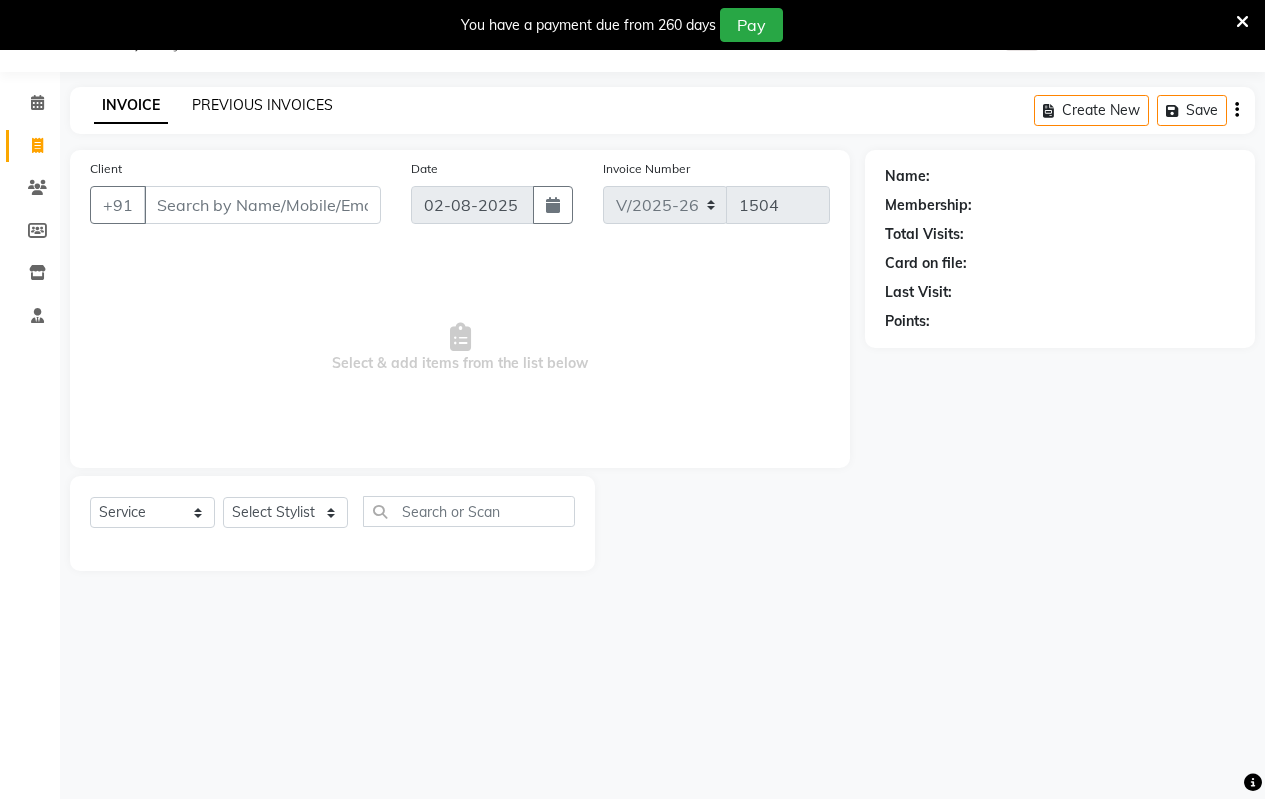 click on "PREVIOUS INVOICES" 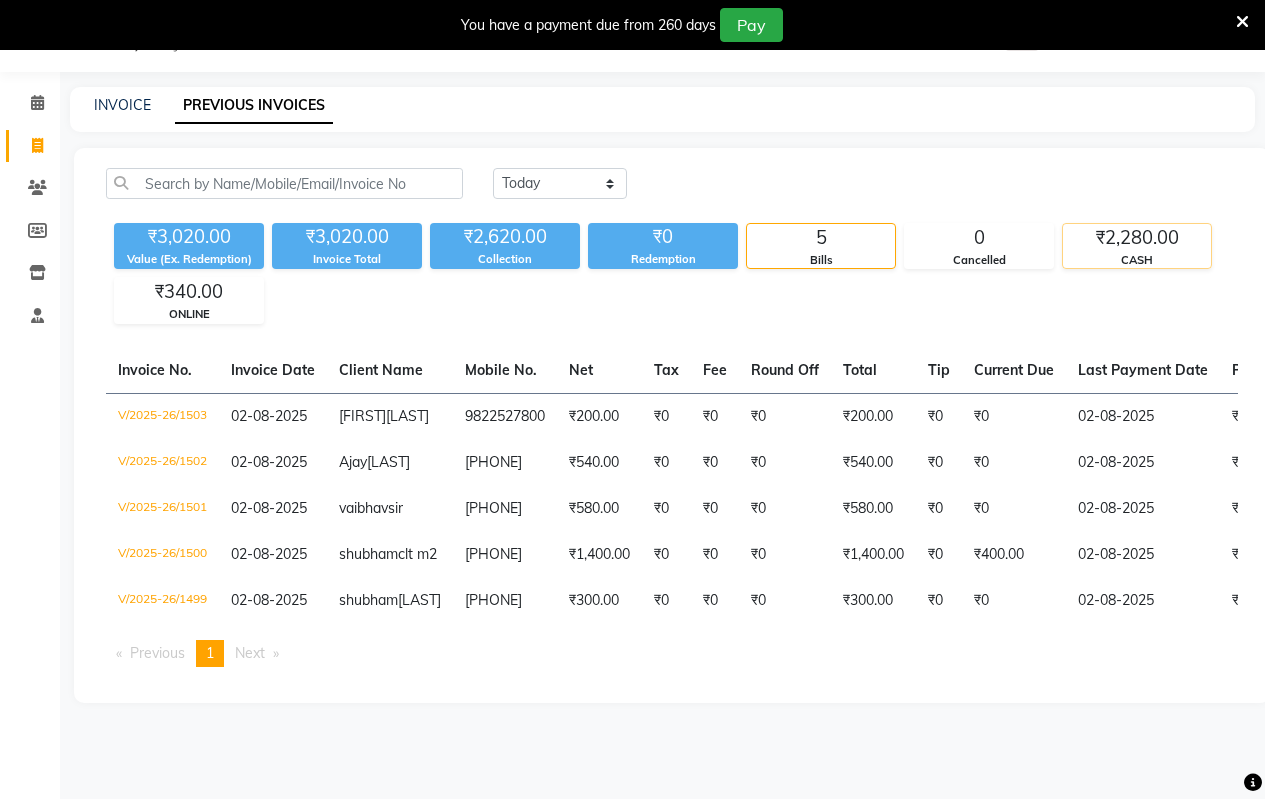 click on "CASH" 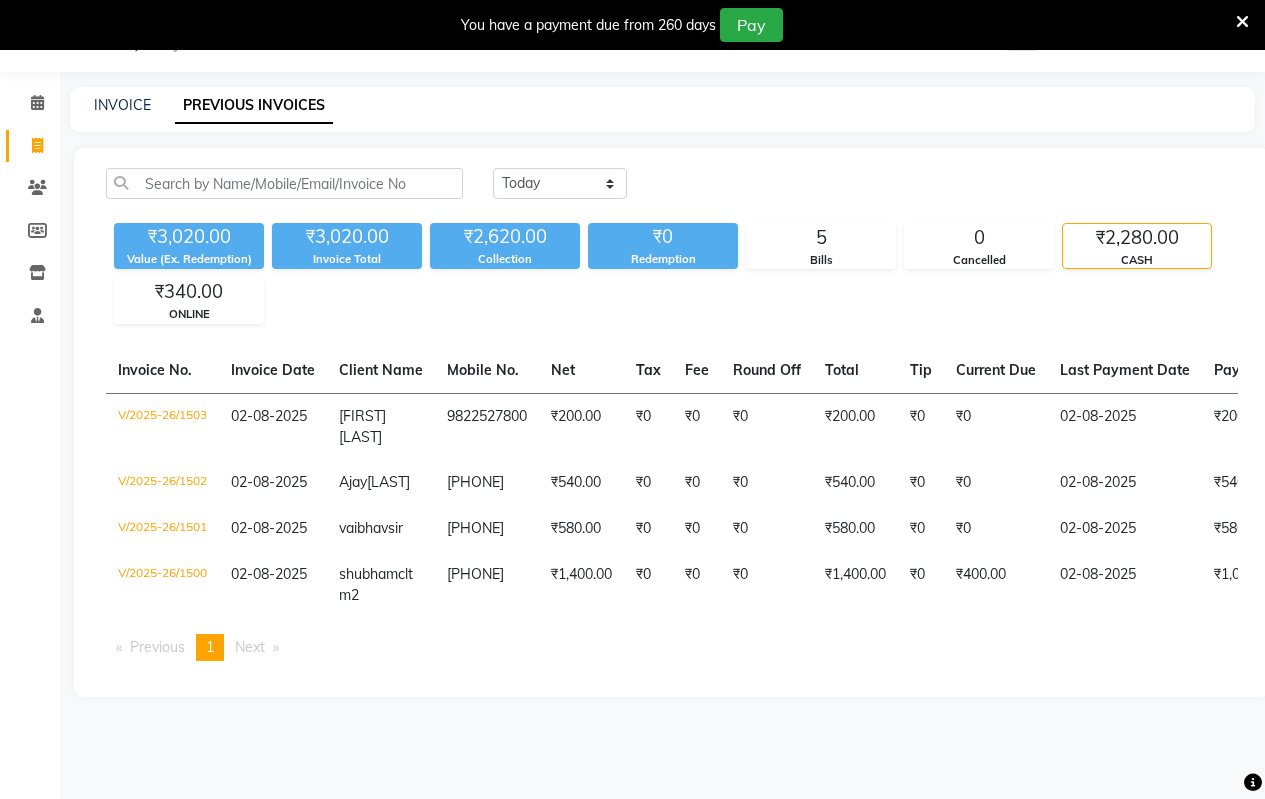 click on "Invoice" 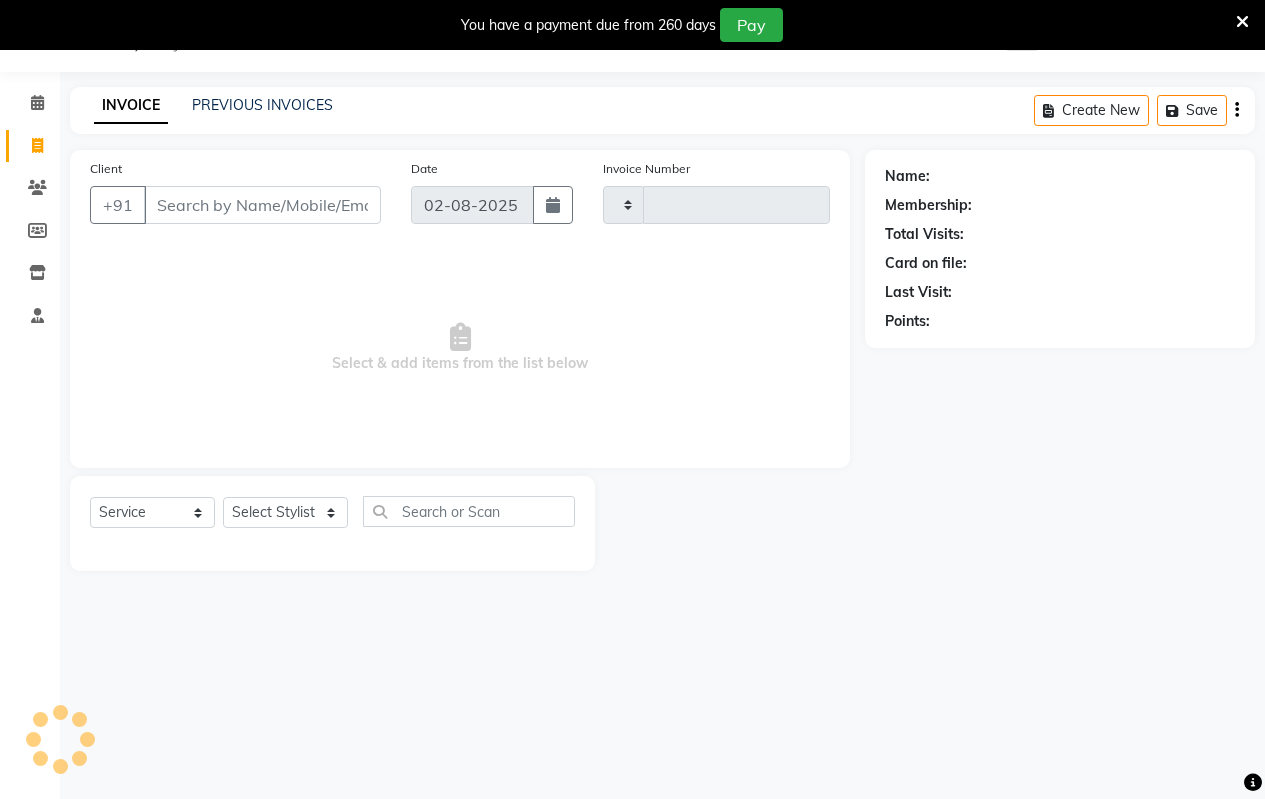 type on "1504" 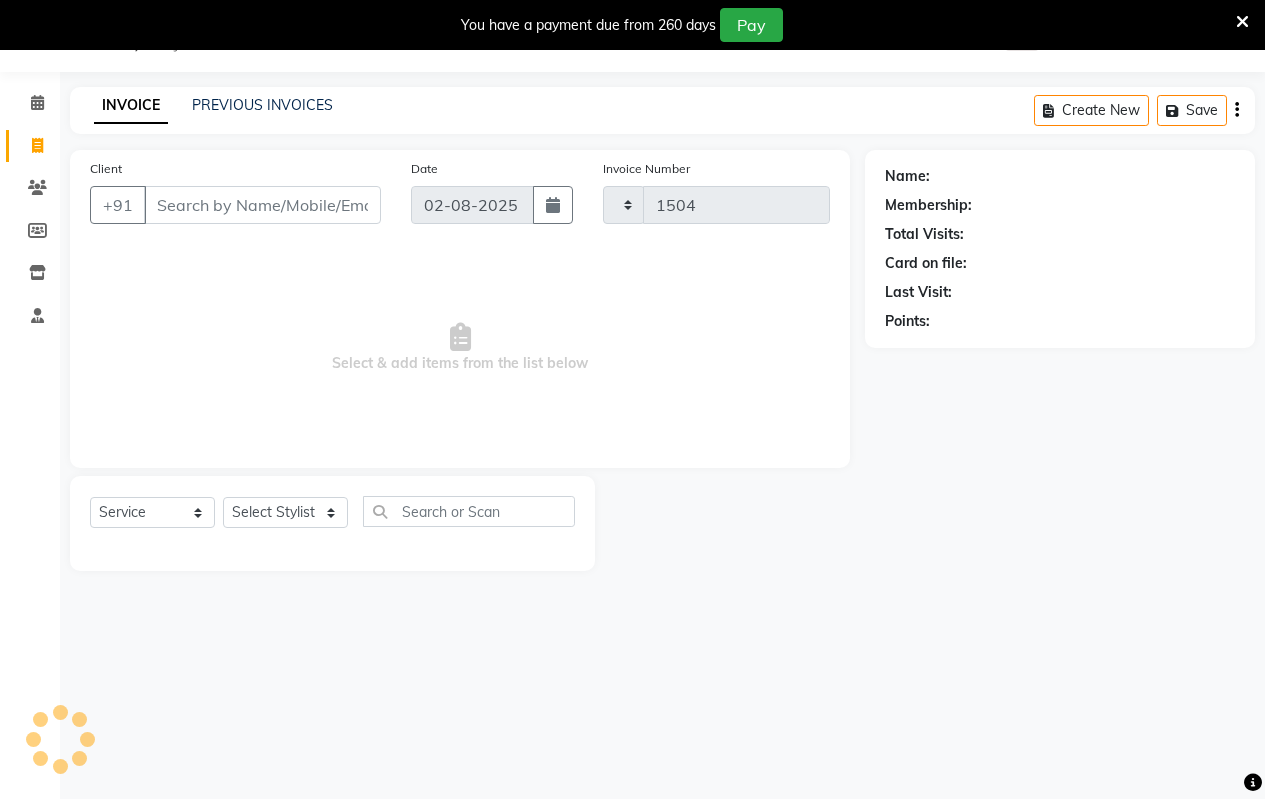 select on "4917" 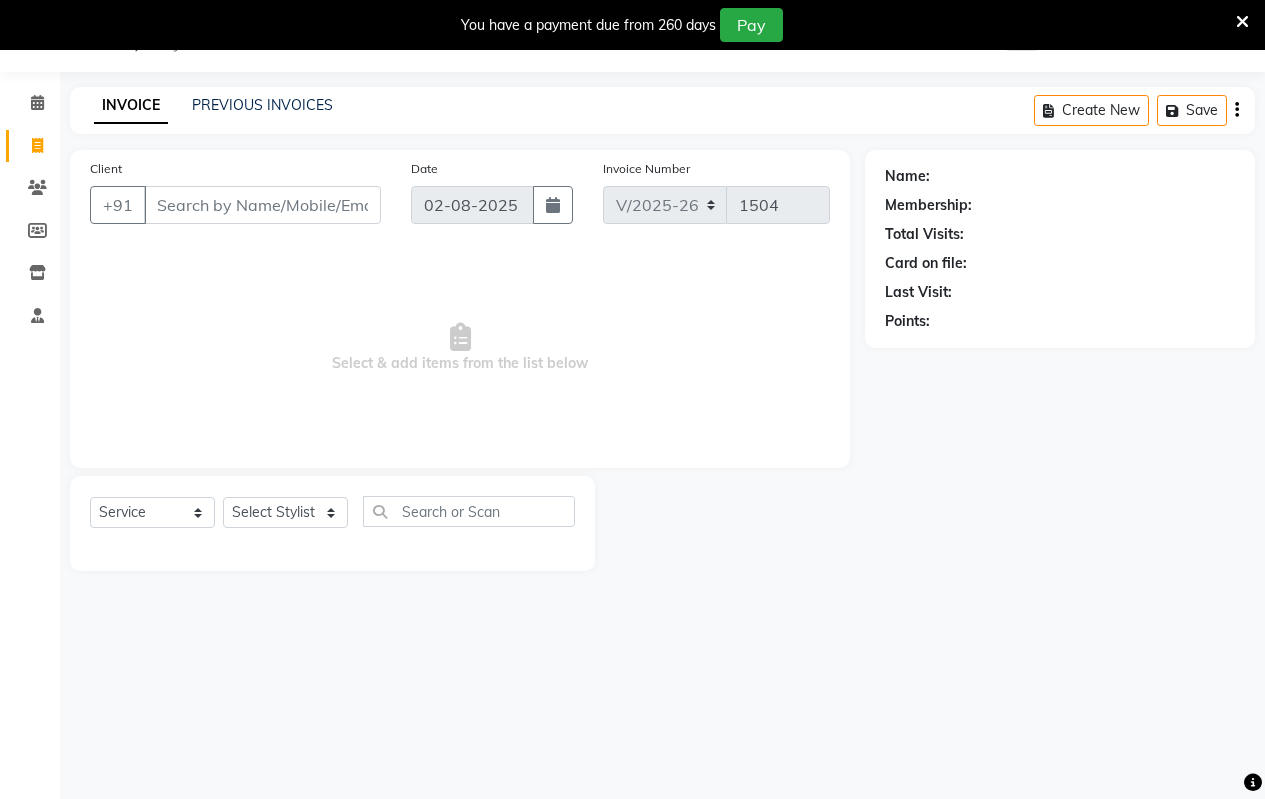 click on "Client" at bounding box center (262, 205) 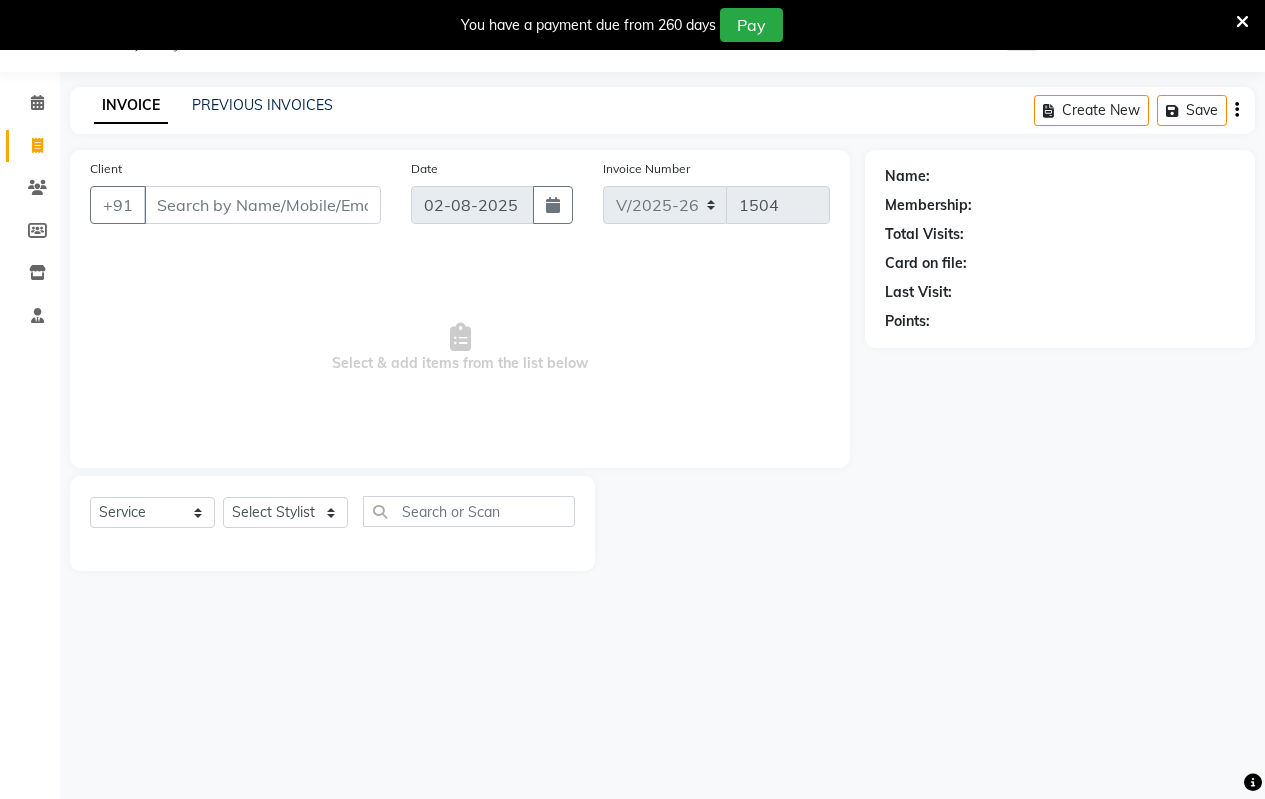 click on "Client +91" 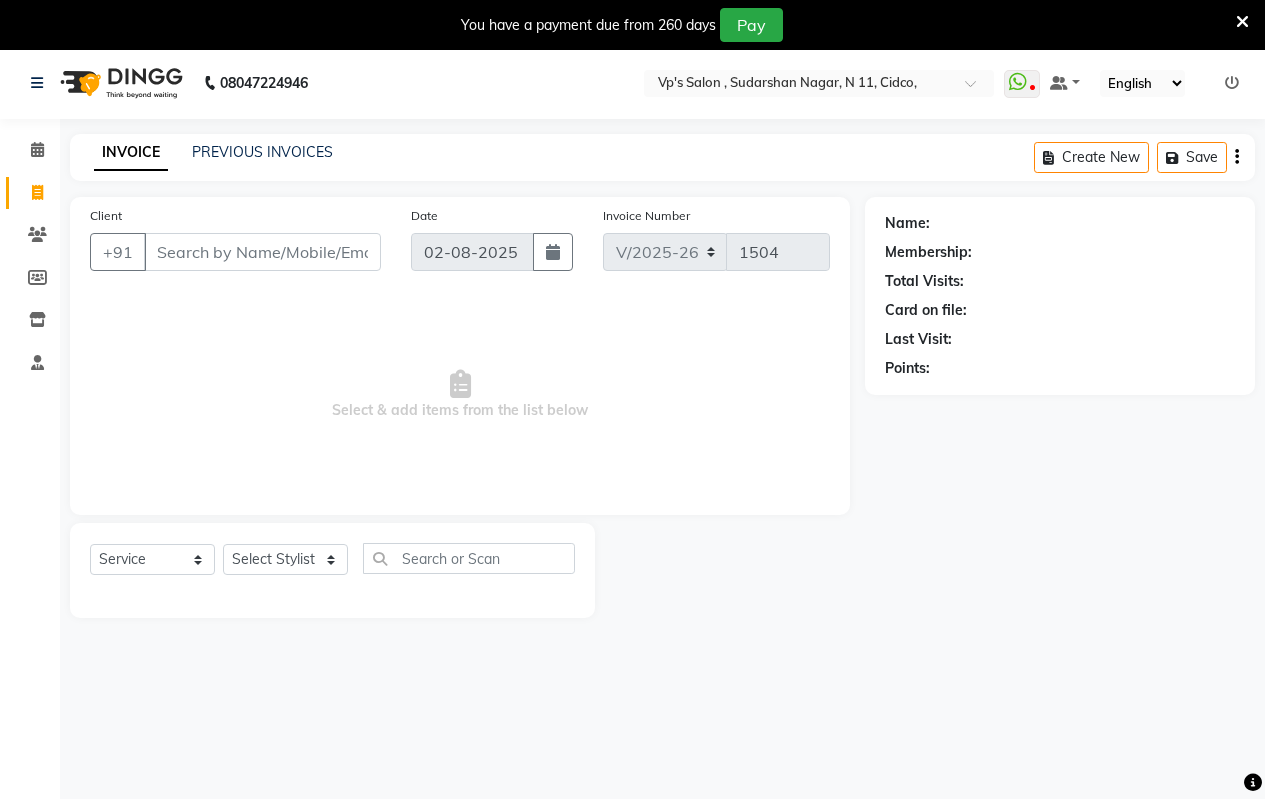 scroll, scrollTop: 0, scrollLeft: 0, axis: both 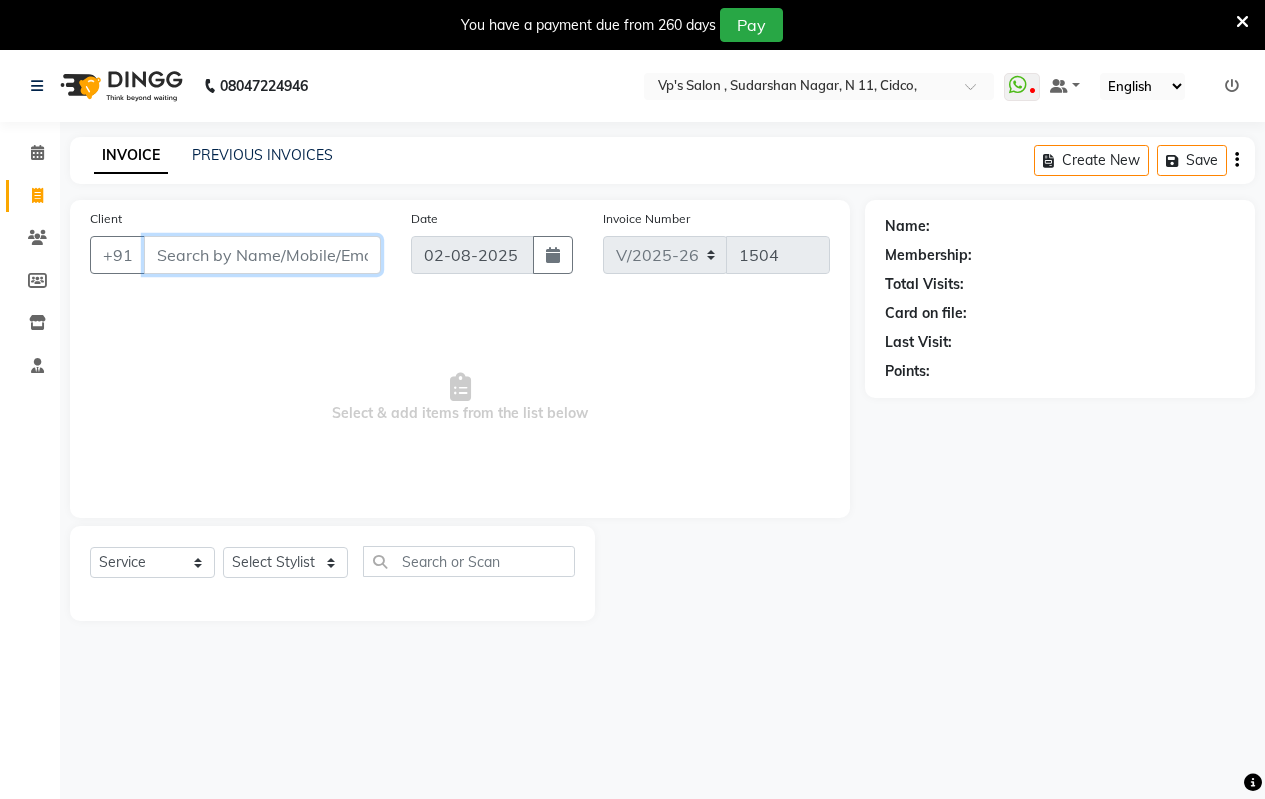 click on "Client" at bounding box center [262, 255] 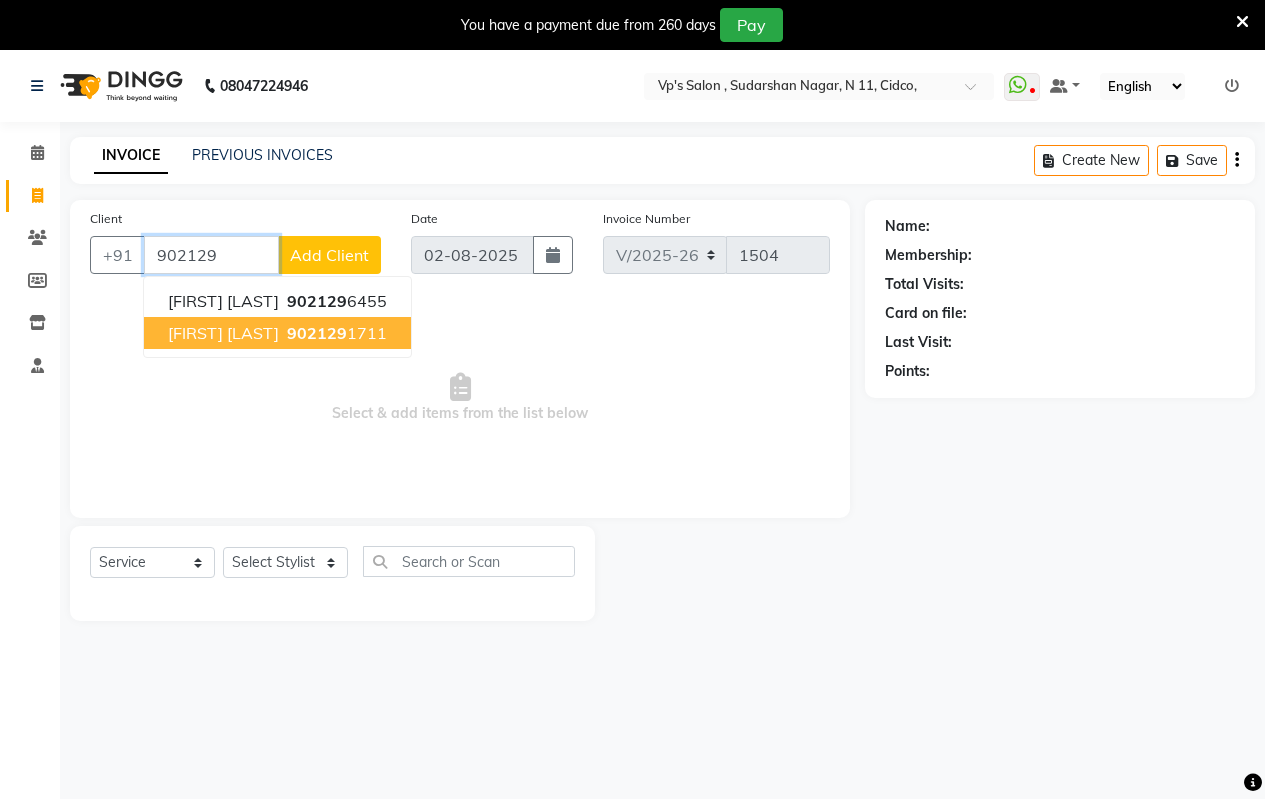 click on "[FIRST] [LAST]" at bounding box center [223, 333] 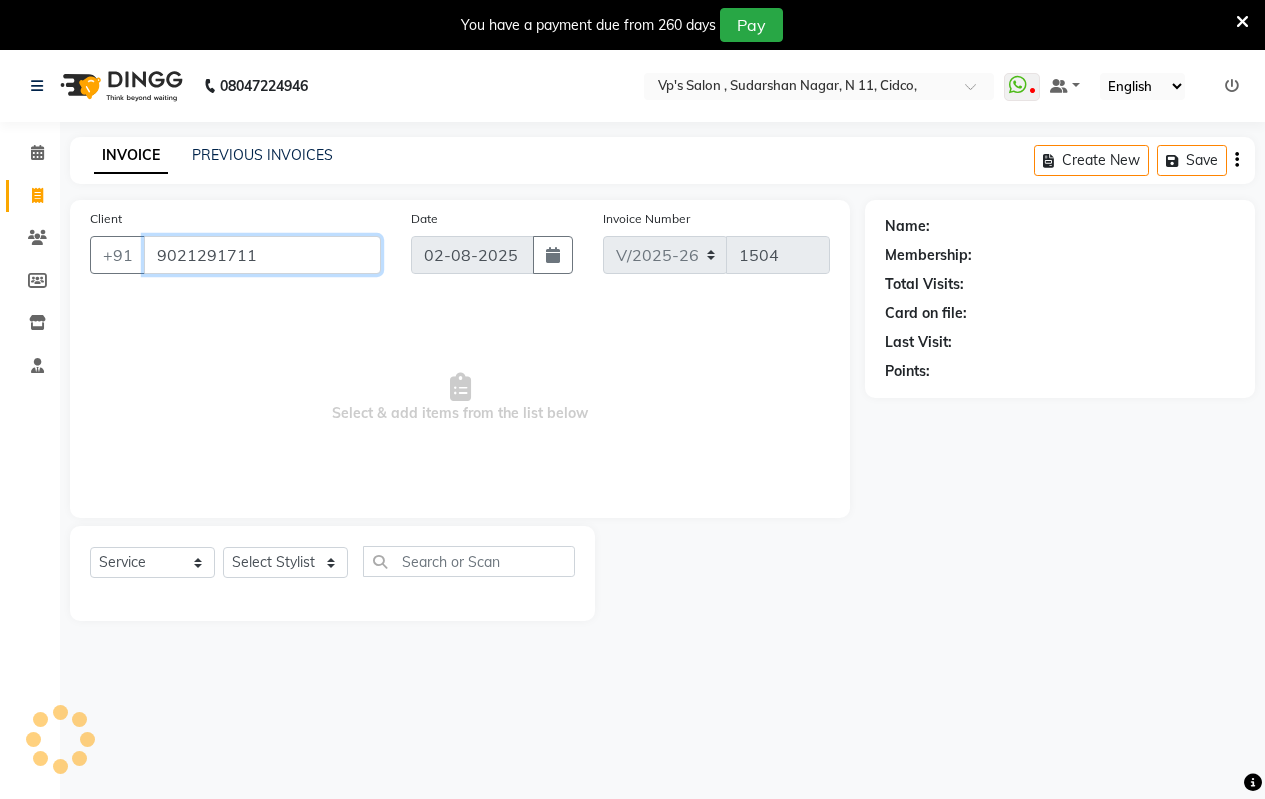 type on "9021291711" 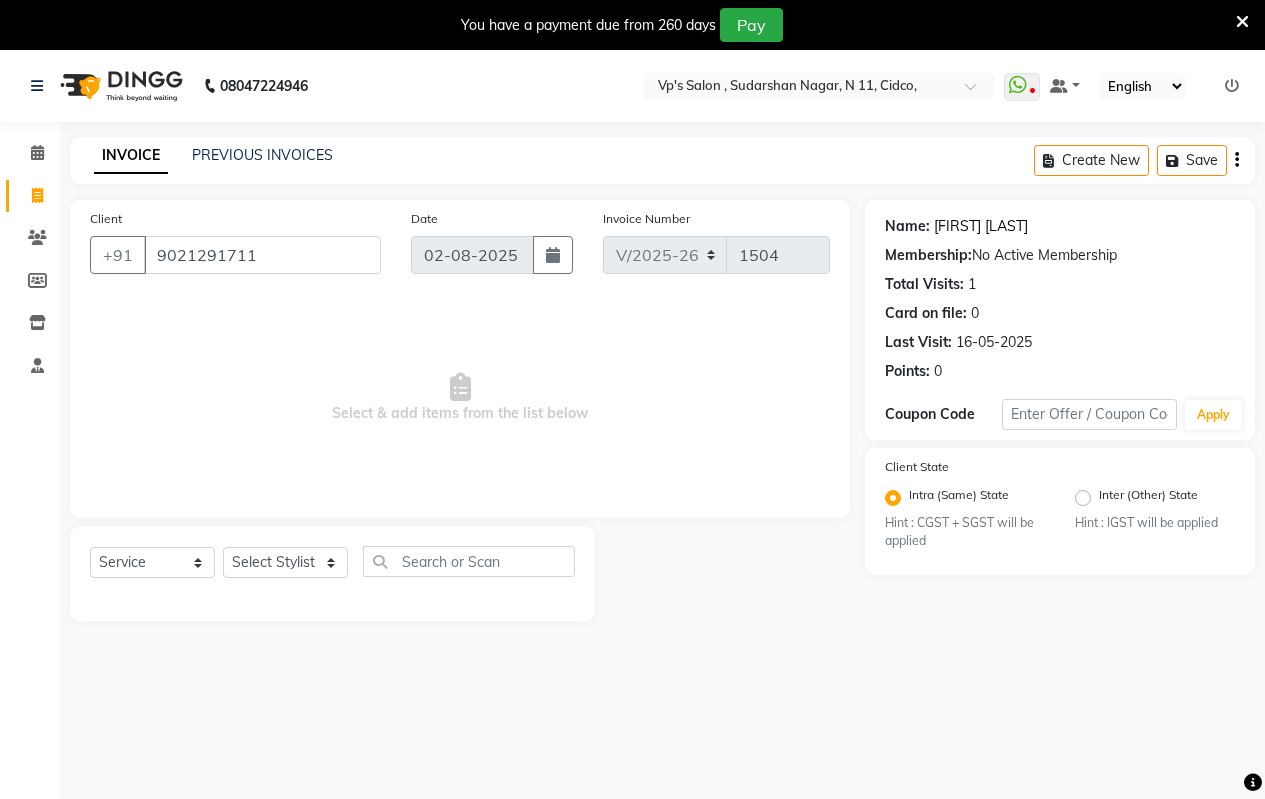 click on "[FIRST] [LAST]" 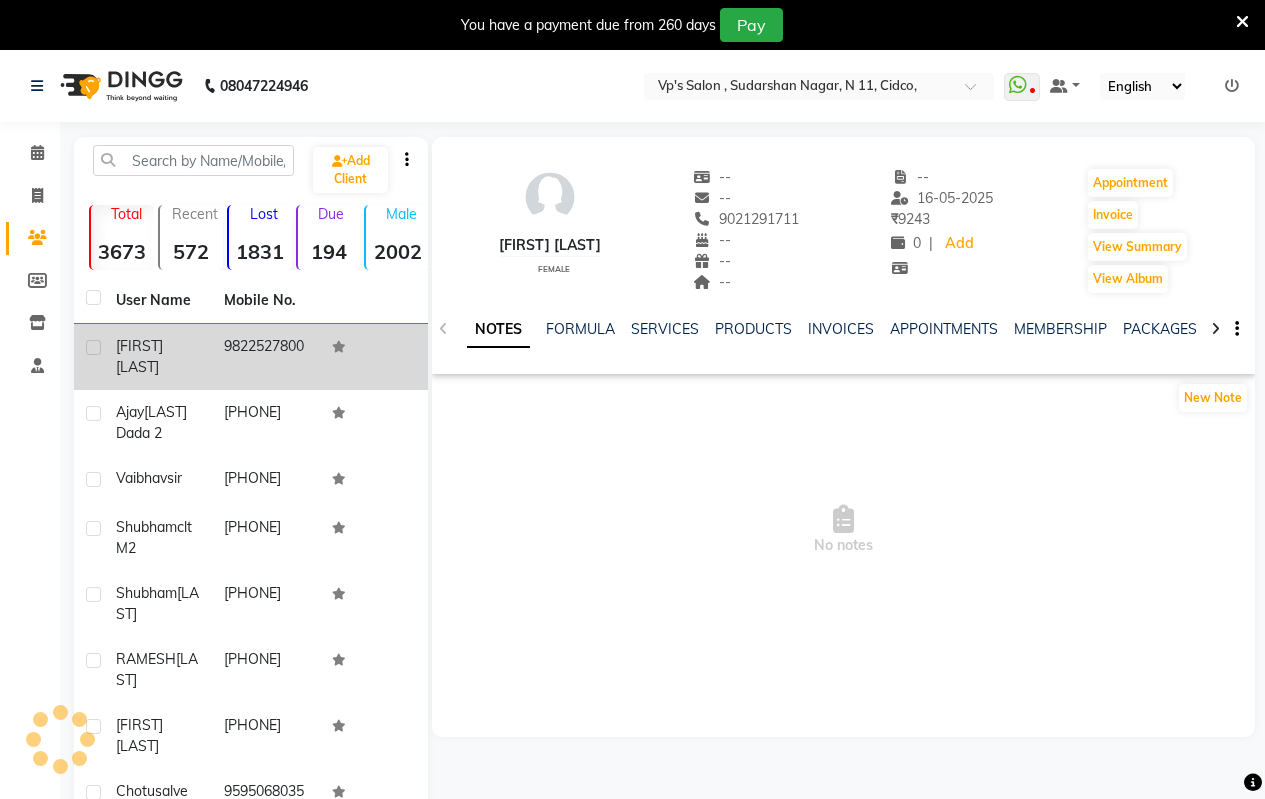 scroll, scrollTop: 0, scrollLeft: 0, axis: both 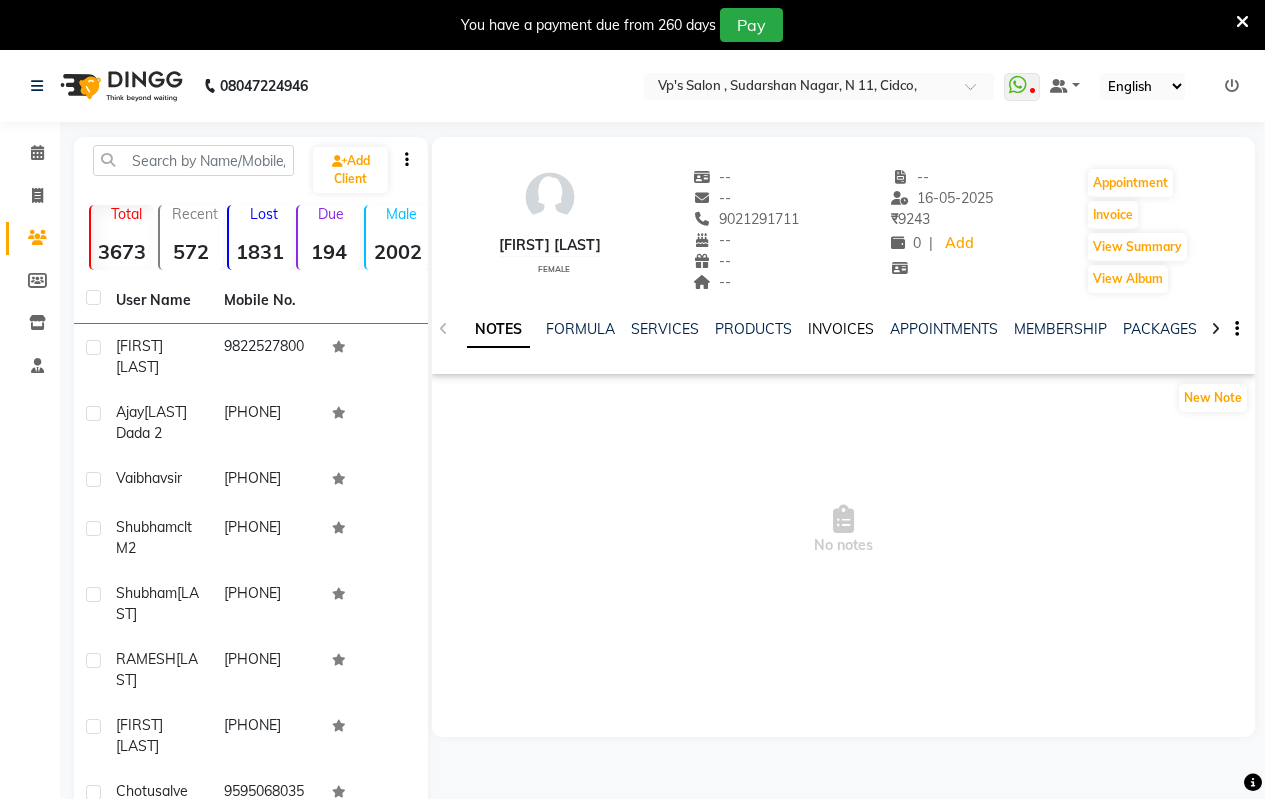 click on "INVOICES" 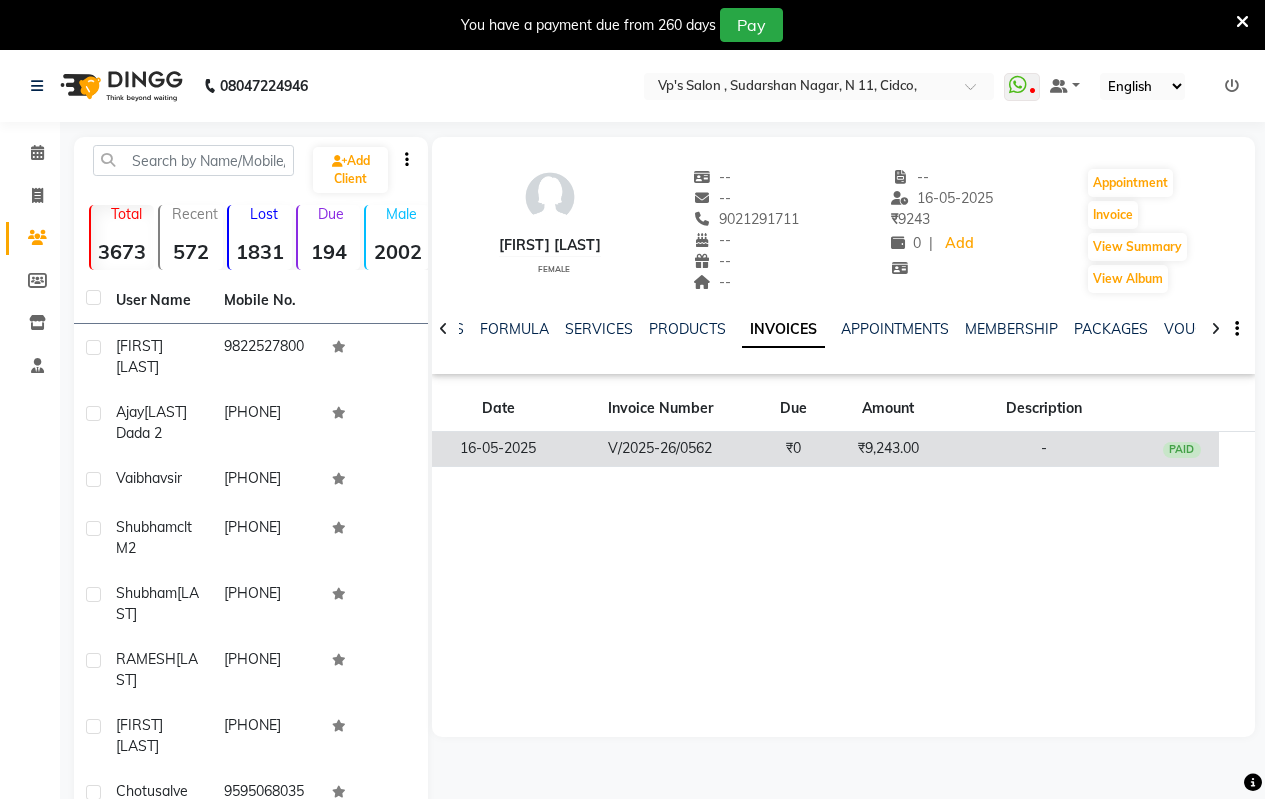 click on "V/2025-26/0562" 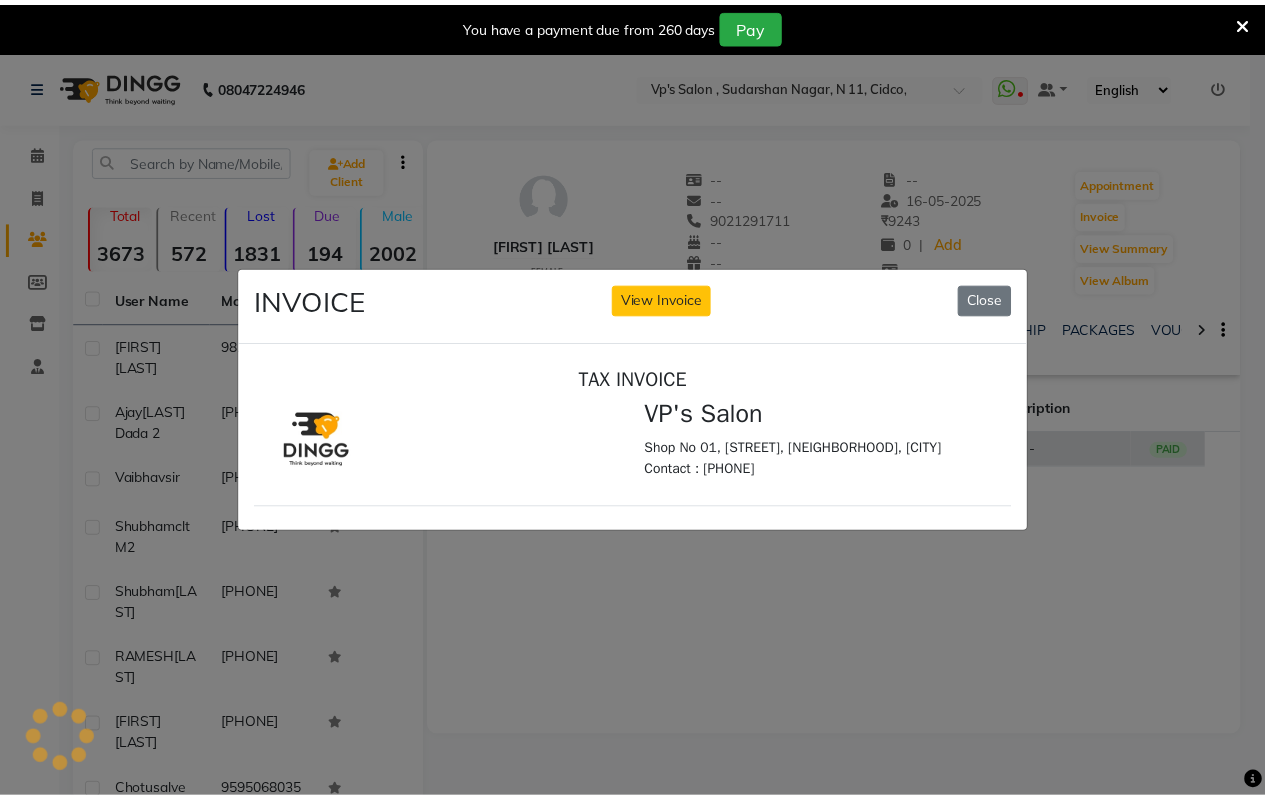 scroll, scrollTop: 0, scrollLeft: 0, axis: both 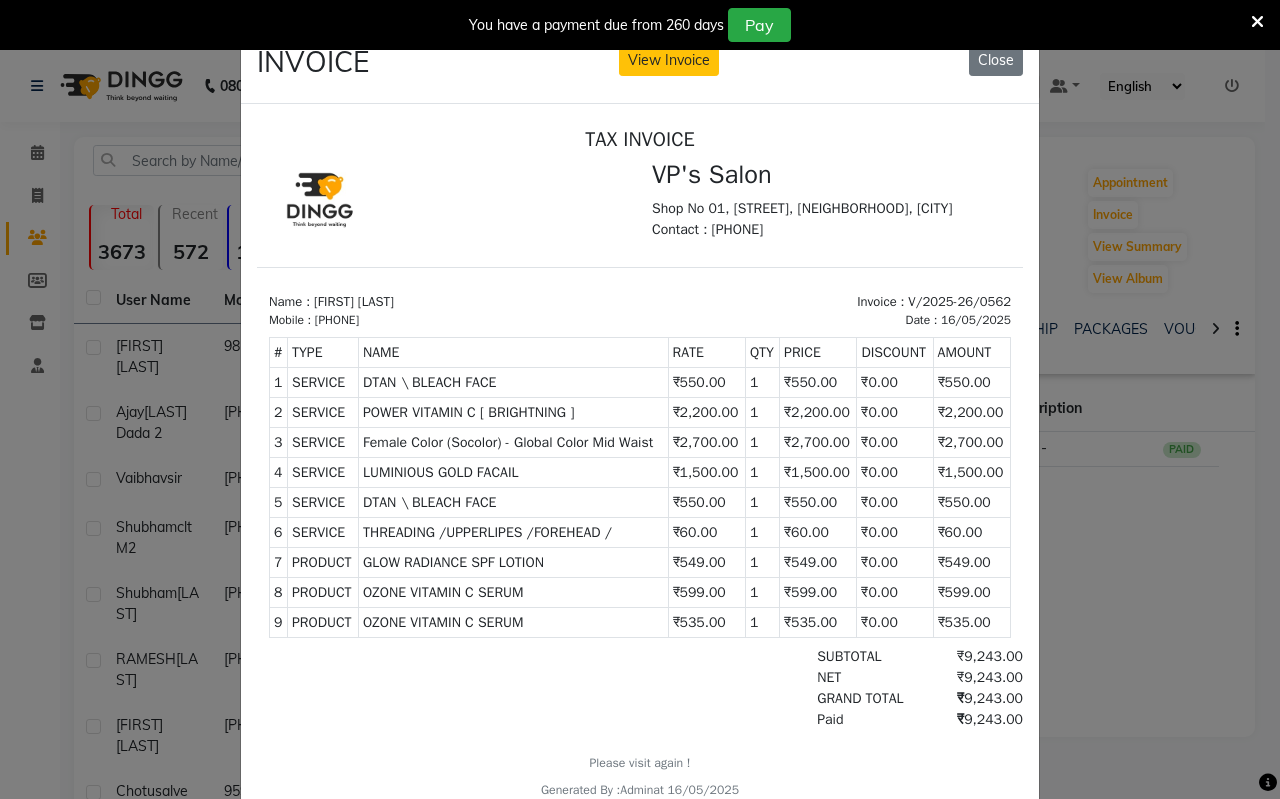click on "INVOICE View Invoice Close" 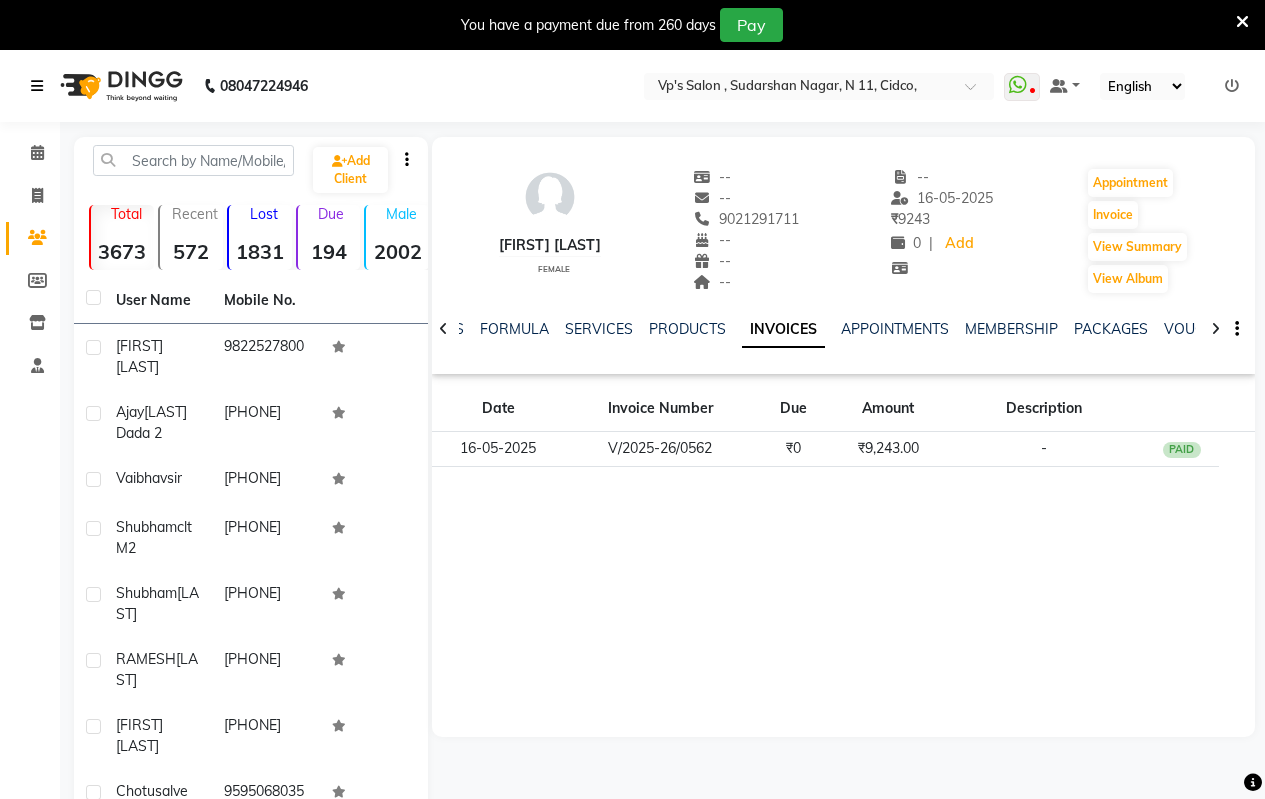 click at bounding box center [37, 86] 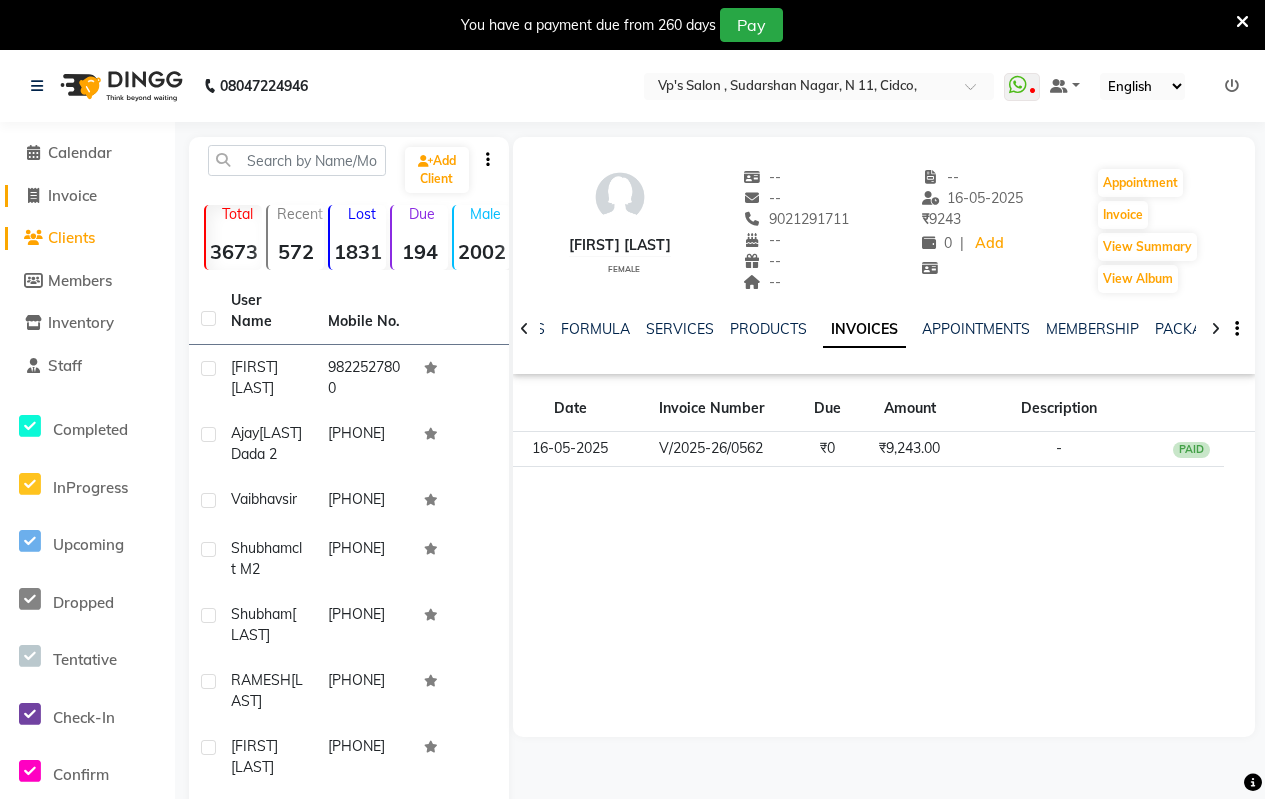 click 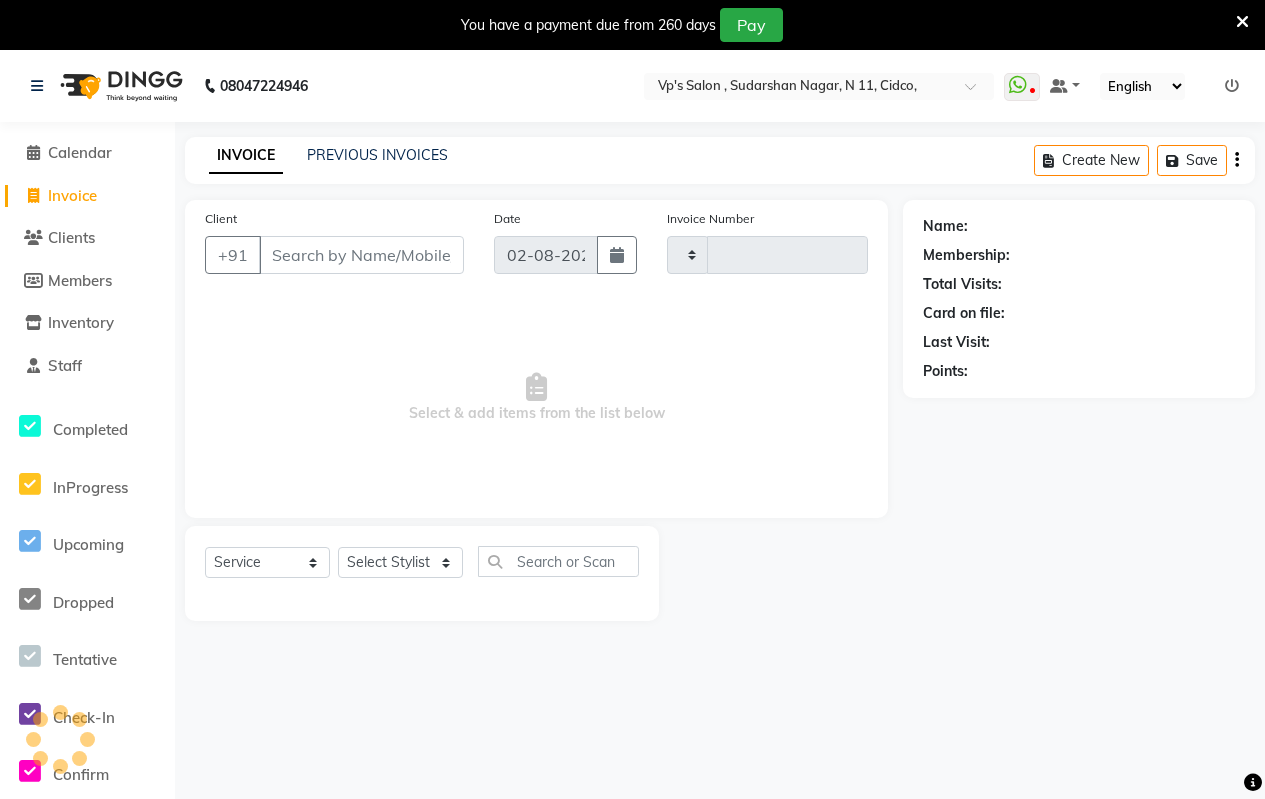 scroll, scrollTop: 50, scrollLeft: 0, axis: vertical 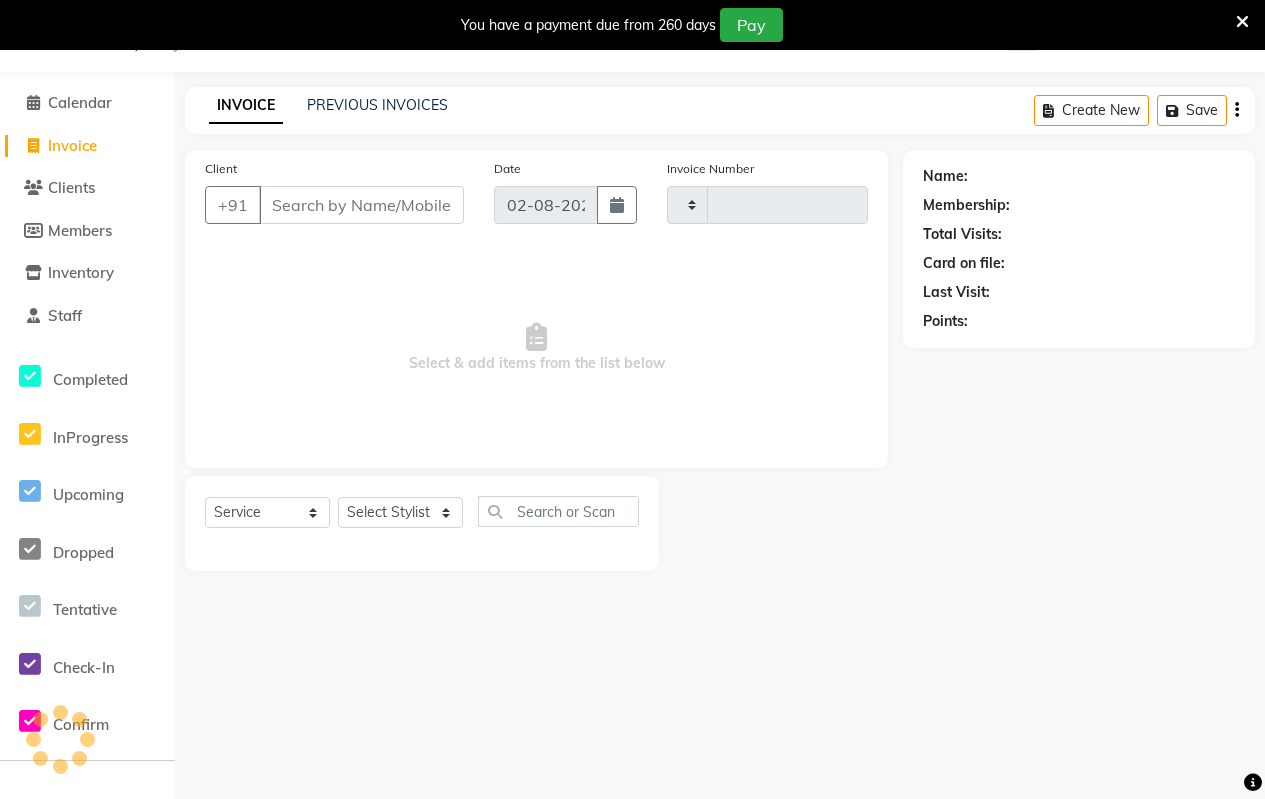 type on "1504" 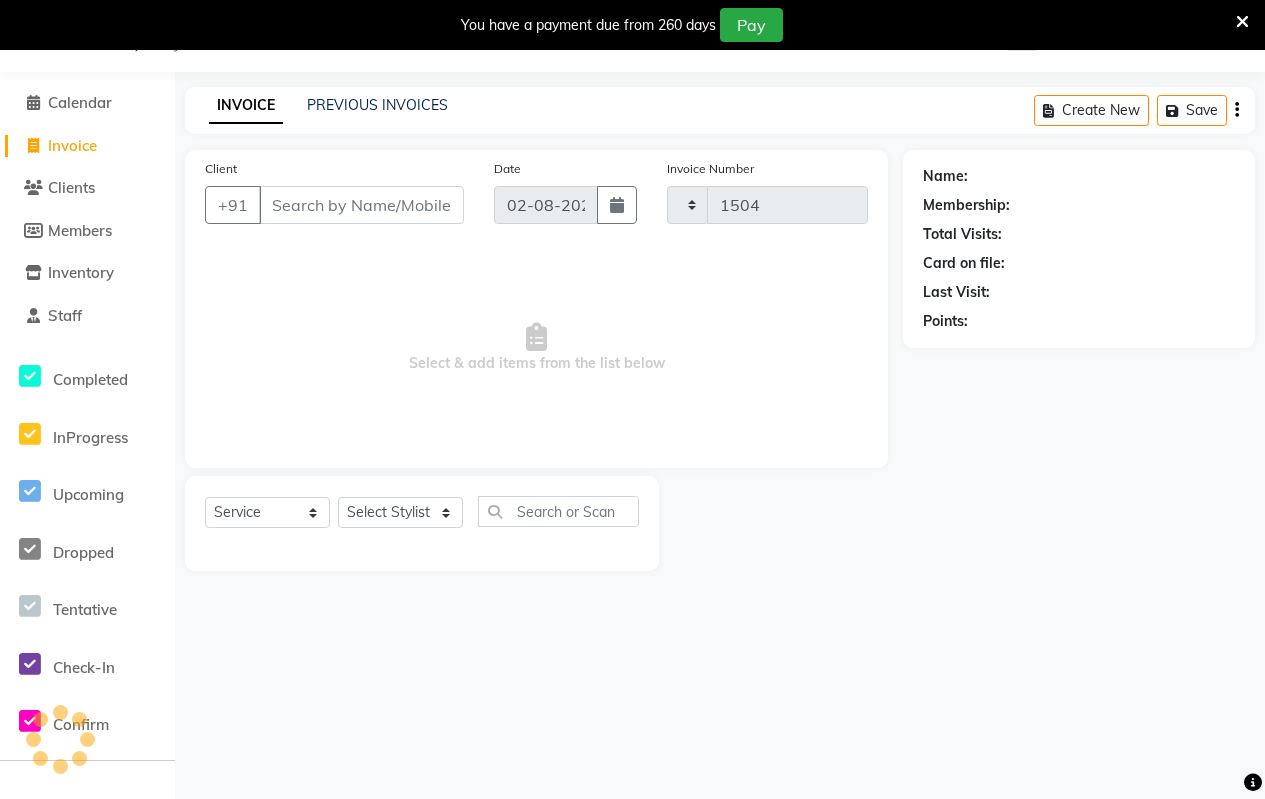 select on "4917" 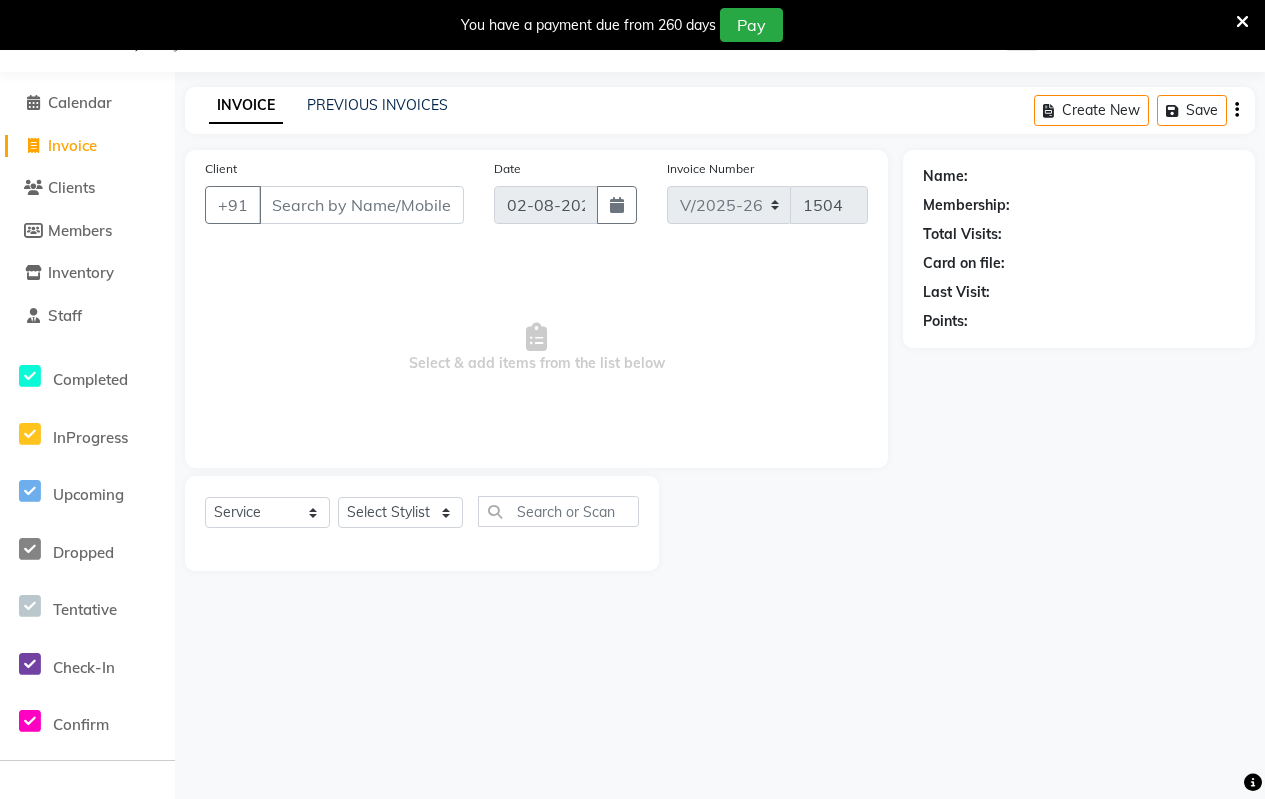 click 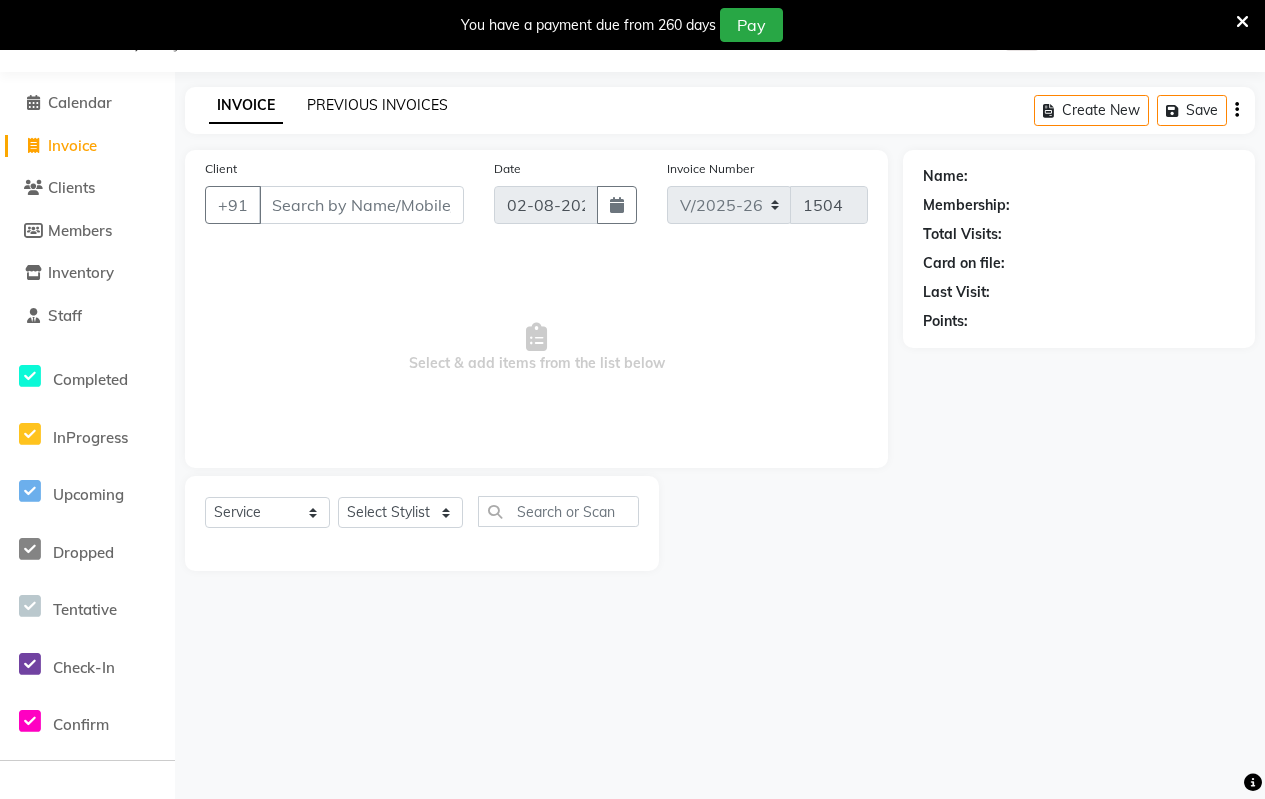 click on "PREVIOUS INVOICES" 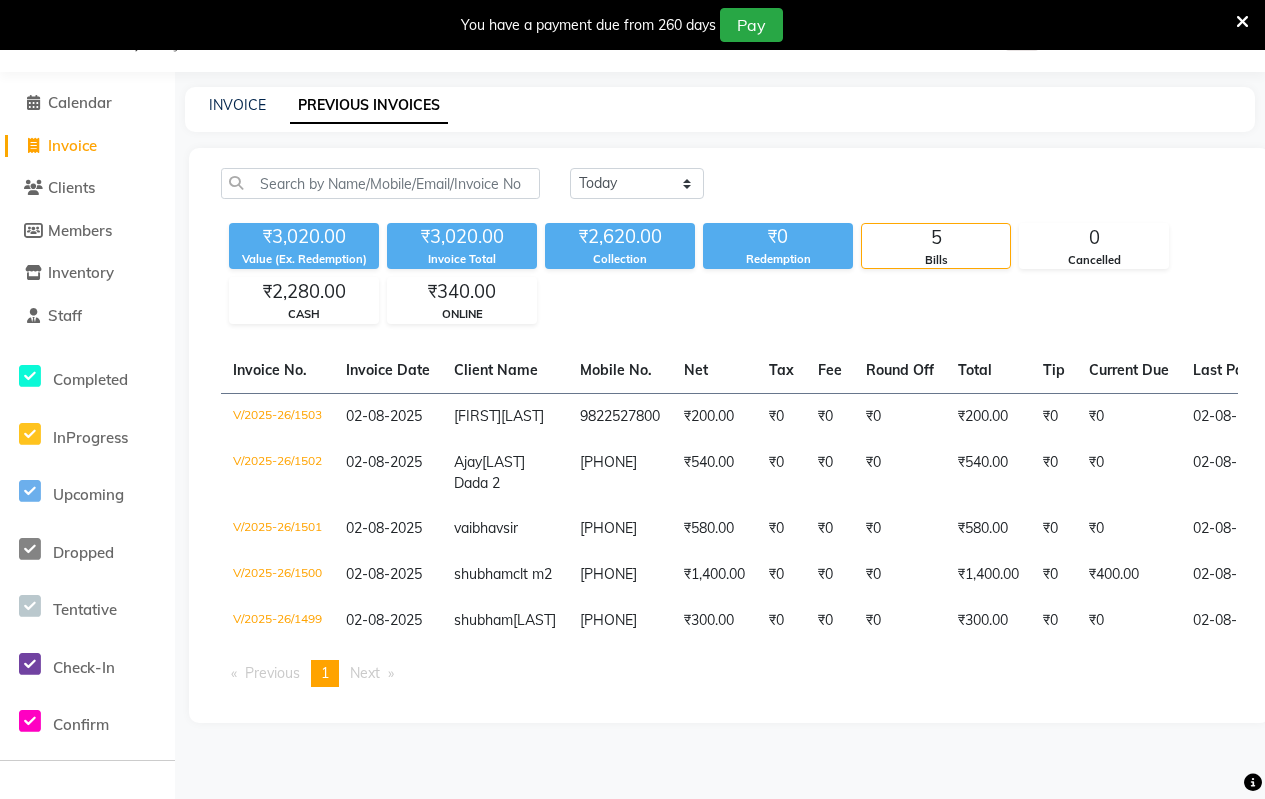 click on "Clients" 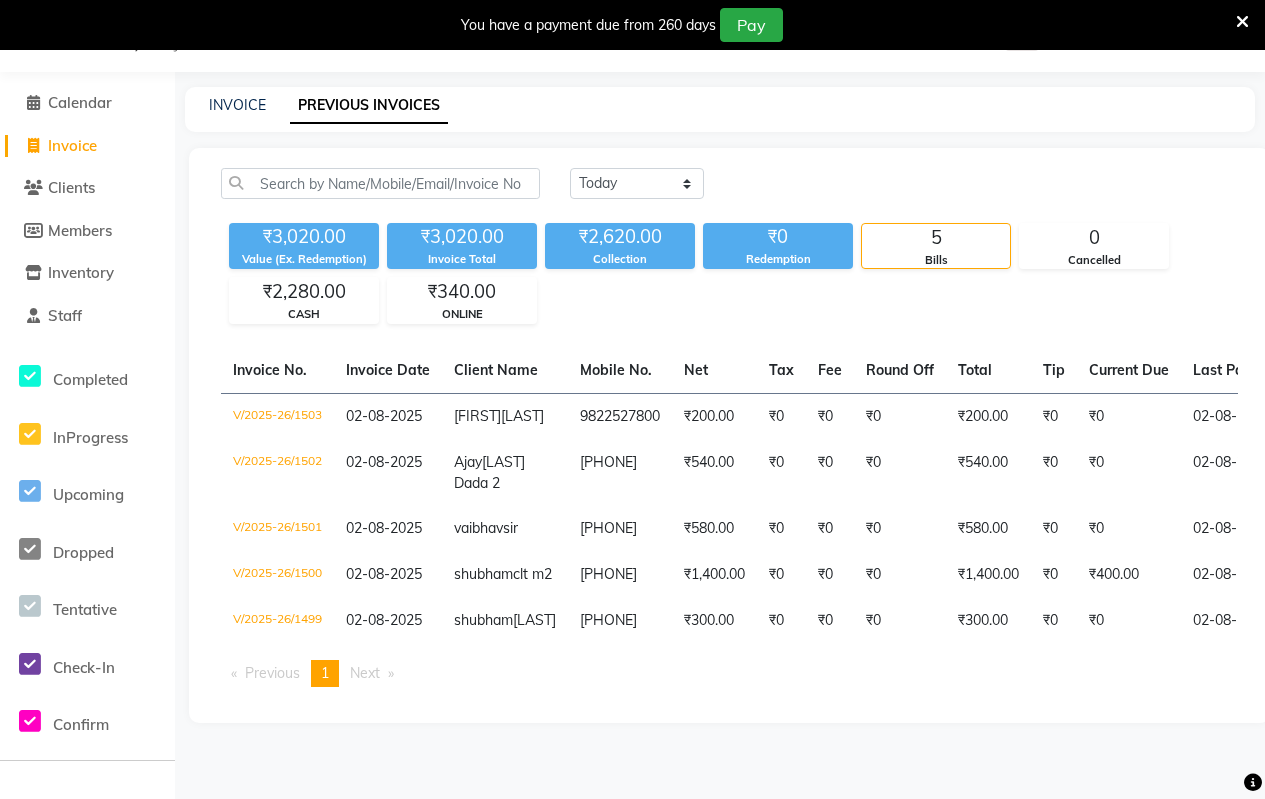 click on "INVOICE PREVIOUS INVOICES" 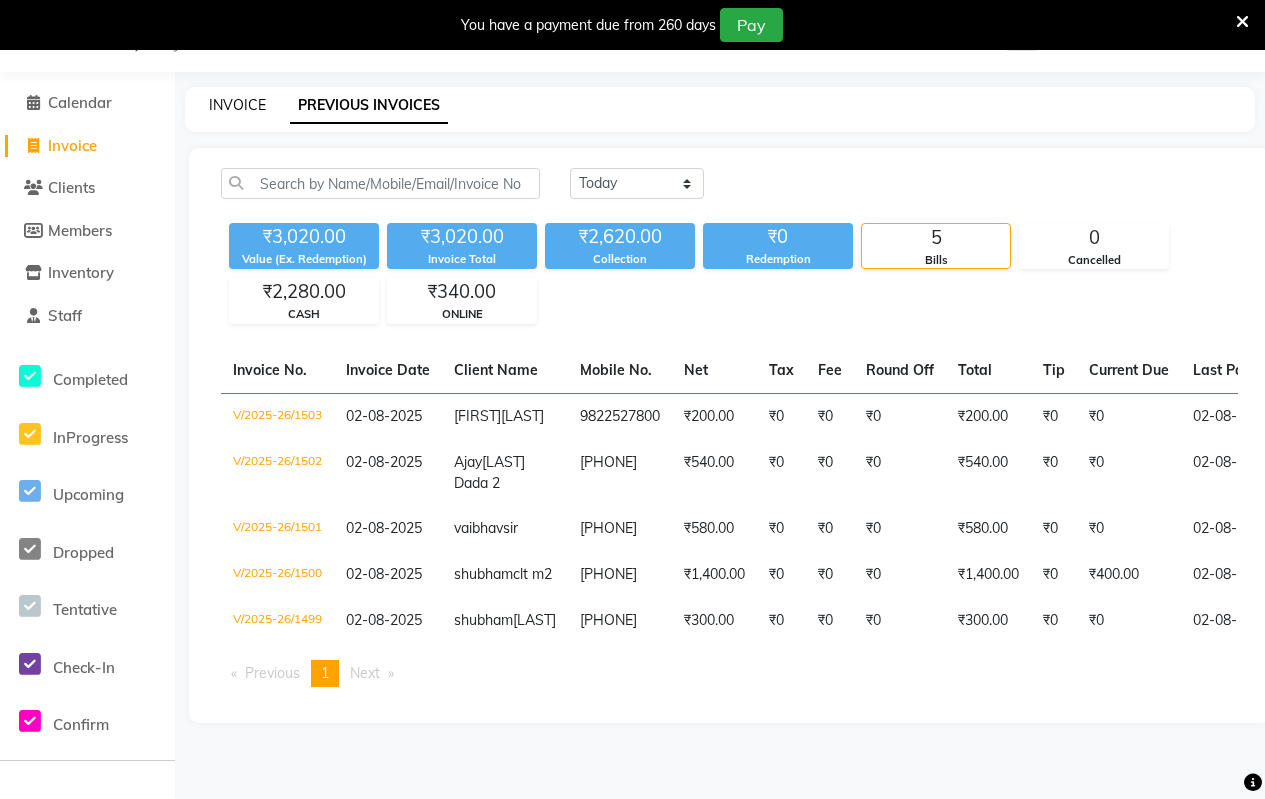 click on "INVOICE" 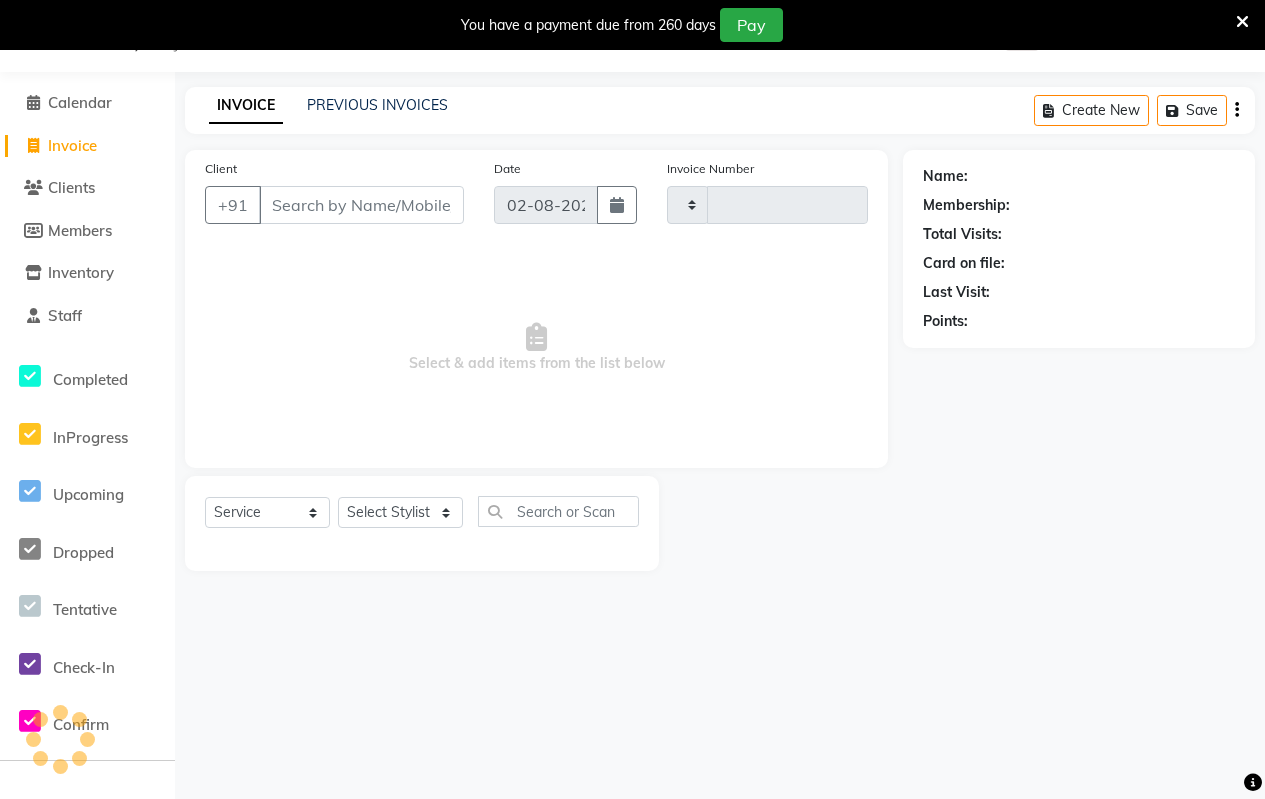 type on "1504" 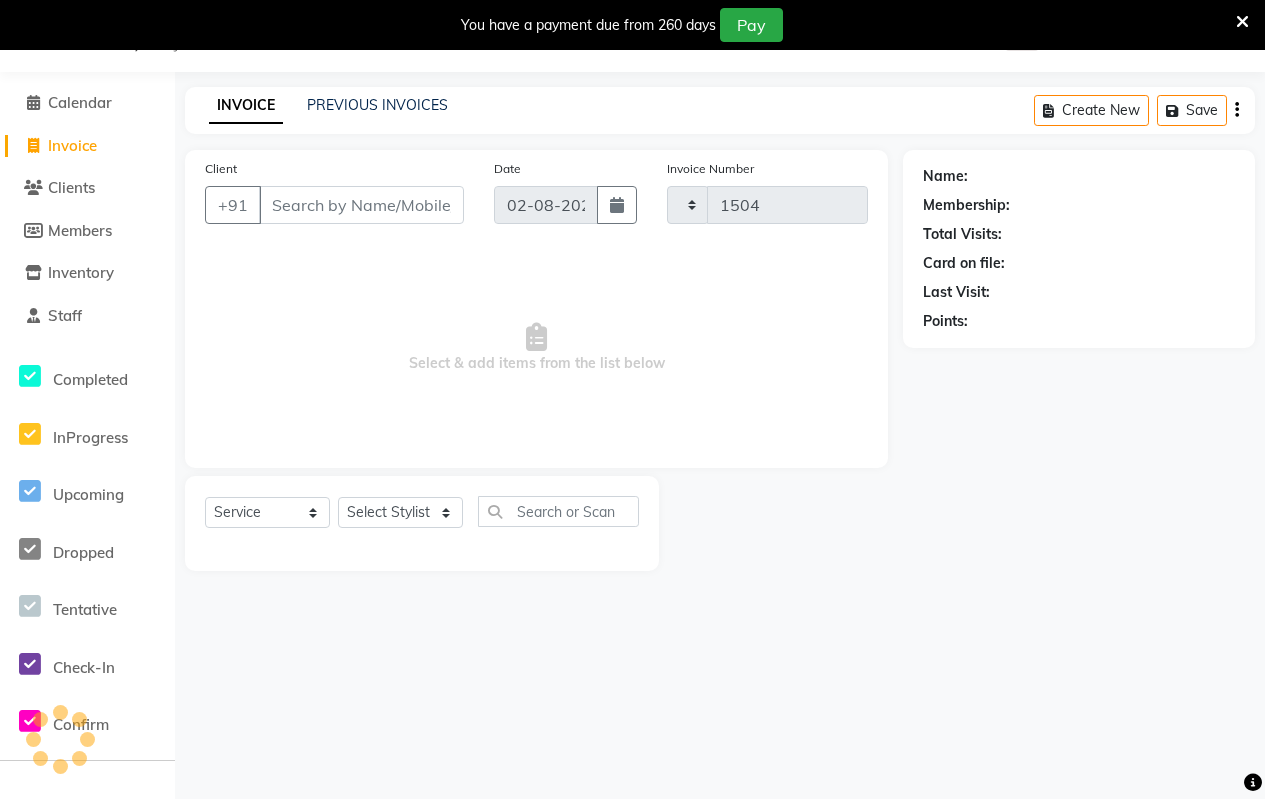 select on "4917" 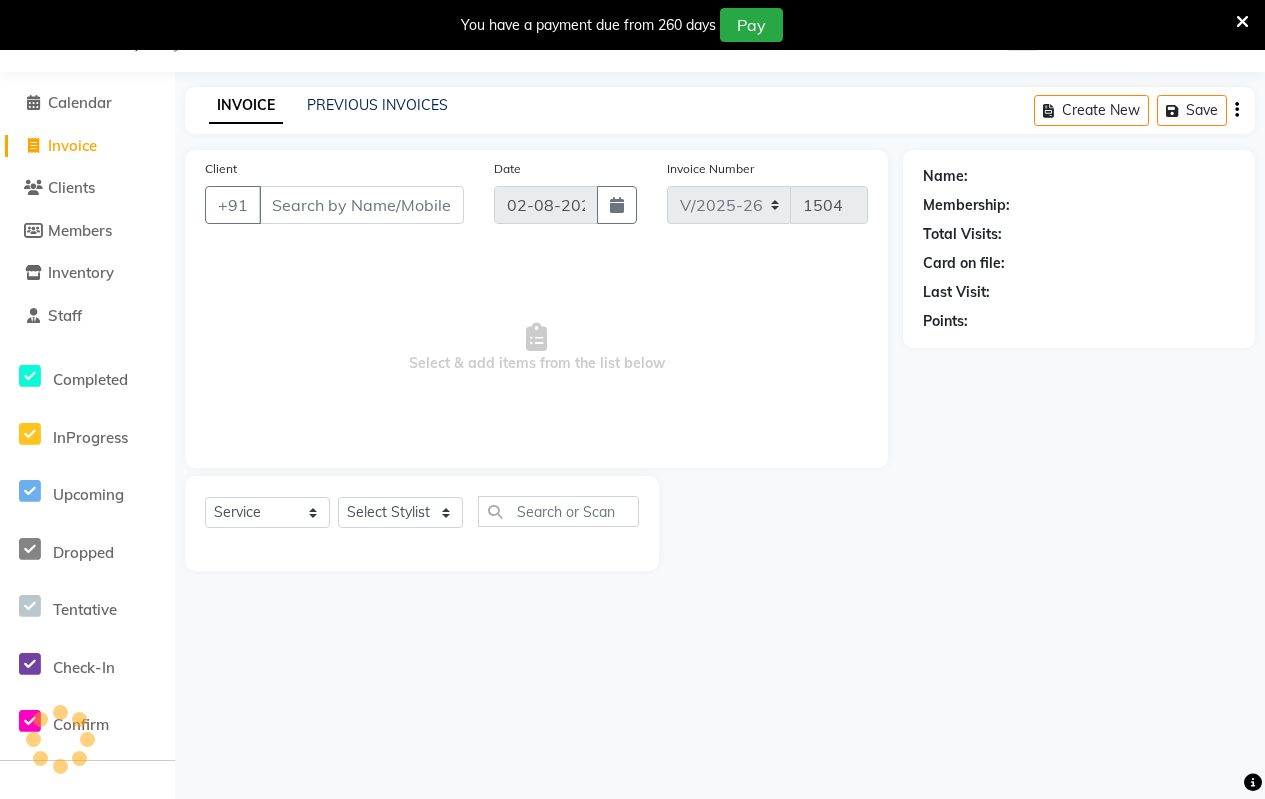 click on "INVOICE" 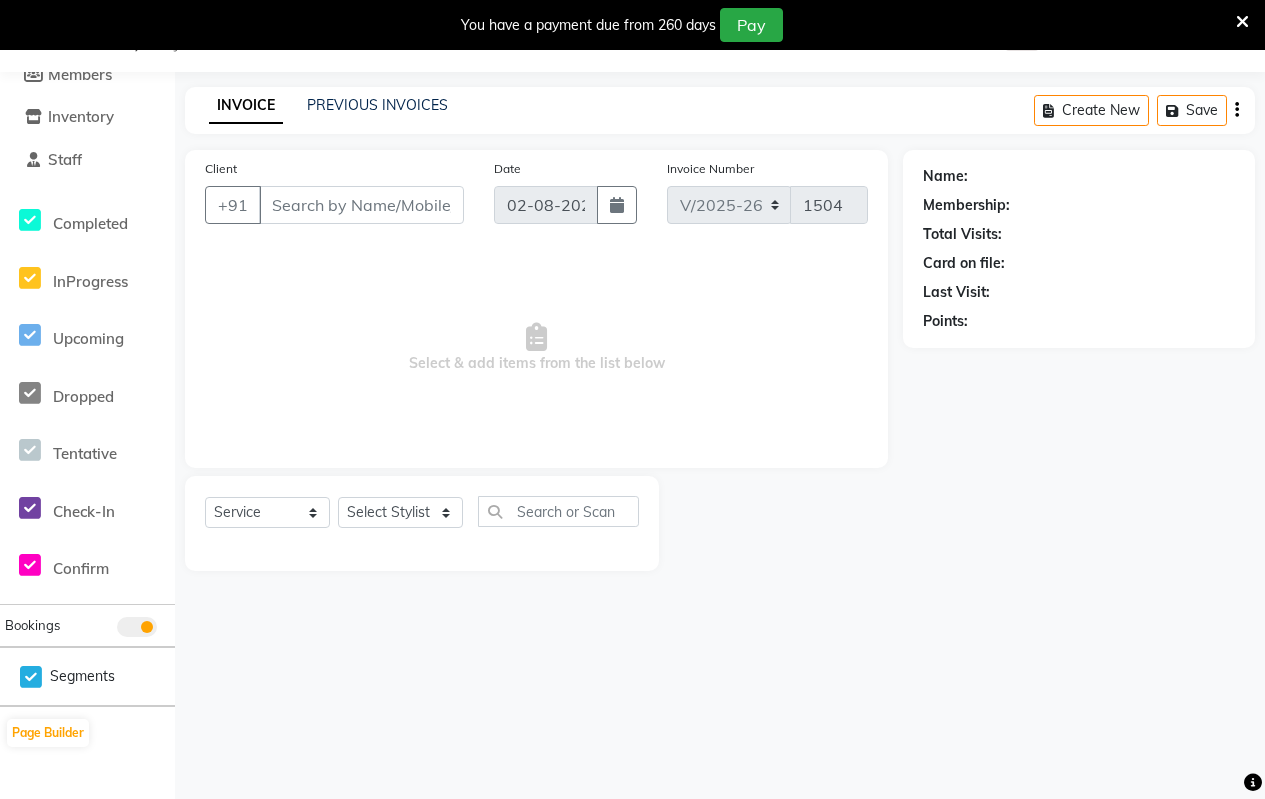 scroll, scrollTop: 0, scrollLeft: 0, axis: both 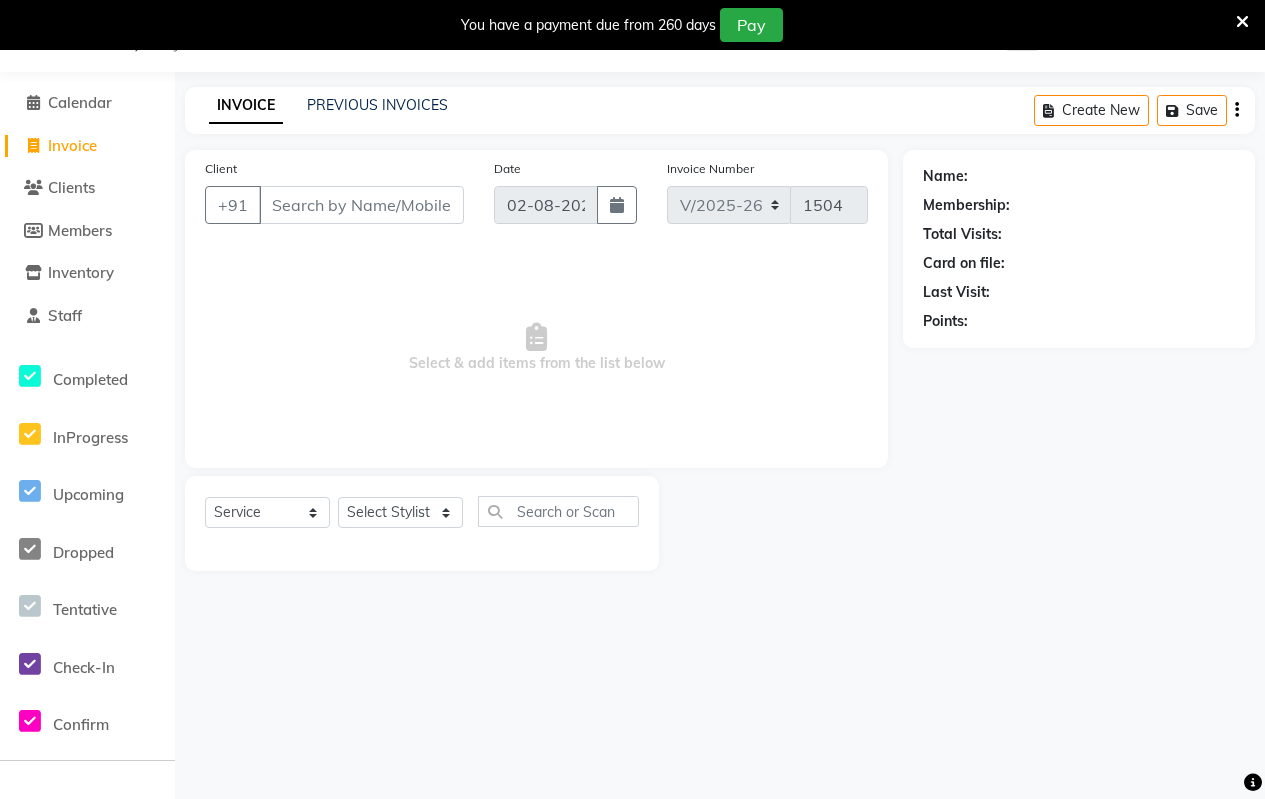 click on "Select & add items from the list below" at bounding box center (536, 348) 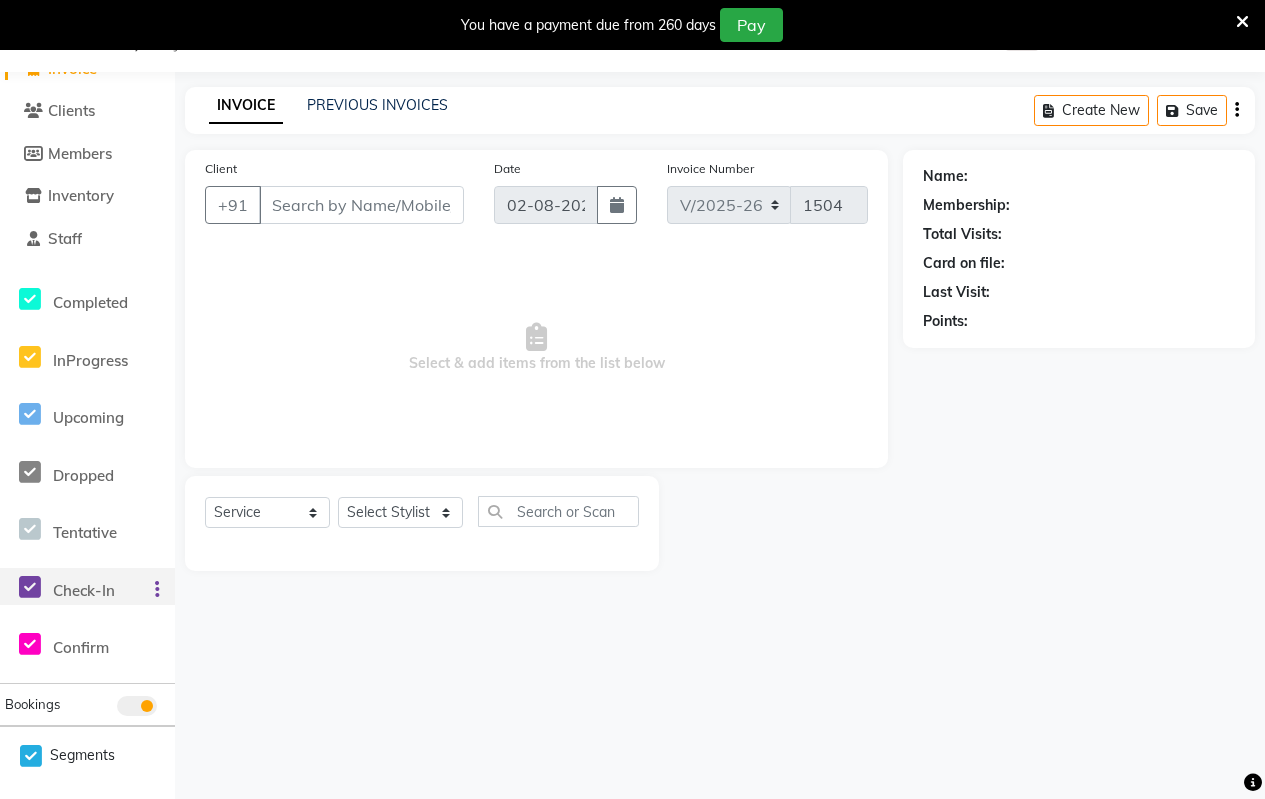 scroll, scrollTop: 156, scrollLeft: 0, axis: vertical 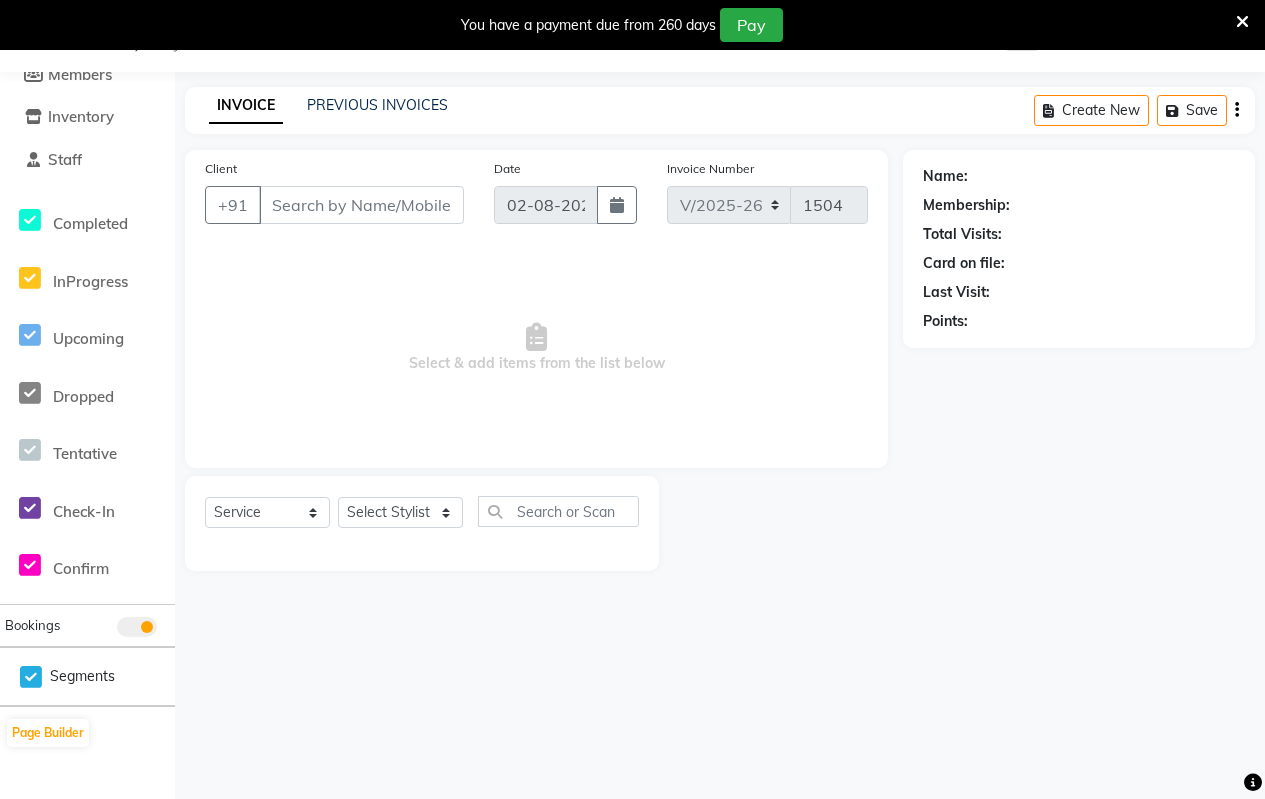 click on "Select & add items from the list below" at bounding box center (536, 348) 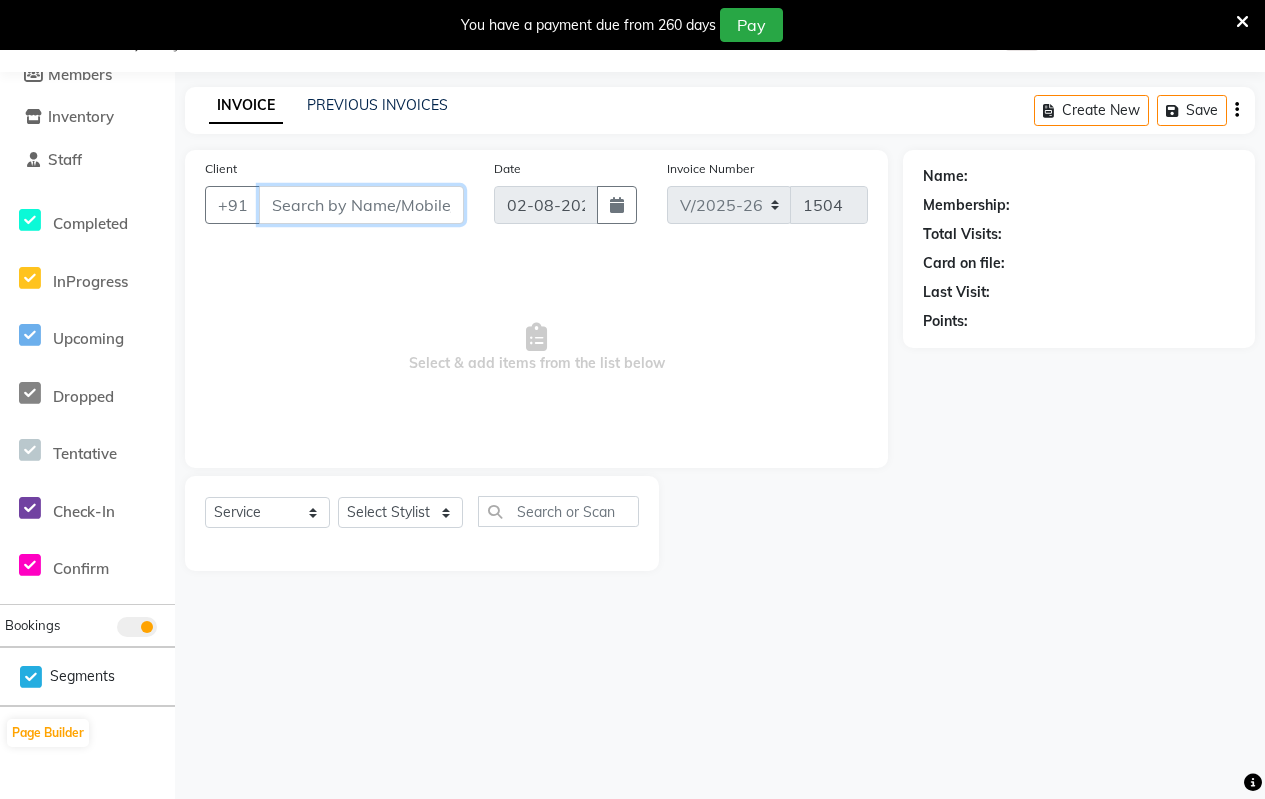 click on "Client" at bounding box center [361, 205] 